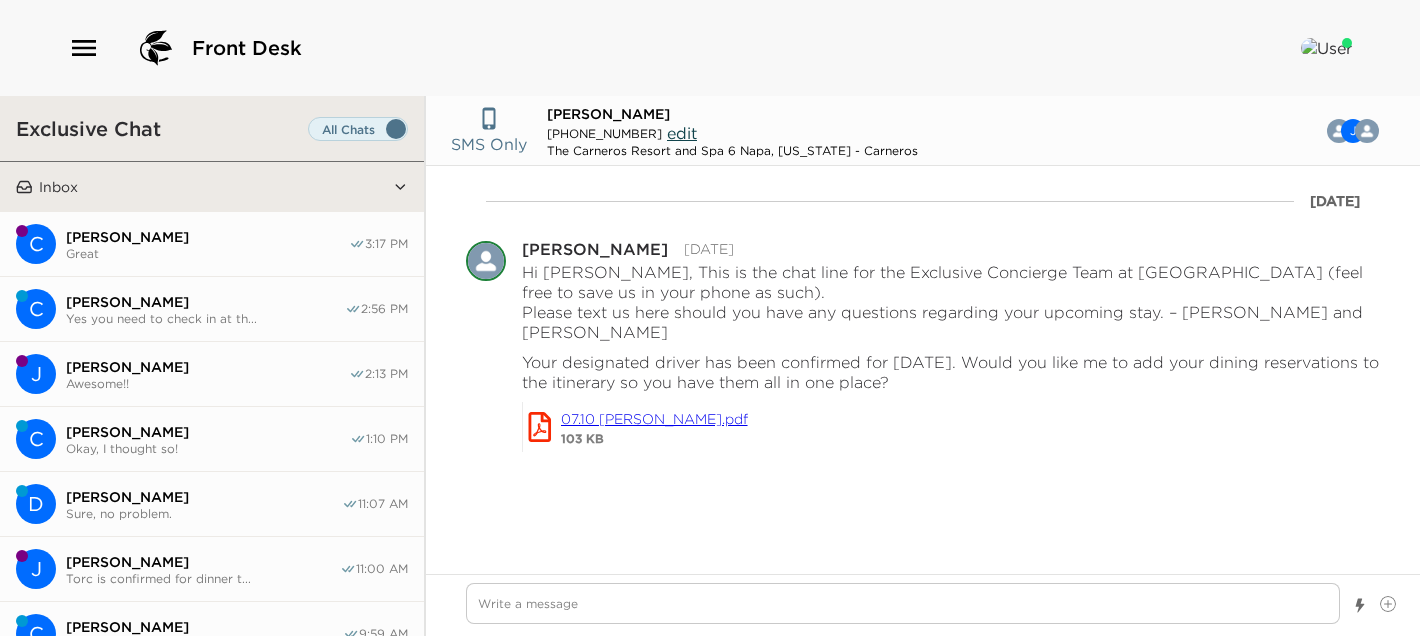 scroll, scrollTop: 0, scrollLeft: 0, axis: both 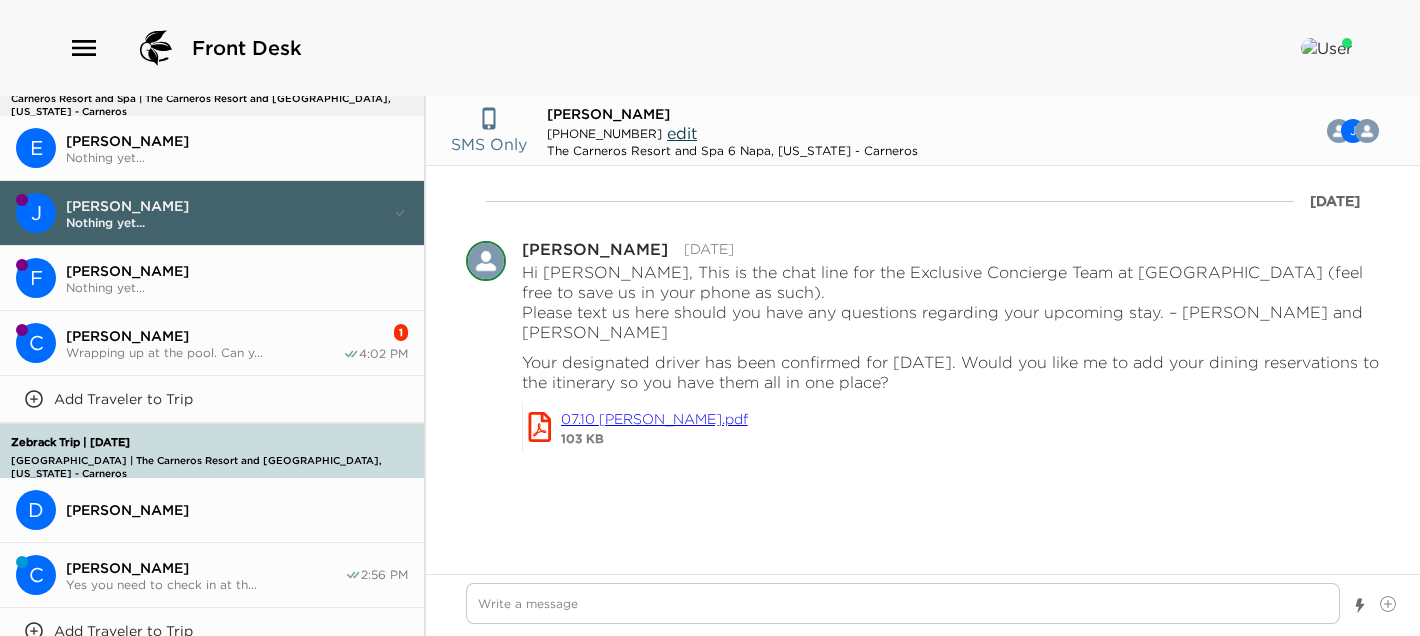 click on "Claire Tipton" at bounding box center (204, 336) 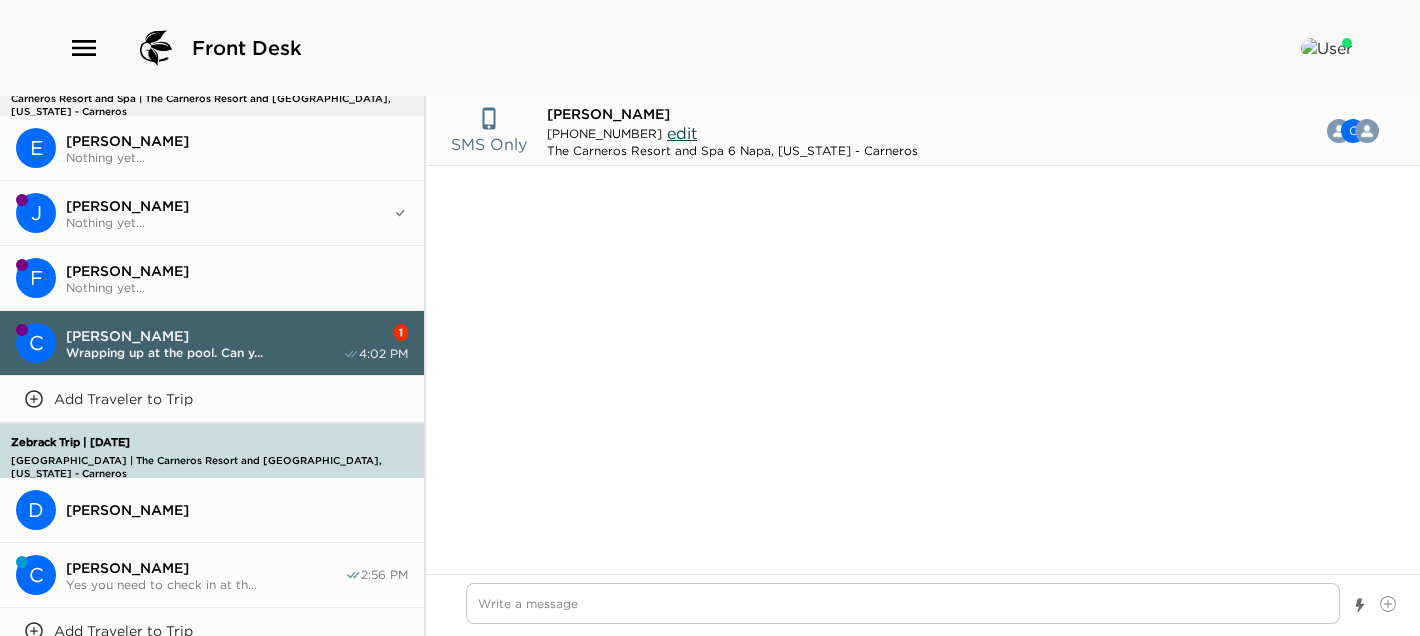 scroll, scrollTop: 396, scrollLeft: 0, axis: vertical 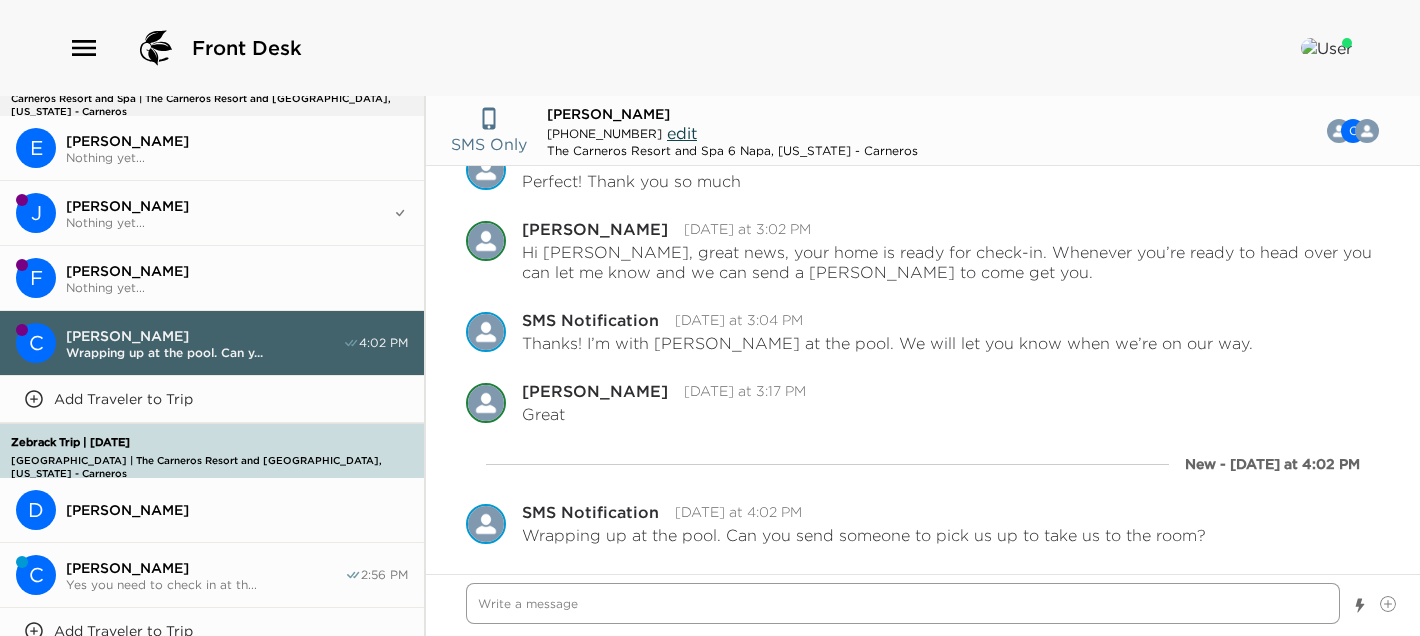 click at bounding box center (903, 603) 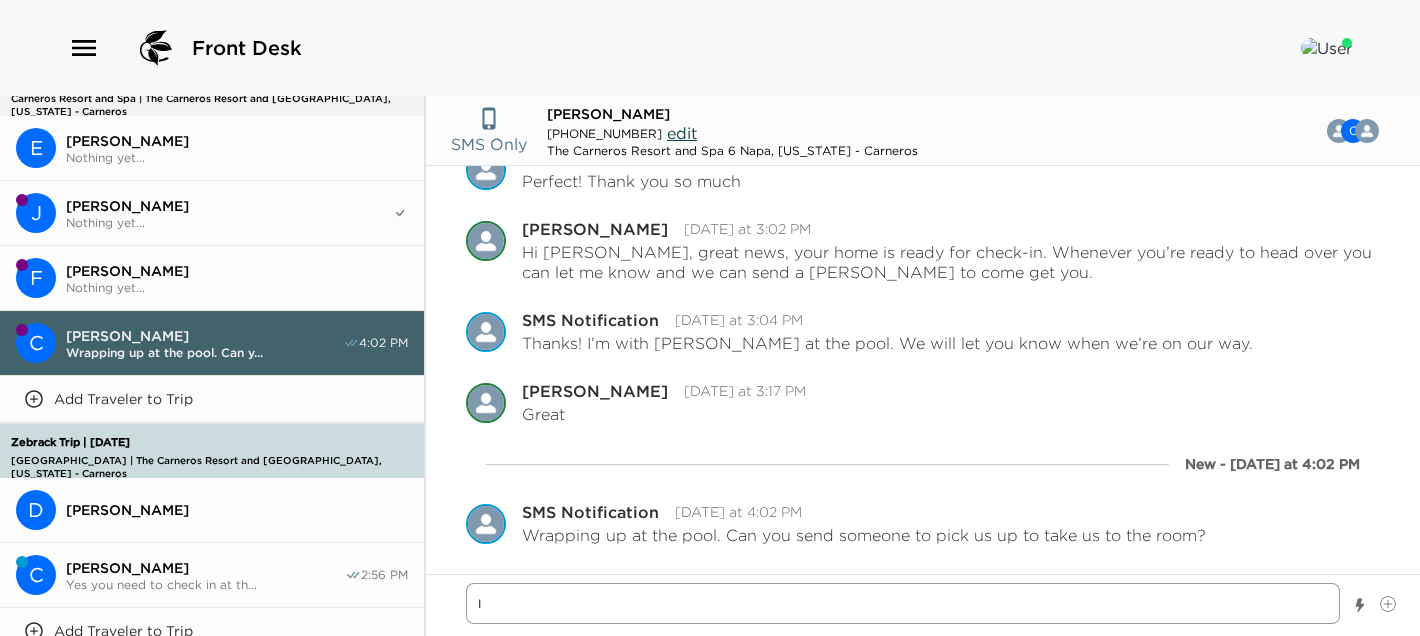 type on "x" 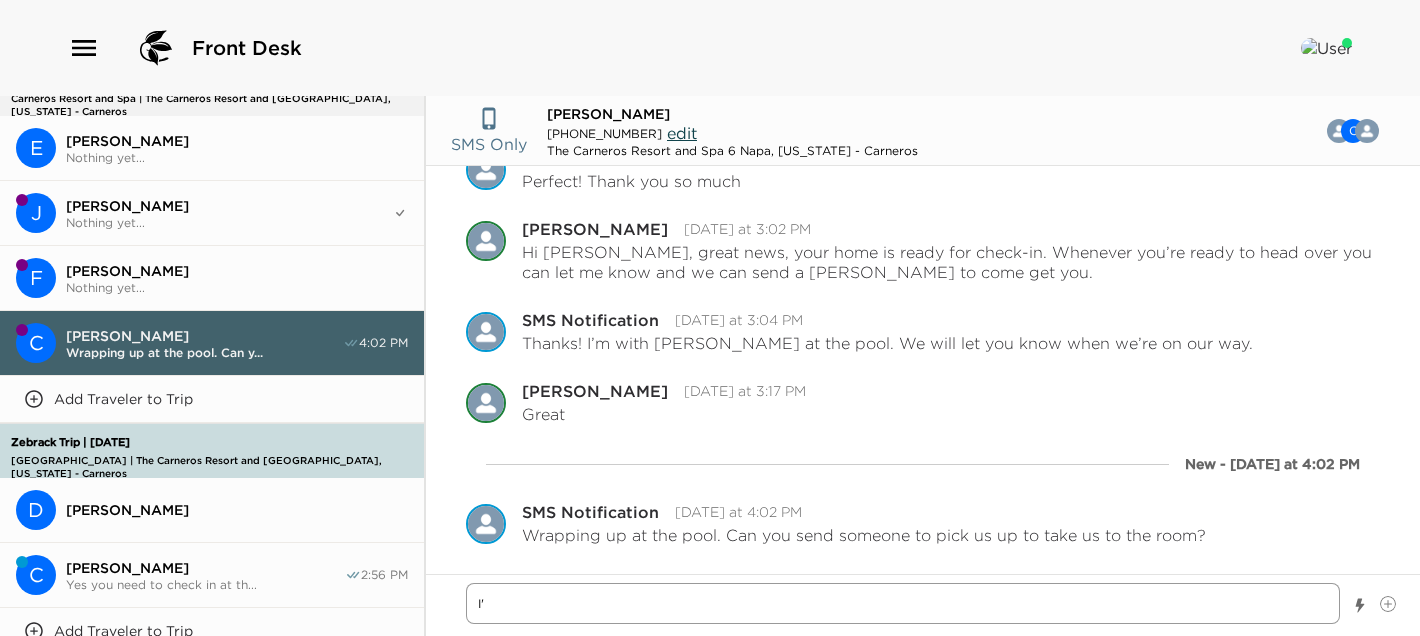 type on "x" 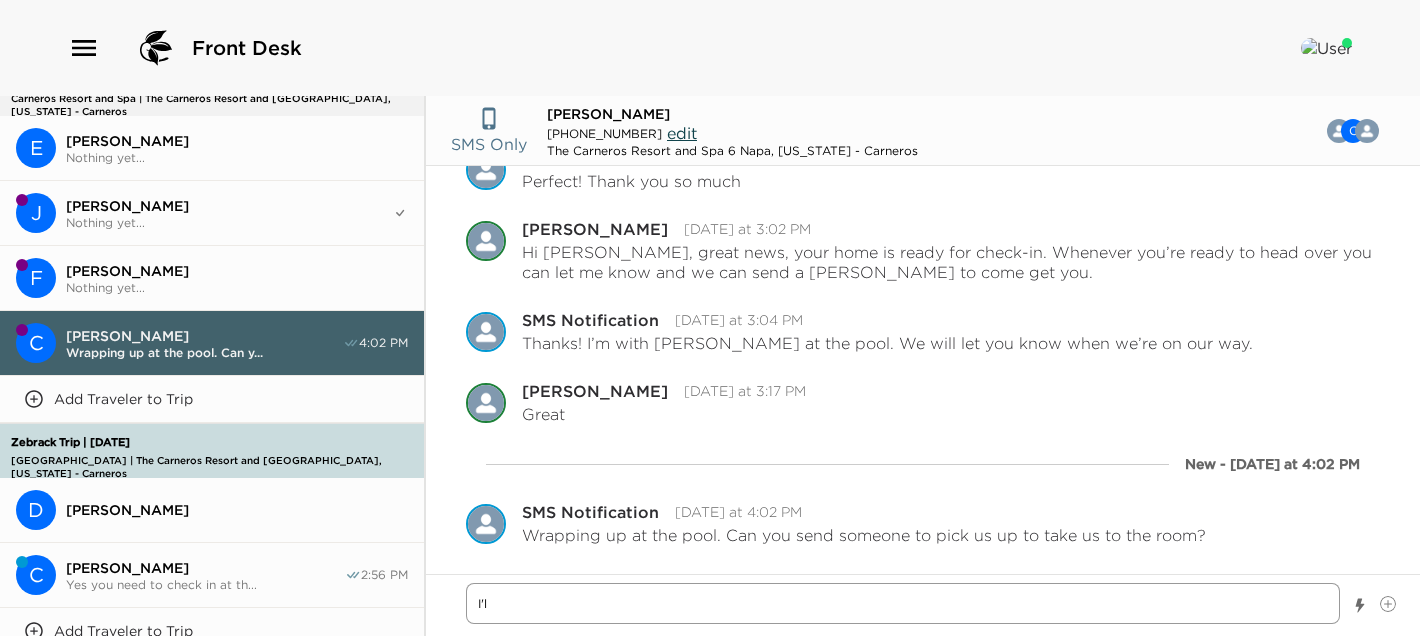 type on "x" 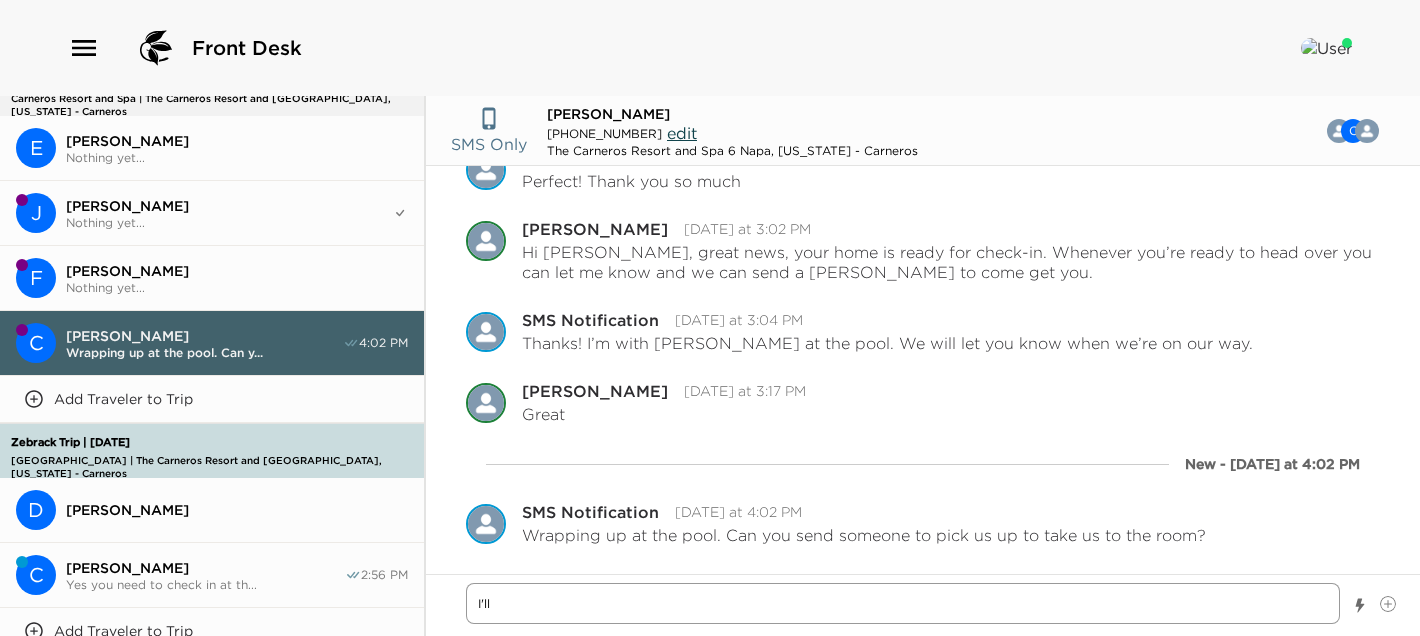 type on "x" 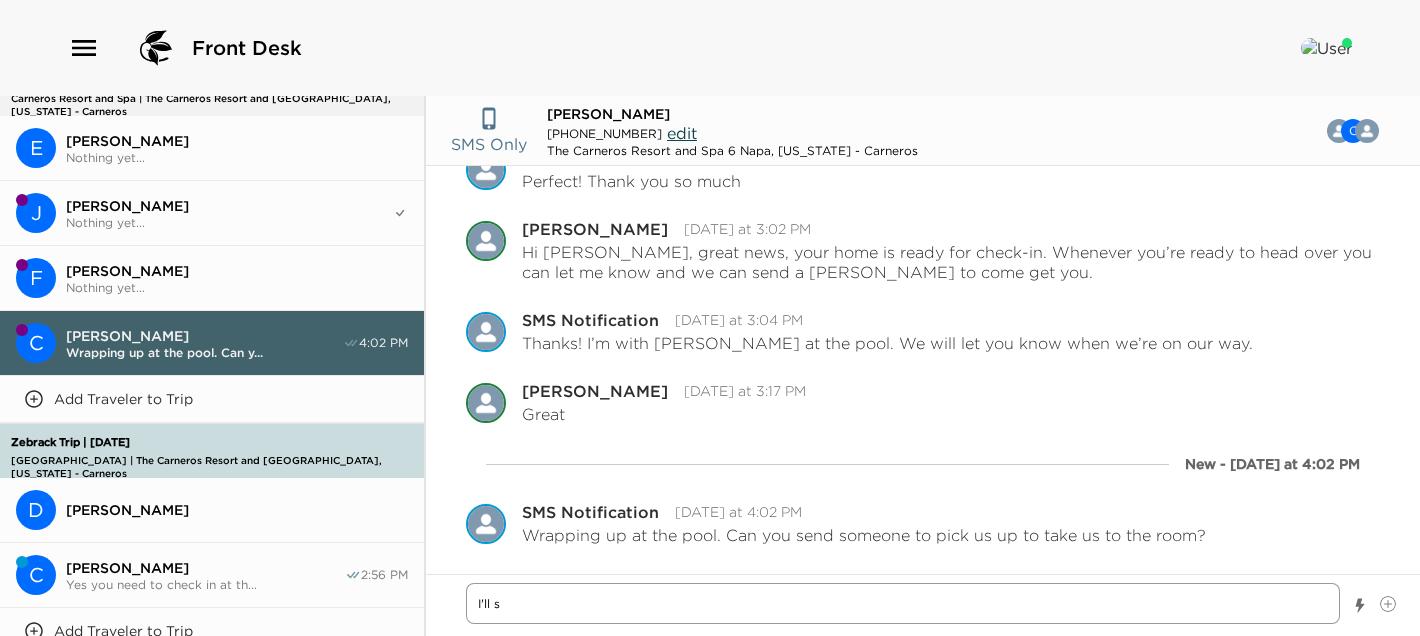type on "x" 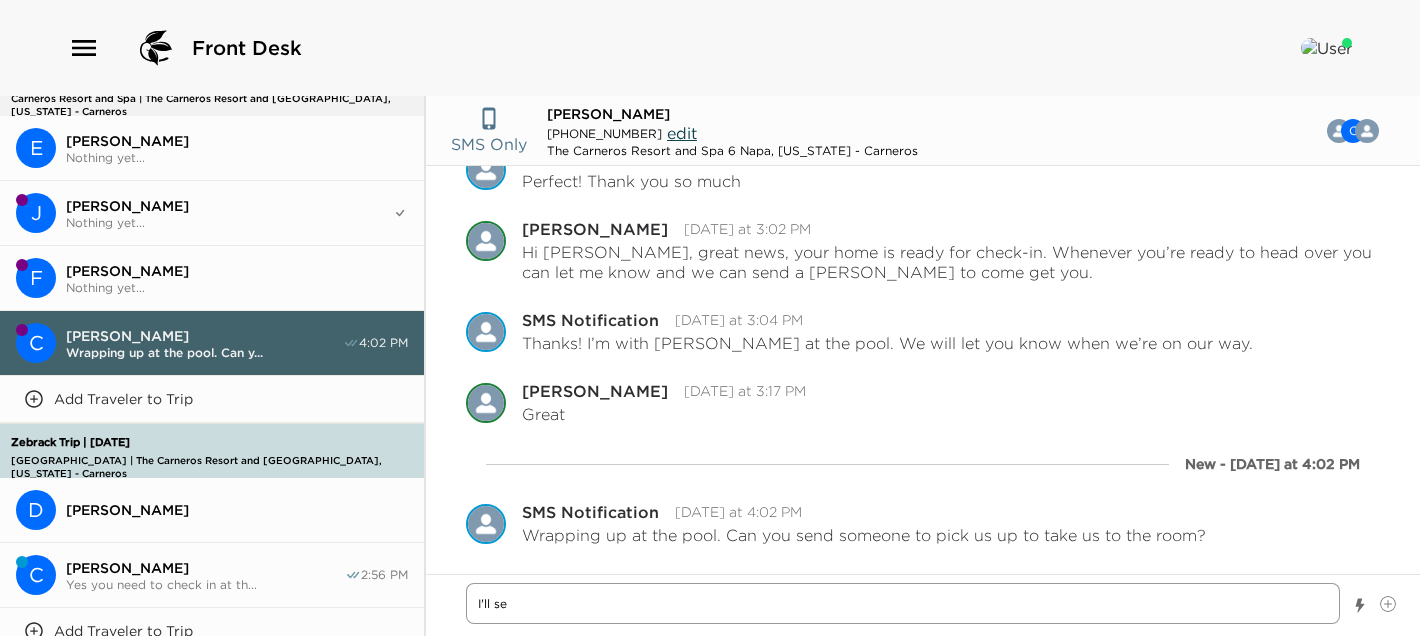 type on "I'll sen" 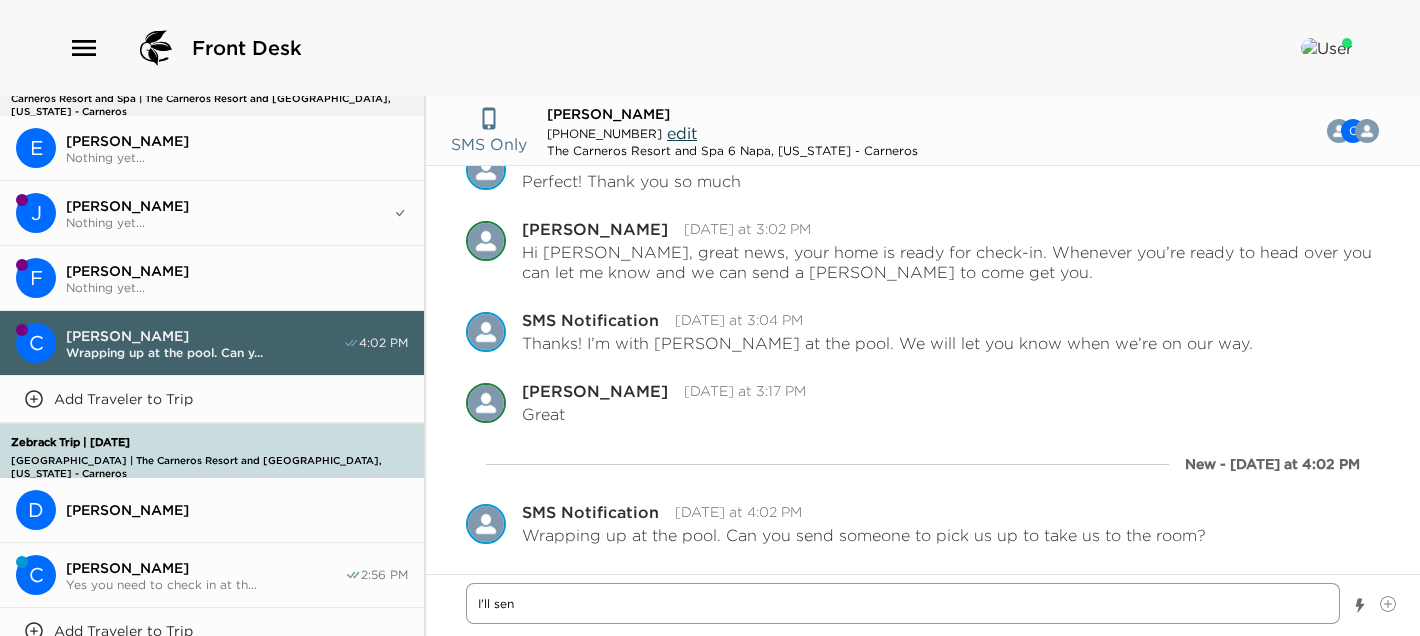 type on "x" 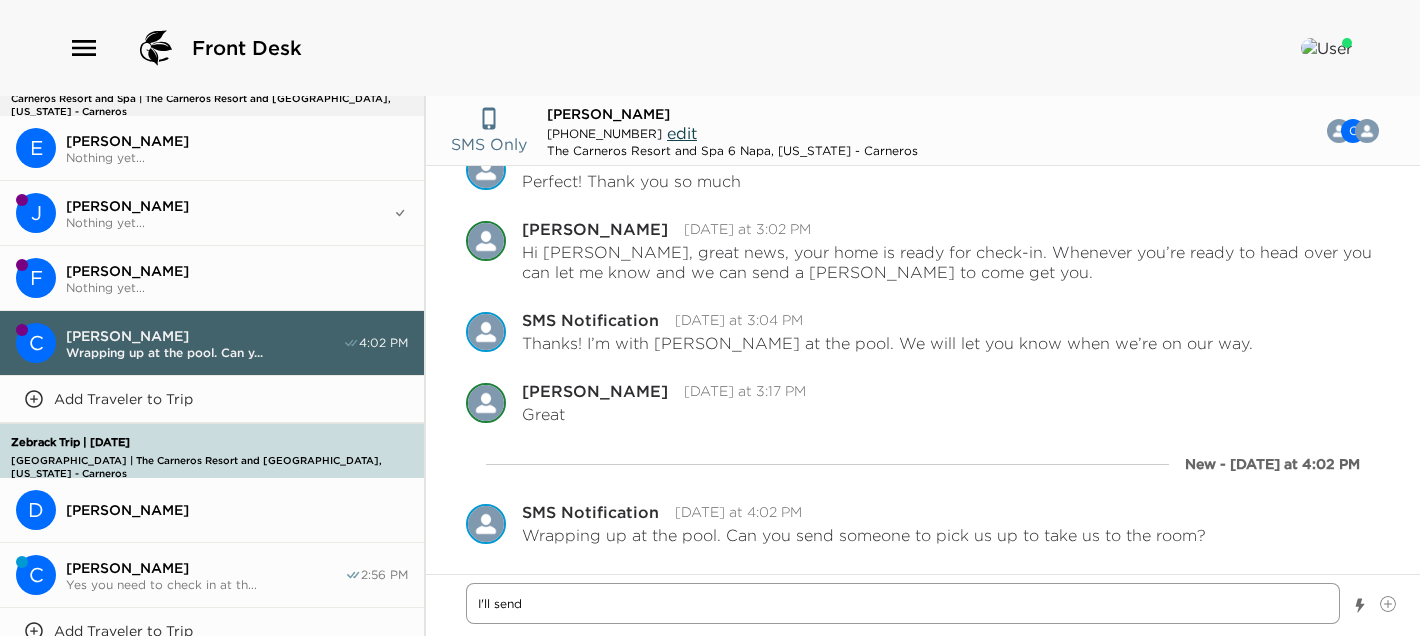 type on "x" 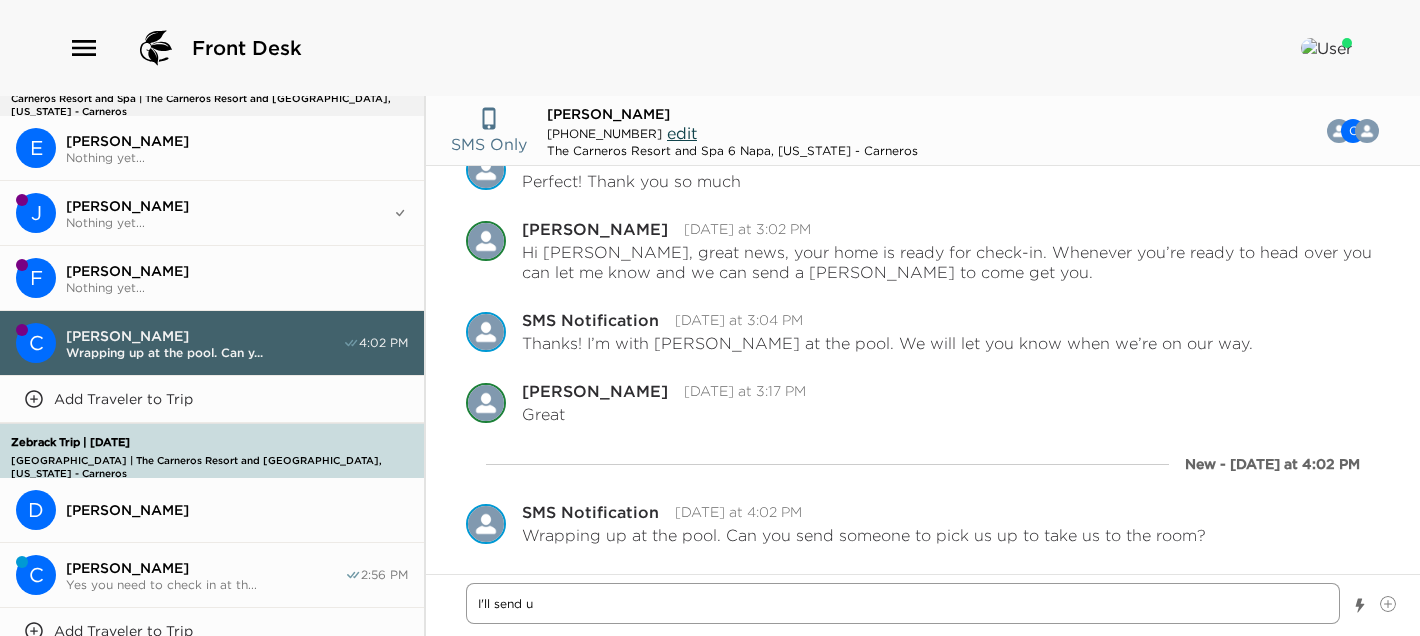 type on "x" 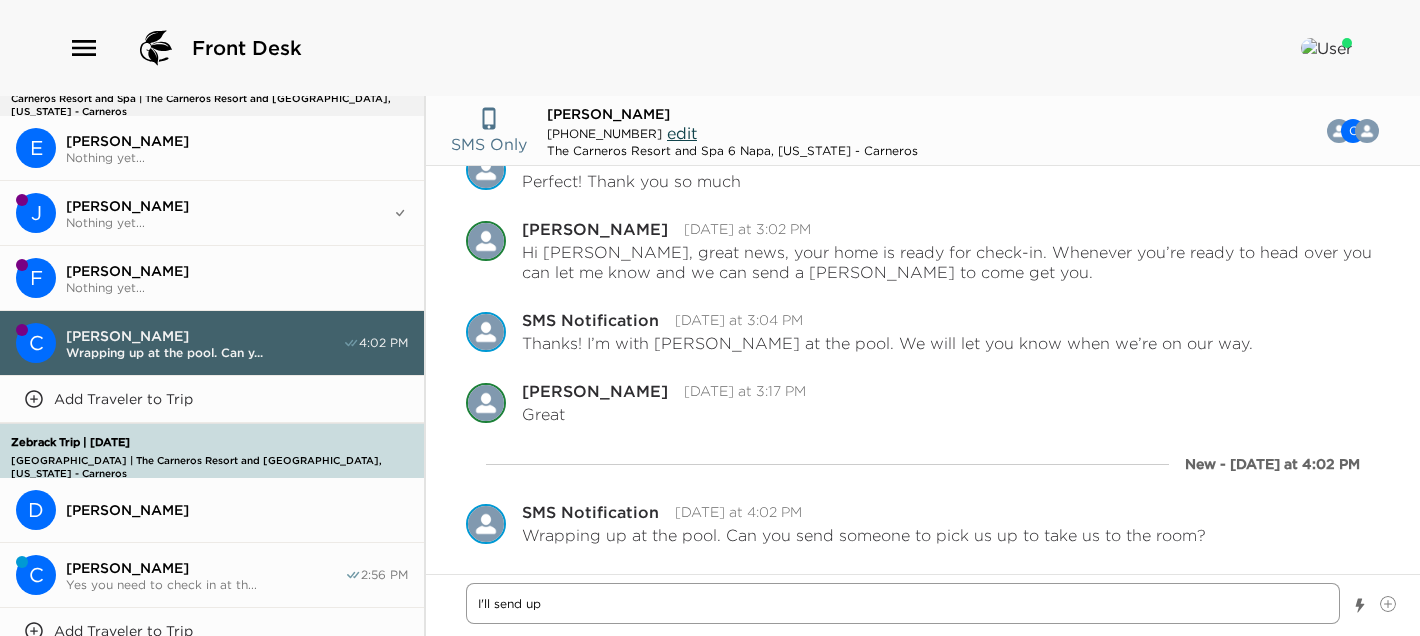 type on "x" 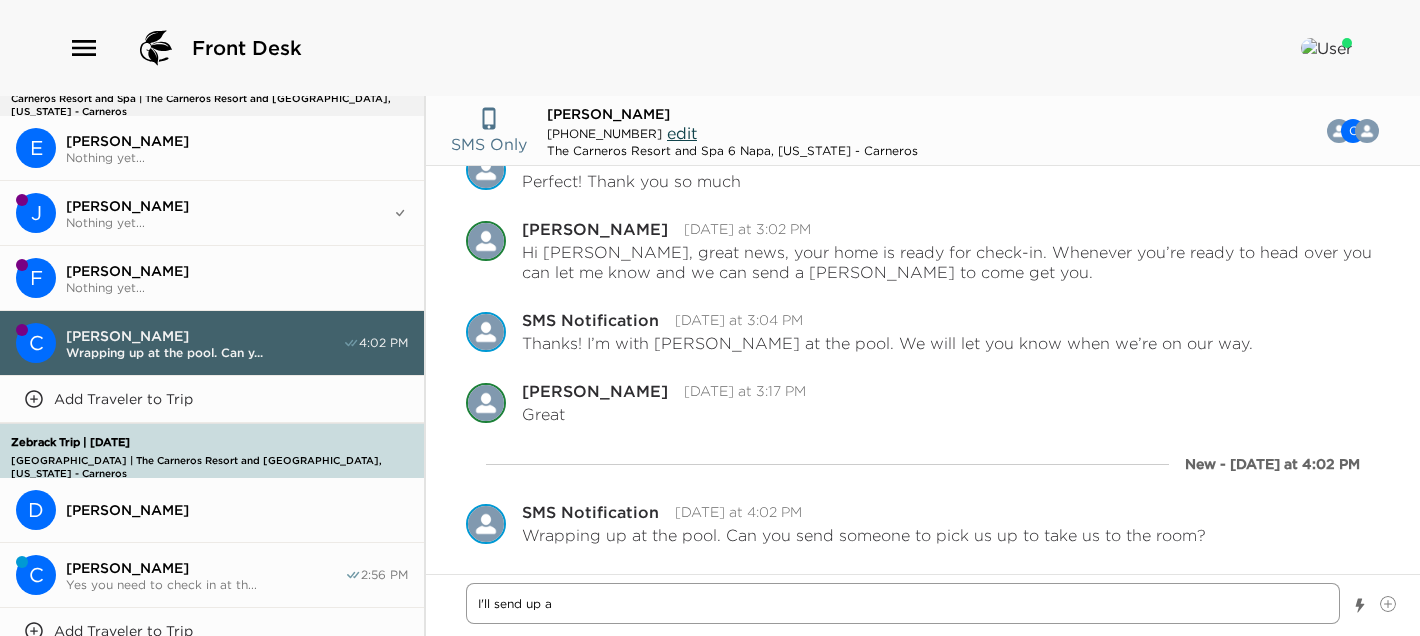 type on "I'll send up a" 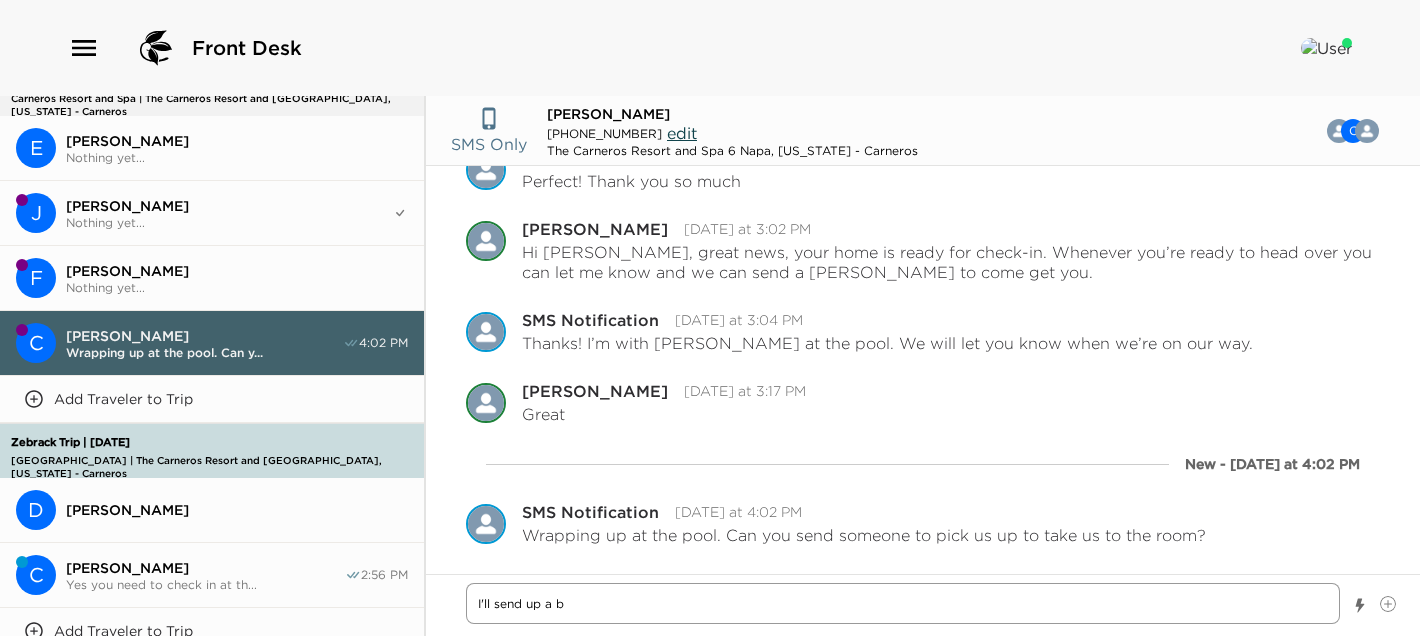 type on "x" 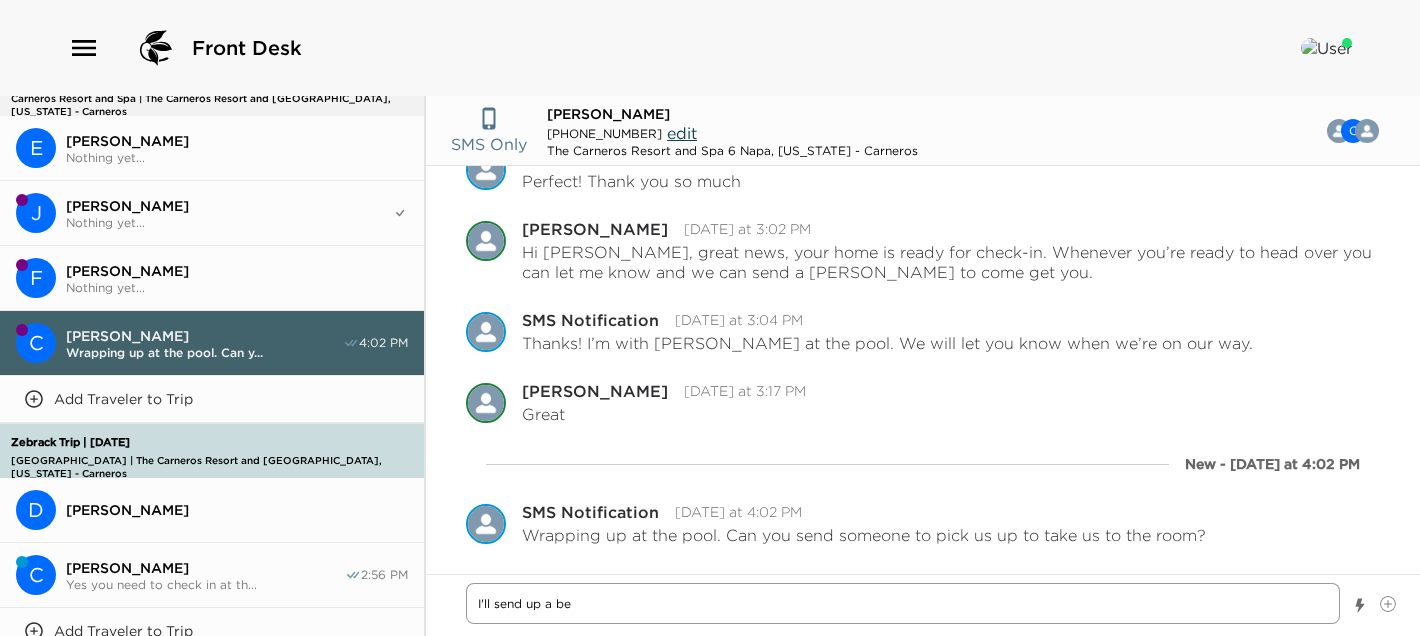type on "x" 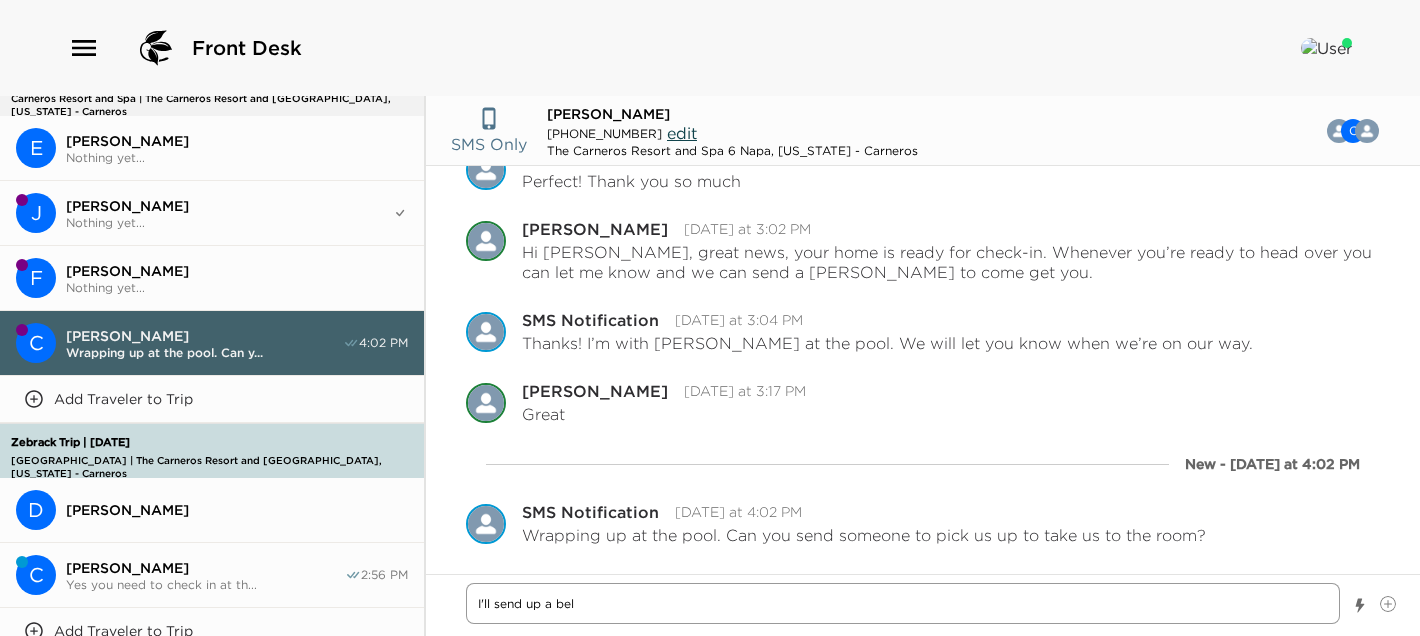 type on "x" 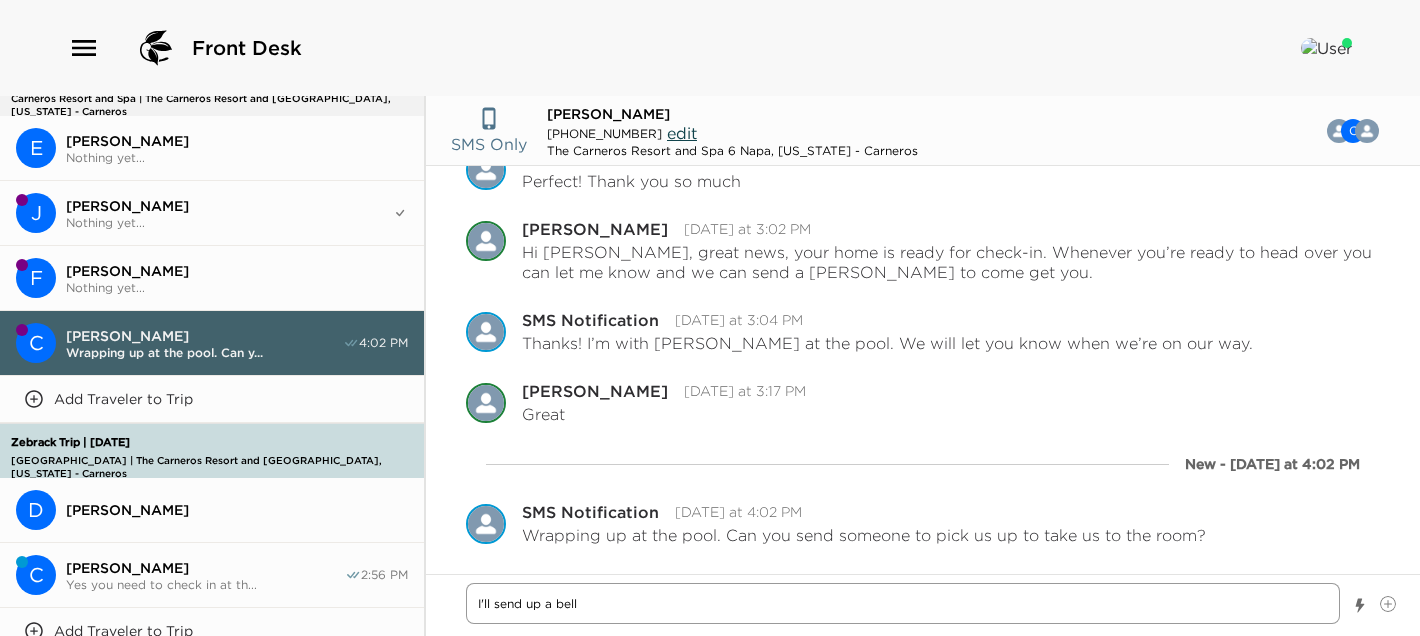 type on "x" 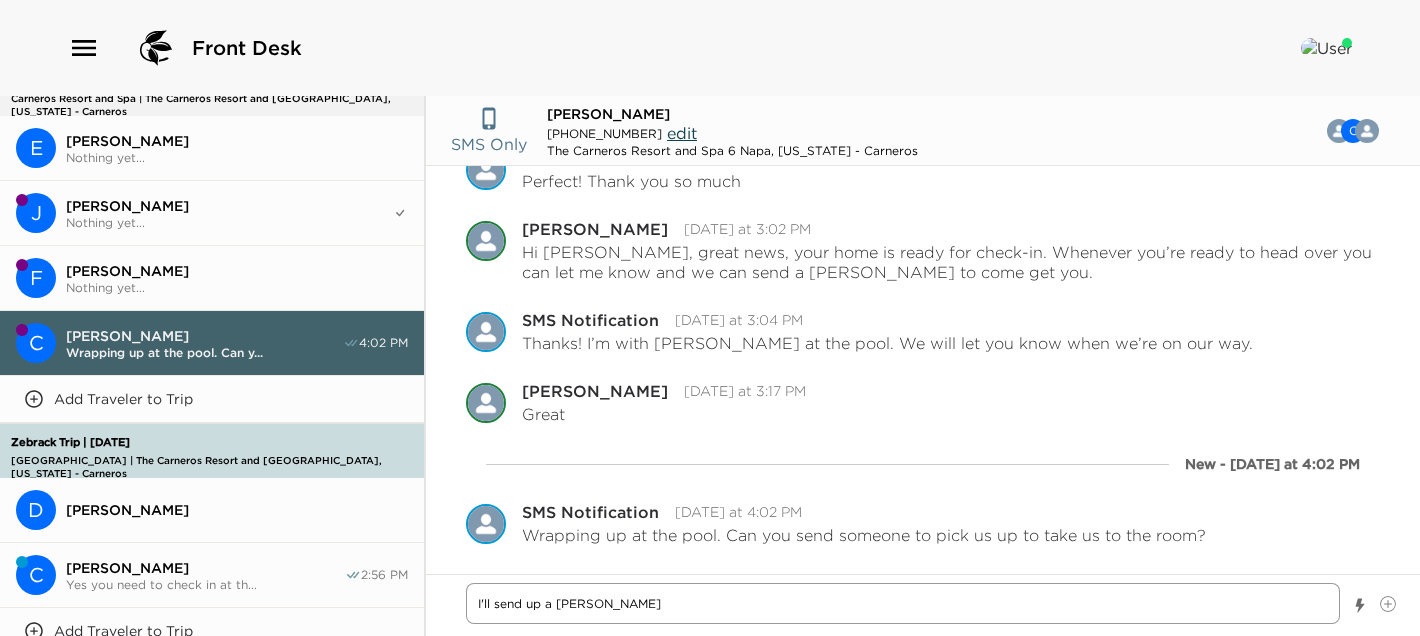 type on "x" 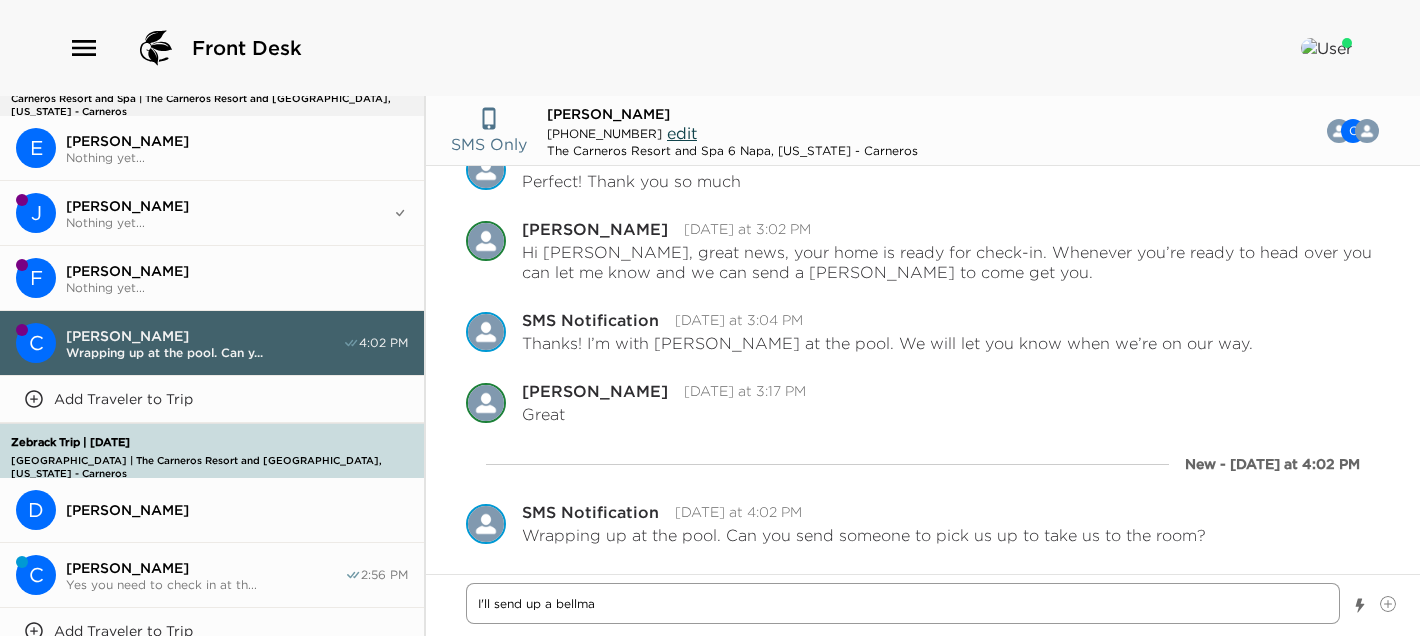 type on "x" 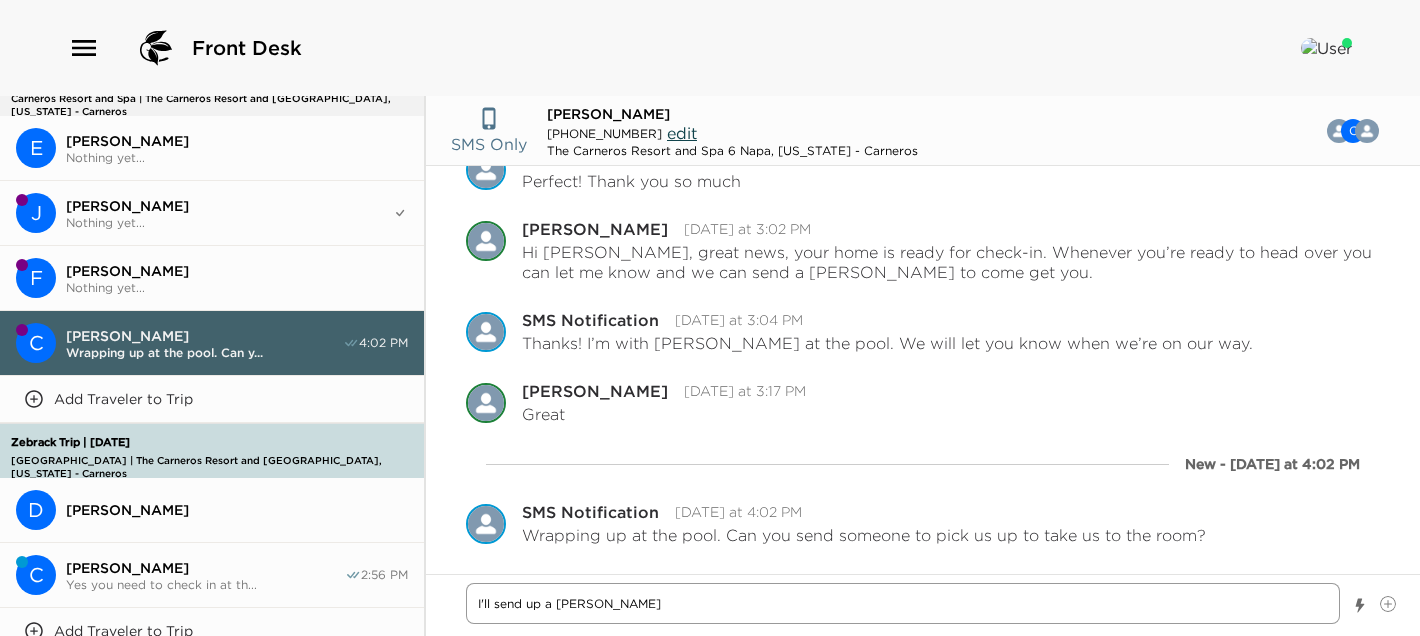 type on "x" 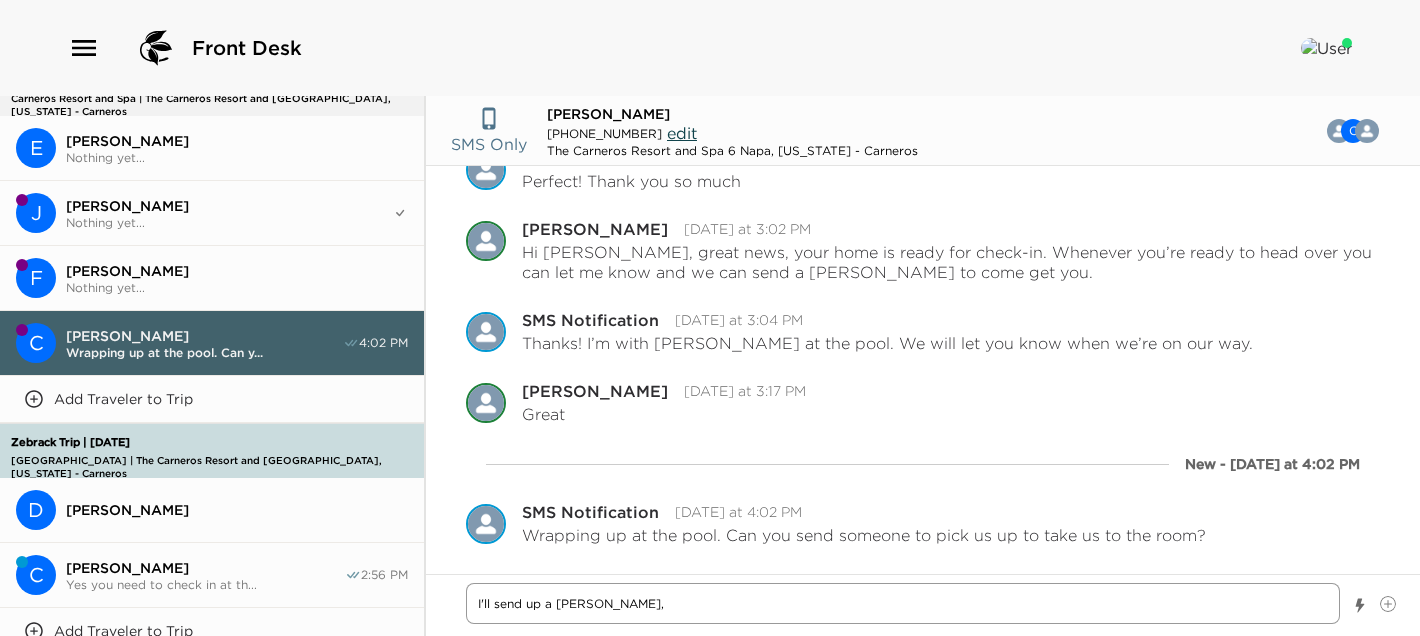 type on "x" 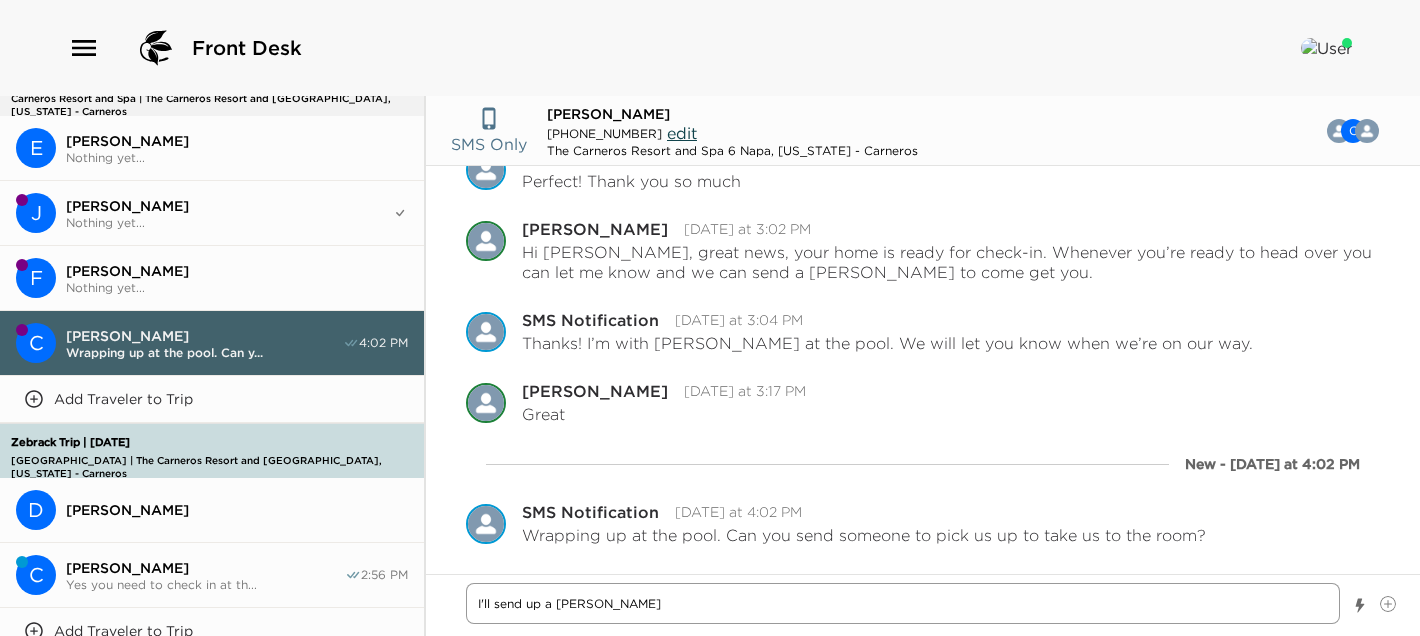 type on "x" 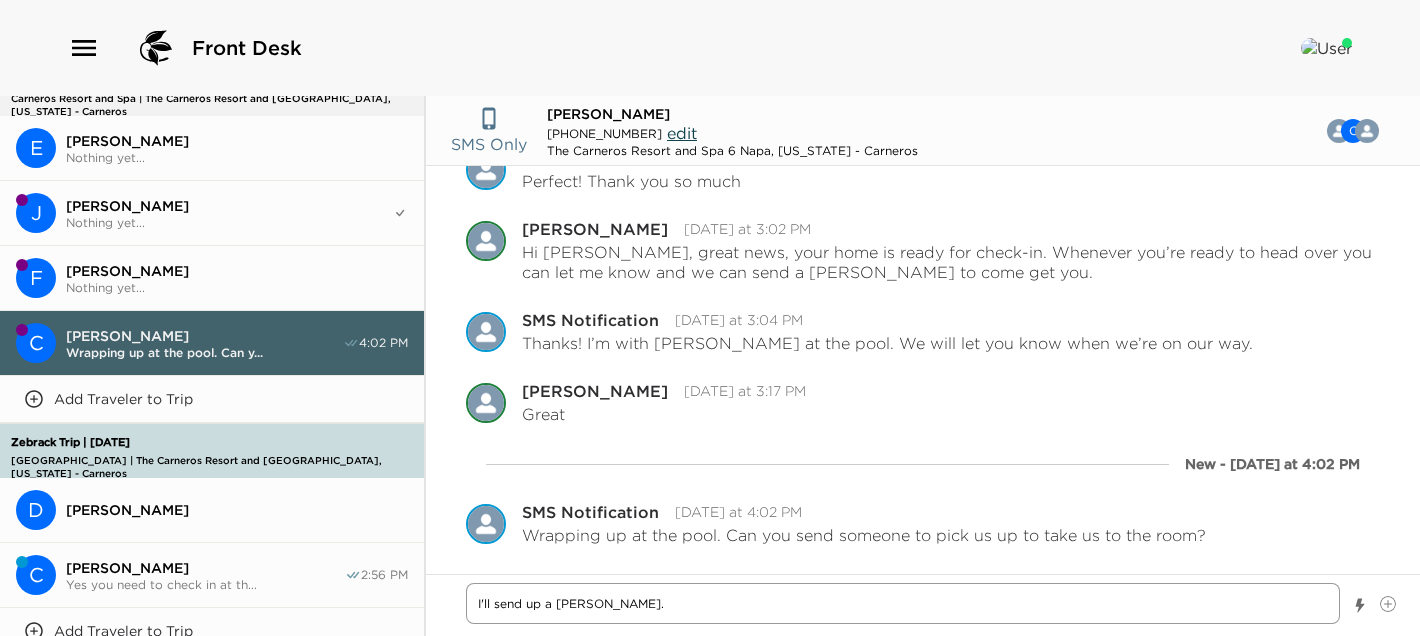 type on "x" 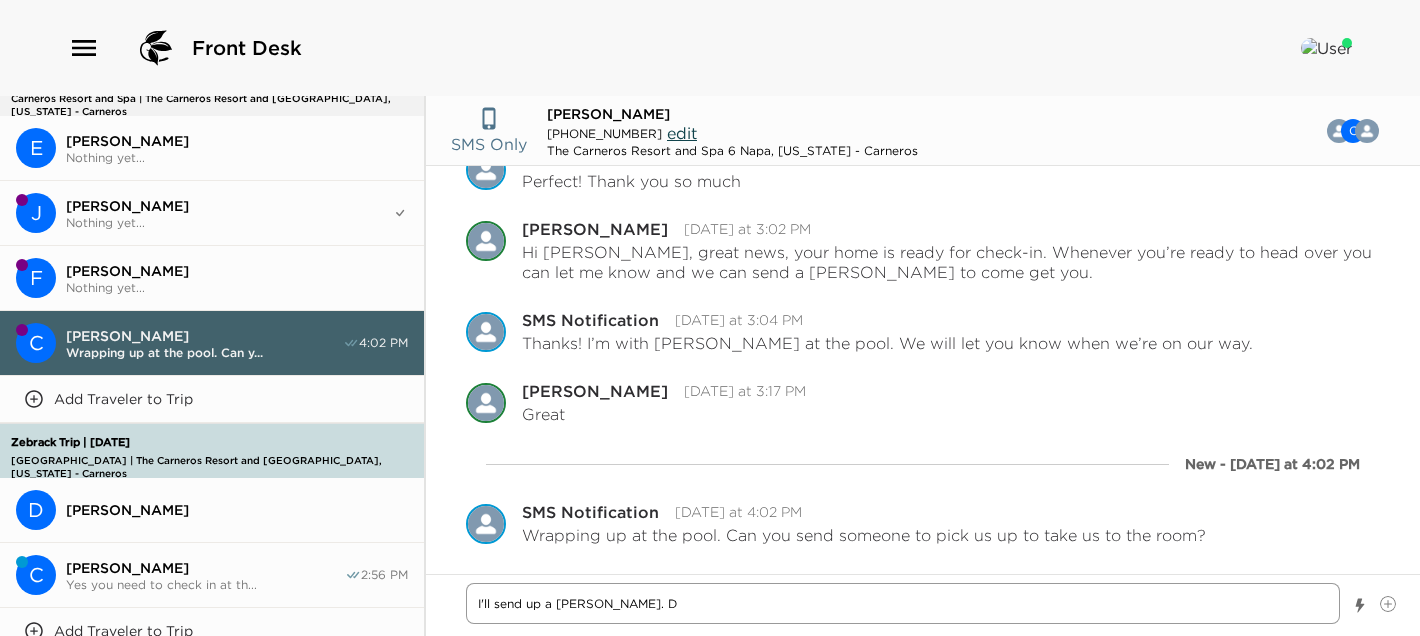 type on "x" 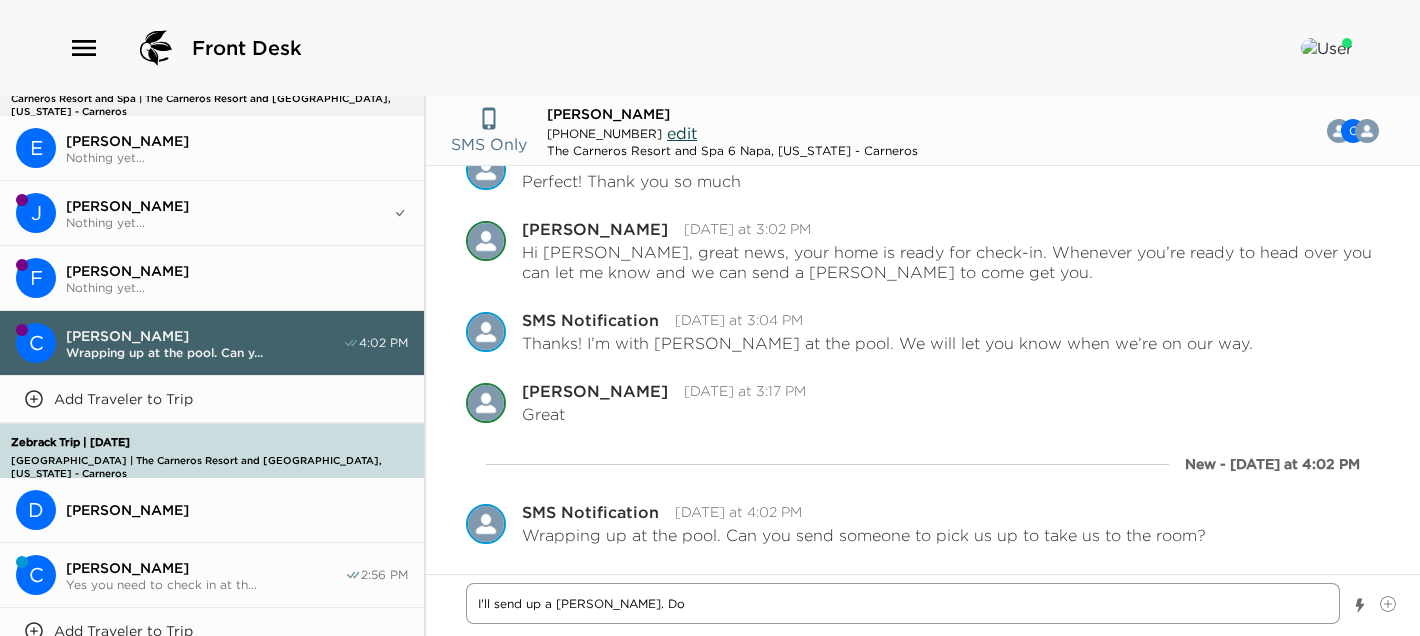 type on "x" 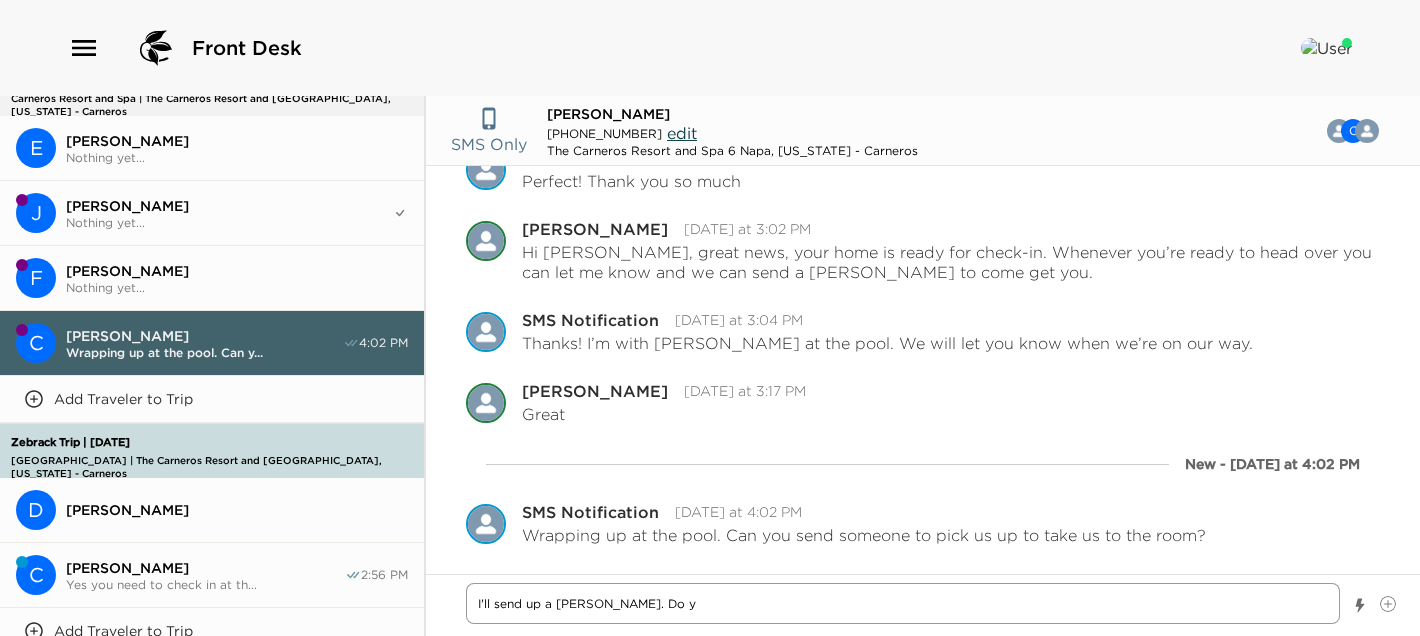 type on "x" 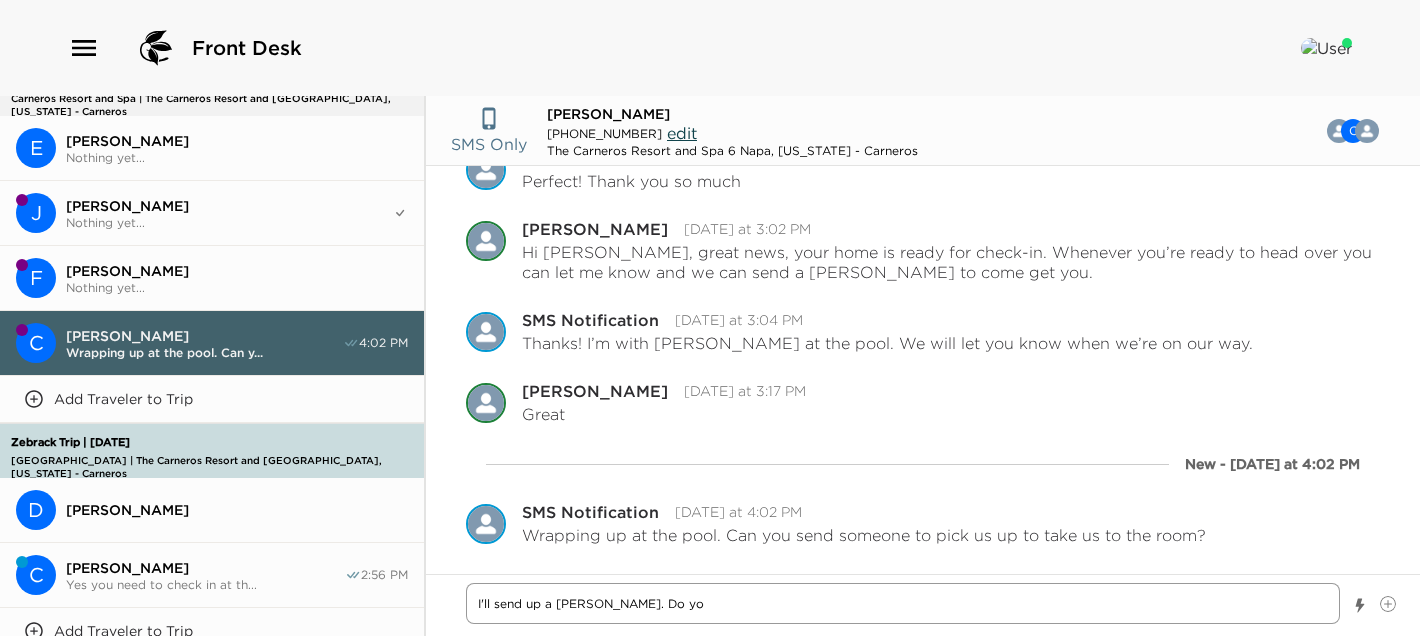 type on "x" 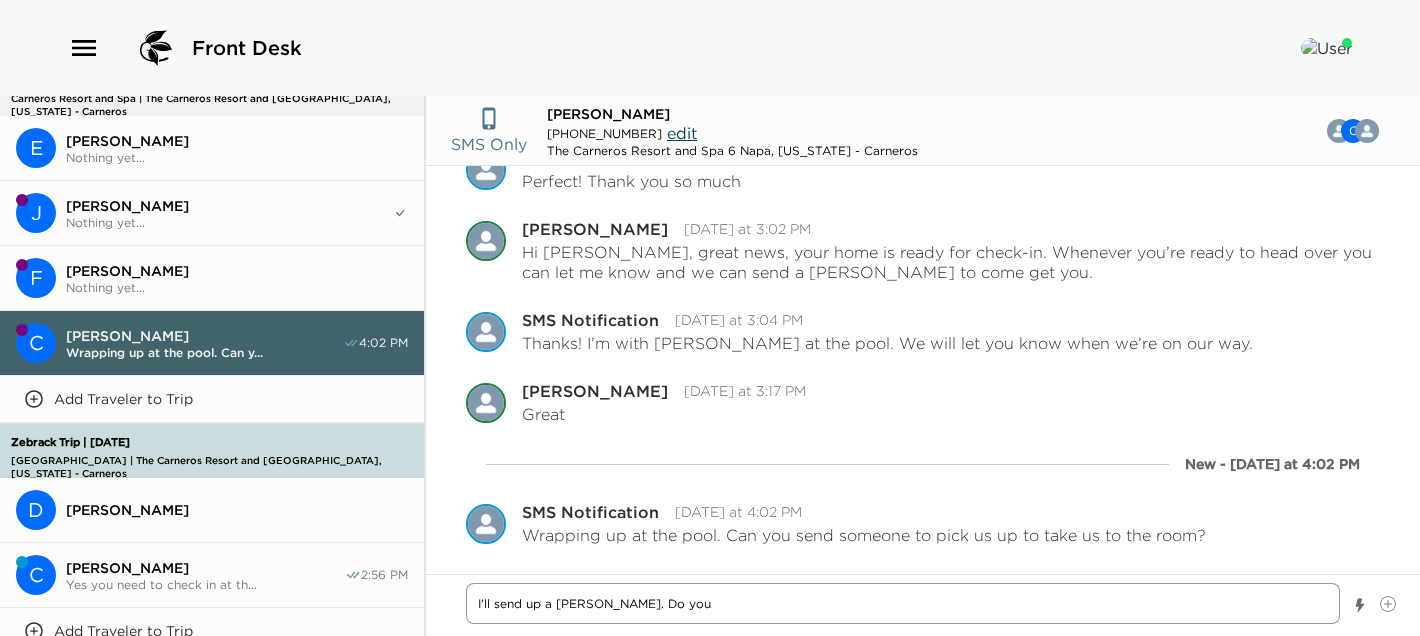 type on "x" 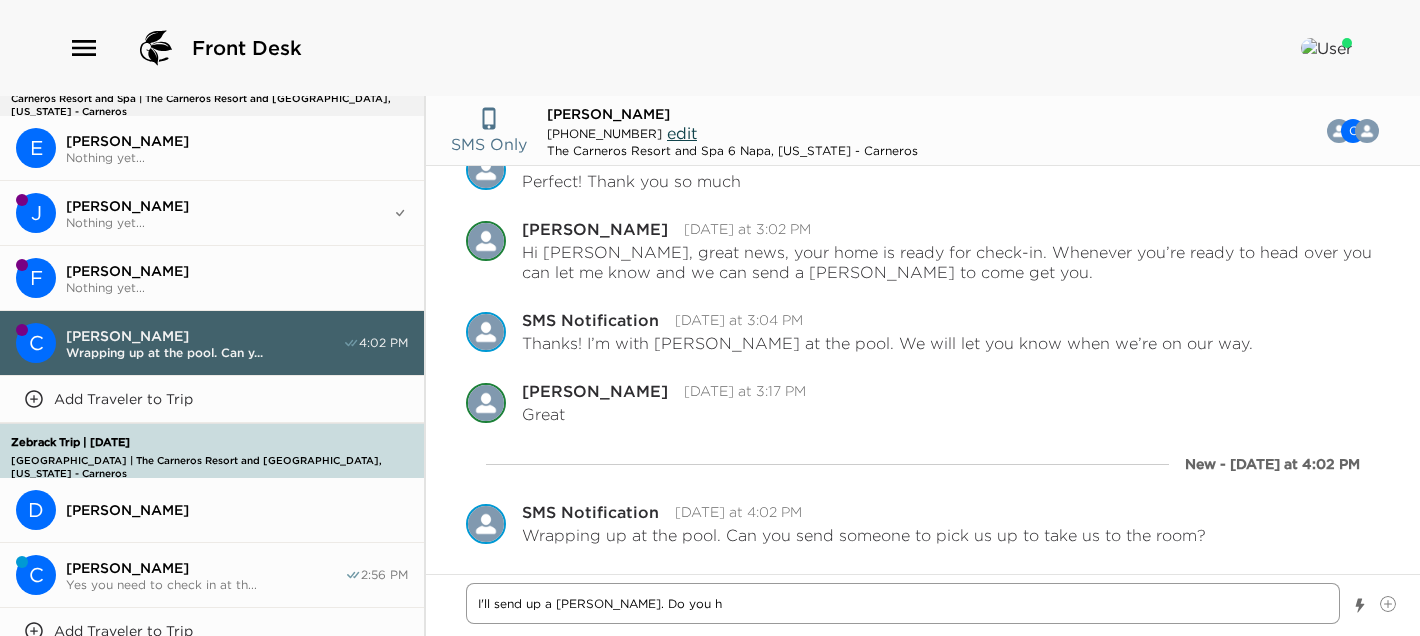 type on "x" 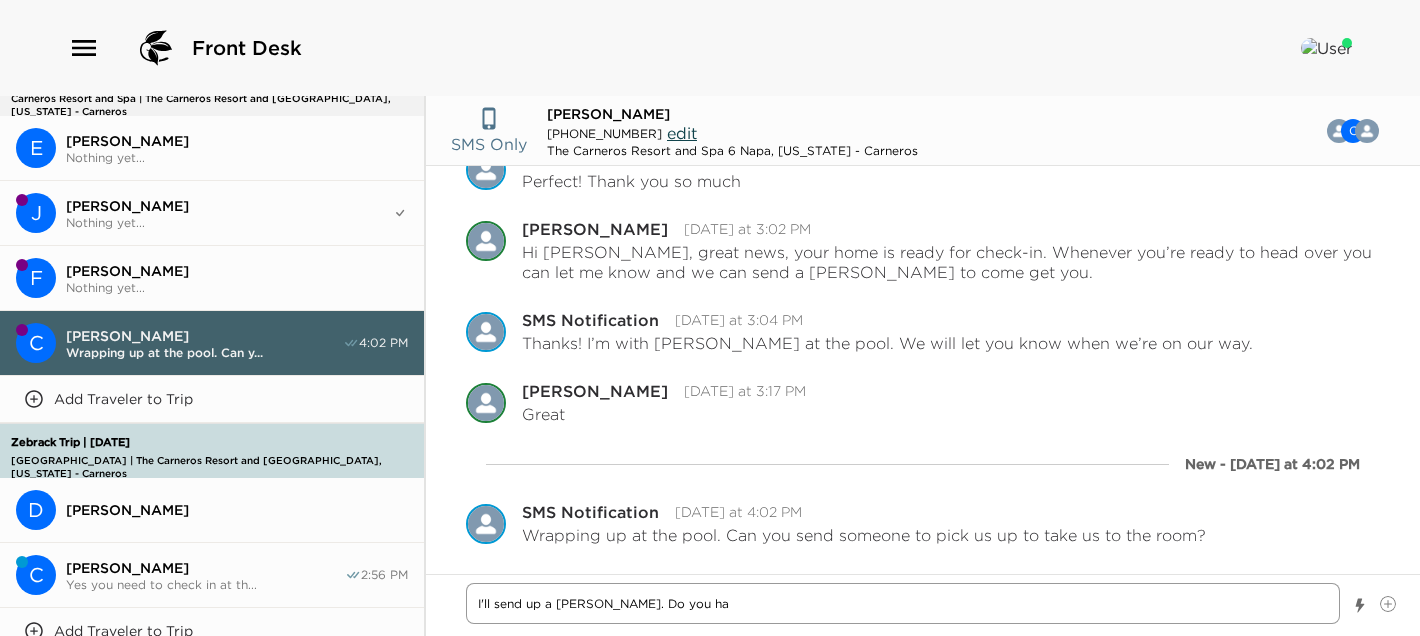 type on "x" 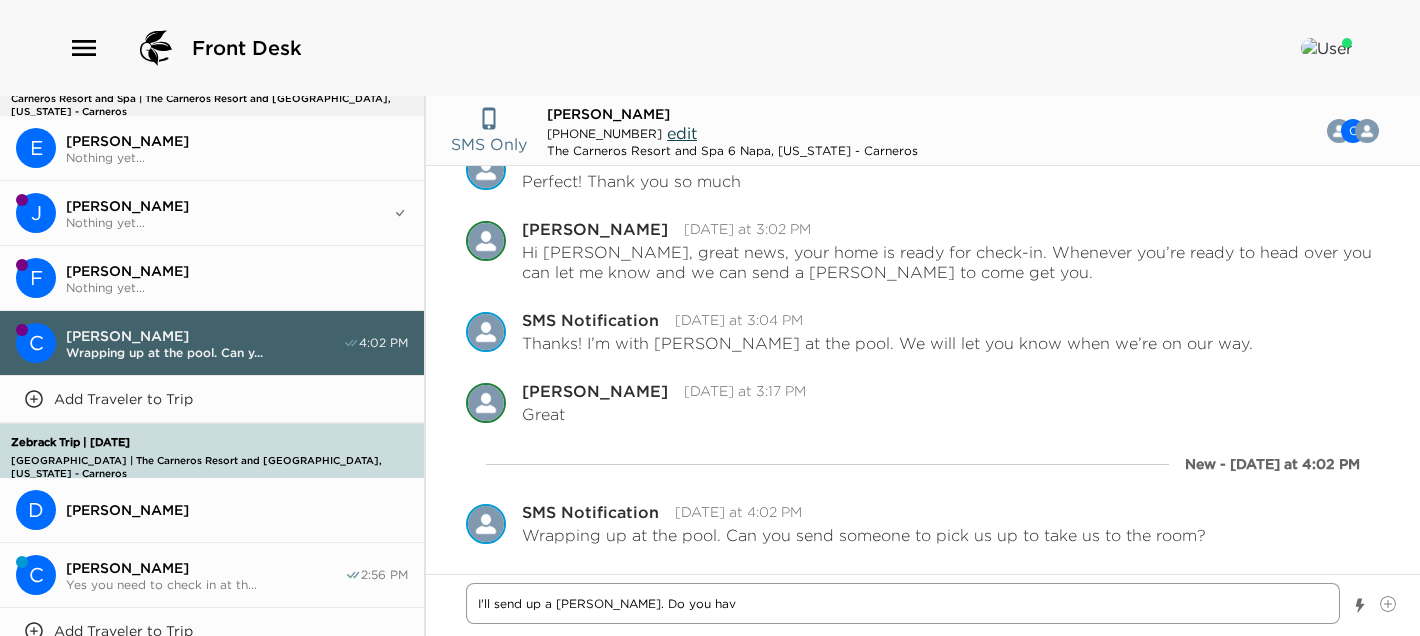 type on "x" 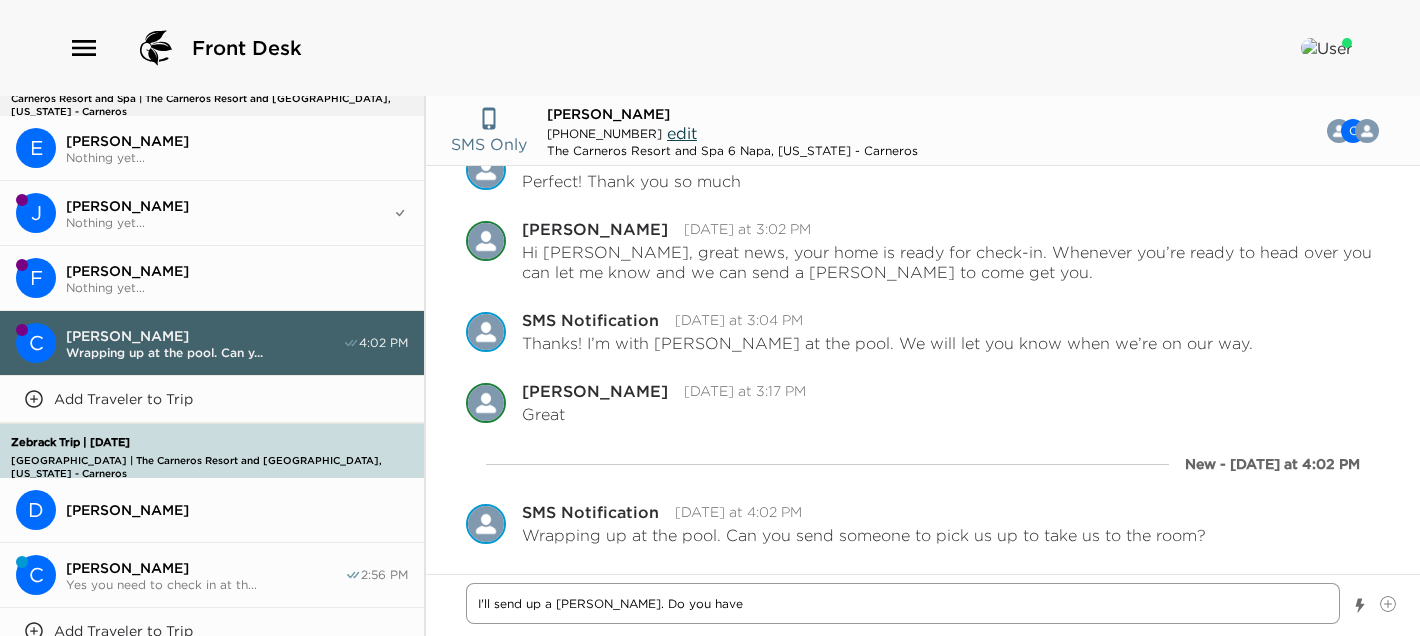 type on "x" 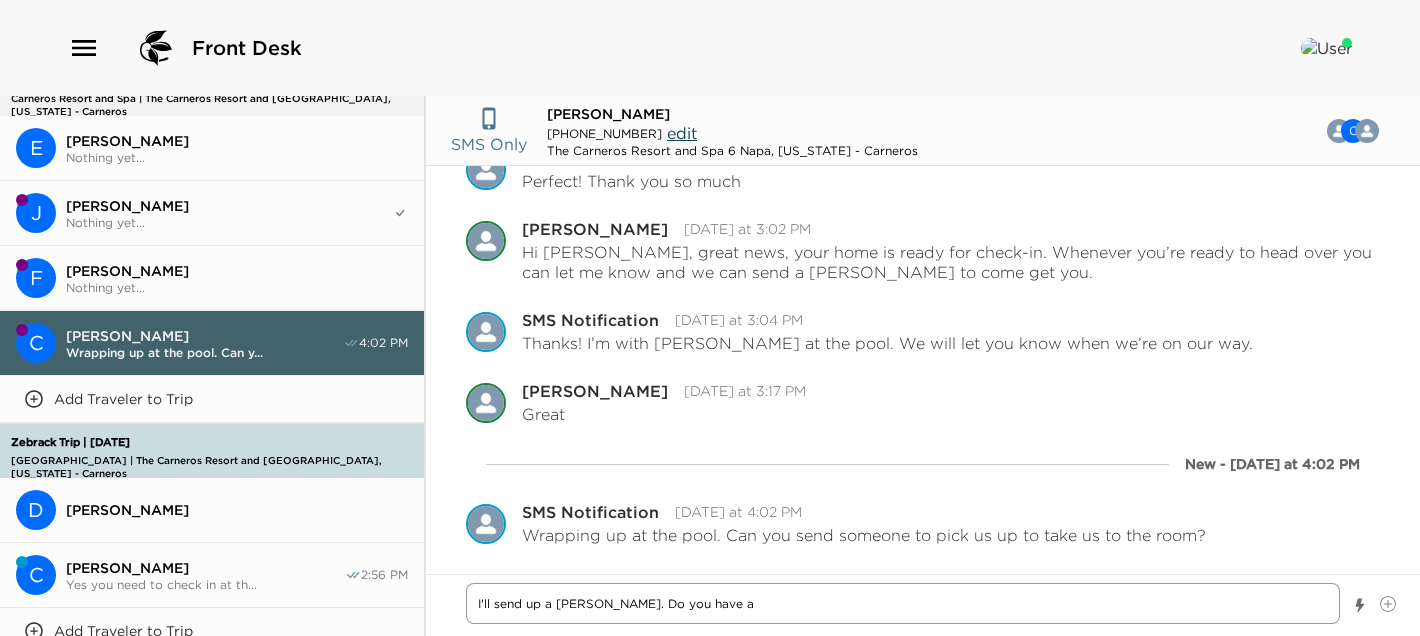 type on "x" 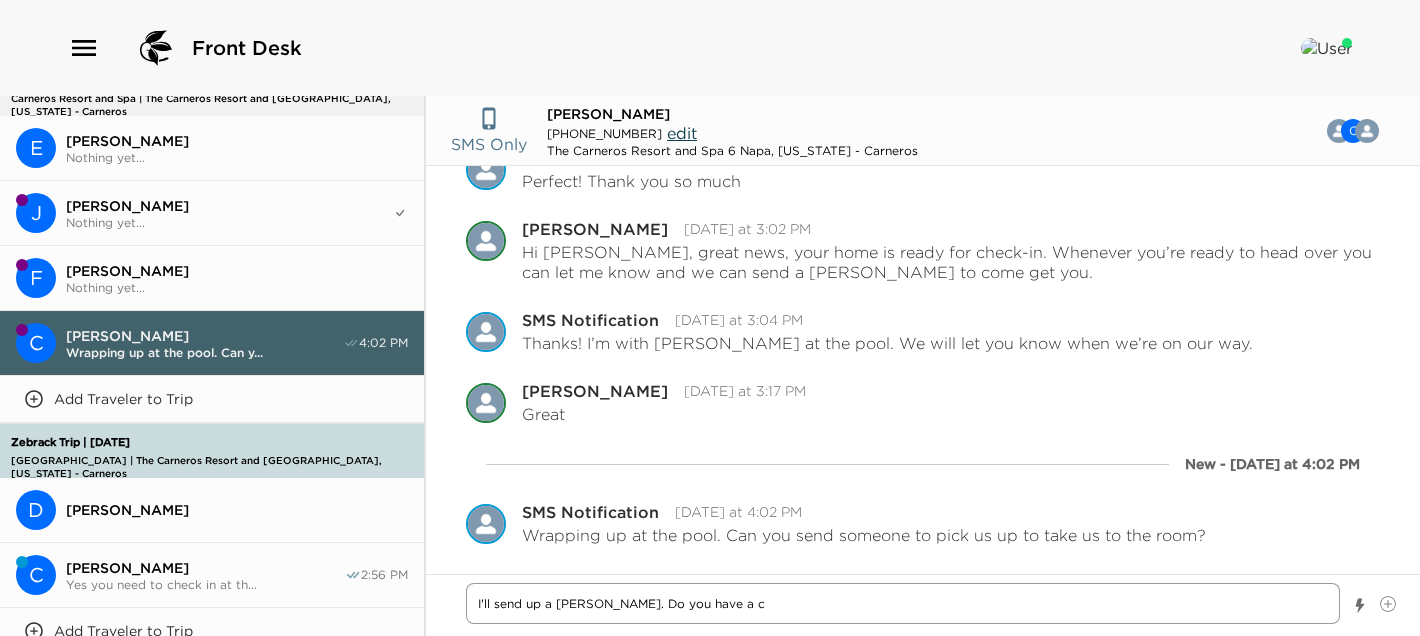 type on "x" 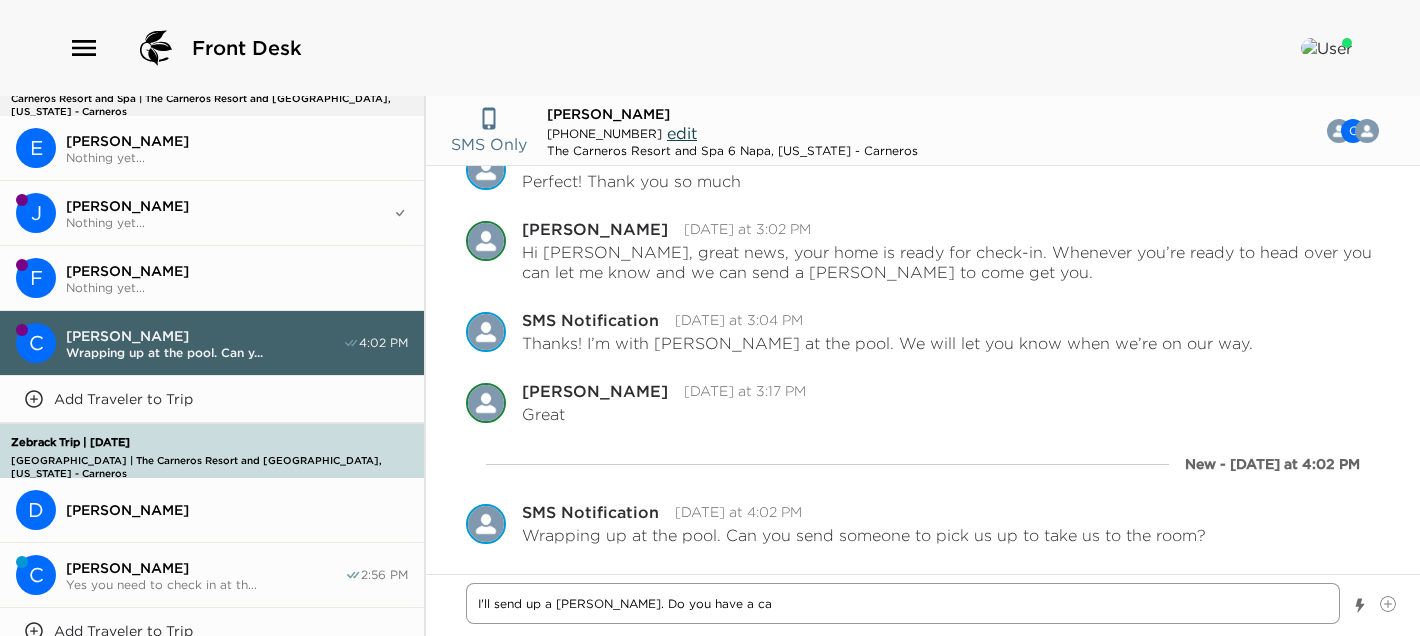 type on "x" 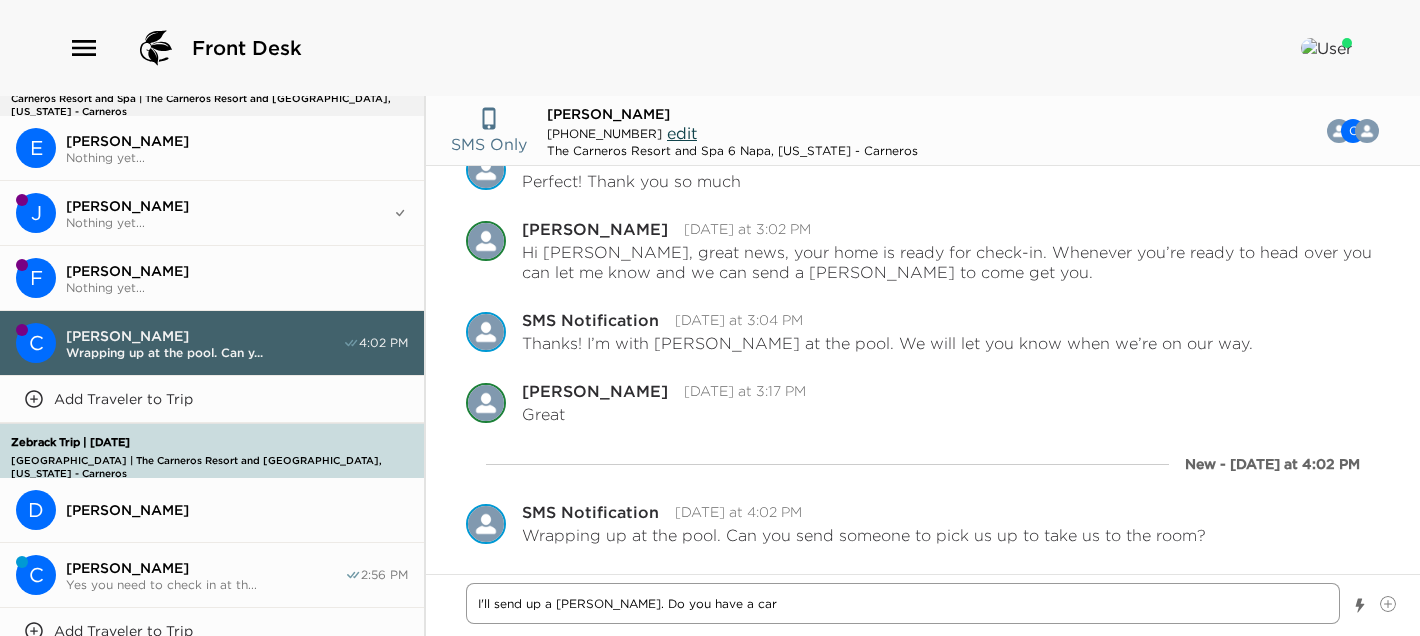 type on "x" 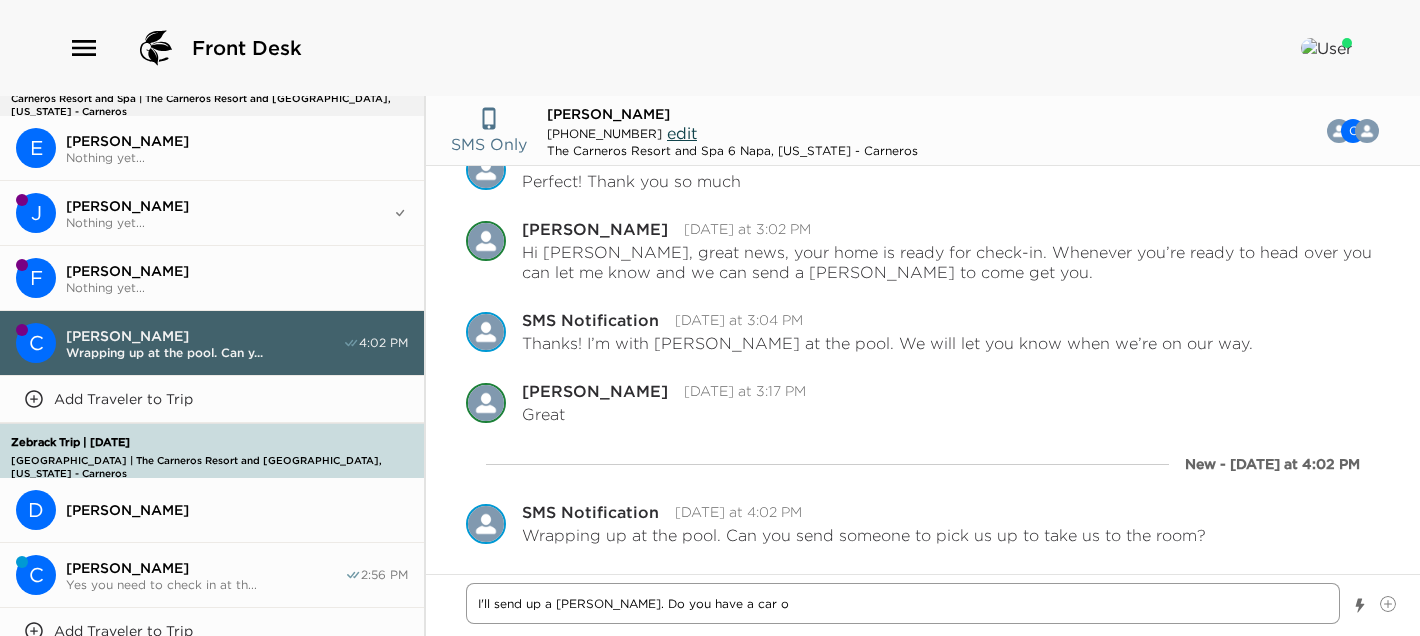 type on "x" 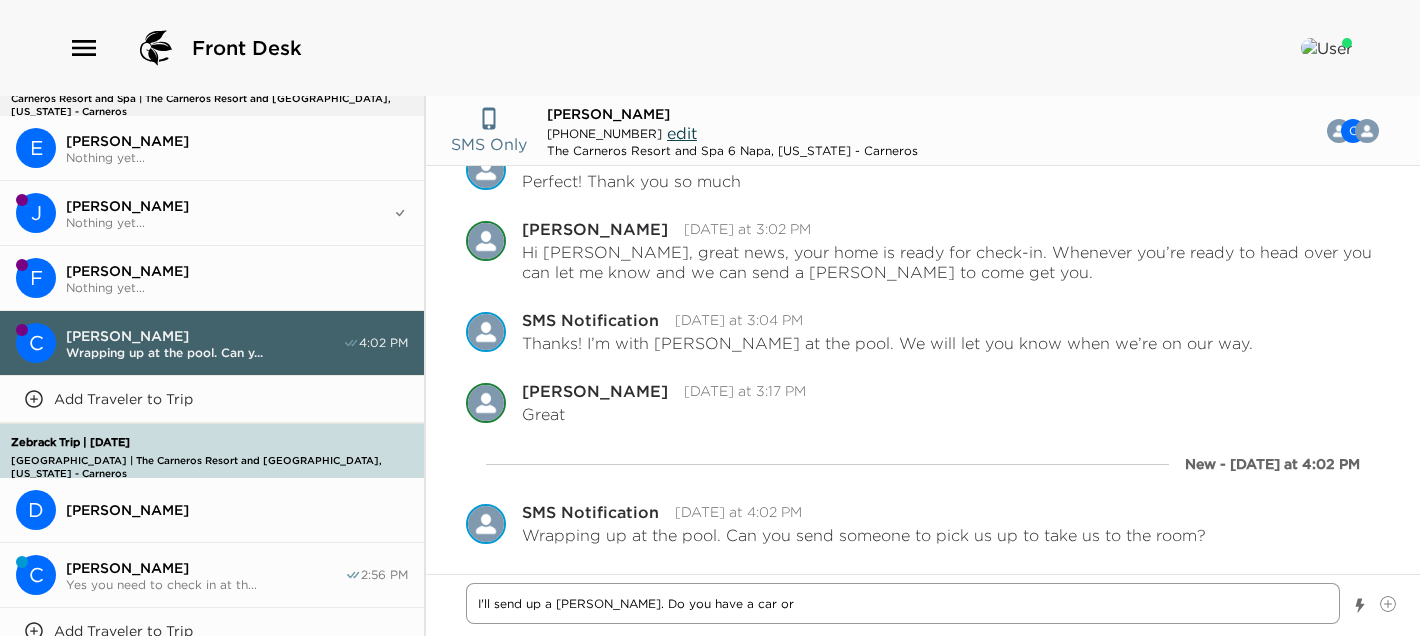type on "x" 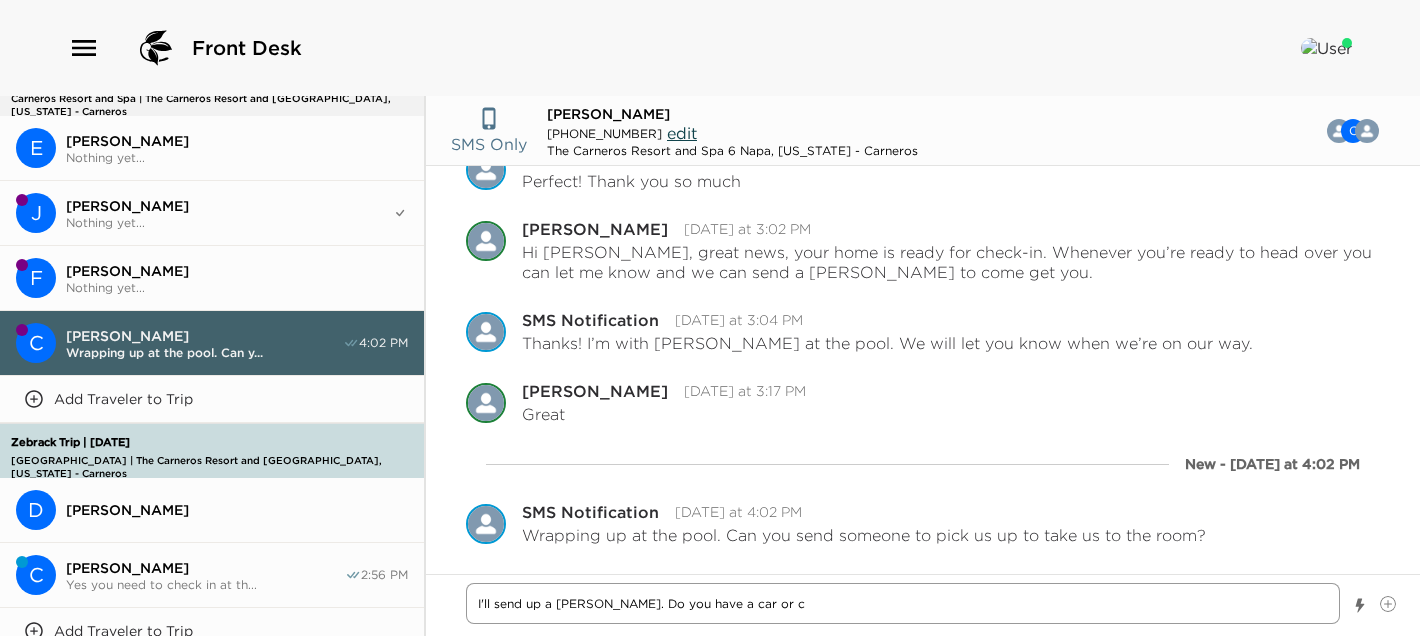 type on "x" 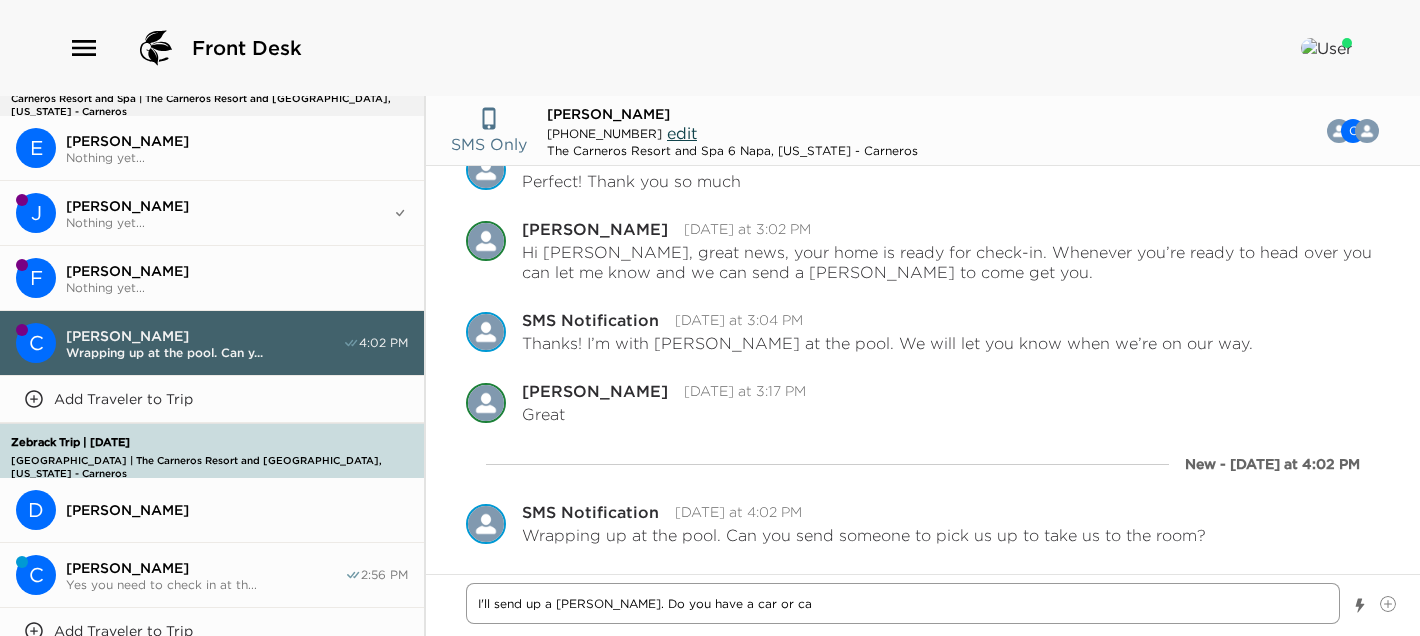 type on "x" 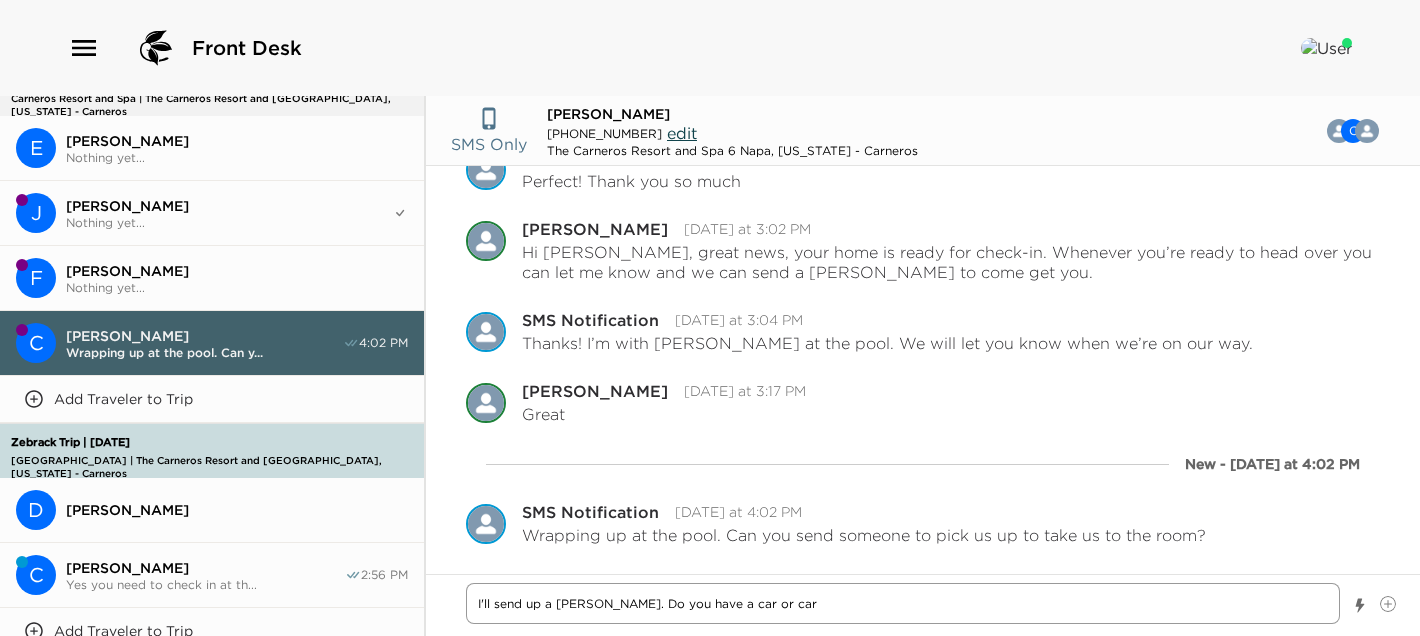 type on "x" 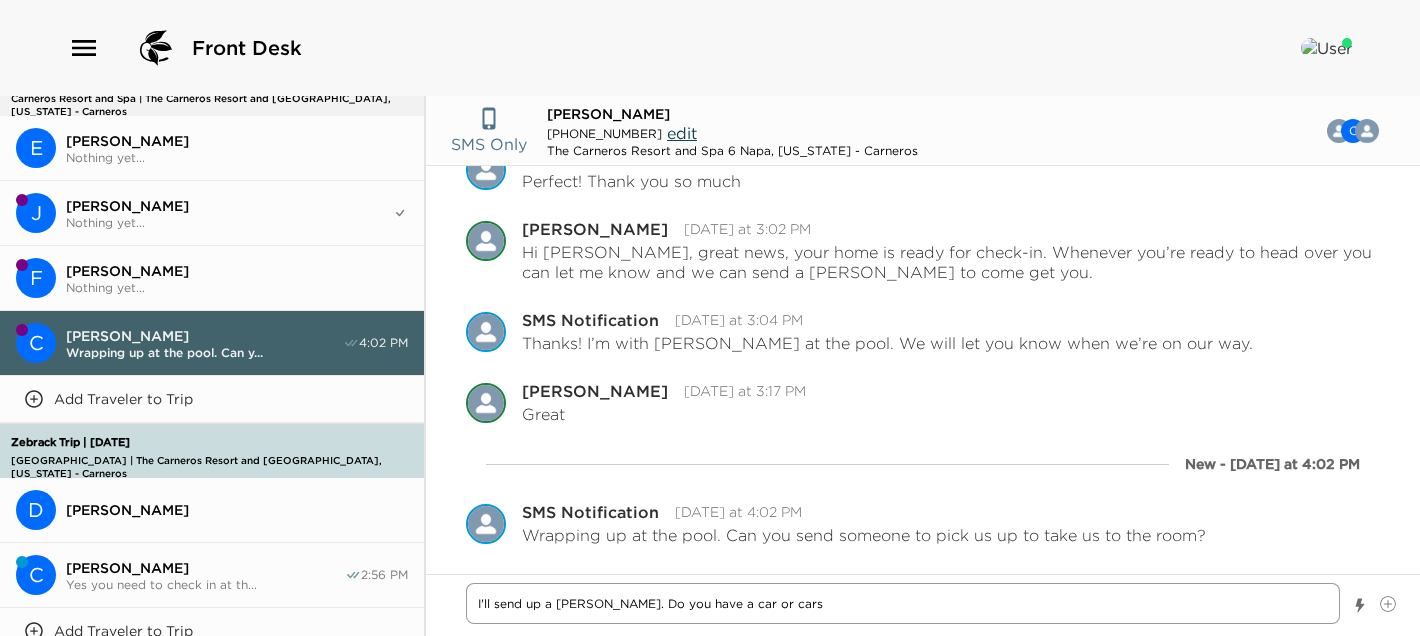 type on "x" 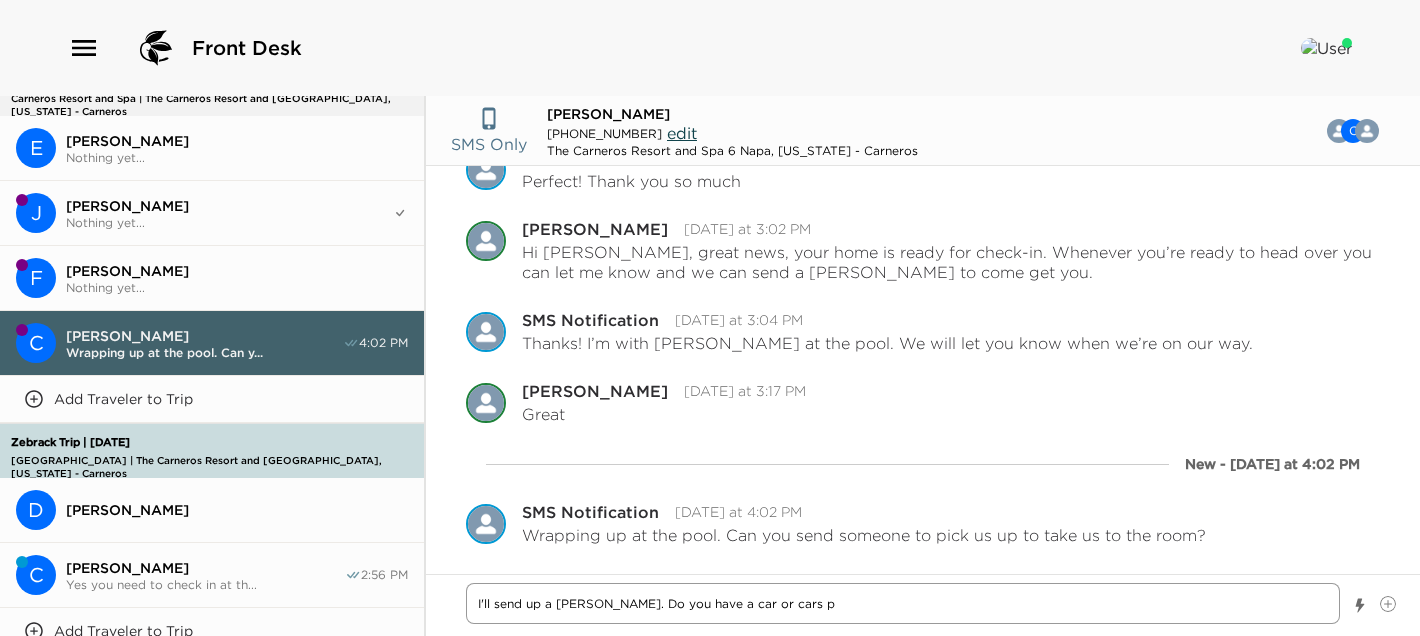 type on "x" 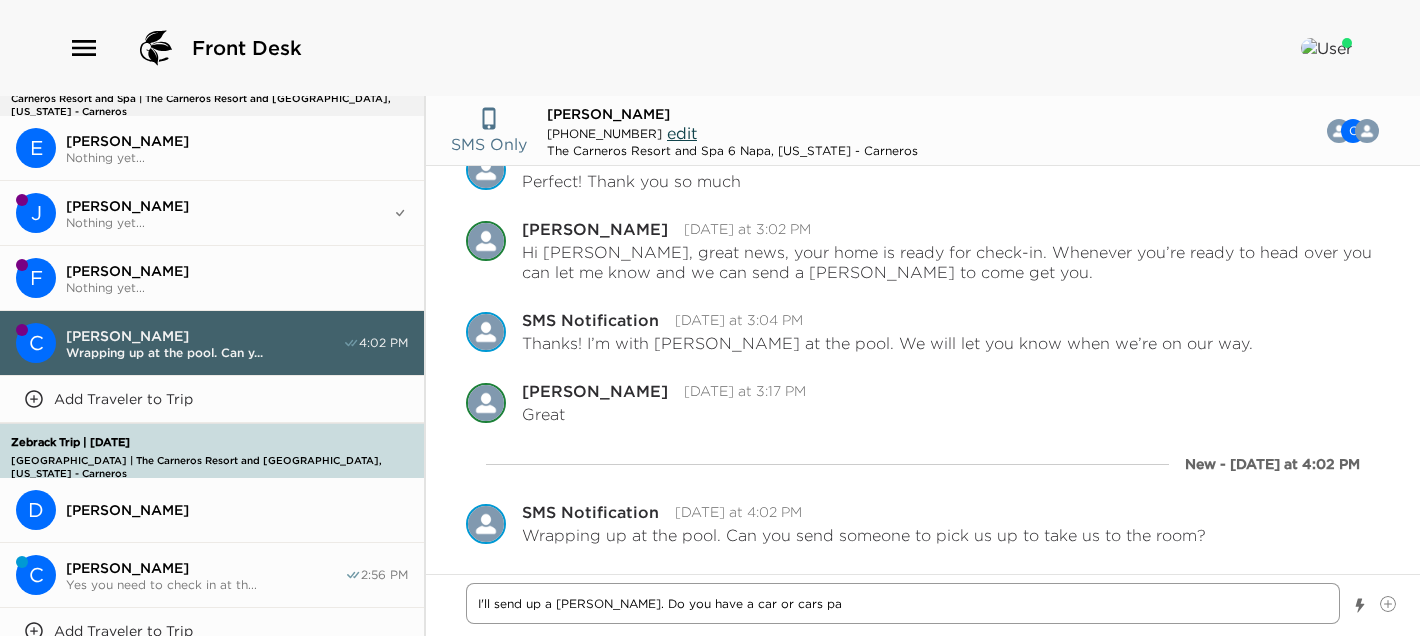 type on "x" 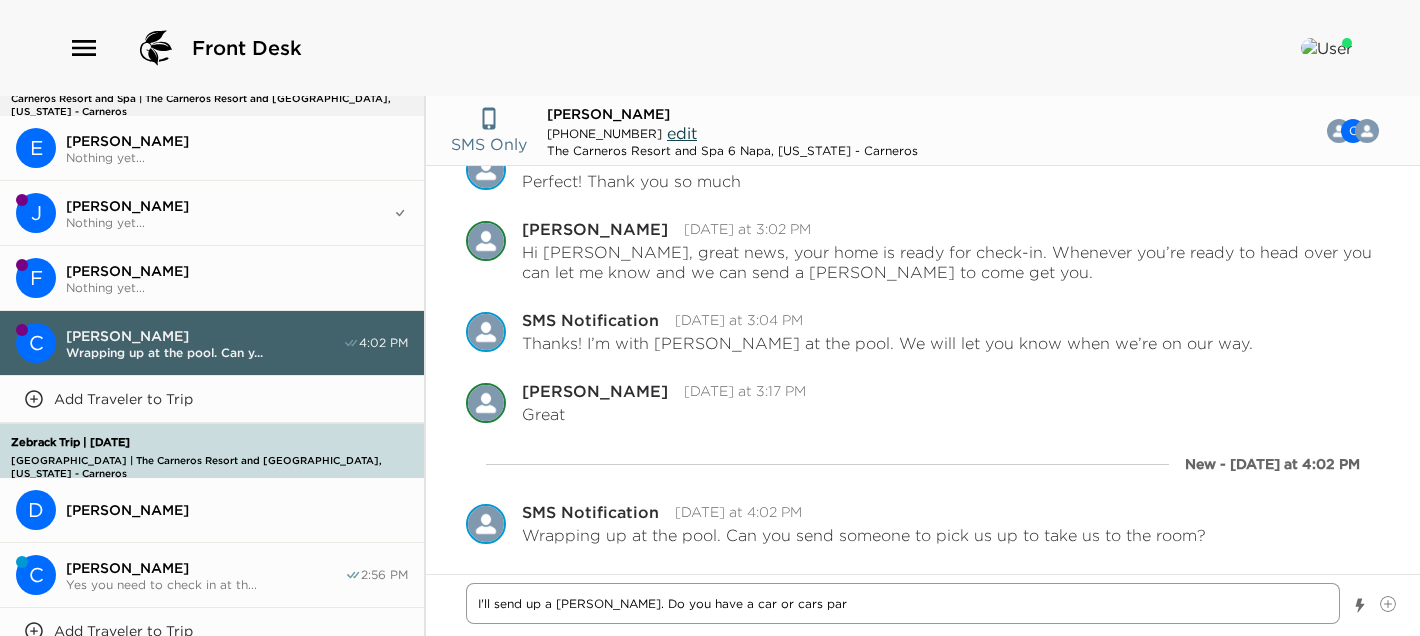 type on "x" 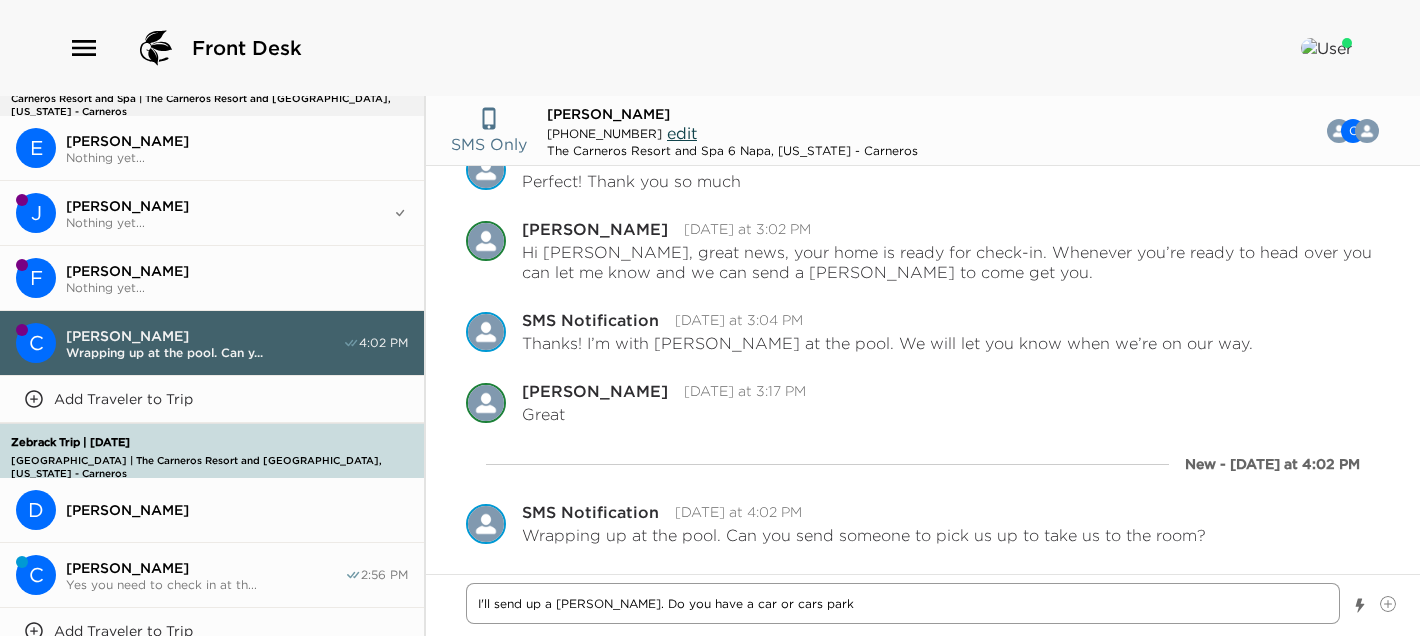 type on "x" 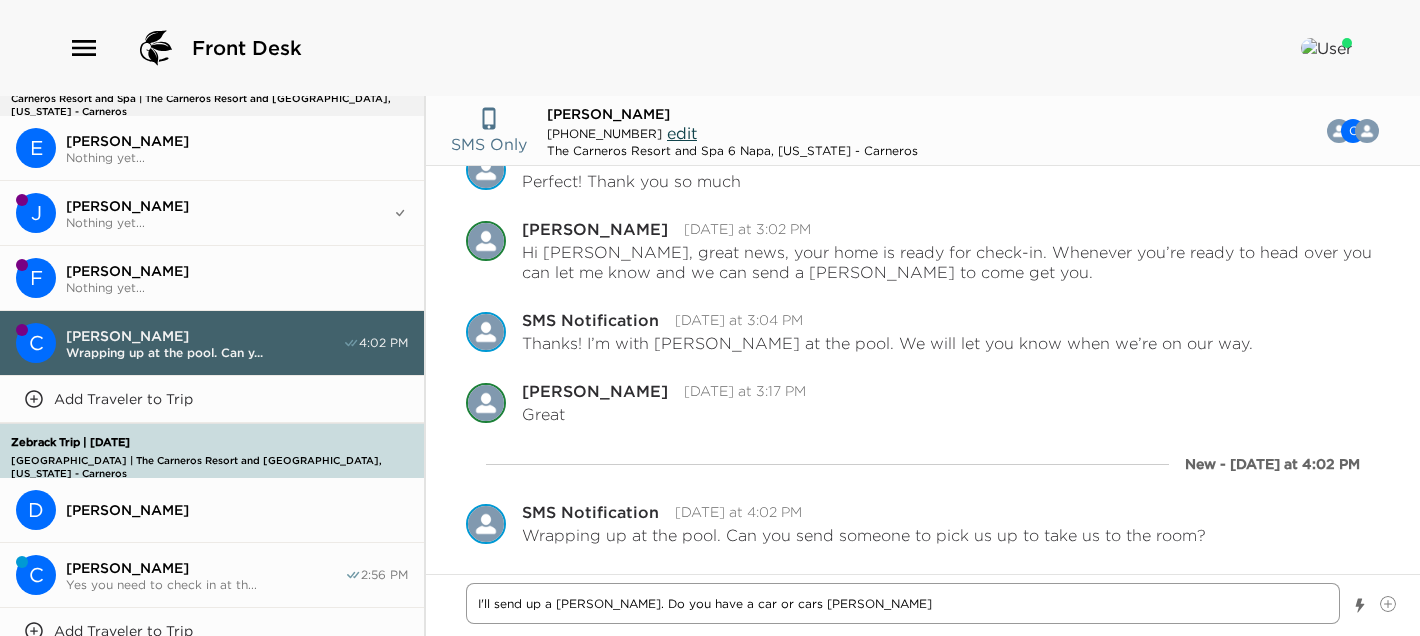 type on "x" 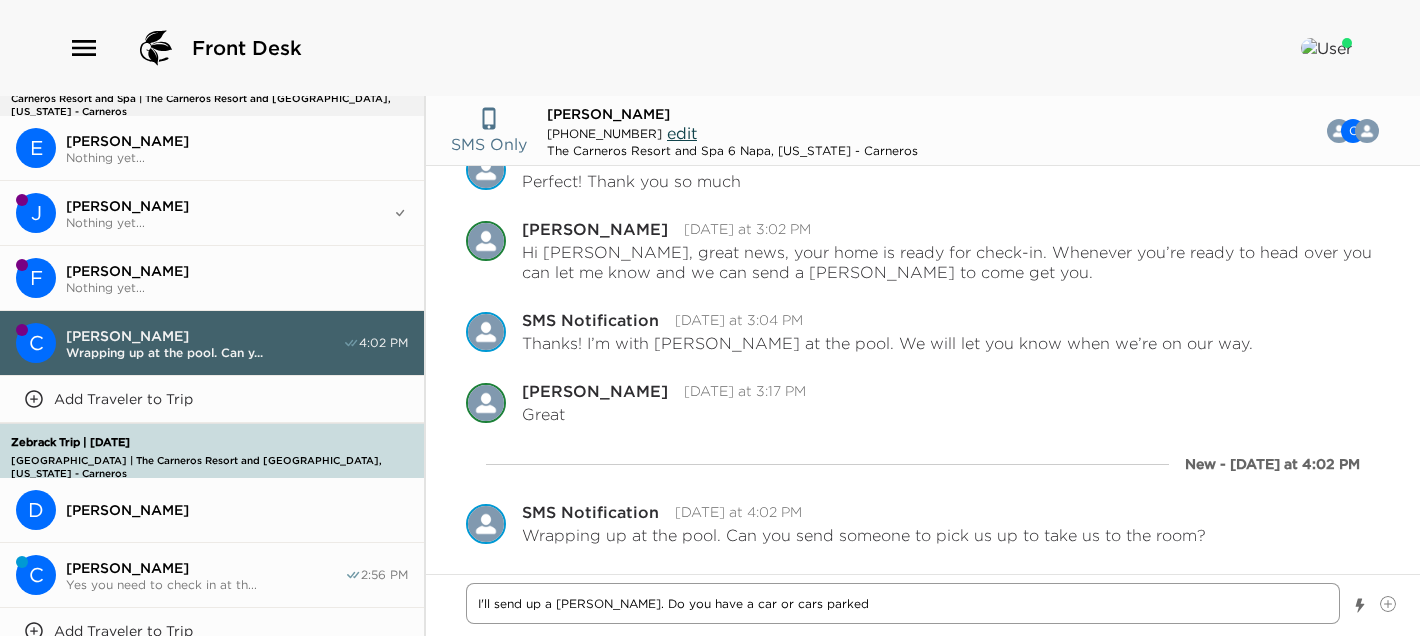 type on "x" 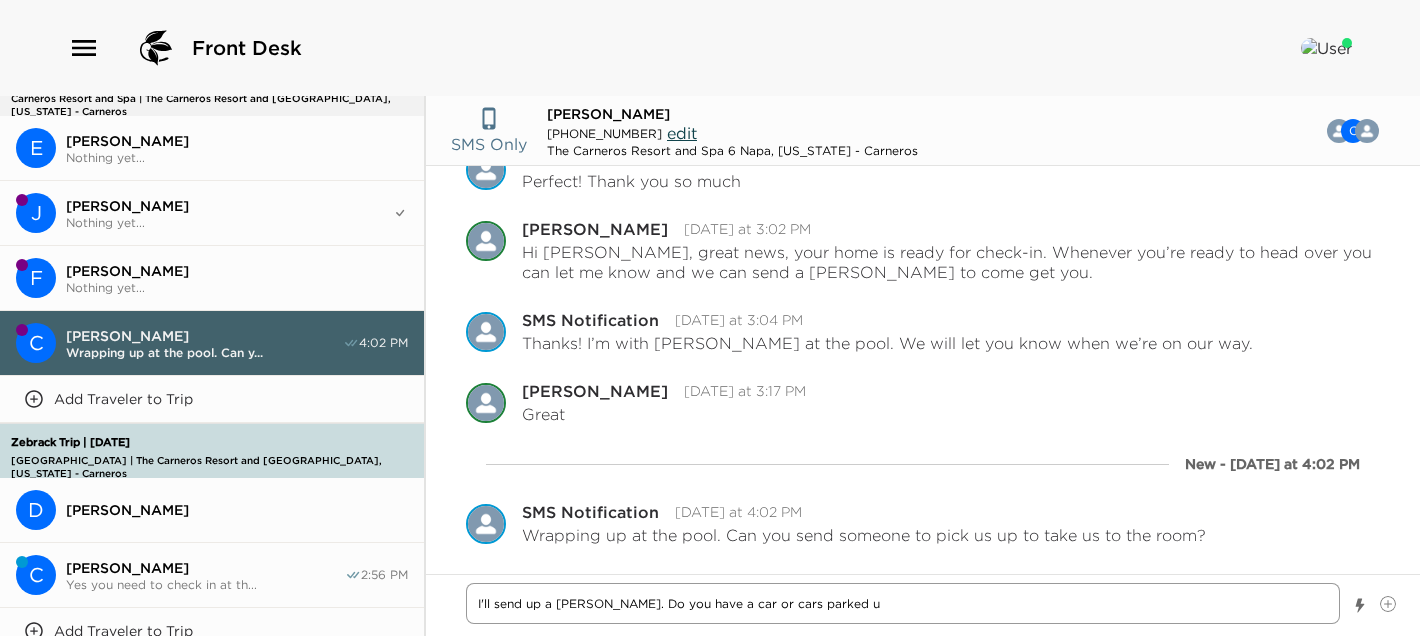 type on "x" 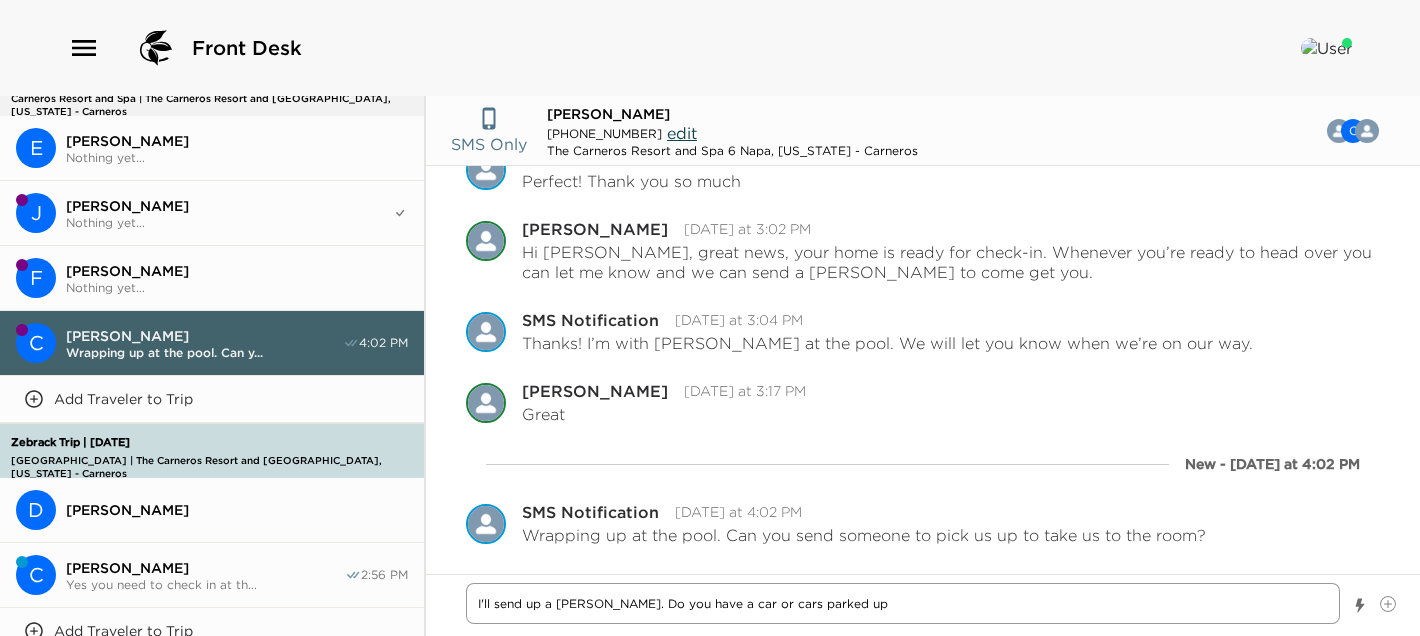 type on "x" 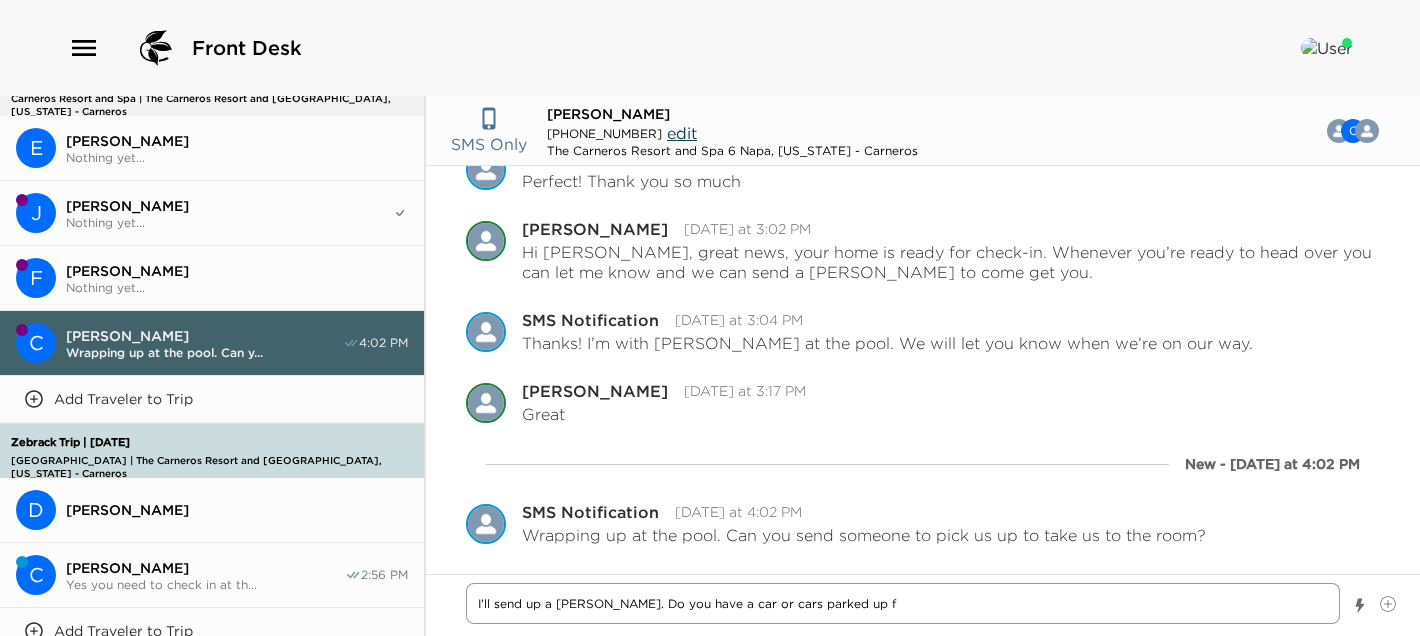 type on "x" 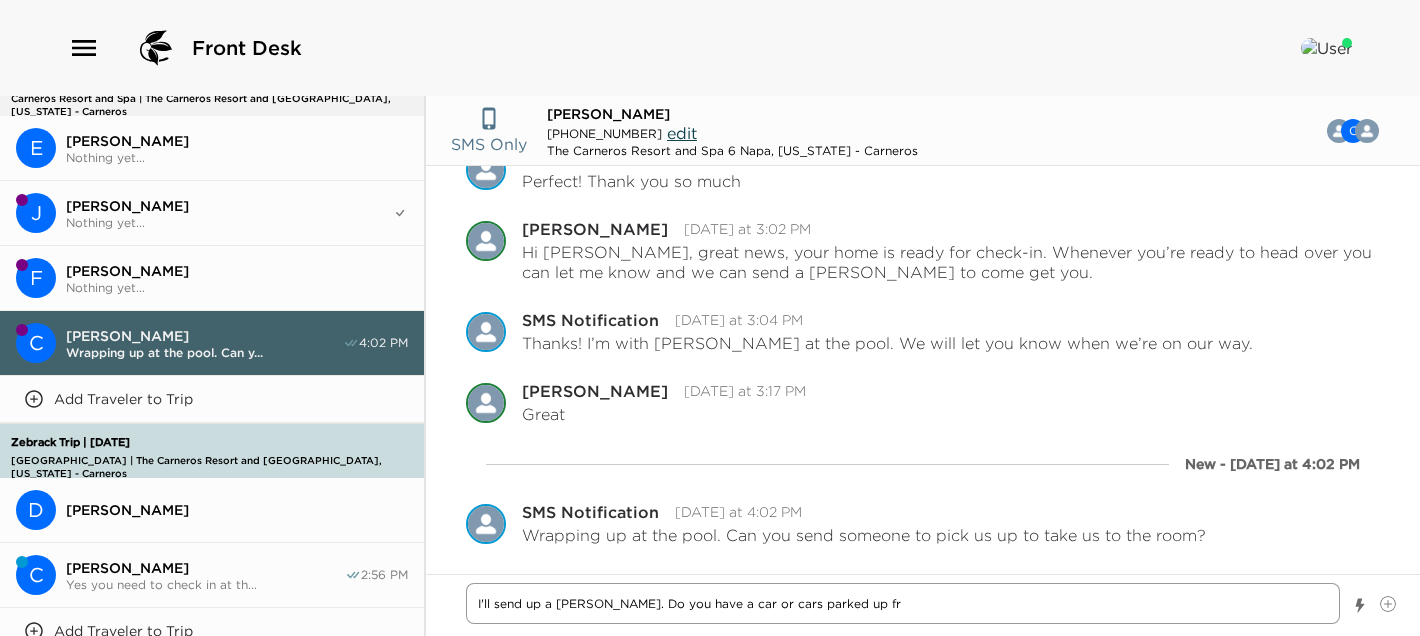 type on "x" 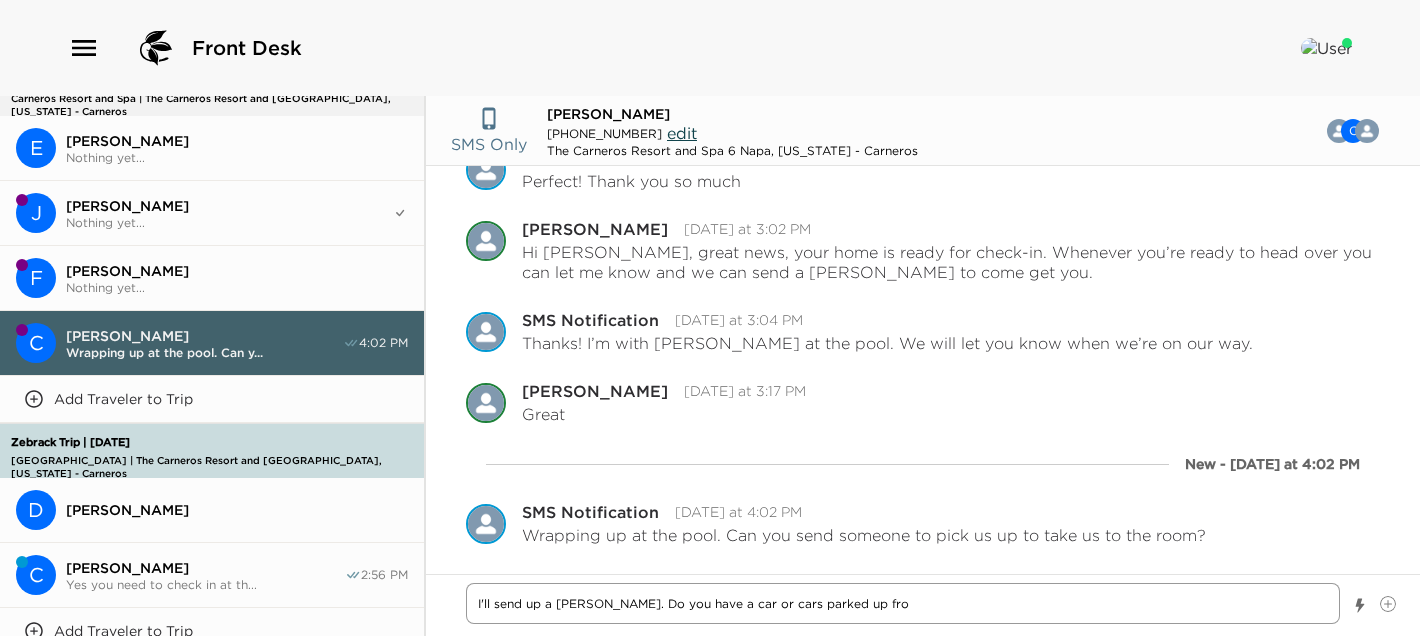 type on "x" 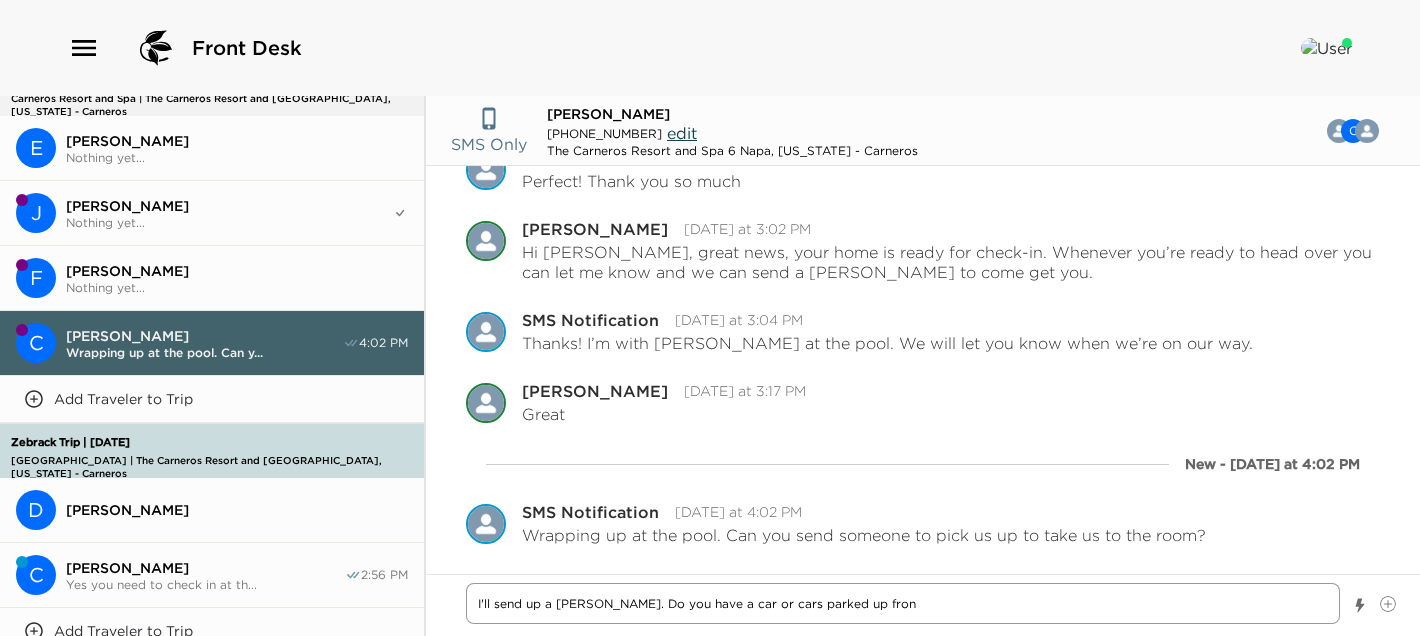type on "x" 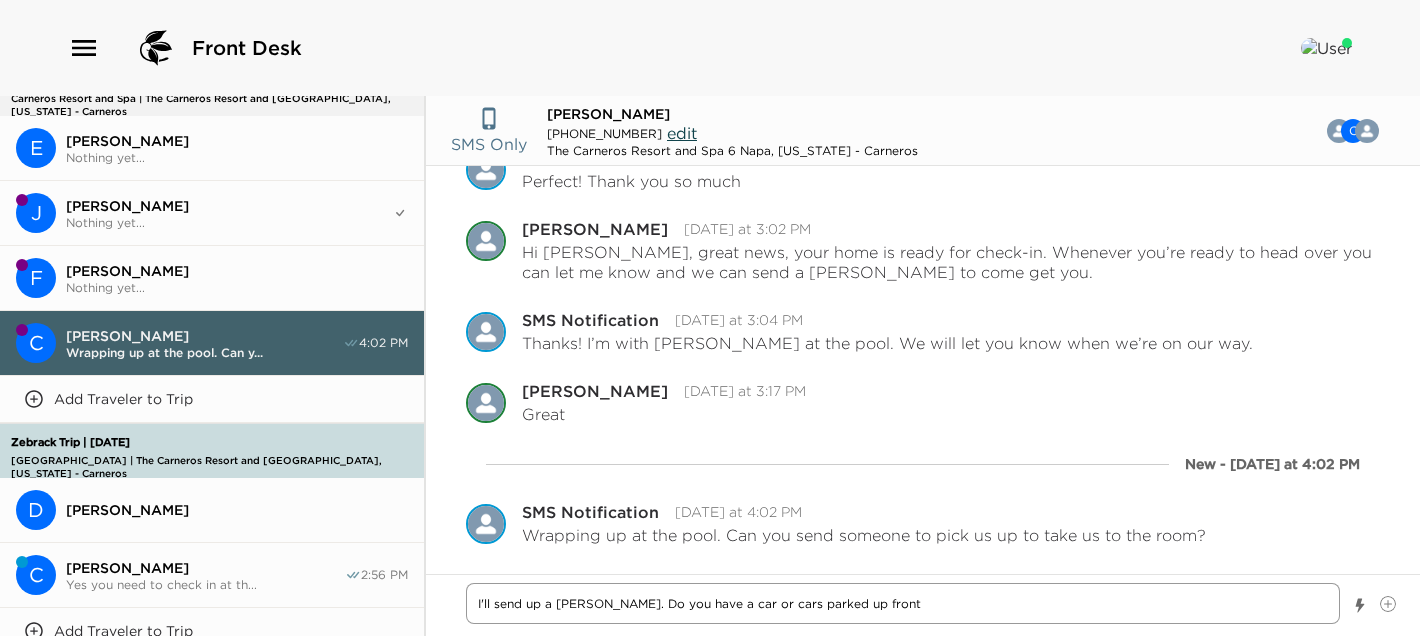 type on "x" 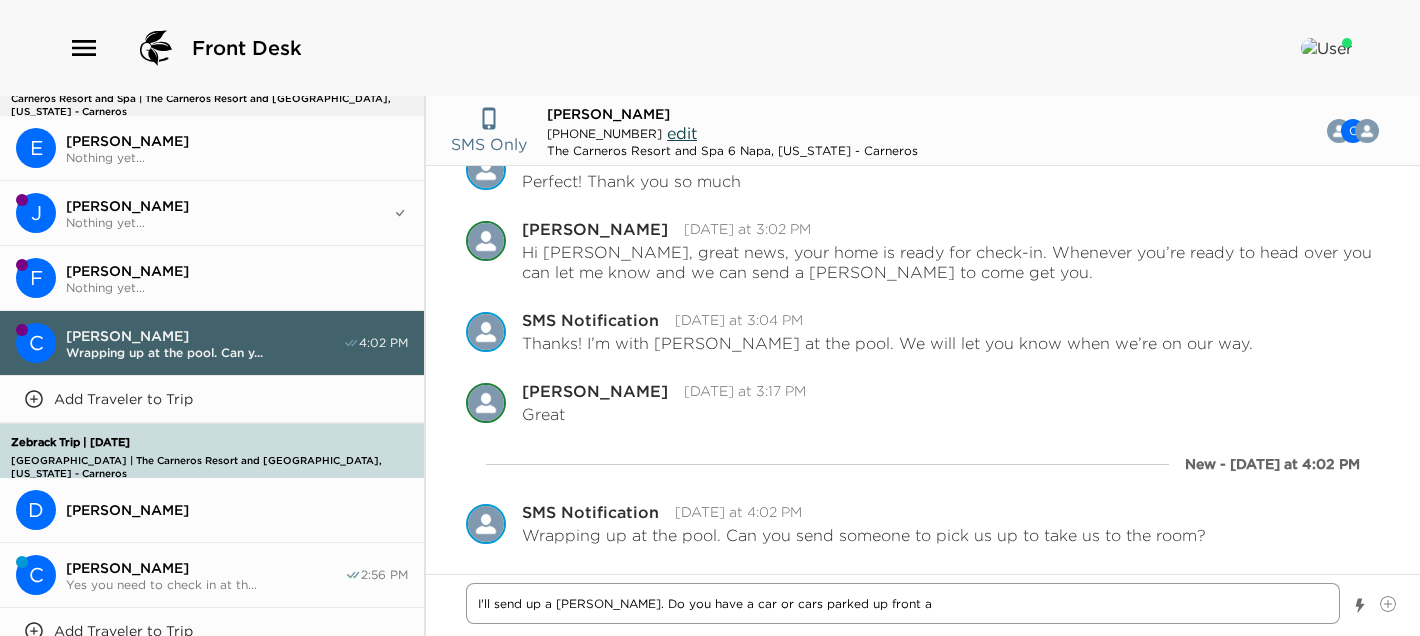 type on "x" 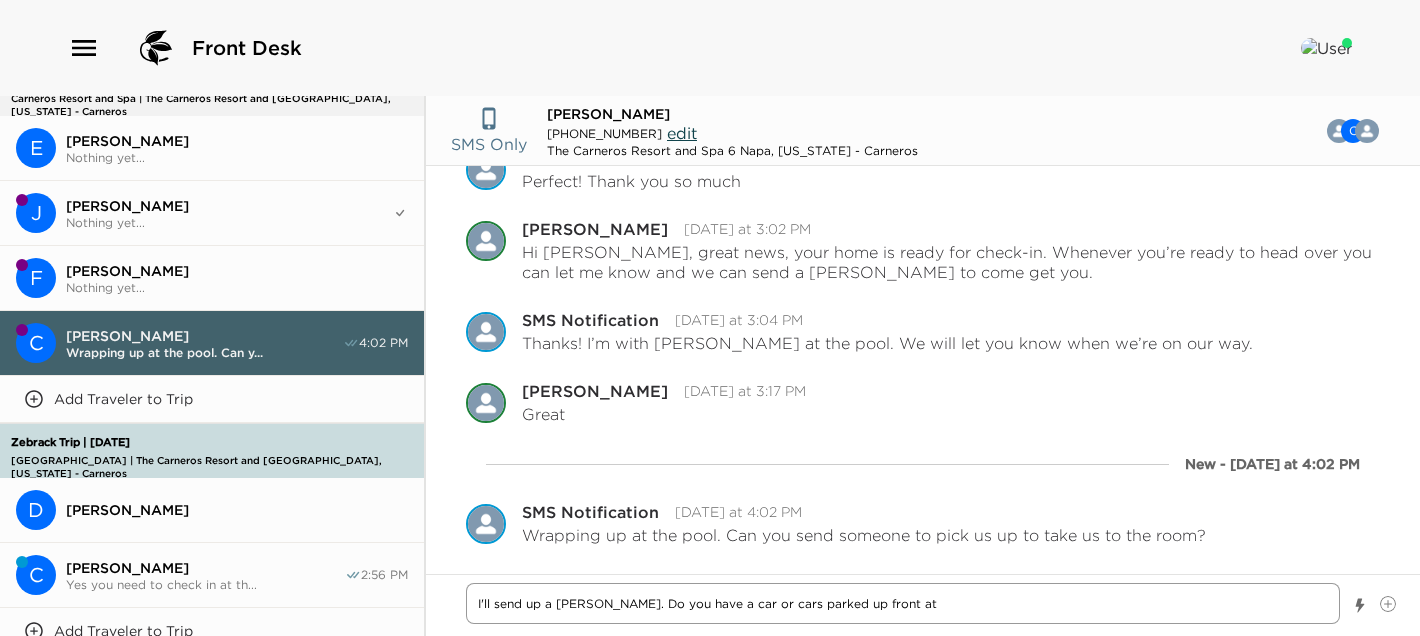 type on "x" 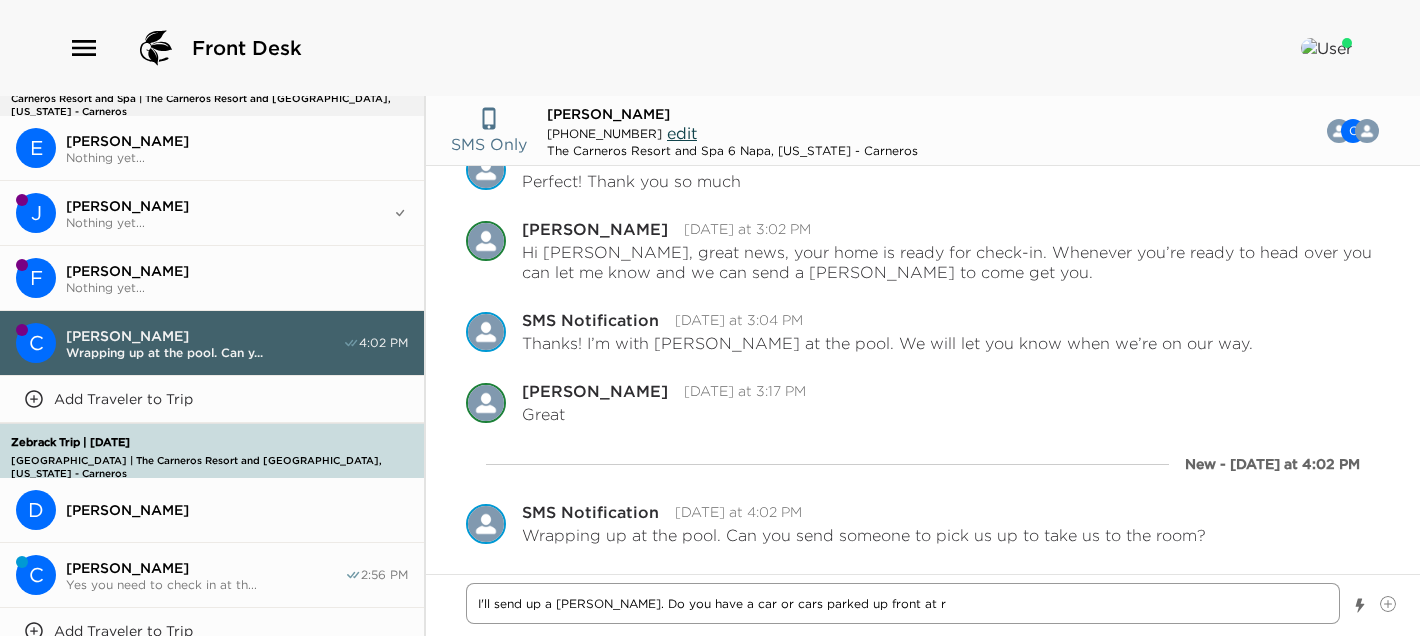 type on "x" 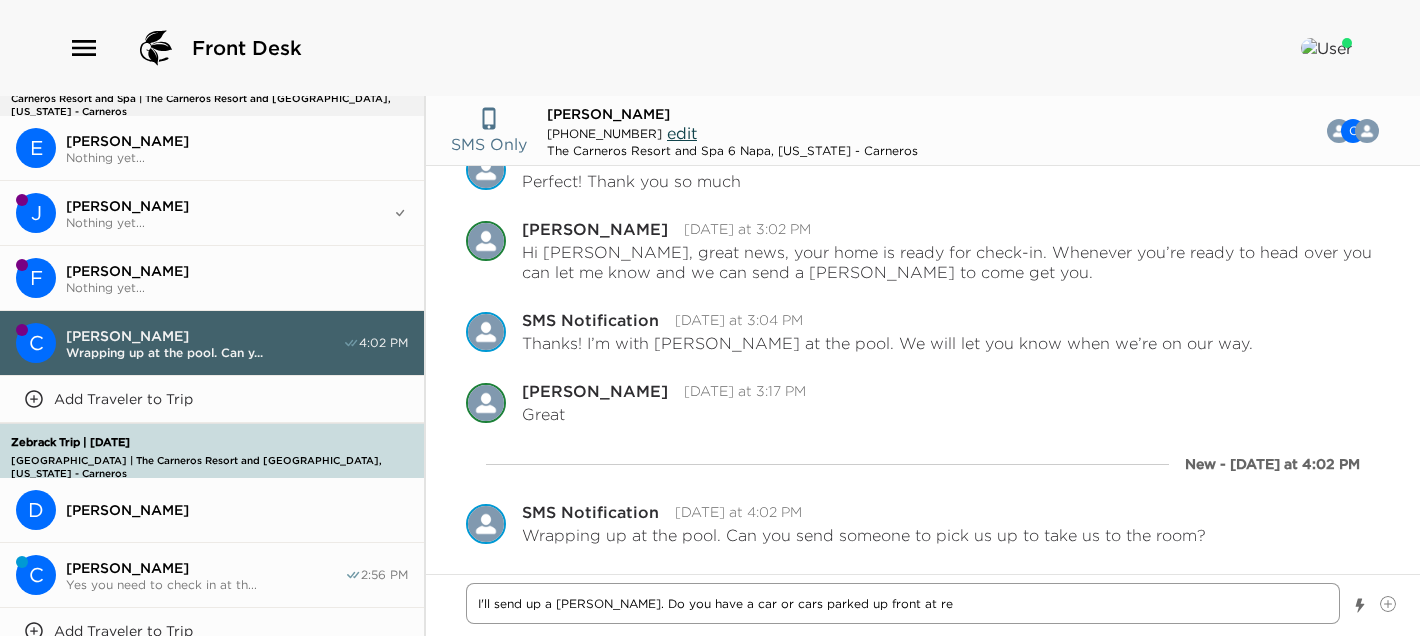 type on "x" 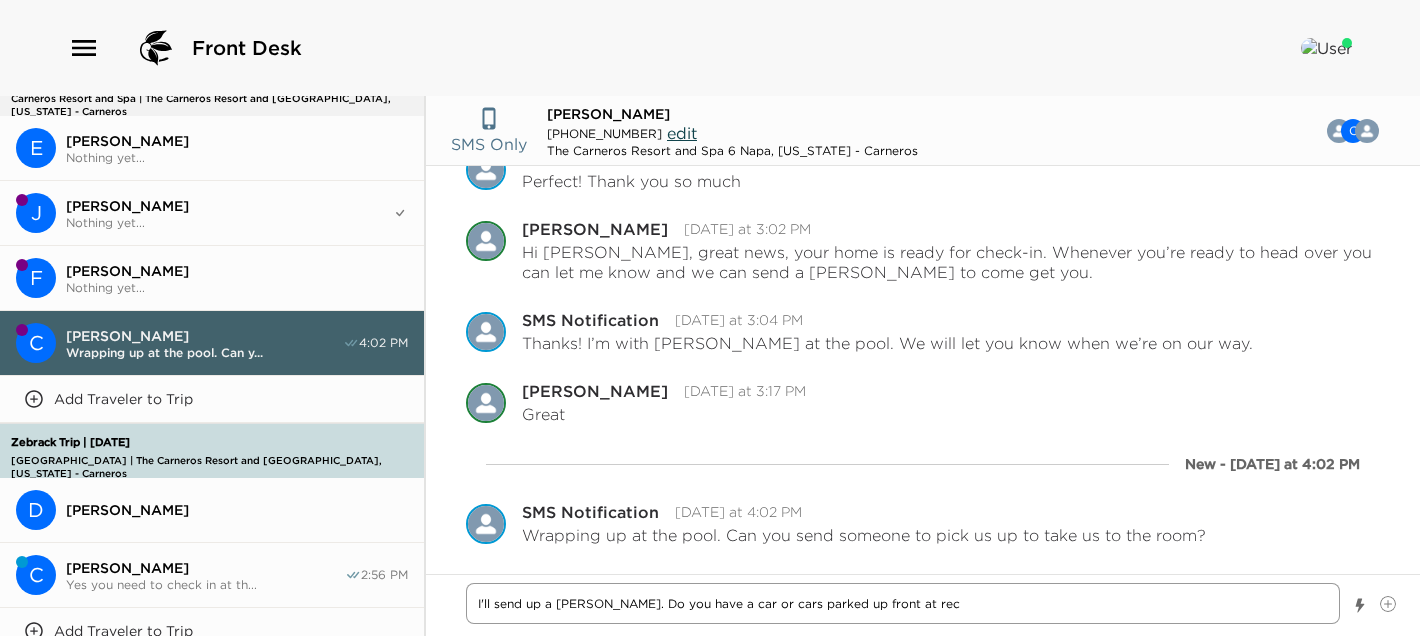 type on "I'll send up a bellman. Do you have a car or cars parked up front at rece" 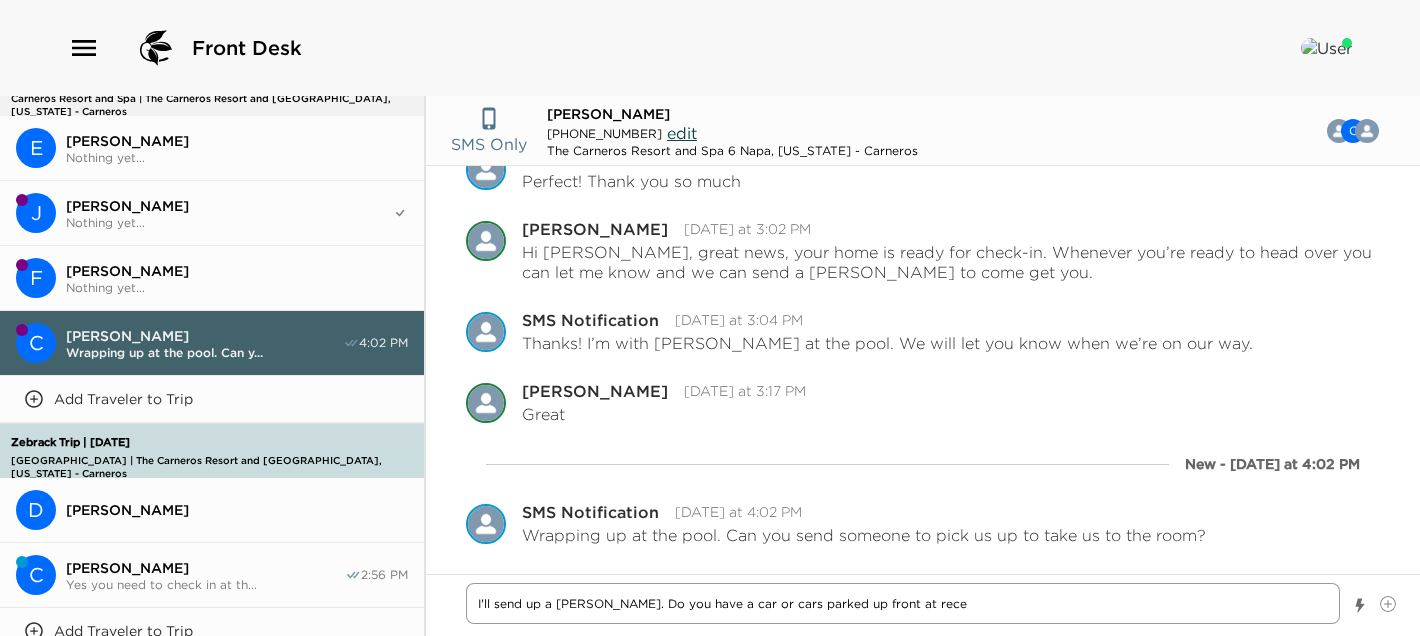 type on "x" 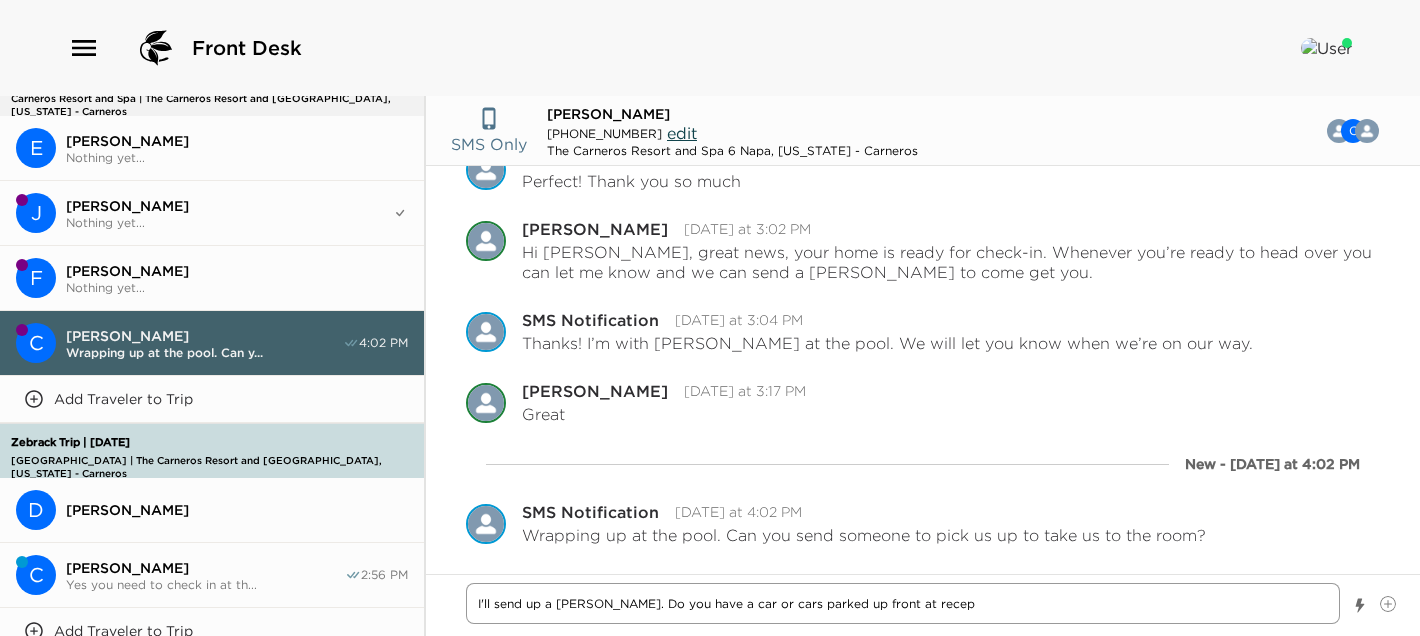 type on "x" 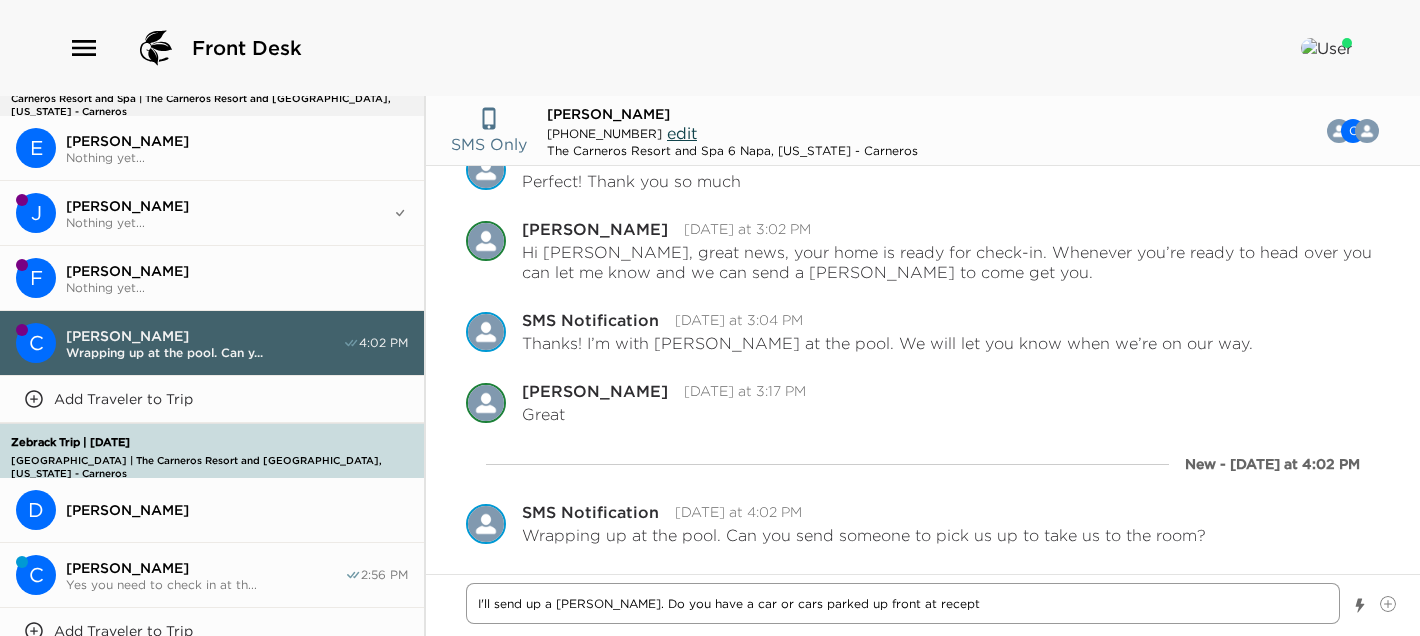 type on "x" 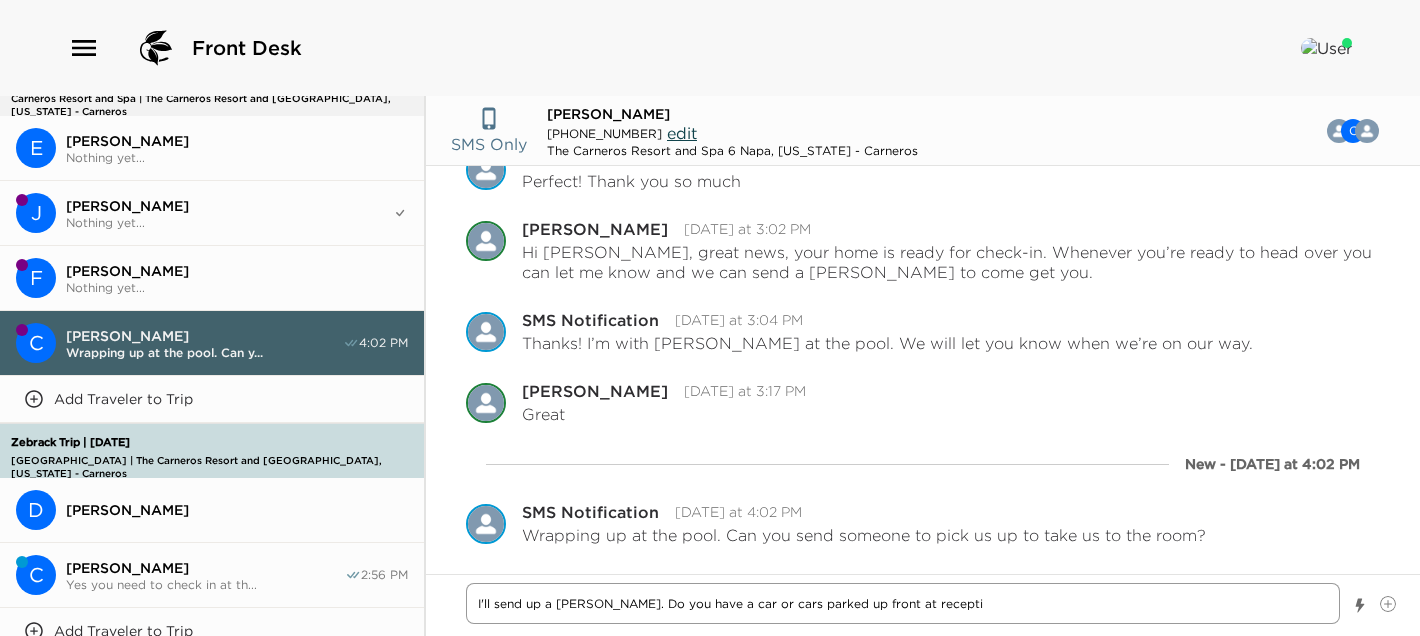 type on "x" 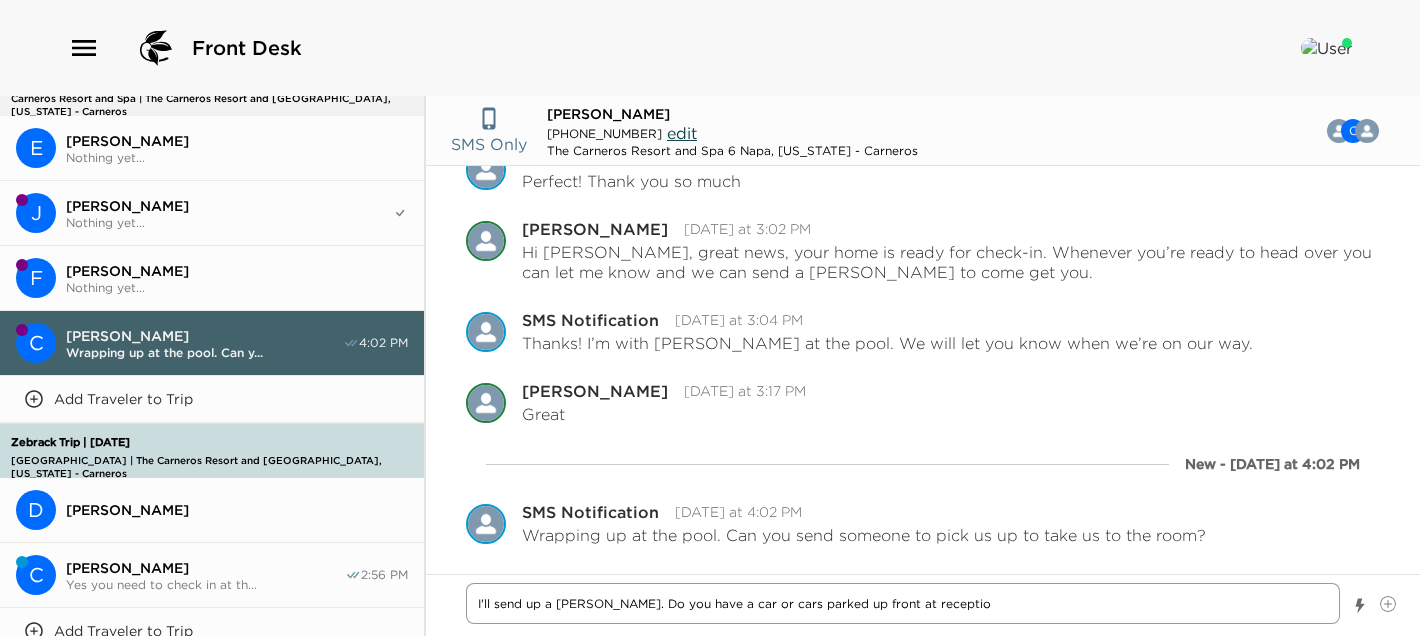type on "x" 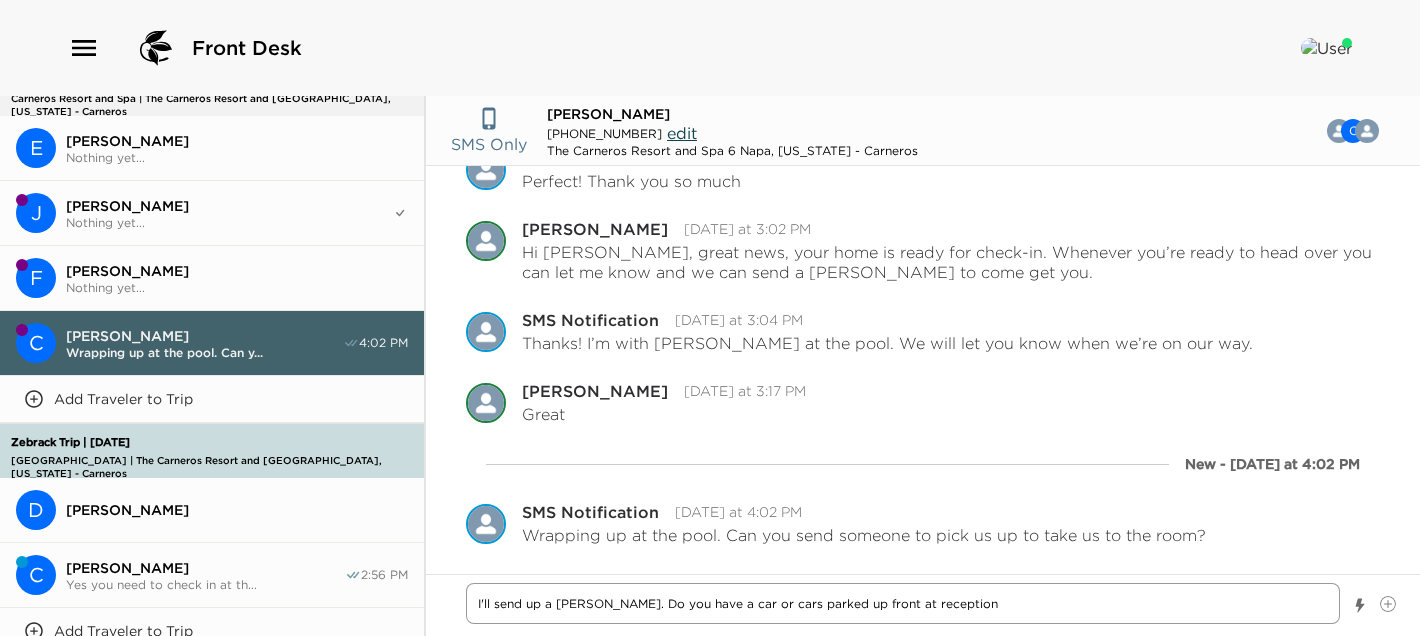 type on "x" 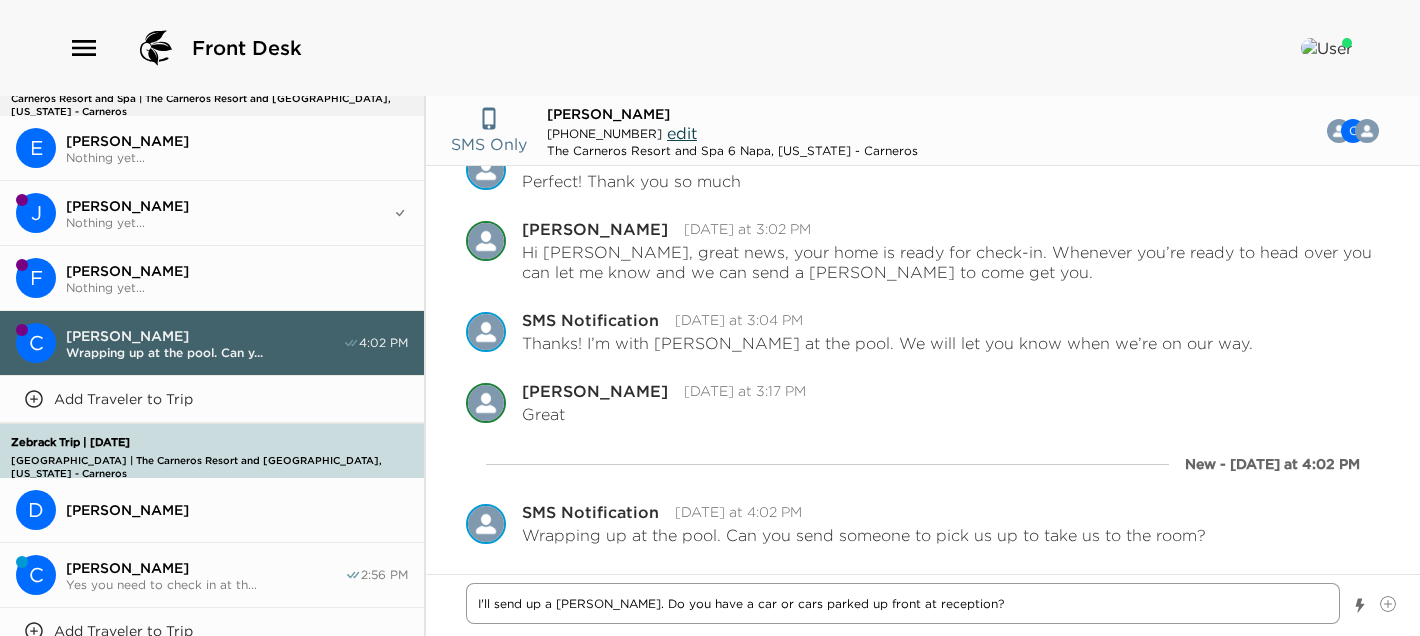 type on "x" 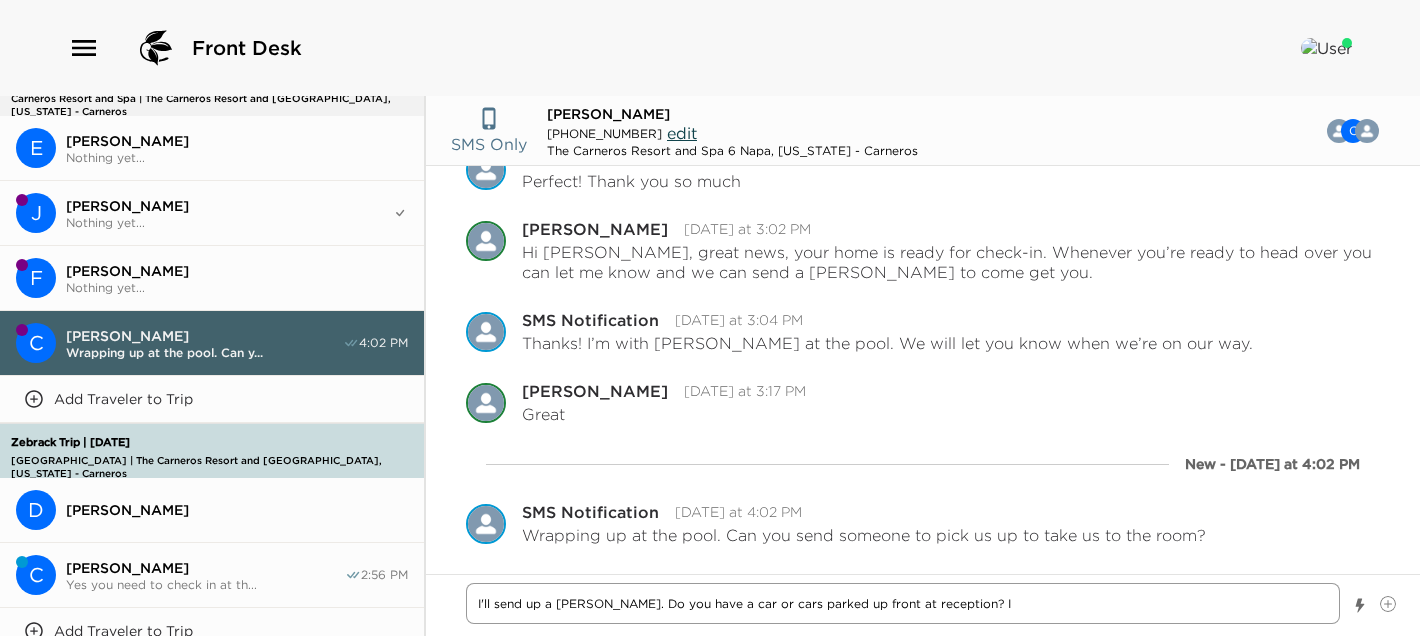 type on "x" 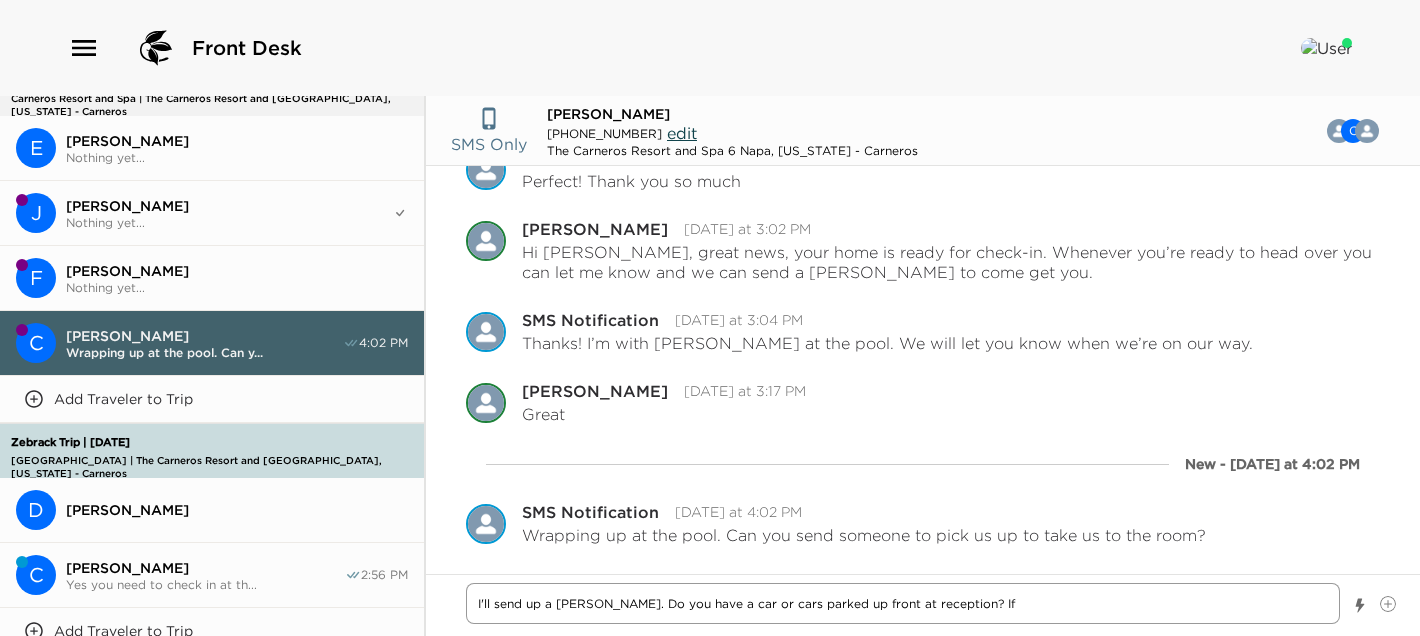 type on "x" 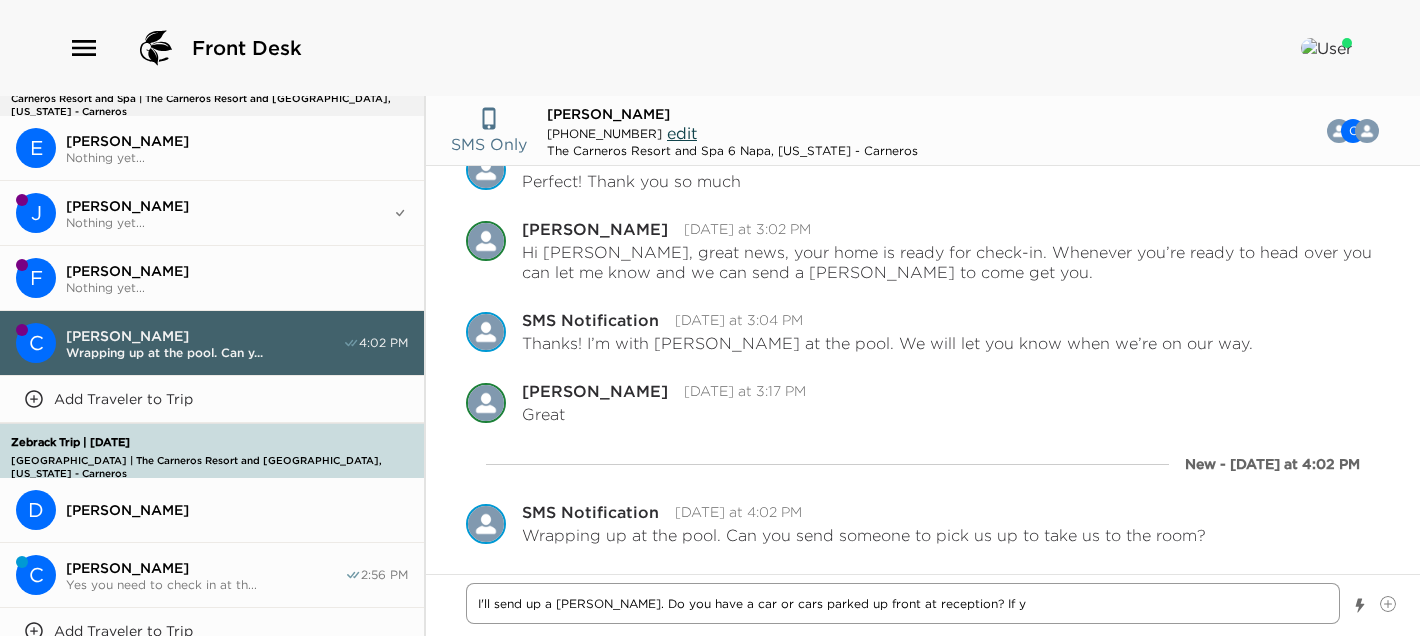 type on "x" 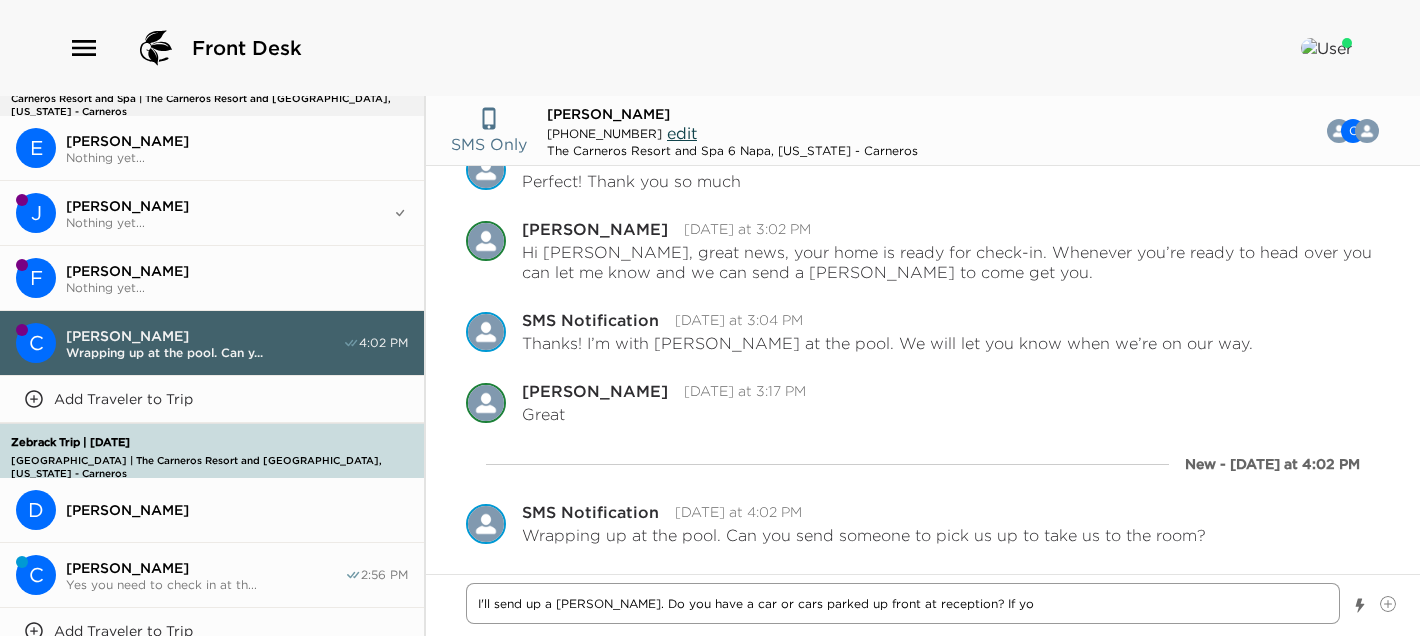 type on "x" 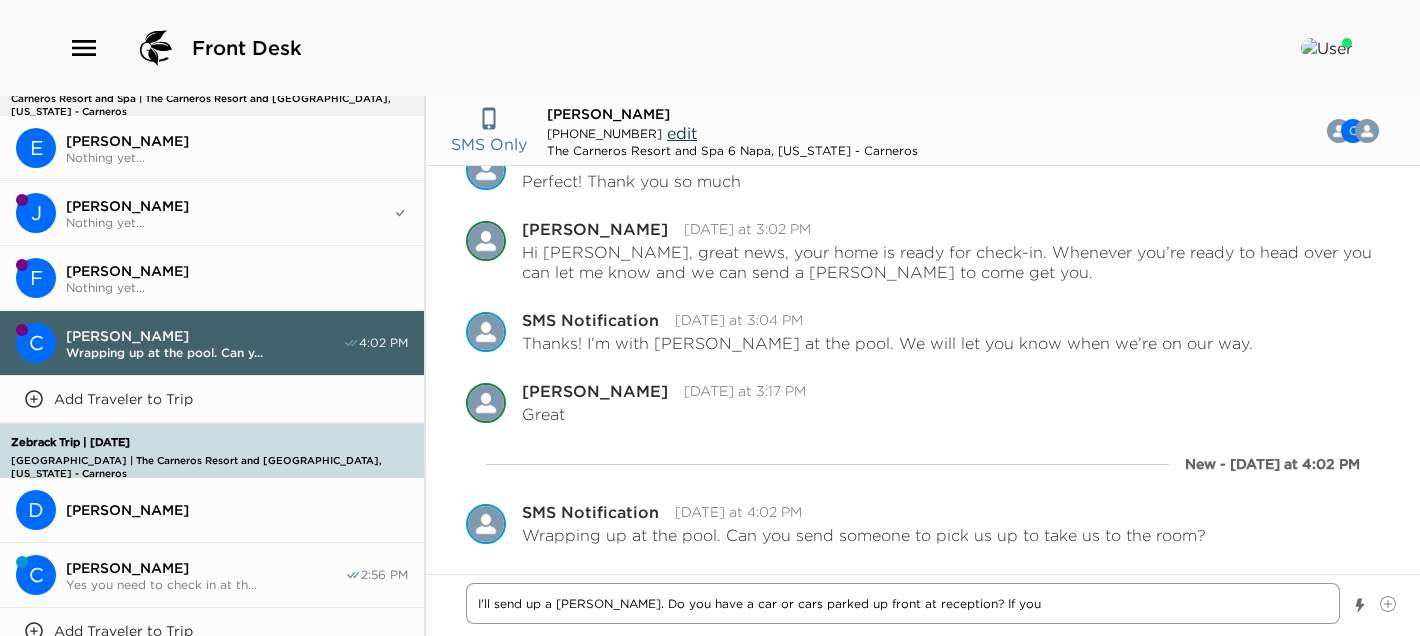 type on "x" 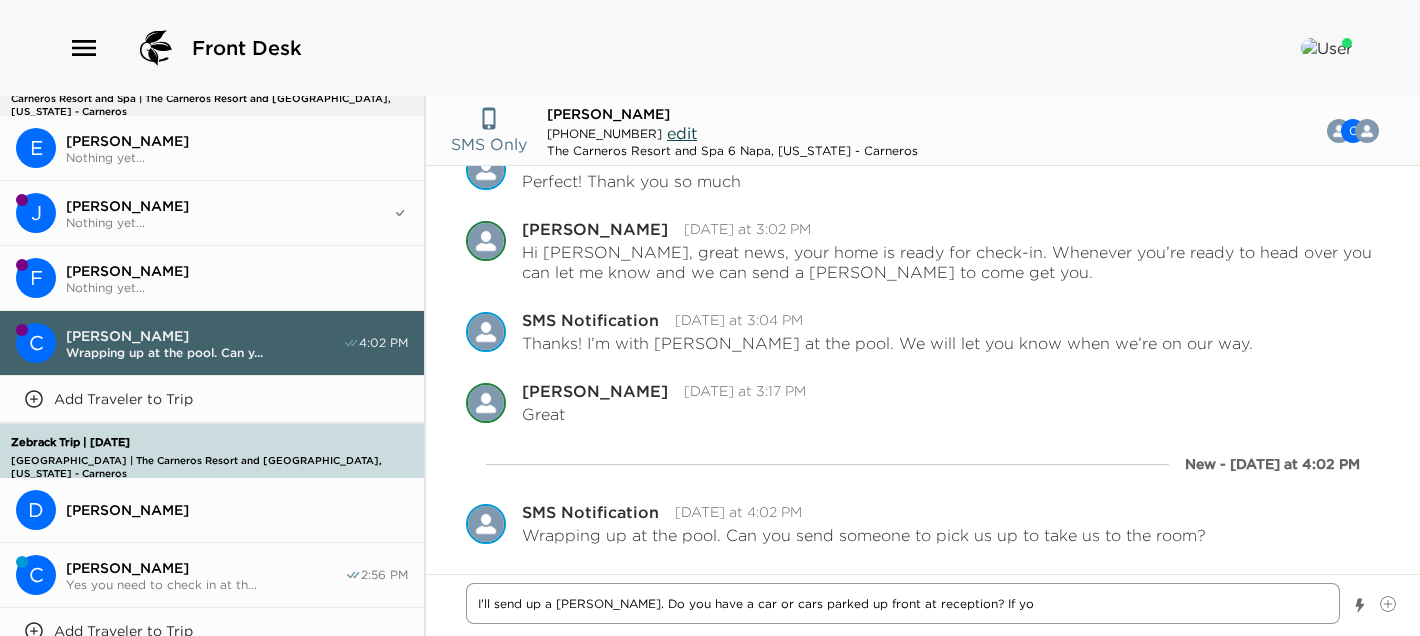 type on "x" 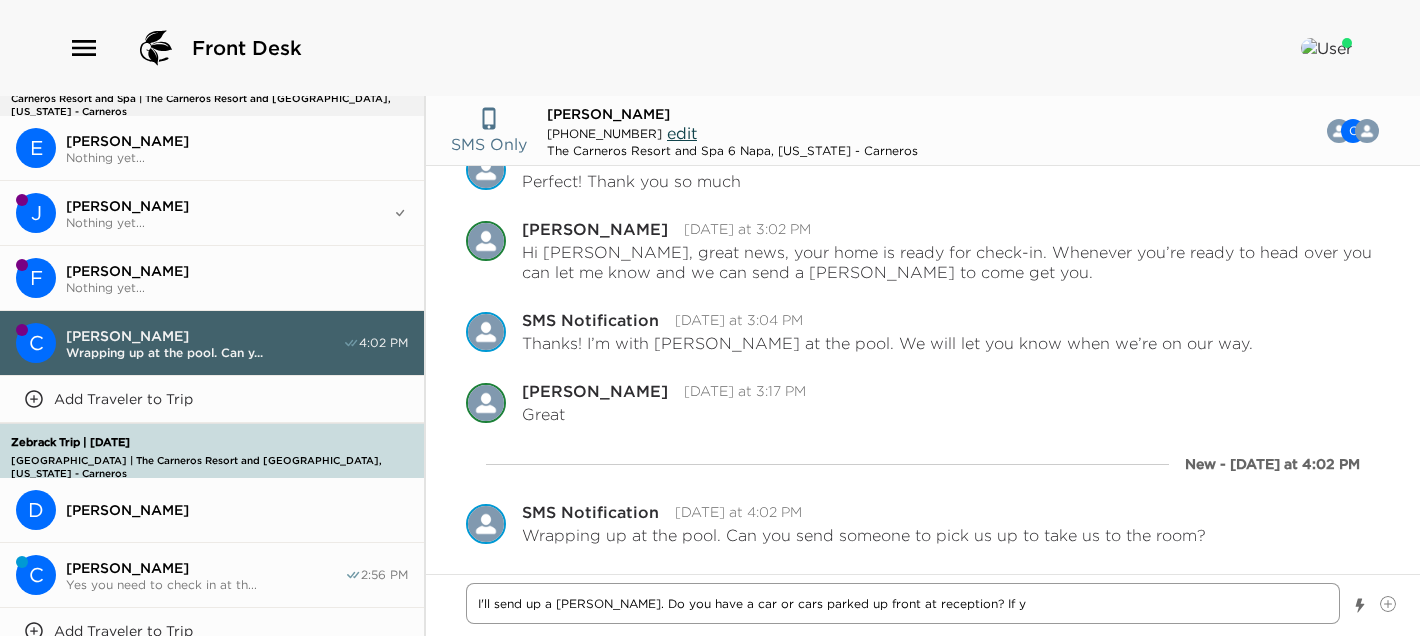 type on "x" 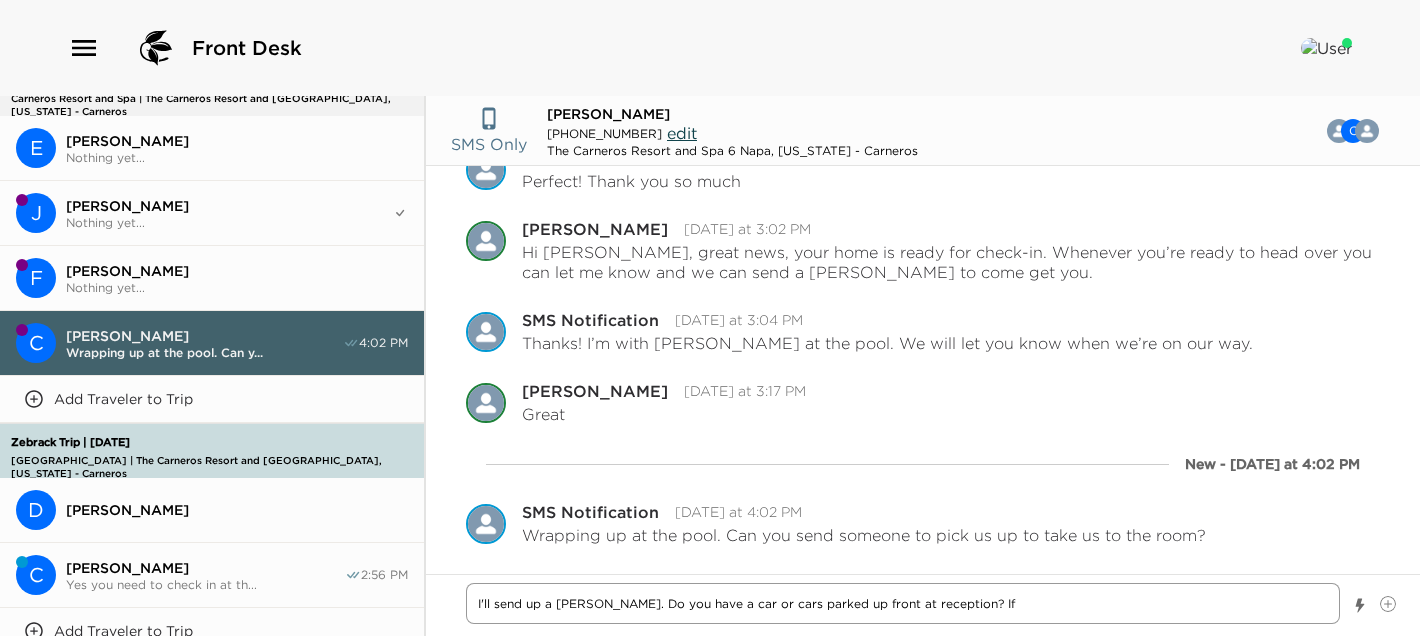 type on "x" 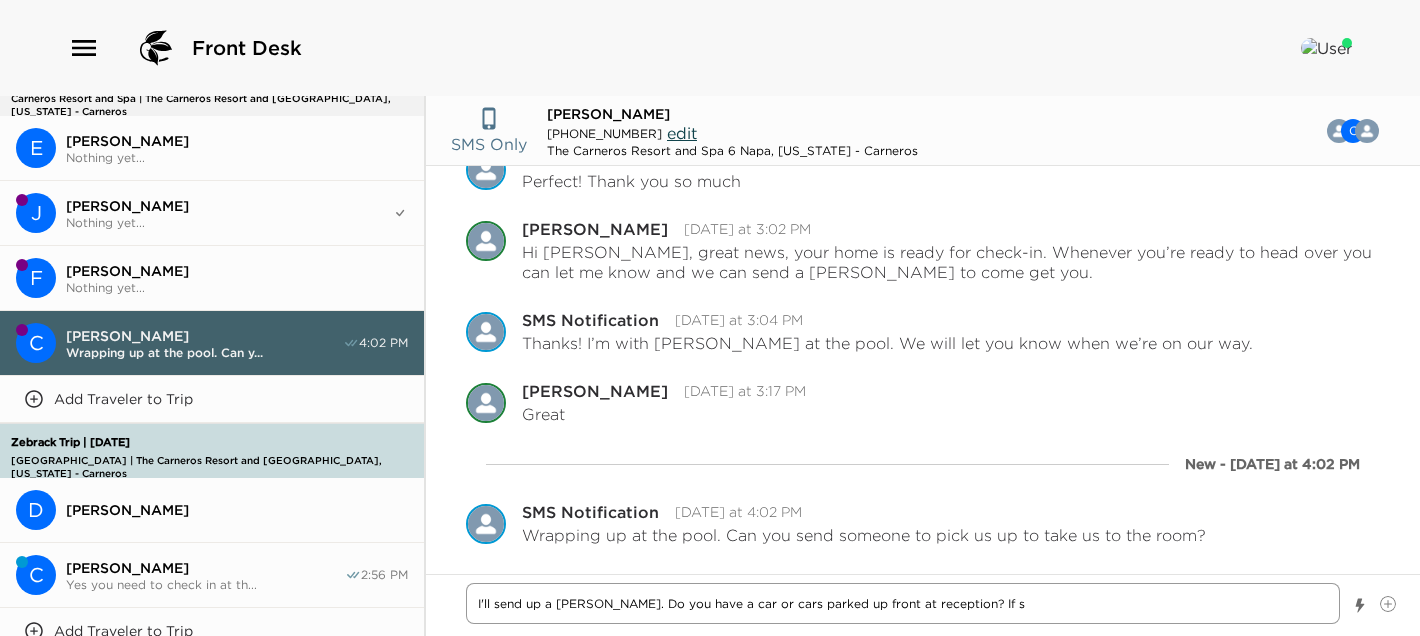 type on "x" 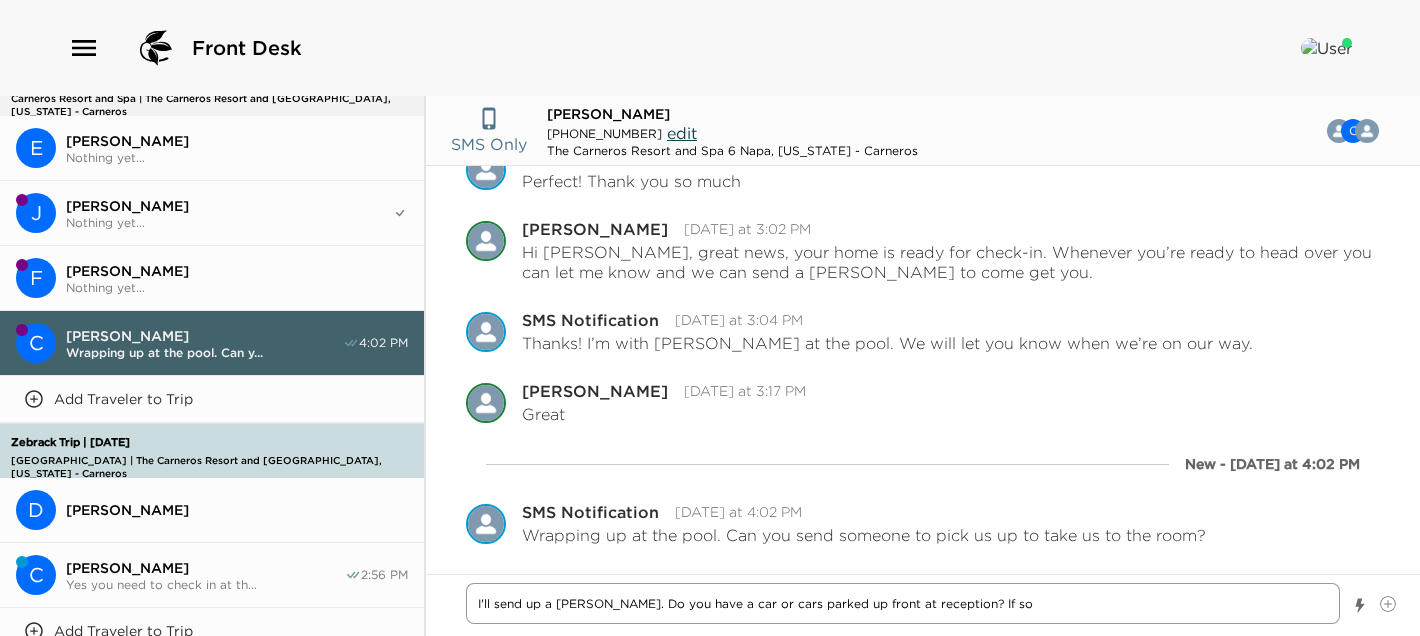 type on "x" 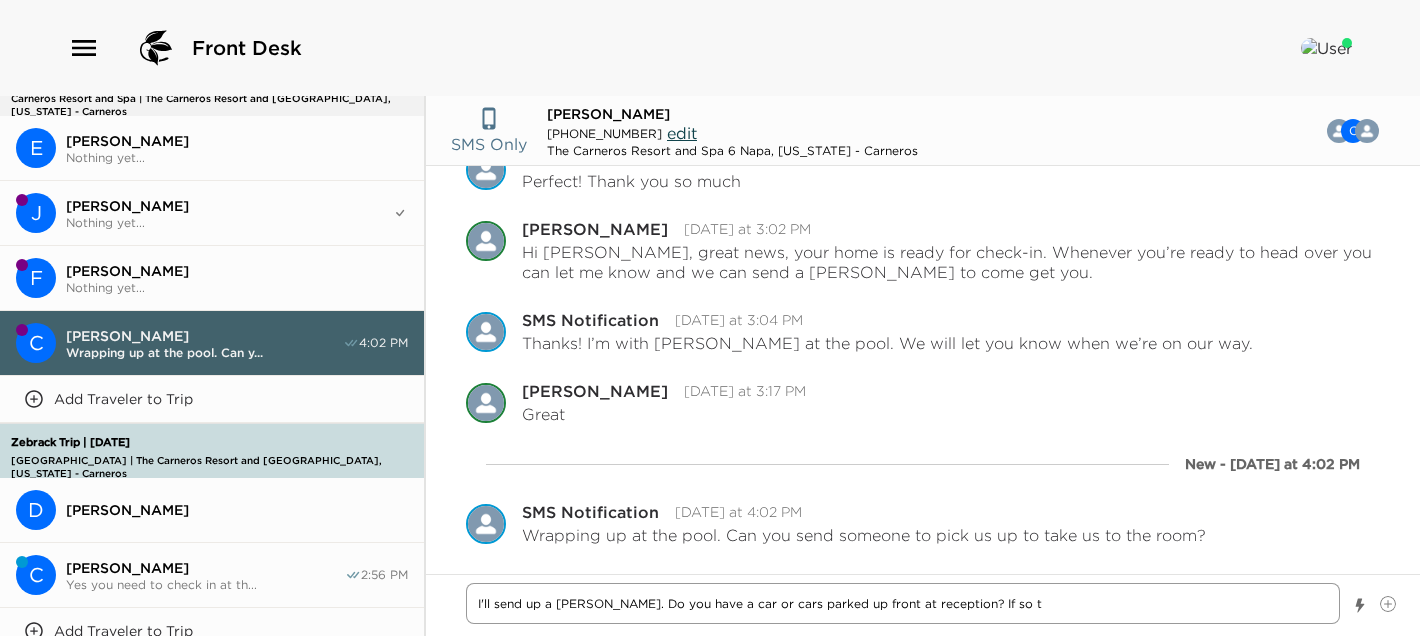 type on "x" 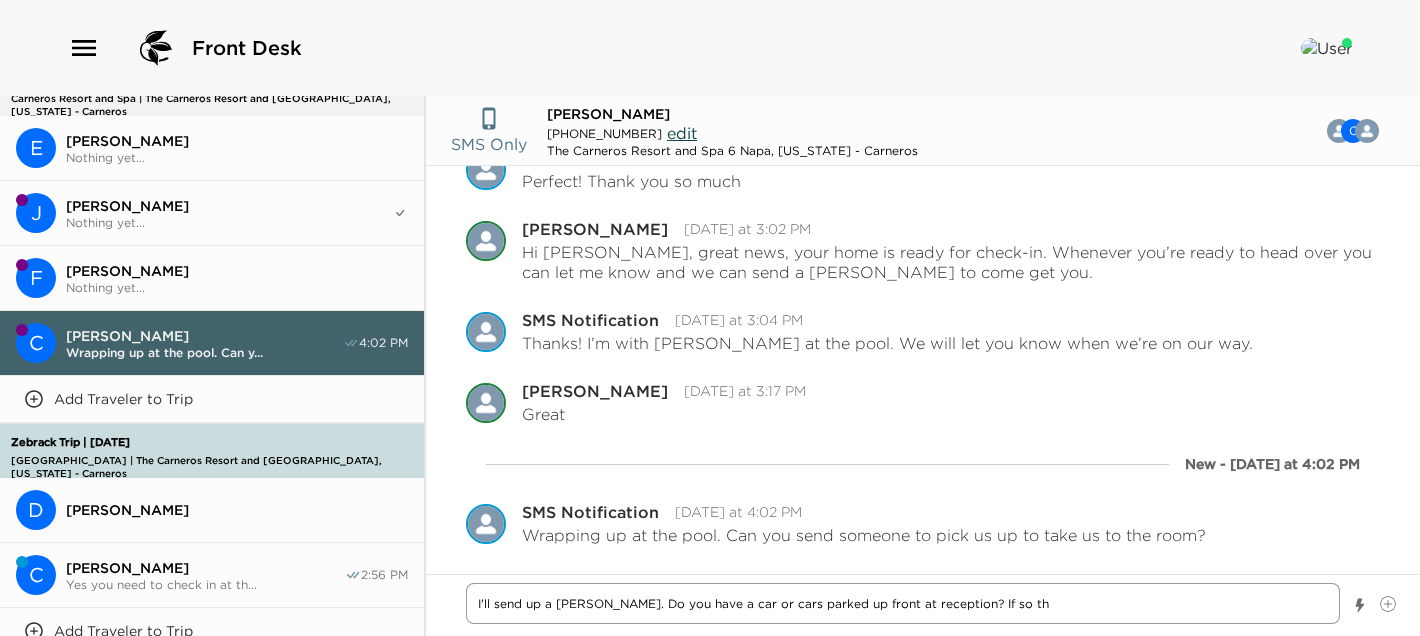 type on "x" 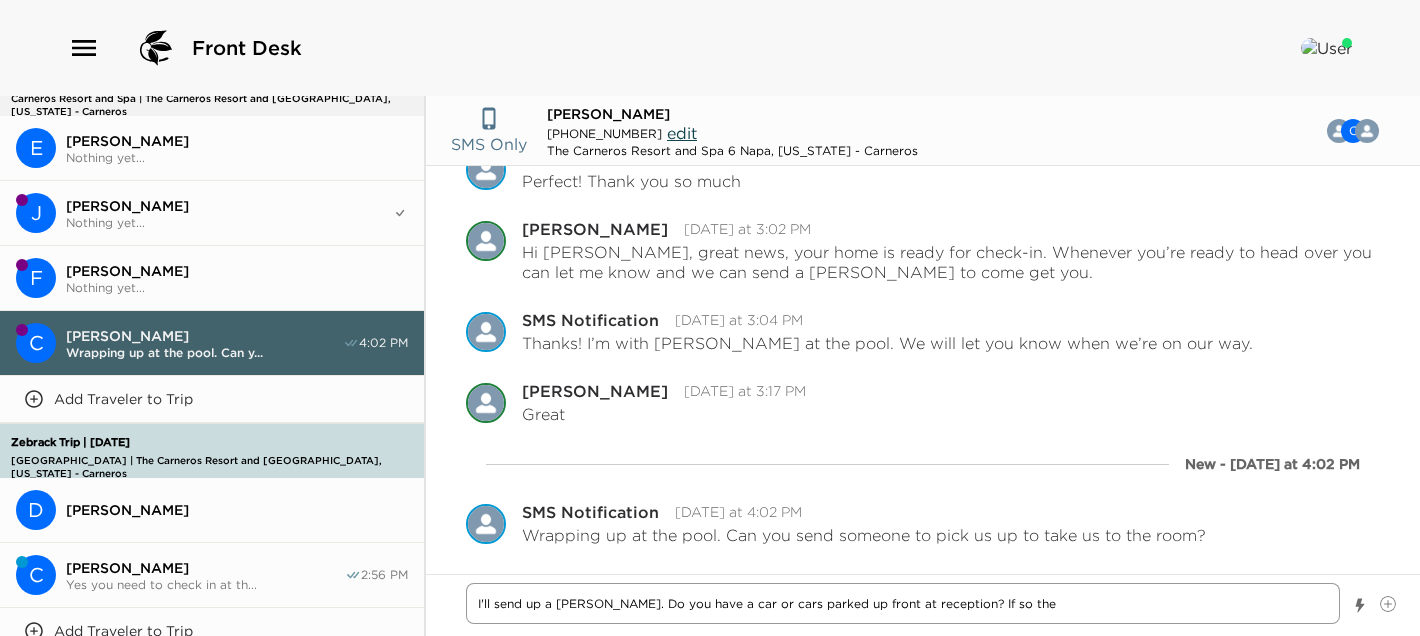 type on "x" 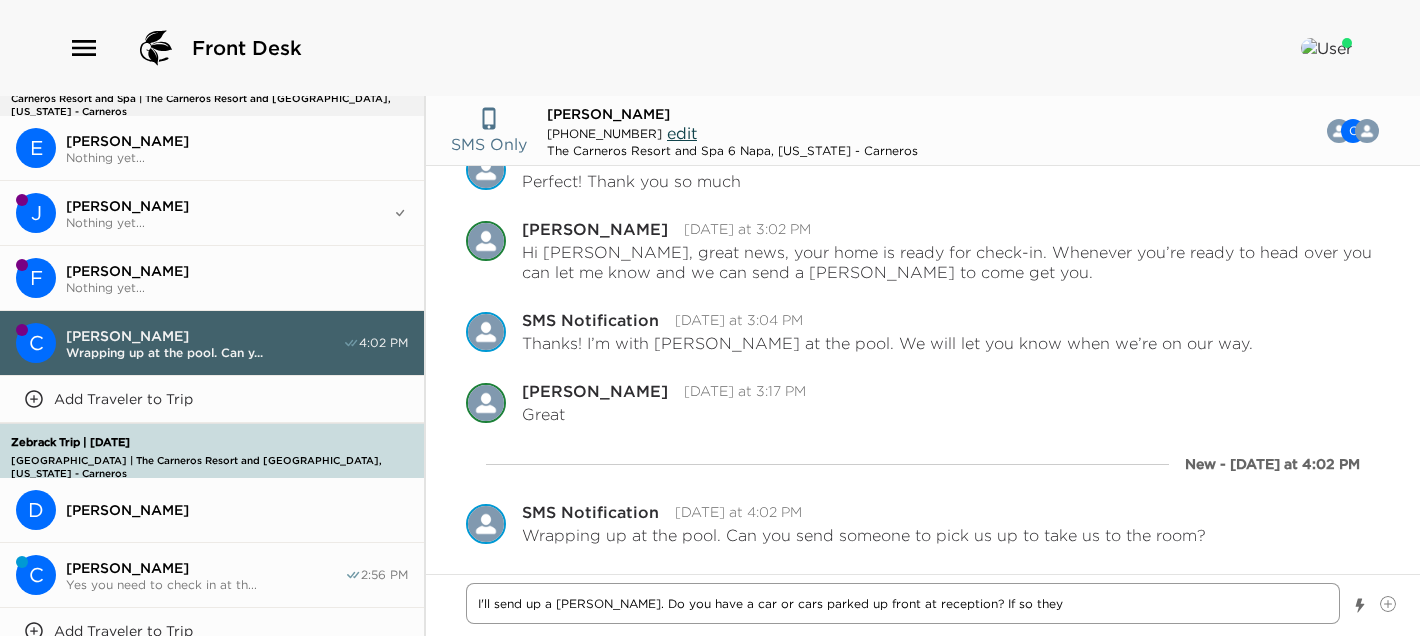 type on "x" 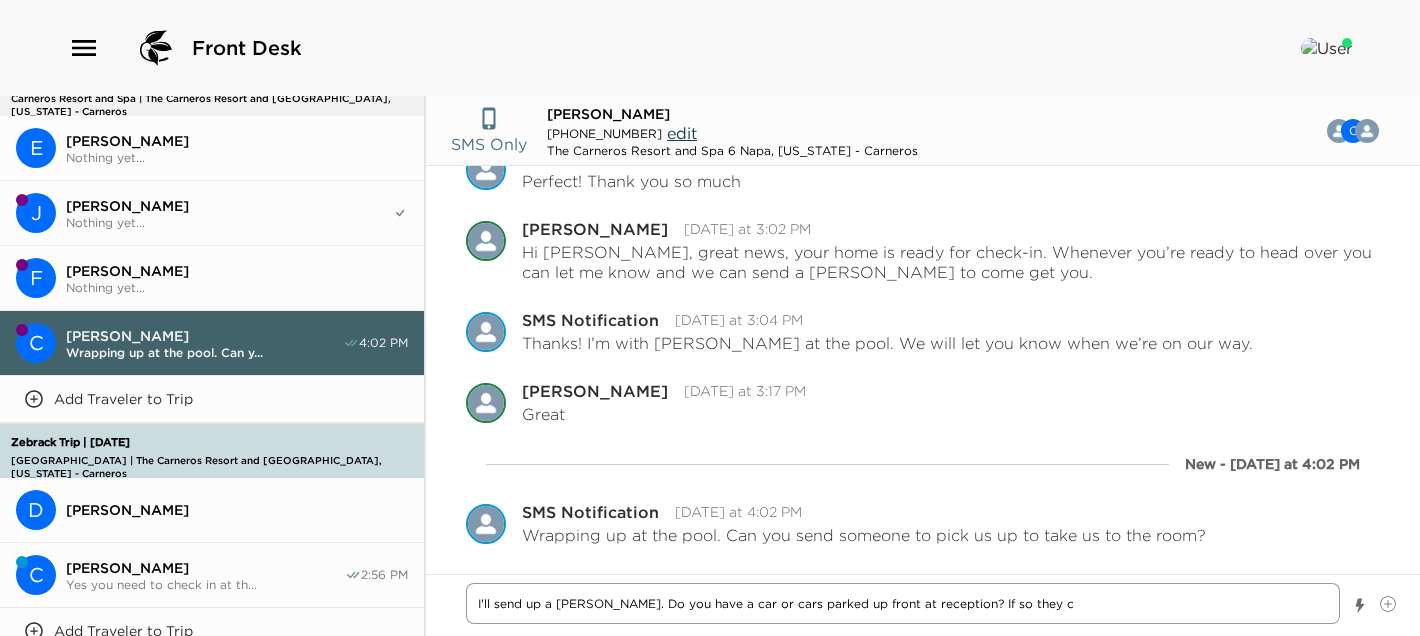 type on "x" 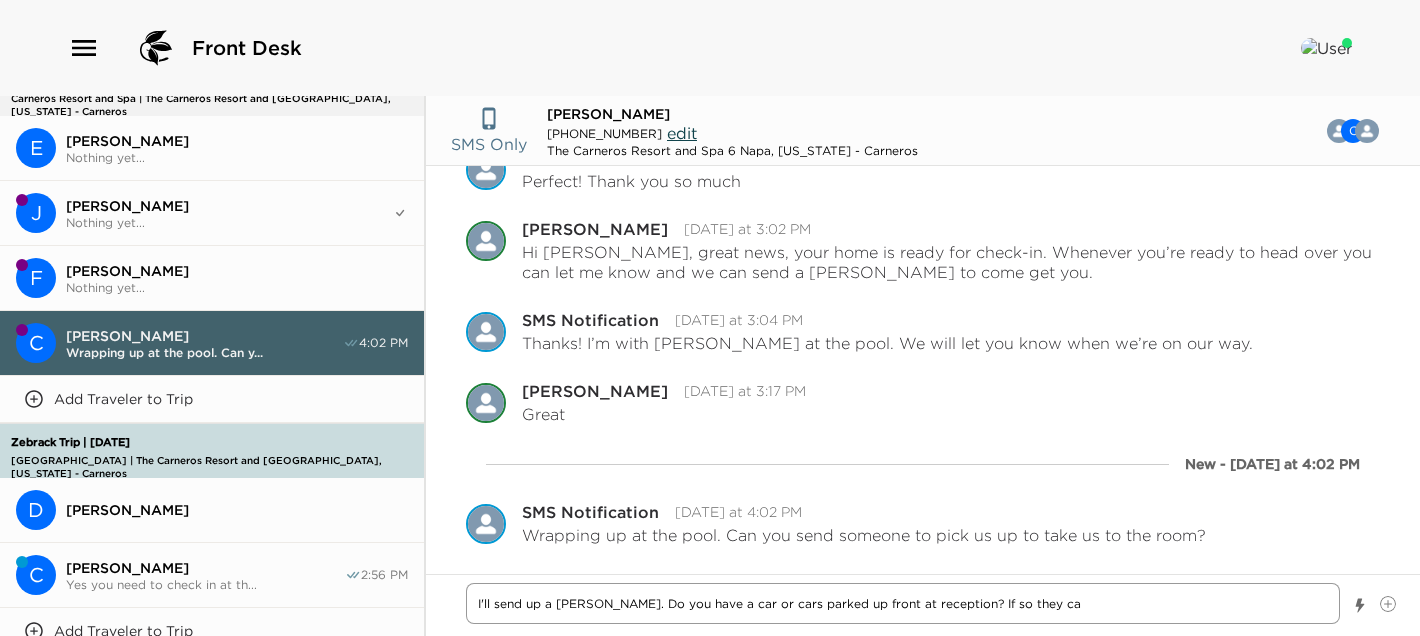 type on "x" 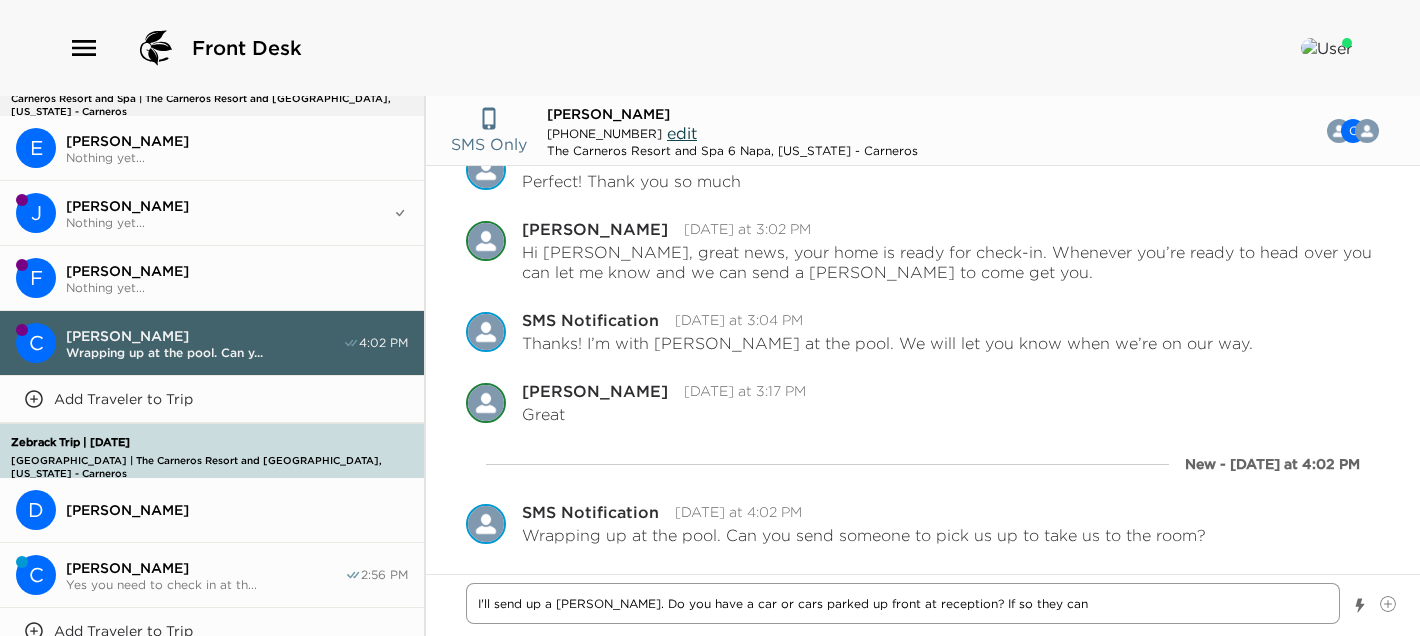 type 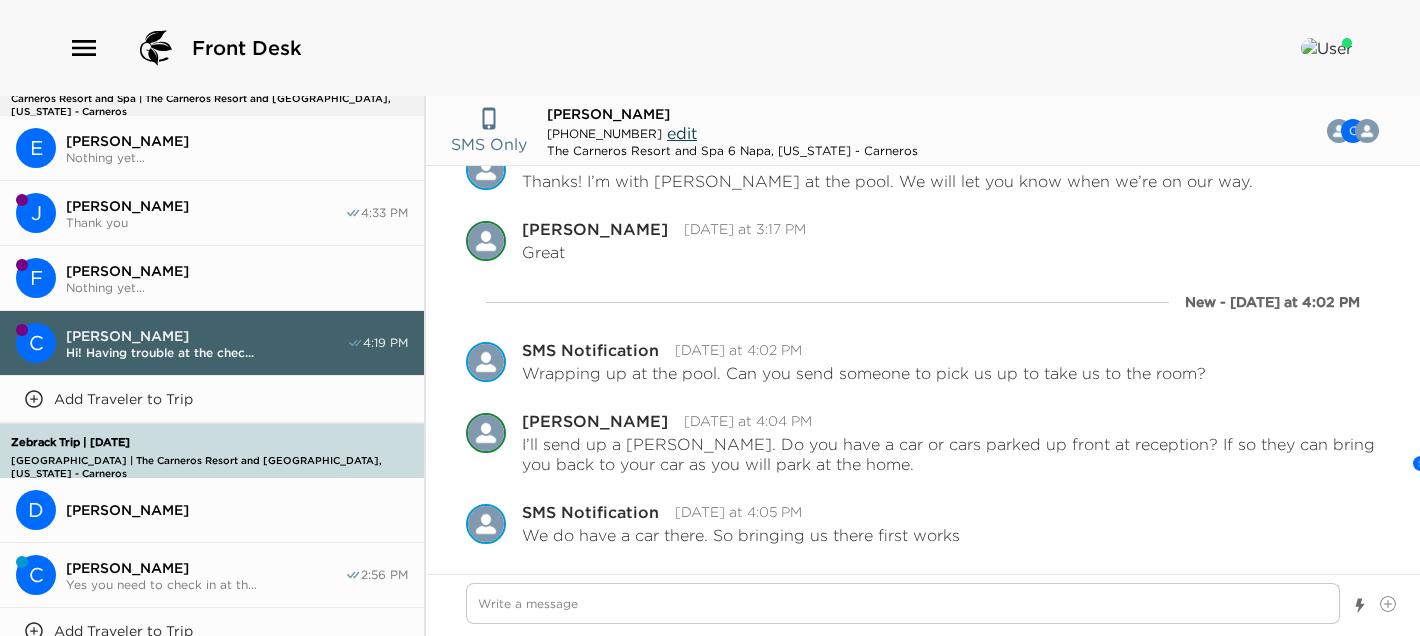 scroll, scrollTop: 588, scrollLeft: 0, axis: vertical 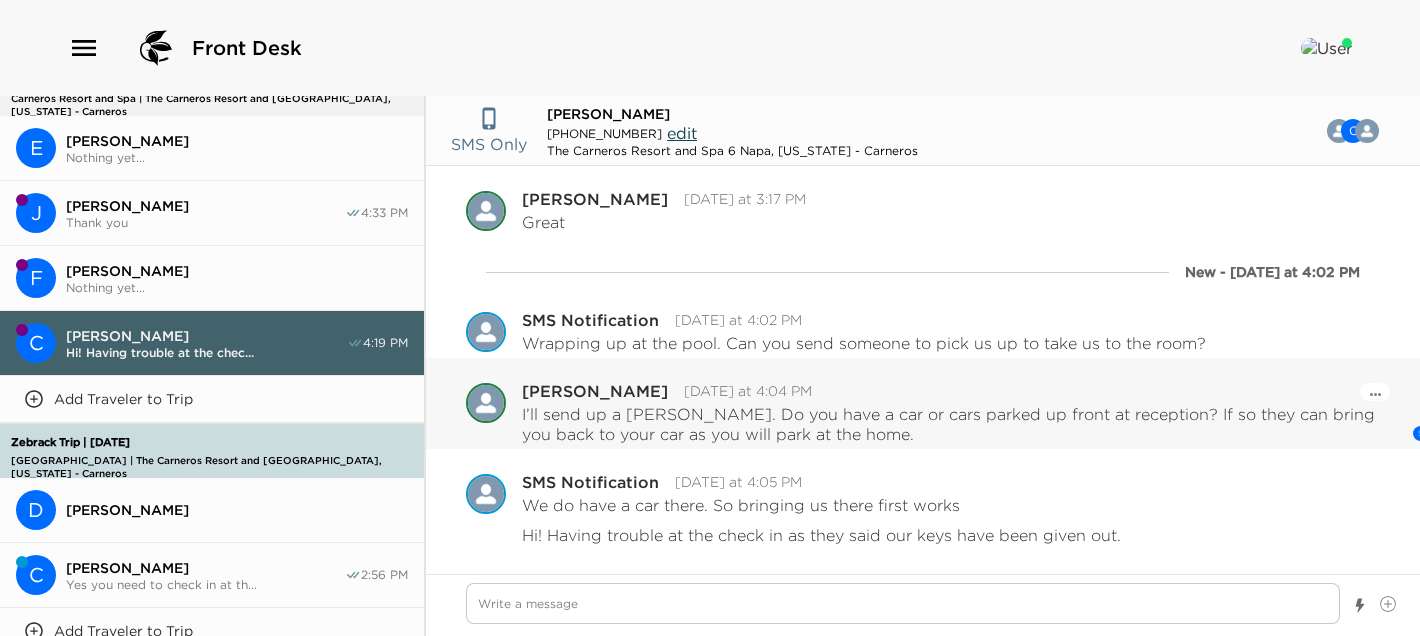 click on "I’ll send up a bellman. Do you have a car or cars parked up front at reception? If so they can bring you back to your car as you will park at the home." at bounding box center (951, 424) 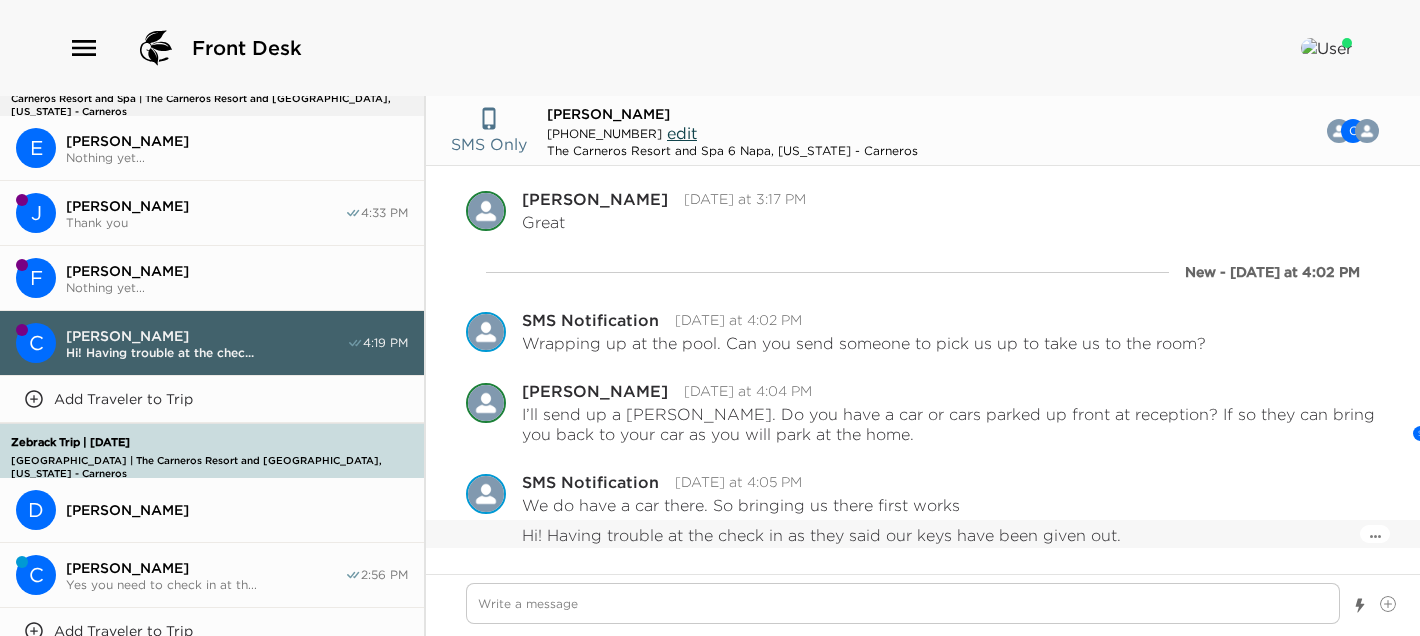 click on "Pause Escalation Hi! Having trouble at the check in as they said our keys have been given out." at bounding box center [923, 535] 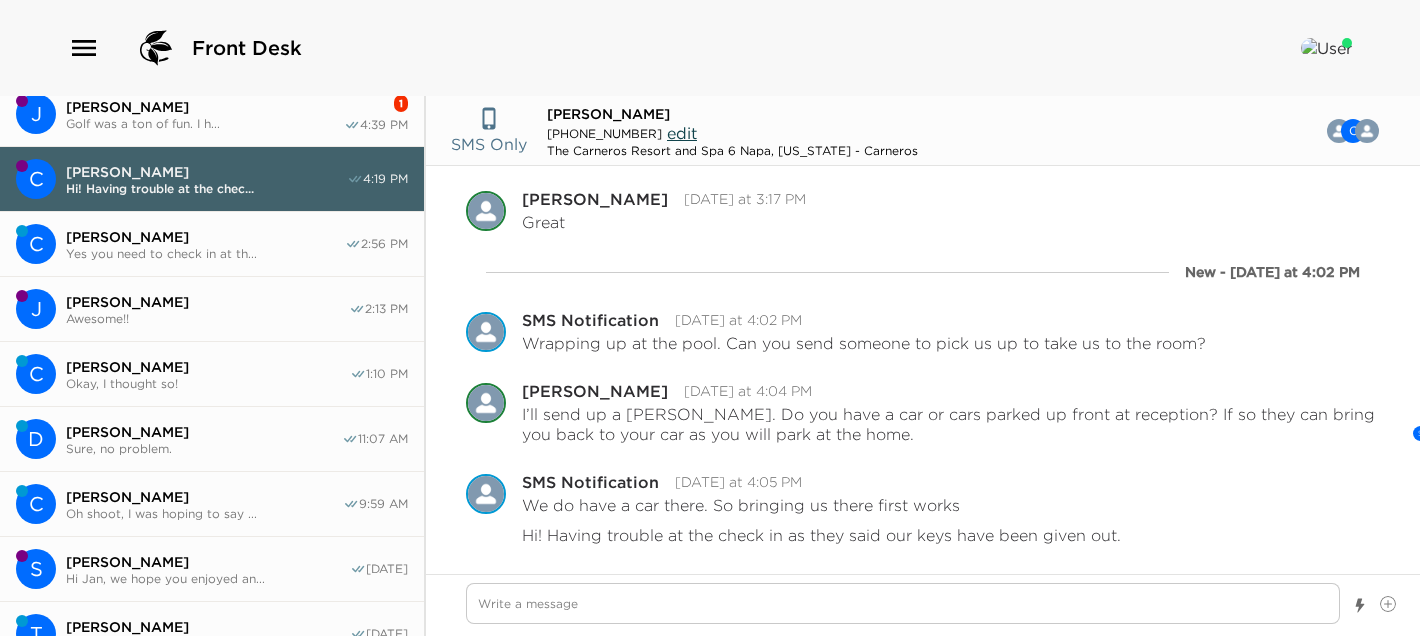 scroll, scrollTop: 0, scrollLeft: 0, axis: both 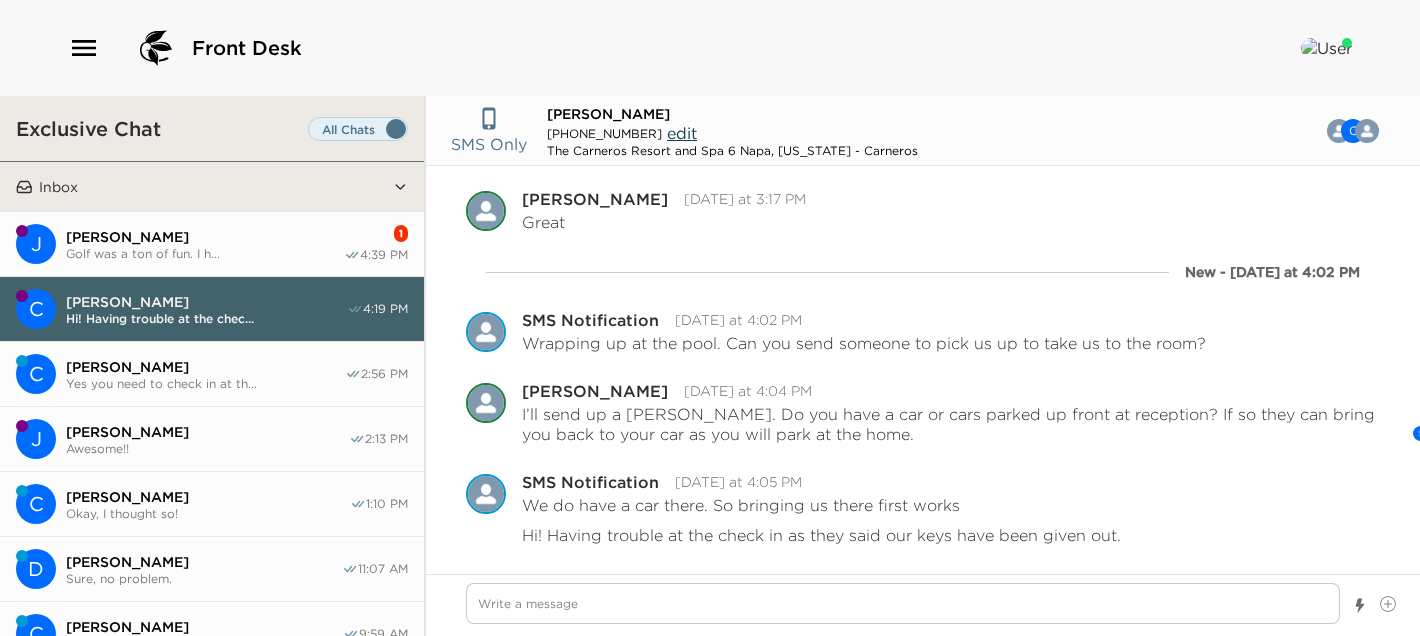 drag, startPoint x: 248, startPoint y: 234, endPoint x: 234, endPoint y: 239, distance: 14.866069 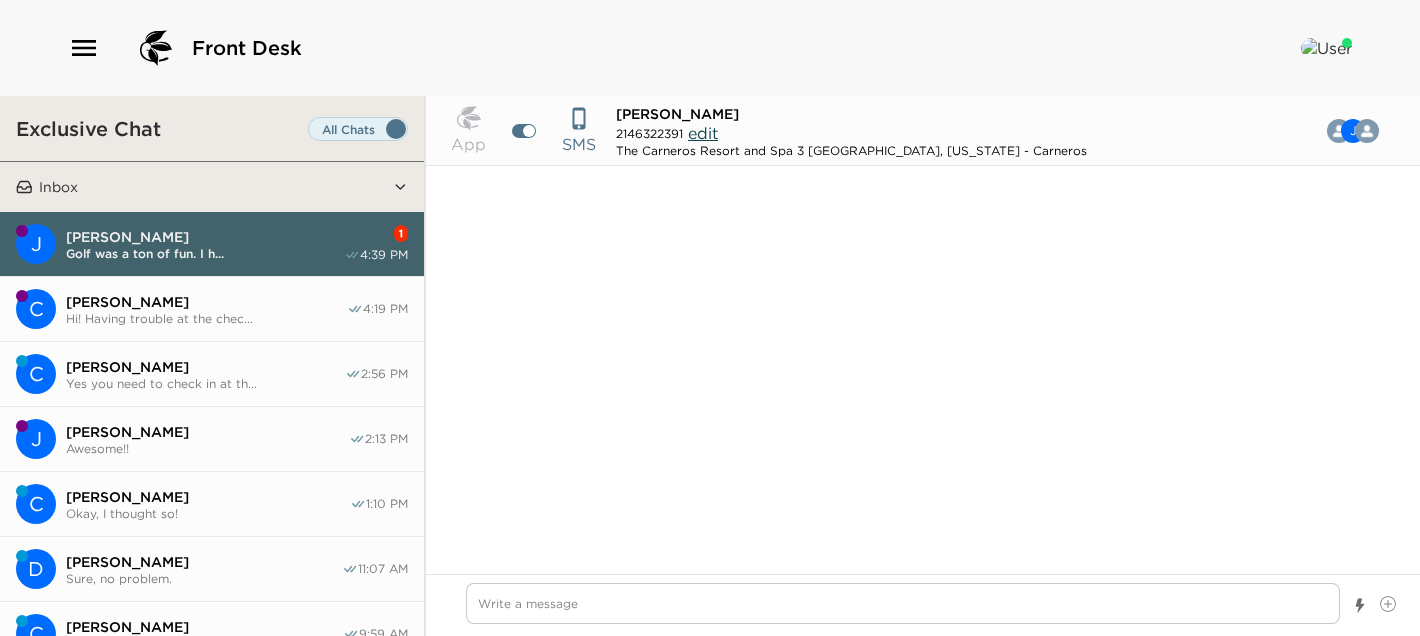 scroll, scrollTop: 3688, scrollLeft: 0, axis: vertical 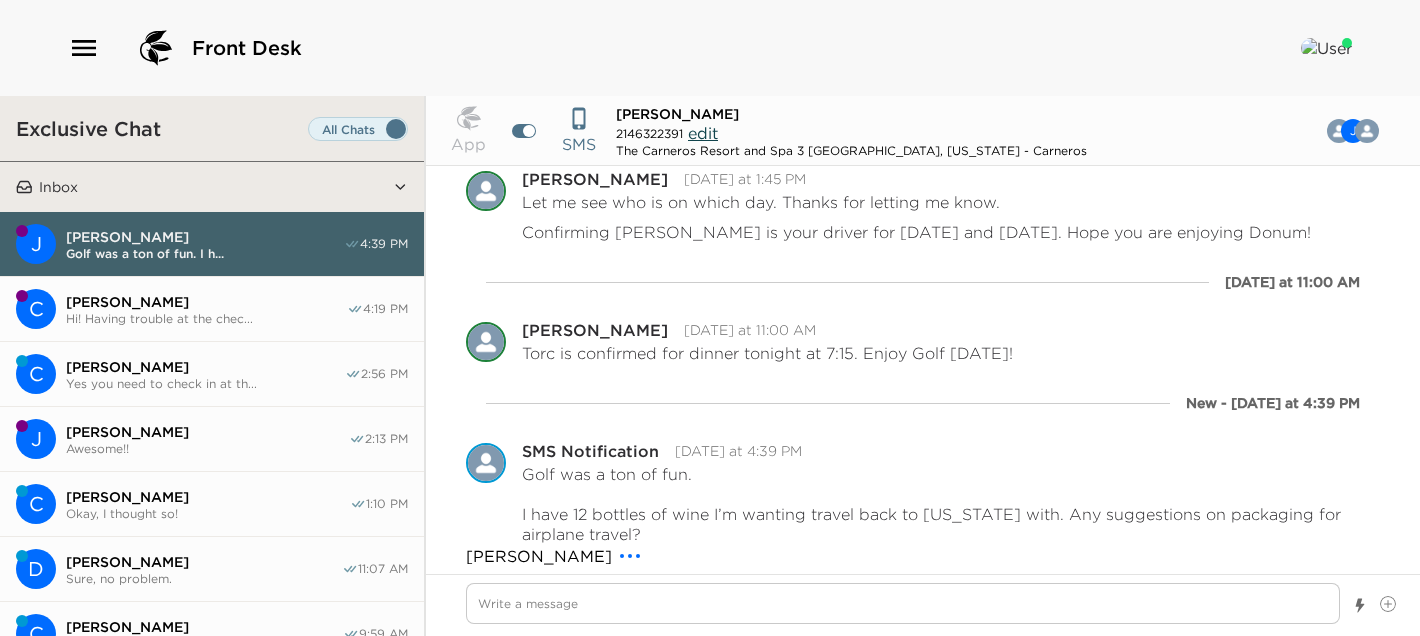 click on "Claire Tipton" at bounding box center [206, 302] 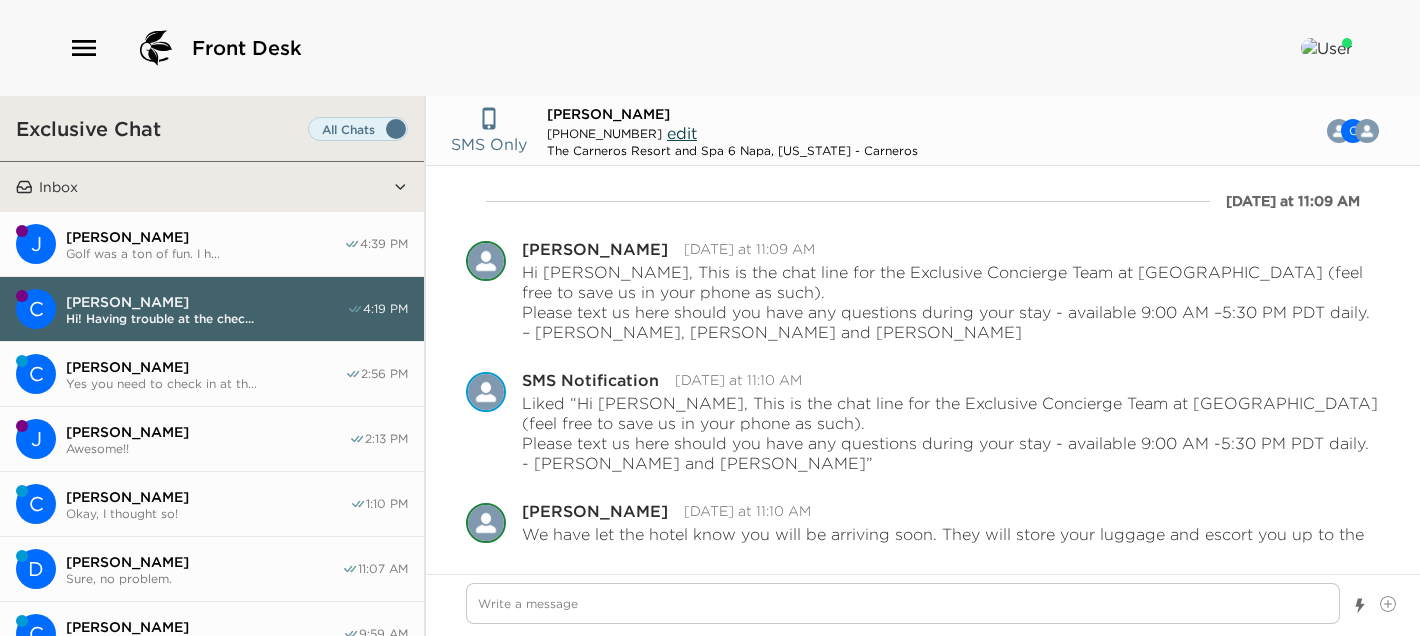 scroll, scrollTop: 616, scrollLeft: 0, axis: vertical 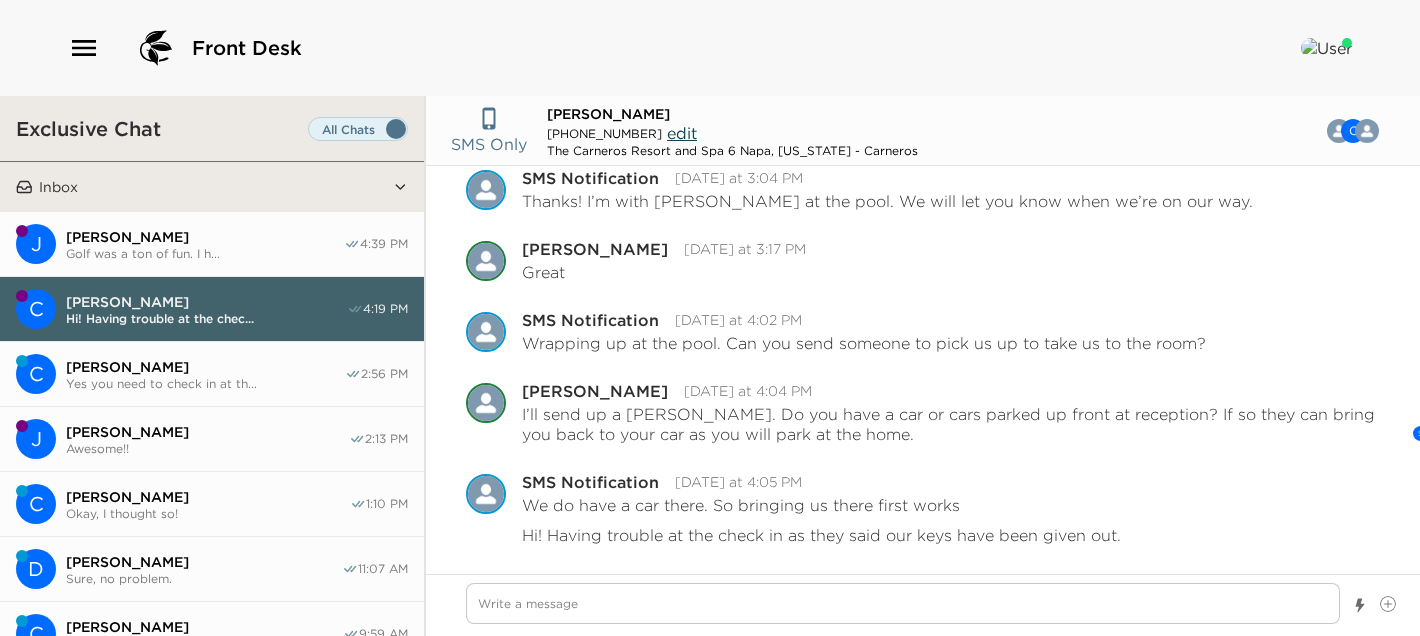 click on "Golf was a ton of fun.
I h..." at bounding box center [205, 253] 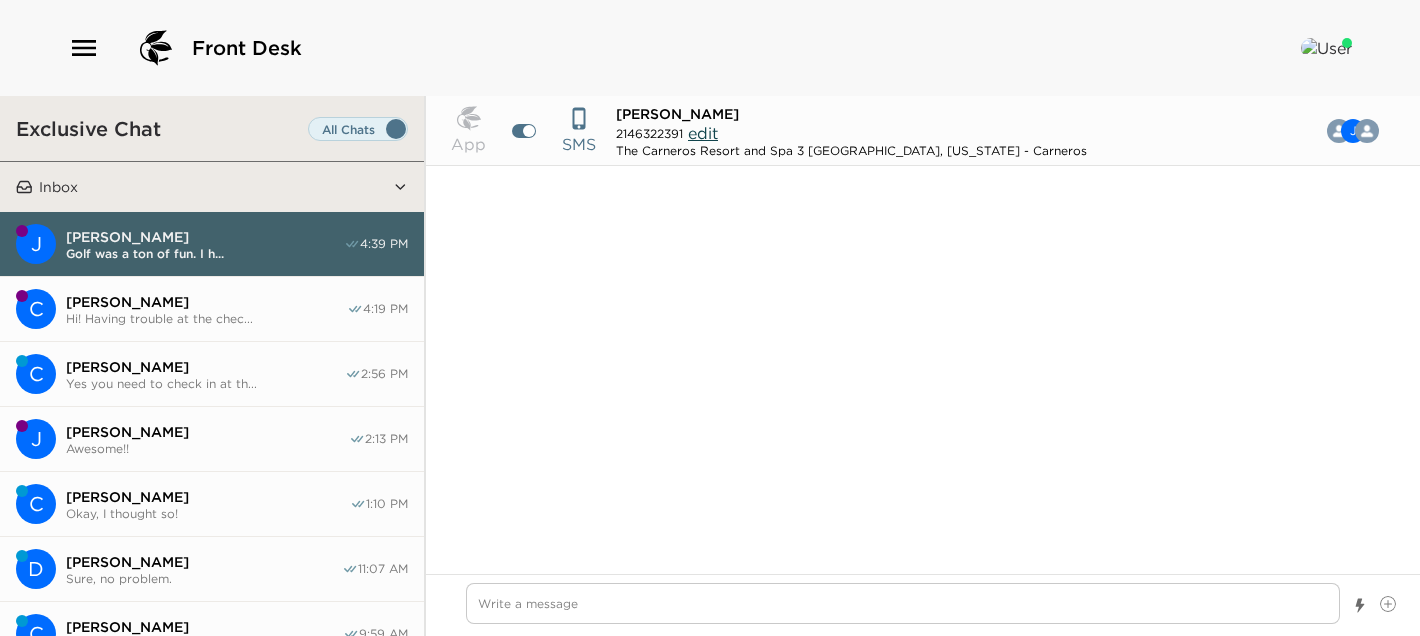 scroll, scrollTop: 3577, scrollLeft: 0, axis: vertical 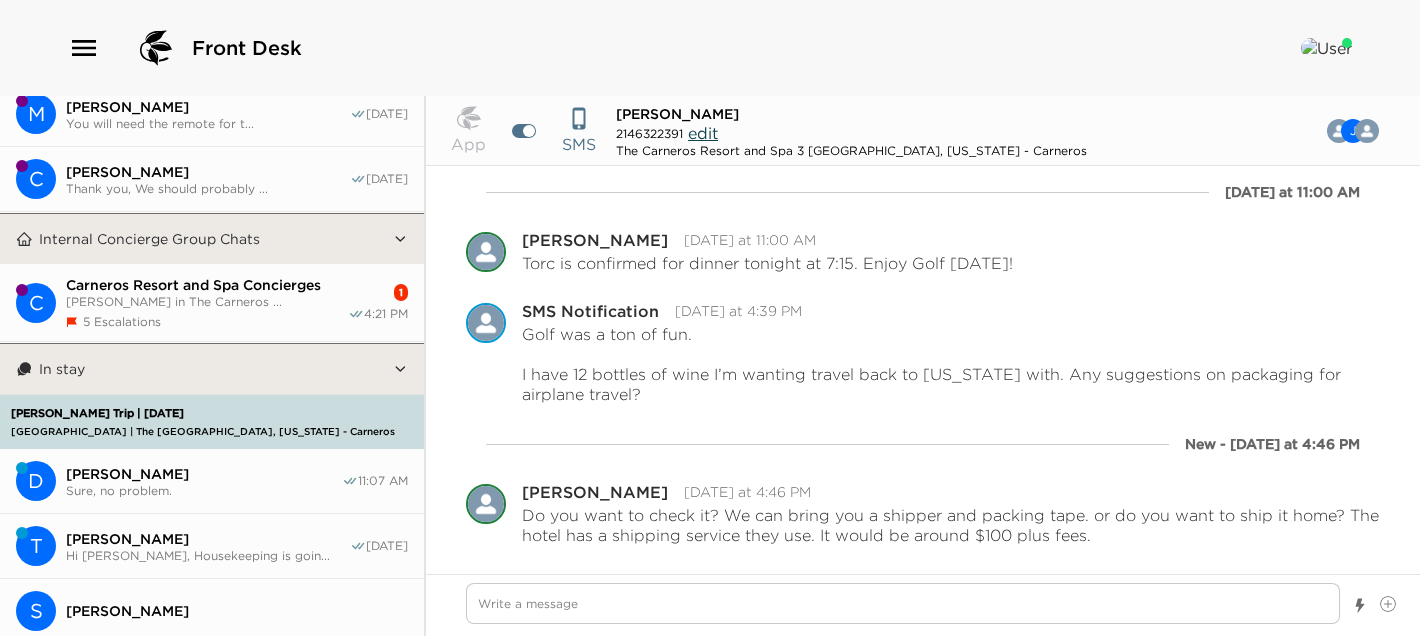 click on "Carneros Resort and Spa Concierges" at bounding box center (207, 285) 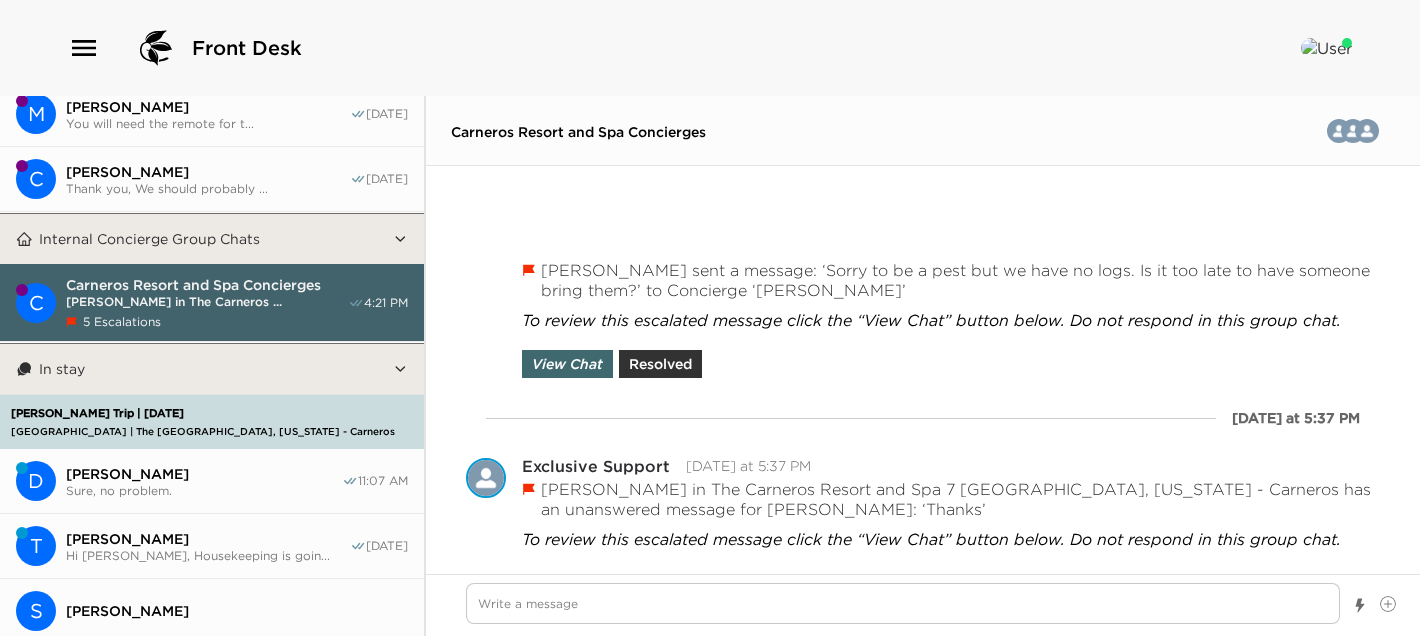 scroll, scrollTop: 4748, scrollLeft: 0, axis: vertical 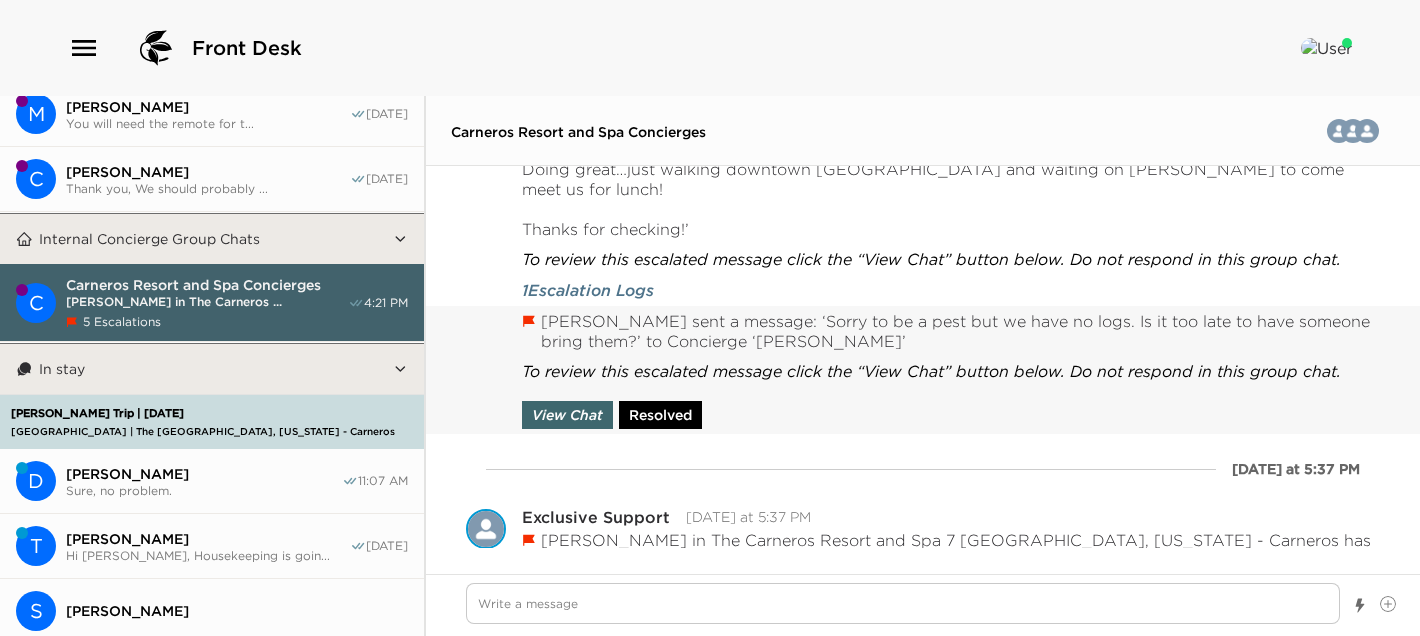 click on "Resolved" at bounding box center (660, 415) 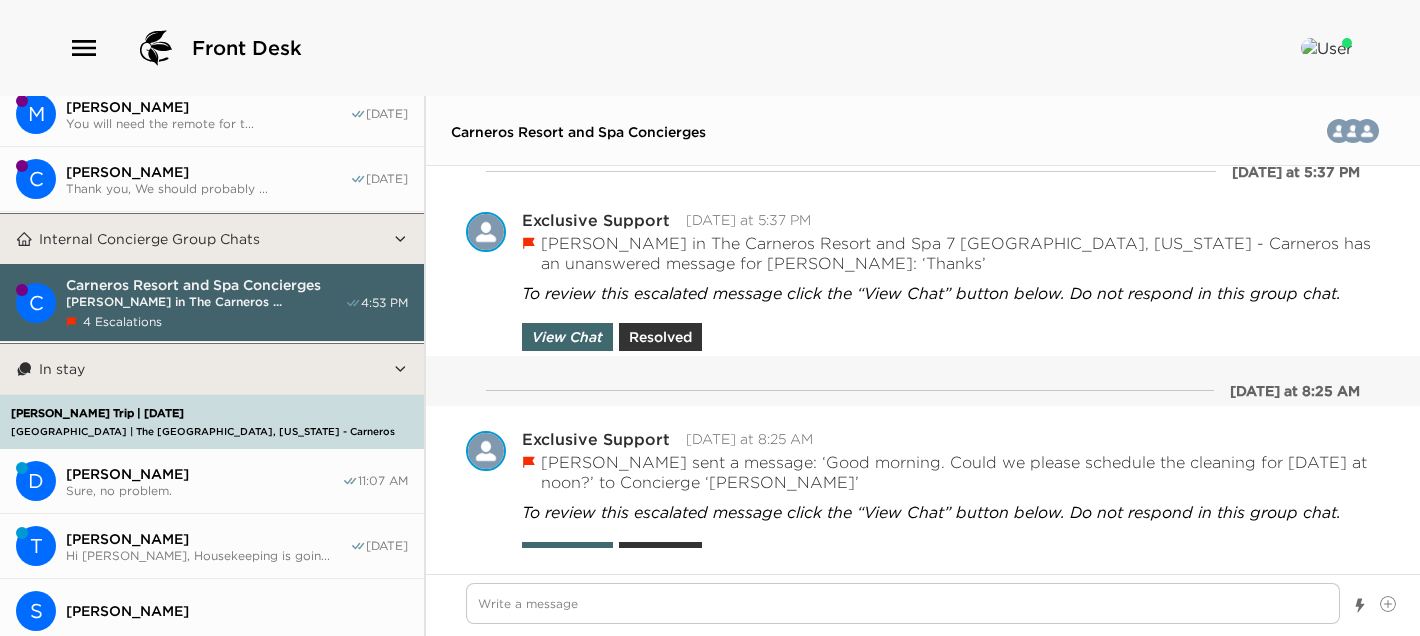 scroll, scrollTop: 4988, scrollLeft: 0, axis: vertical 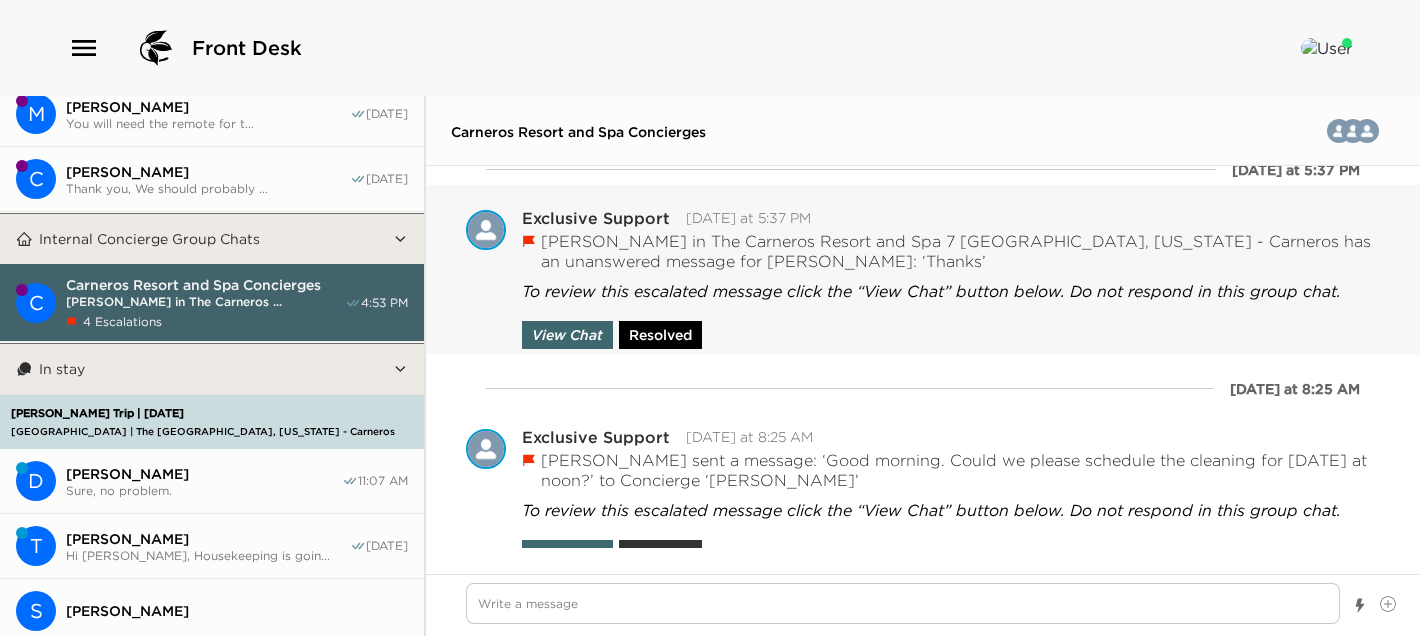 click on "Resolved" at bounding box center [660, 335] 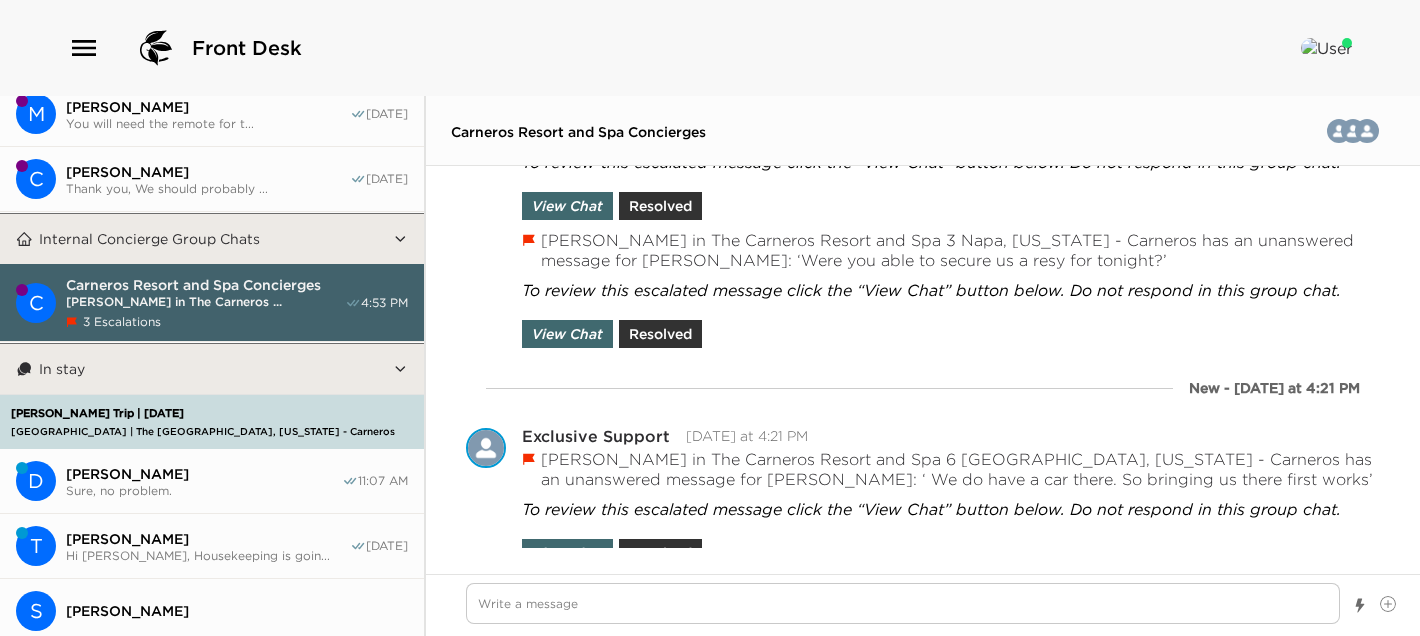 scroll, scrollTop: 5308, scrollLeft: 0, axis: vertical 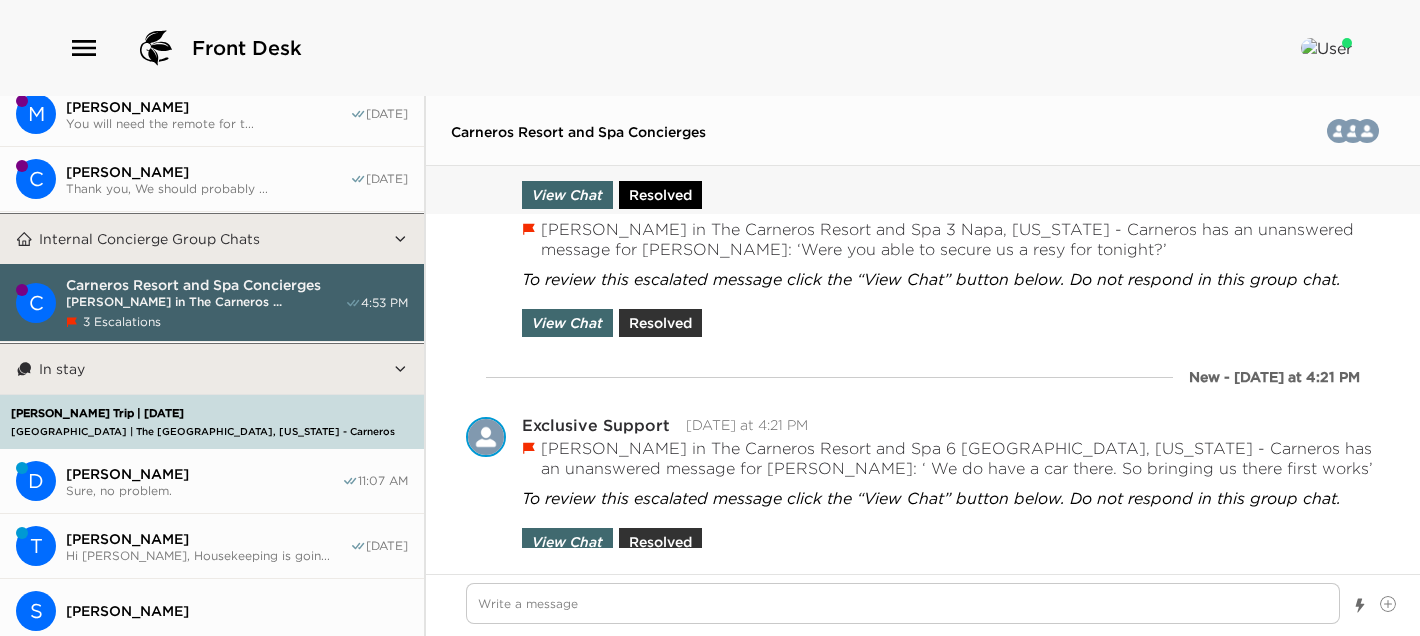 click on "Resolved" at bounding box center (660, 195) 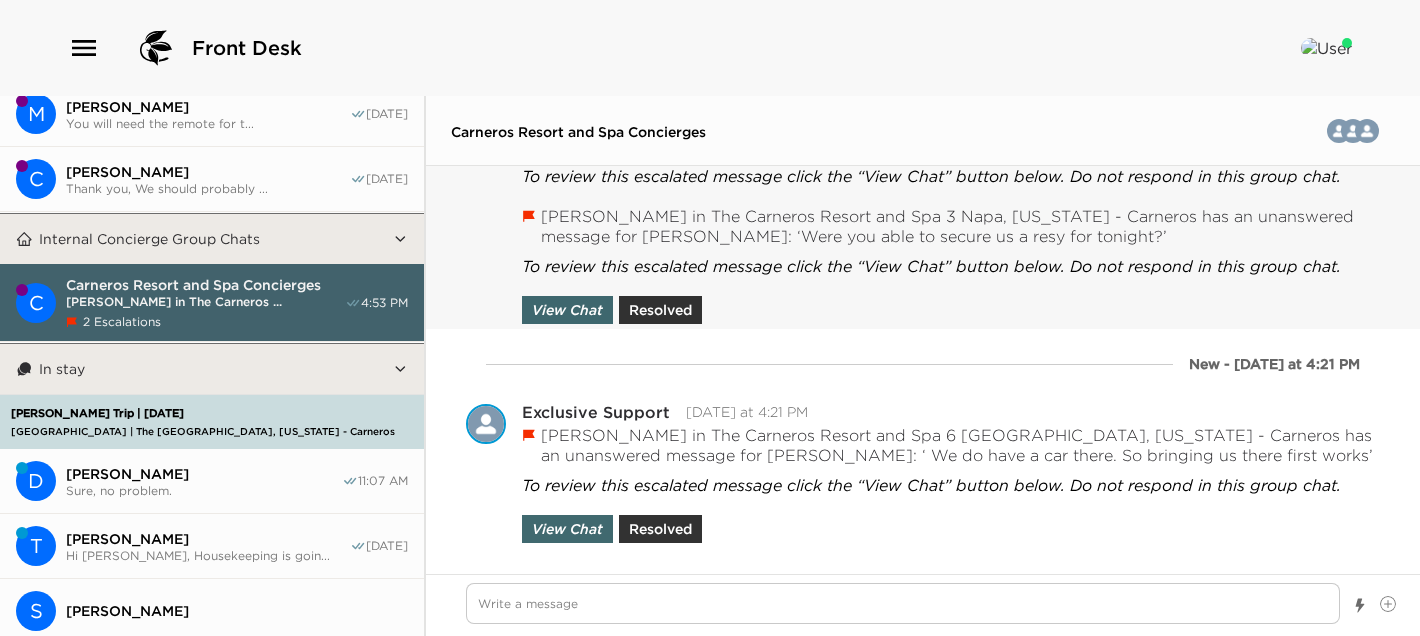 scroll, scrollTop: 5271, scrollLeft: 0, axis: vertical 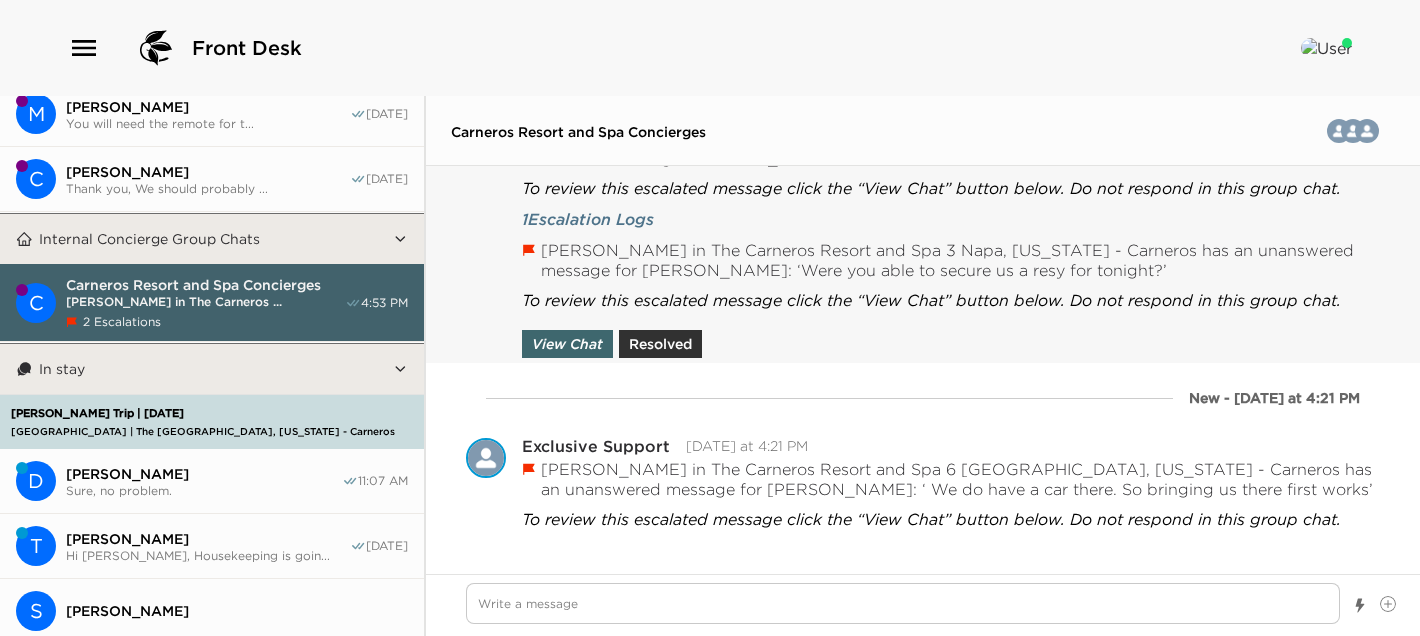 click on "View Chat Resolved" at bounding box center (615, 339) 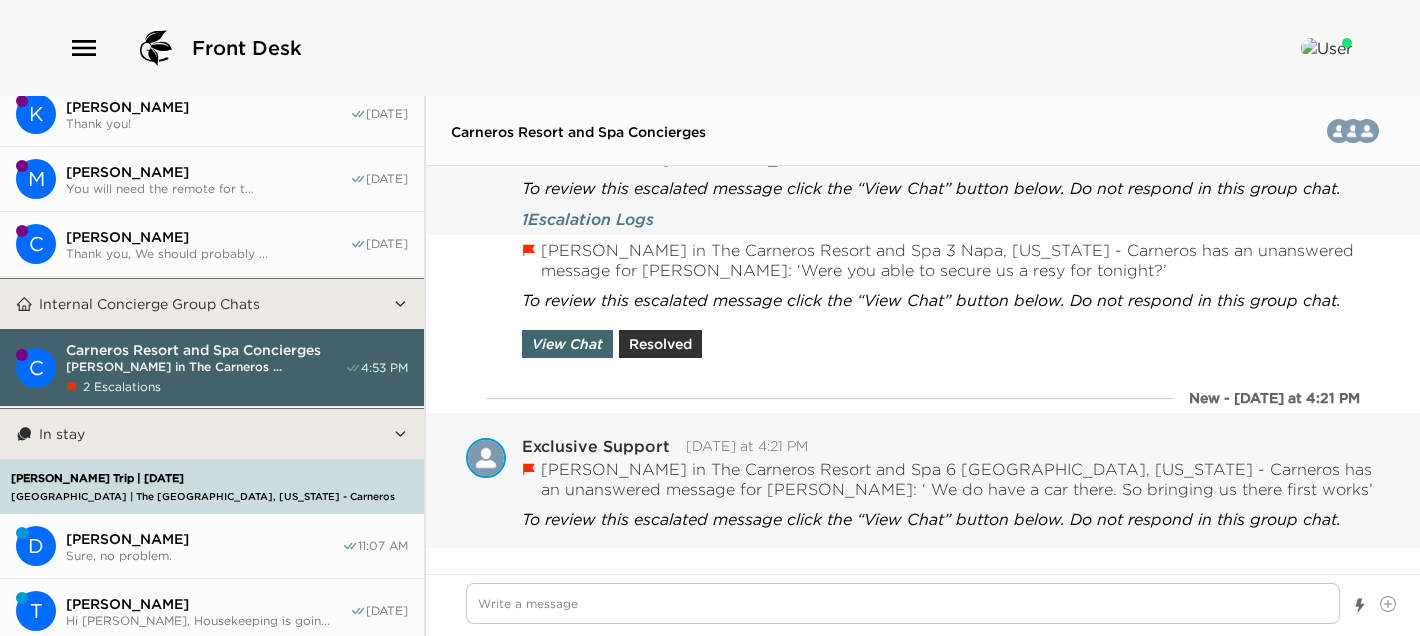 scroll, scrollTop: 1104, scrollLeft: 0, axis: vertical 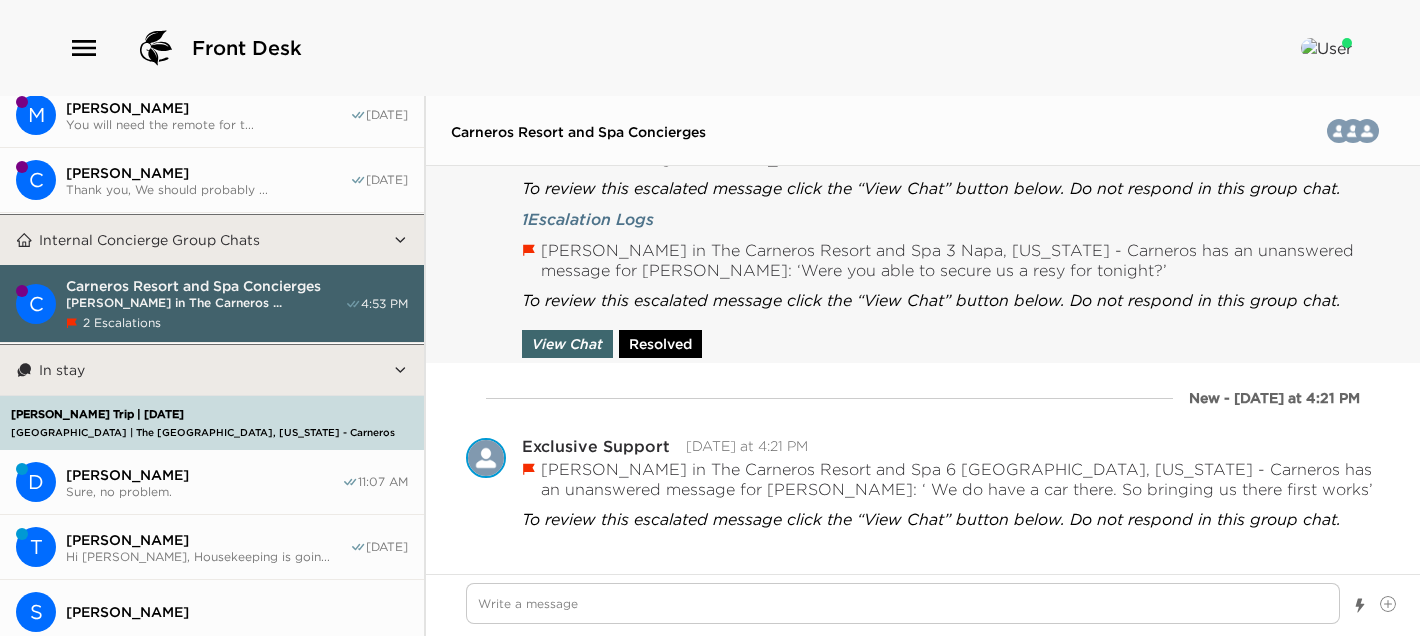 click on "Resolved" at bounding box center [660, 344] 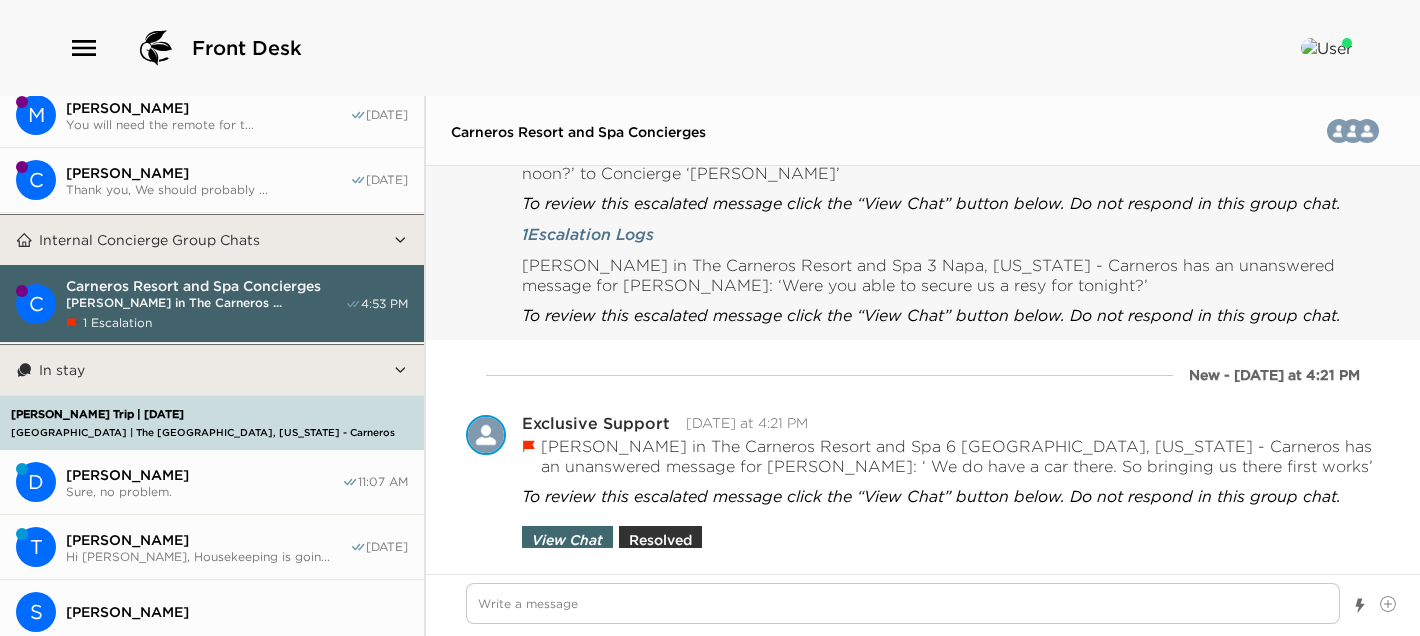 scroll, scrollTop: 5262, scrollLeft: 0, axis: vertical 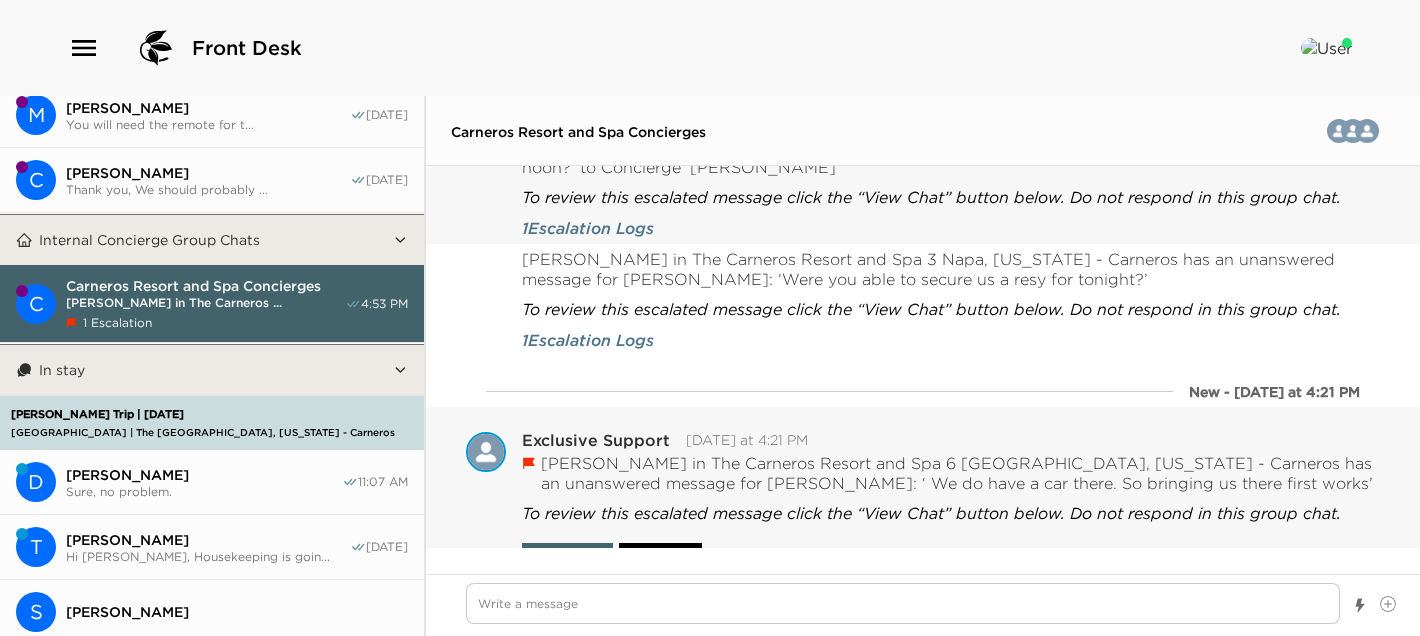 click on "Resolved" at bounding box center (660, 557) 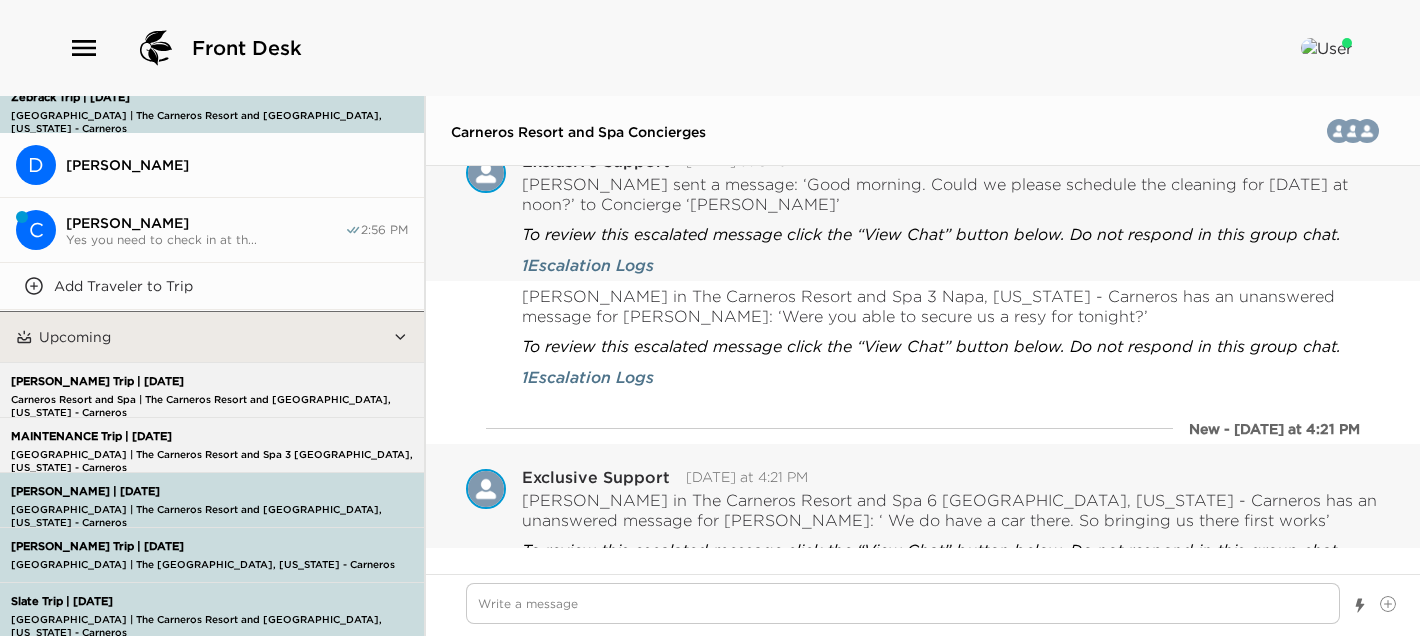 scroll, scrollTop: 3024, scrollLeft: 0, axis: vertical 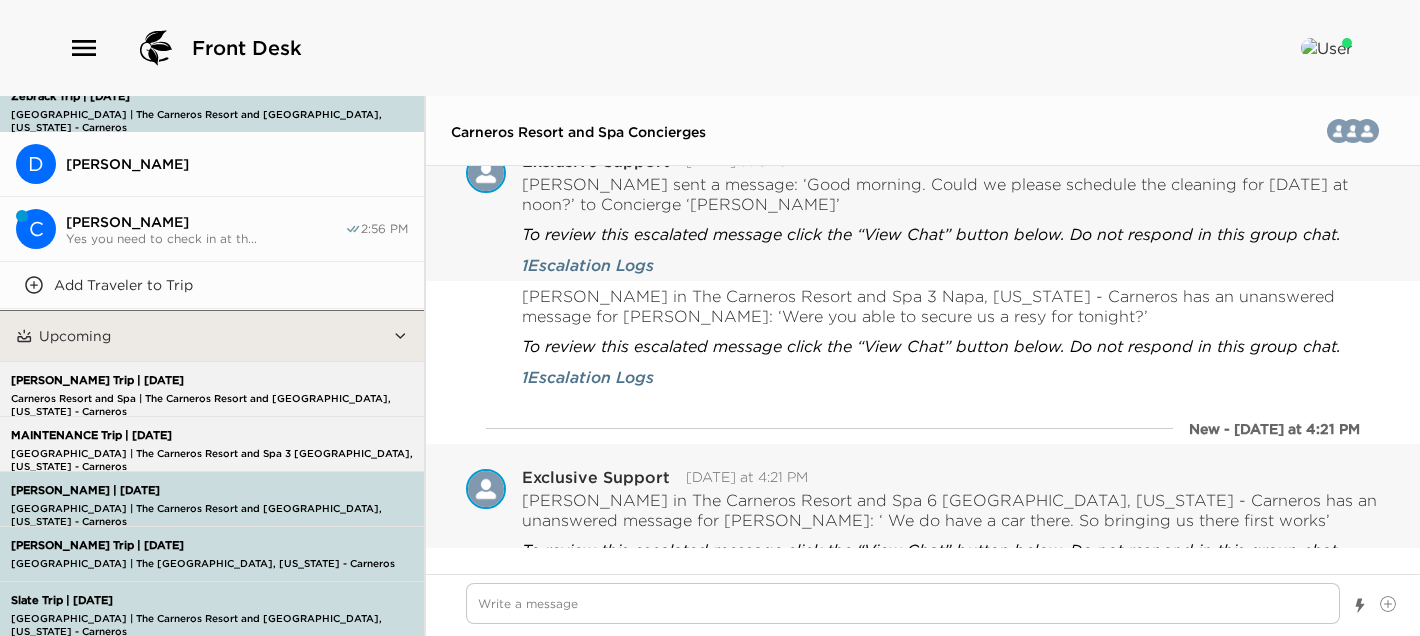 click on "Barai Trip | 07/12/25 Carneros Resort and Spa | The Carneros Resort and Spa 6 Napa, California - Carneros" at bounding box center [222, 389] 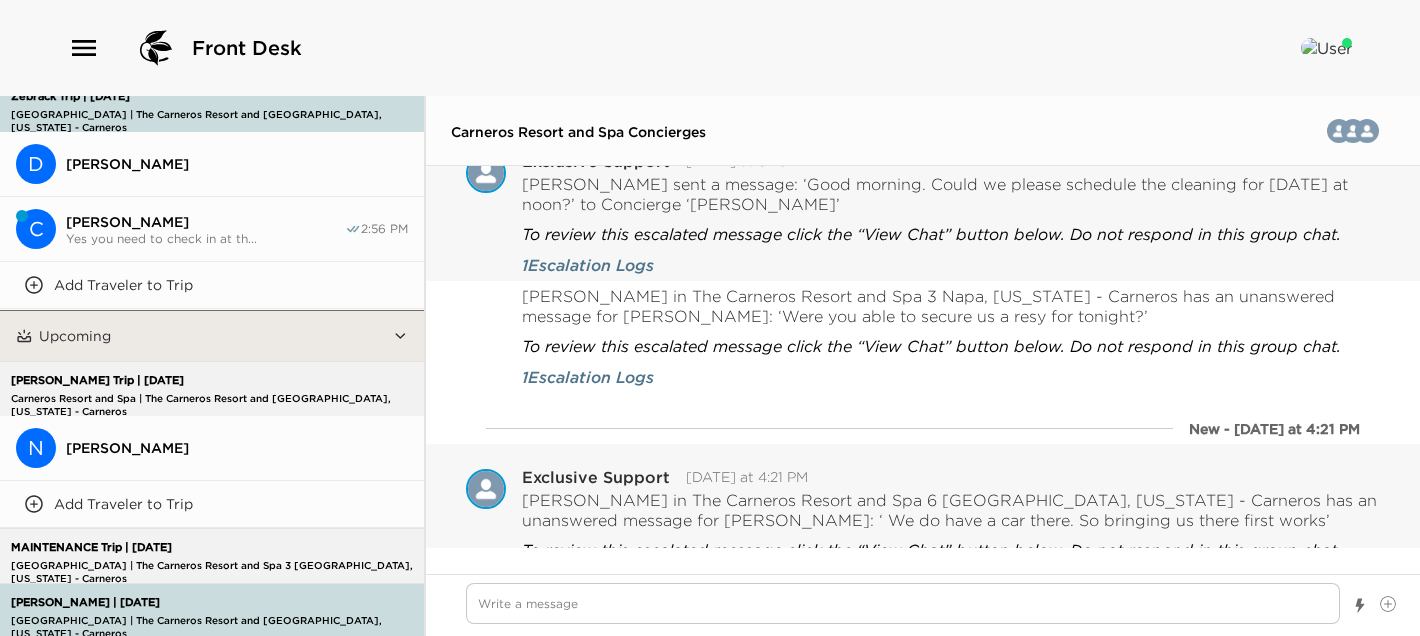 click on "Nick Barai" at bounding box center (237, 448) 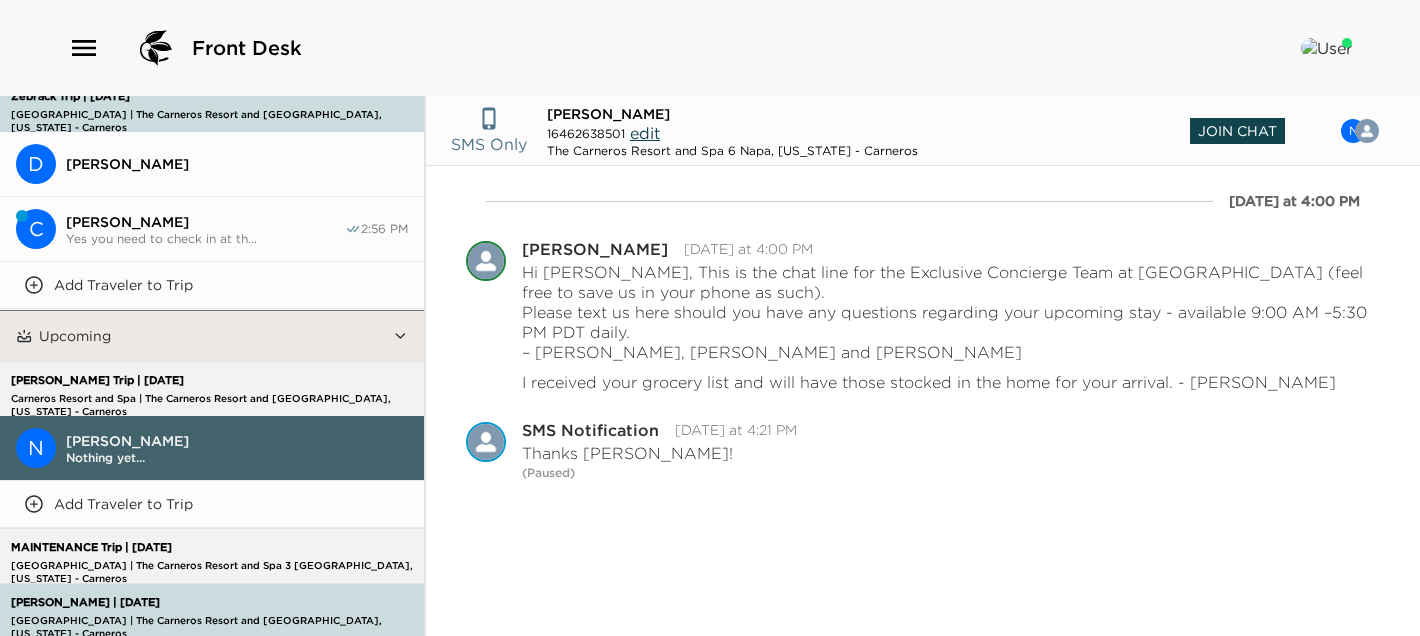click on "Join Chat" at bounding box center [1237, 131] 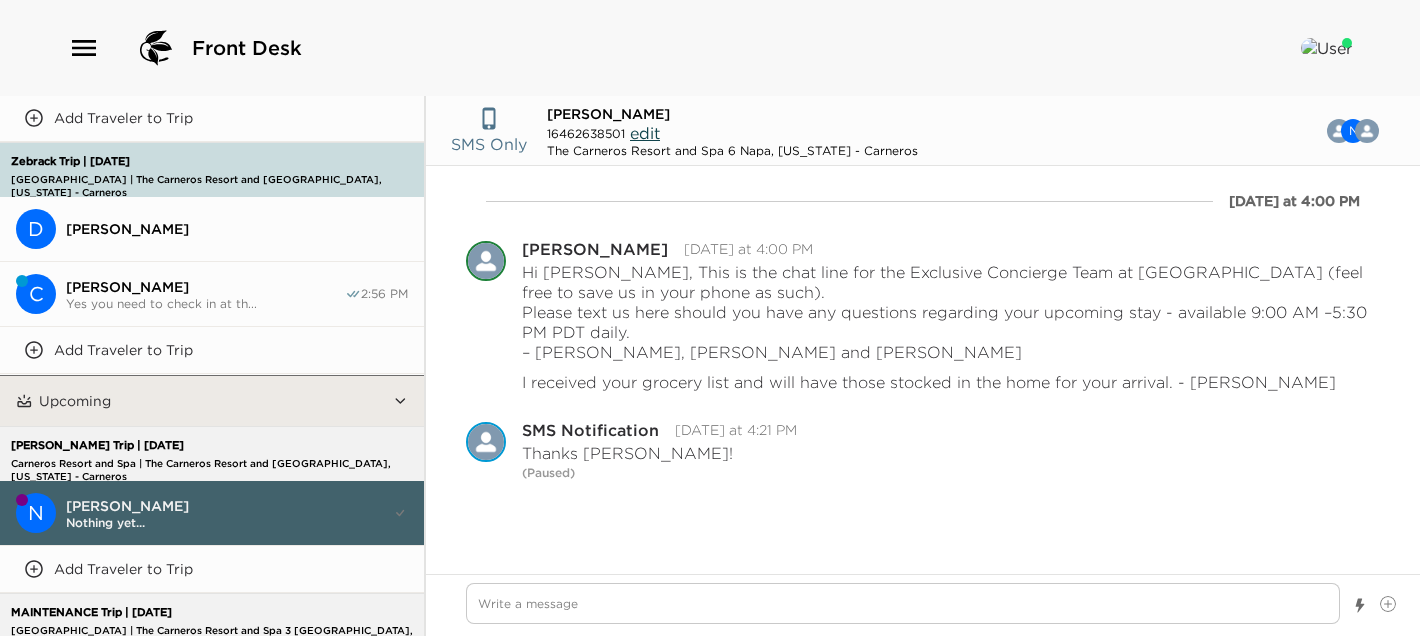 scroll, scrollTop: 3089, scrollLeft: 0, axis: vertical 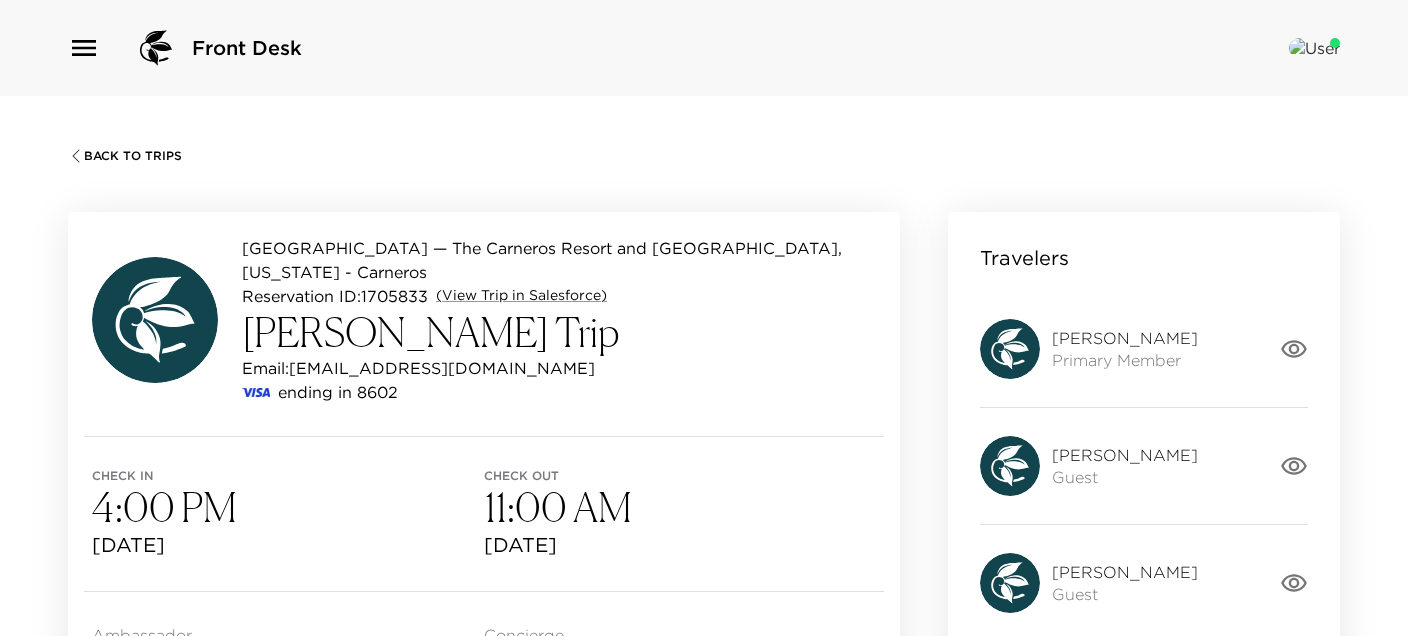 click on "Back To Trips" at bounding box center (133, 156) 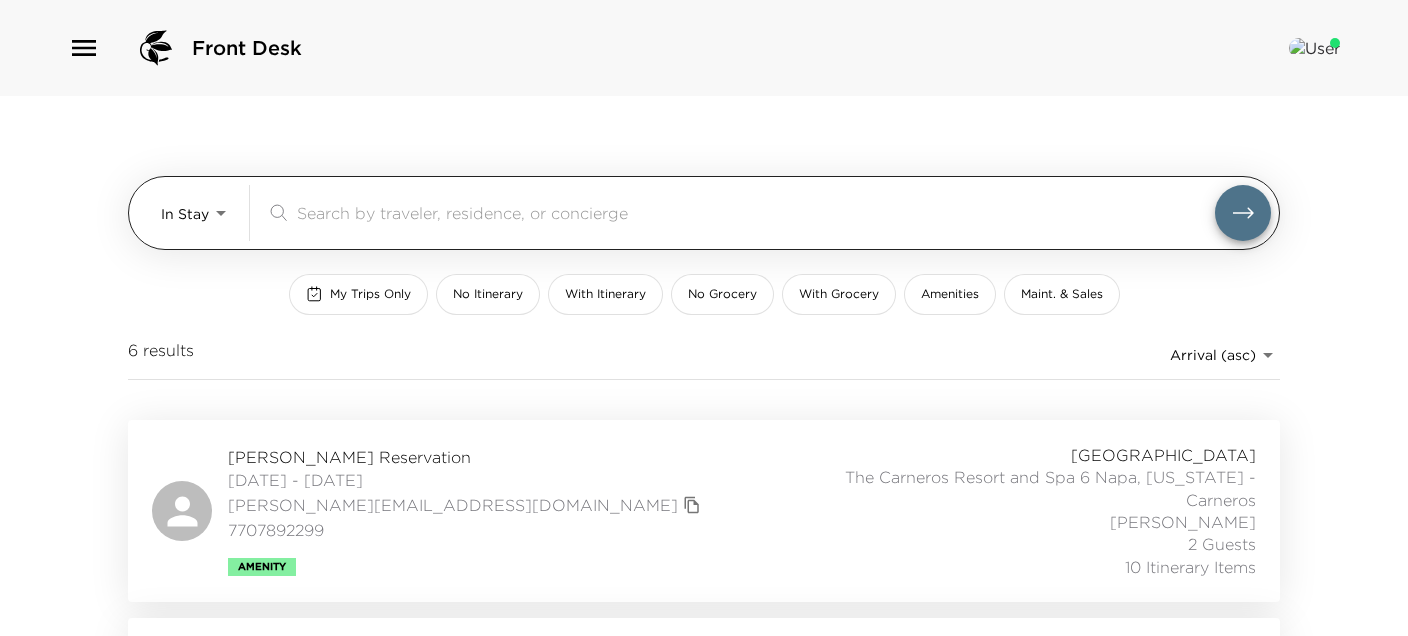 click on "Front Desk In Stay In-Stay ​ My Trips Only No Itinerary With Itinerary No Grocery With Grocery Amenities Maint. & Sales 6 results Arrival (asc) reservations_prod_arrival_asc [PERSON_NAME] Reservation [DATE] - [DATE] [EMAIL_ADDRESS][DOMAIN_NAME] 7707892299 Amenity Carneros Resort and Spa The Carneros Resort and Spa 6 Napa, [US_STATE] - Carneros [PERSON_NAME] 2 Guests 10 Itinerary Items [PERSON_NAME] Reservation [DATE] - [DATE] [EMAIL_ADDRESS][DOMAIN_NAME] 5128659549 Carneros Resort and Spa The Carneros Resort and Spa 12 [GEOGRAPHIC_DATA], [US_STATE] - Carneros [PERSON_NAME] 5 Guests 15 Itinerary Items [PERSON_NAME] Reservation [DATE] - [DATE] [PERSON_NAME][EMAIL_ADDRESS][PERSON_NAME][DOMAIN_NAME] 214.394.4027 [GEOGRAPHIC_DATA] and Spa The Carneros Resort and Spa 3 [GEOGRAPHIC_DATA], [US_STATE] - Carneros [PERSON_NAME] 2 Guests 21 Itinerary Items [PERSON_NAME][GEOGRAPHIC_DATA] [DATE] - [DATE] [PERSON_NAME][EMAIL_ADDRESS][PERSON_NAME][DOMAIN_NAME] 5035164031 Carneros Resort and [GEOGRAPHIC_DATA], [US_STATE] - Carneros [PERSON_NAME] 4 Guests 3105608764" at bounding box center [704, 318] 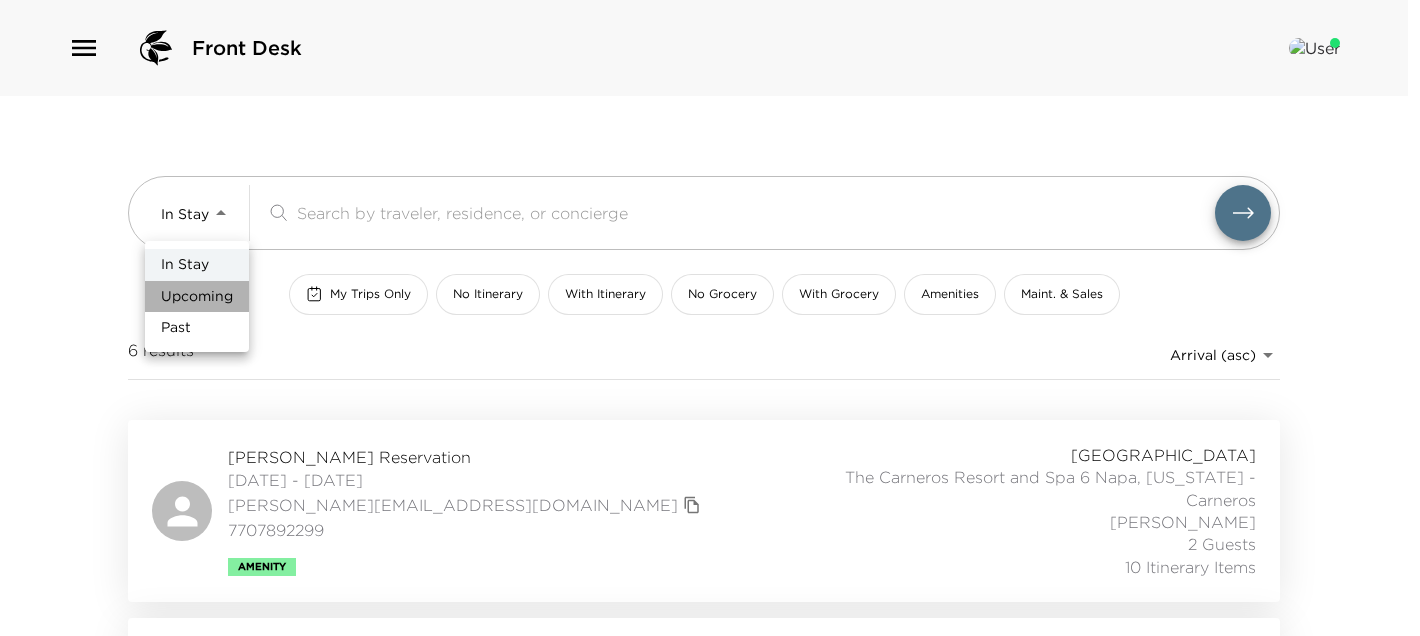 click on "Upcoming" at bounding box center [197, 297] 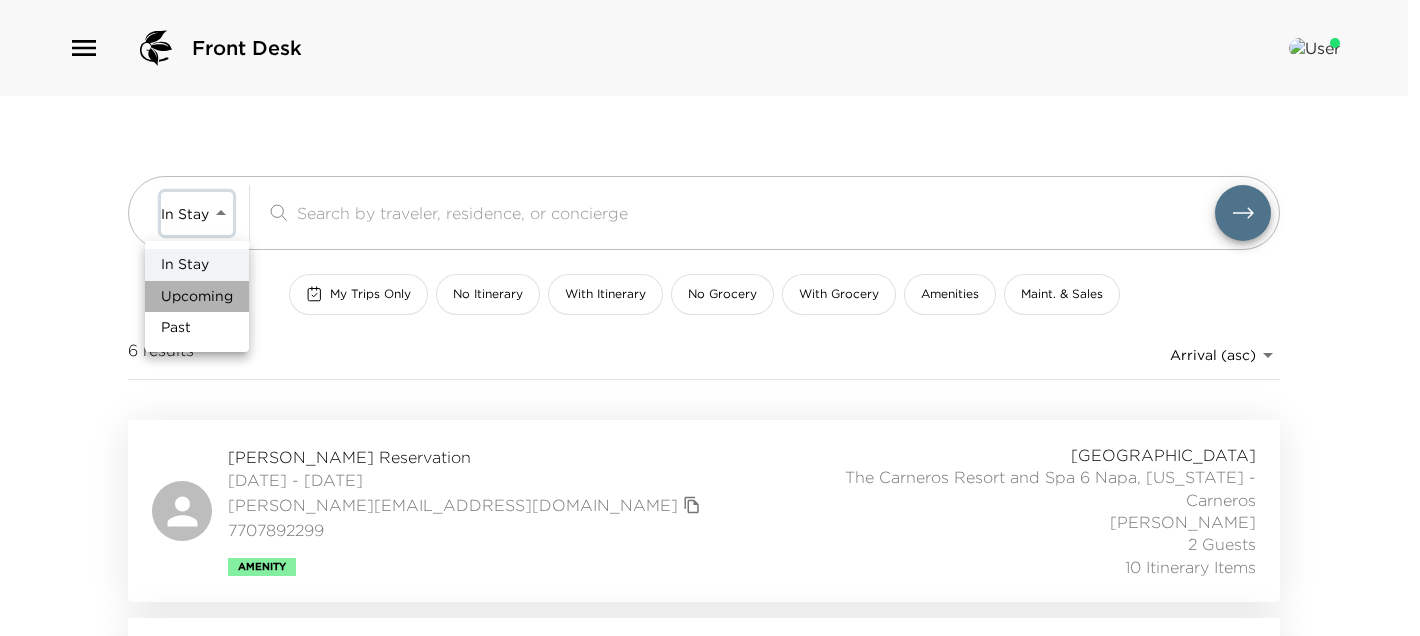 type on "Upcoming" 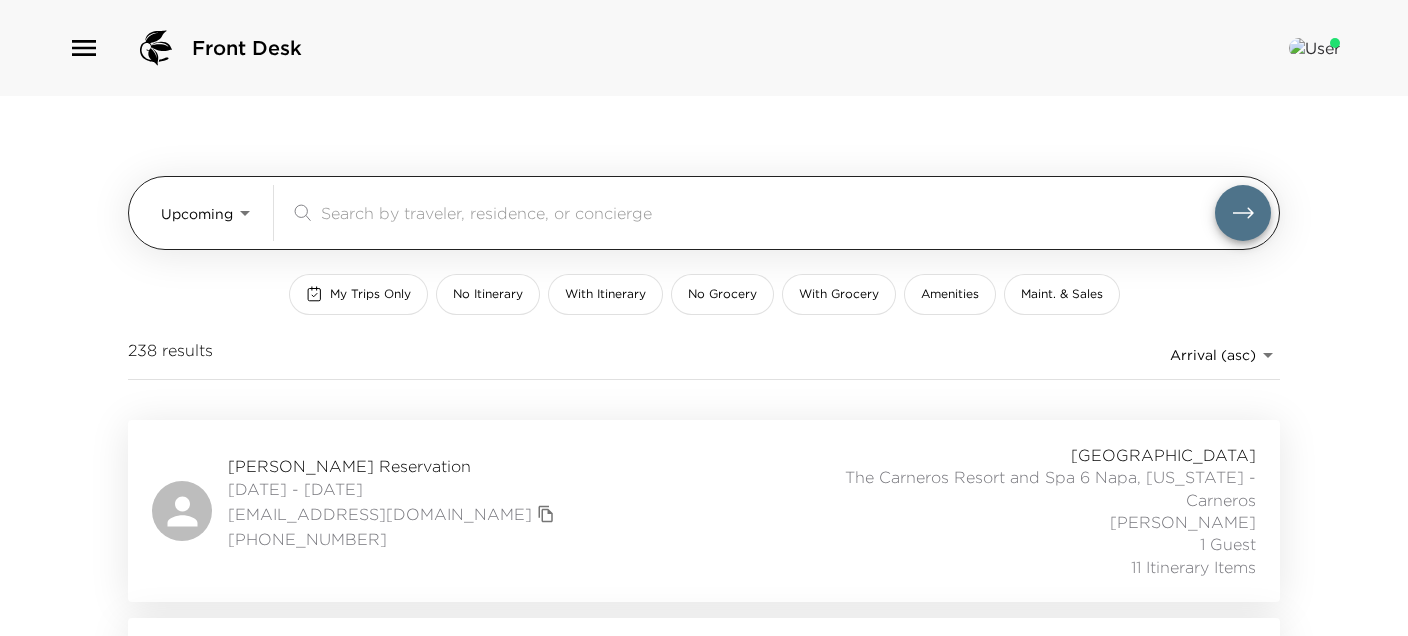 click at bounding box center [768, 212] 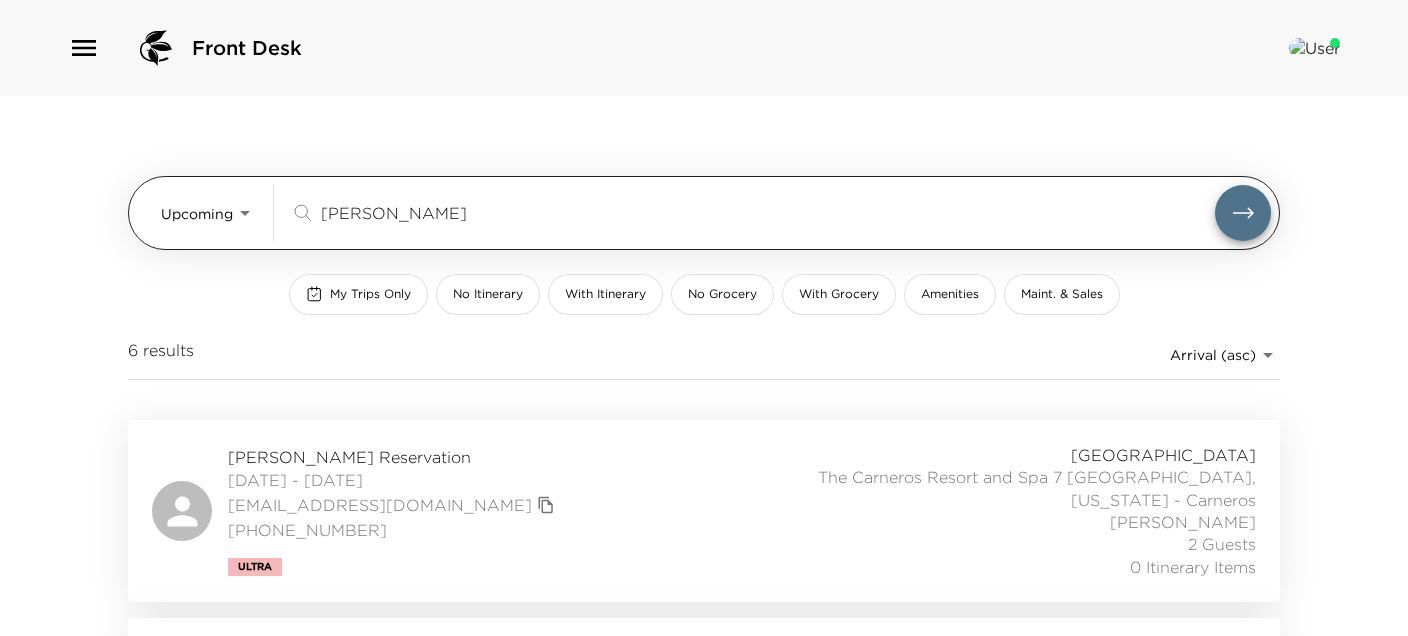 type on "lori" 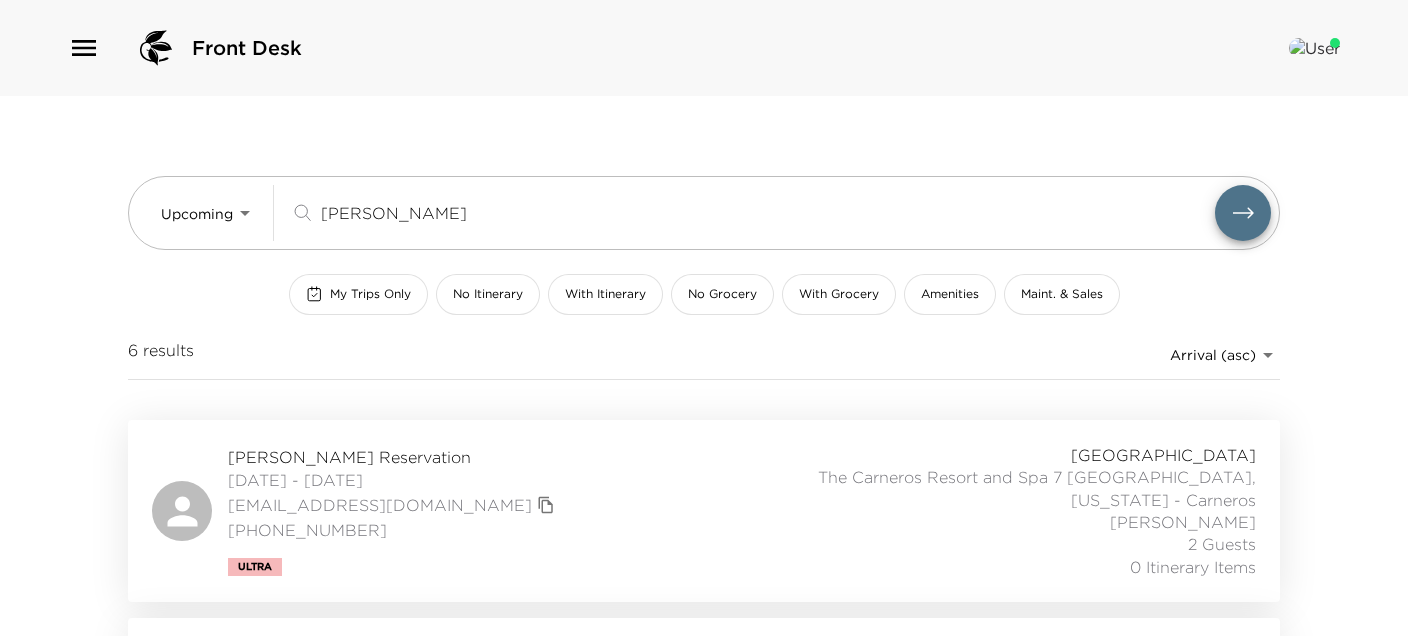 click on "Lori Bechthold Reservation 07/25/2025 - 07/31/2025 loribechthold@gmail.com (262) 366-5200 Ultra Carneros Resort and Spa The Carneros Resort and Spa 7 Napa, California - Carneros Courtney Wilson 2 Guests 0 Itinerary Items" at bounding box center (704, 511) 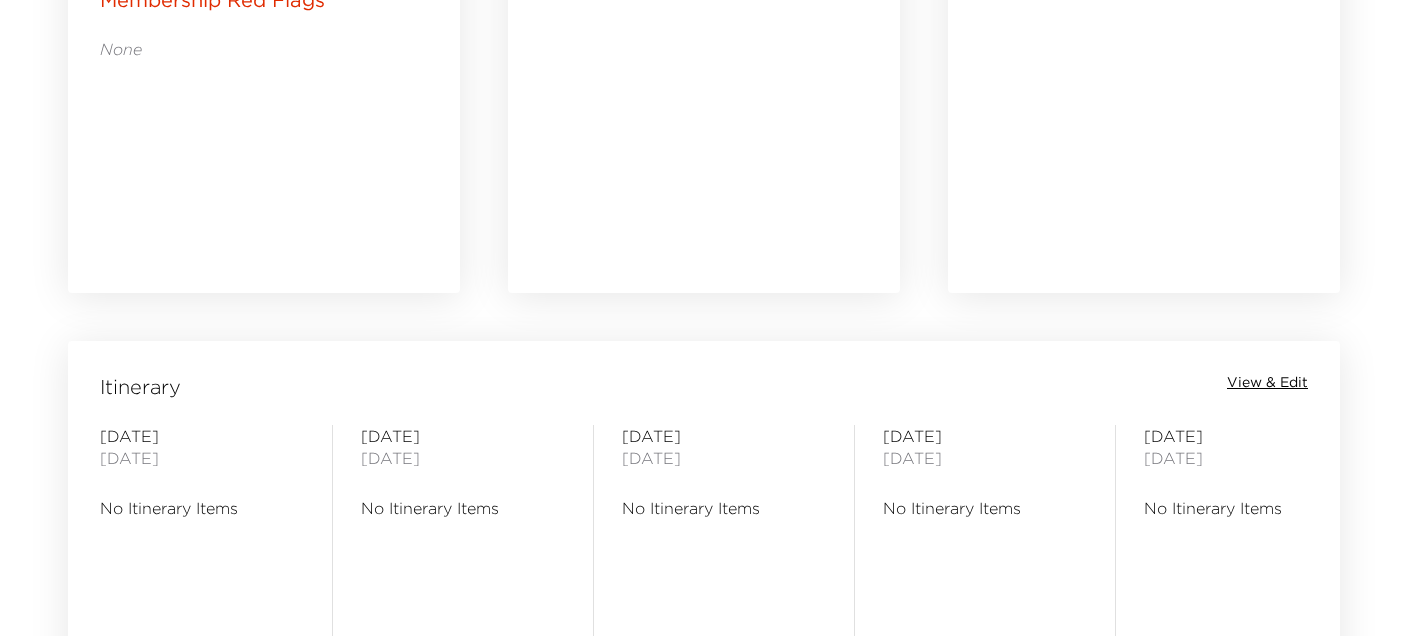 scroll, scrollTop: 1440, scrollLeft: 0, axis: vertical 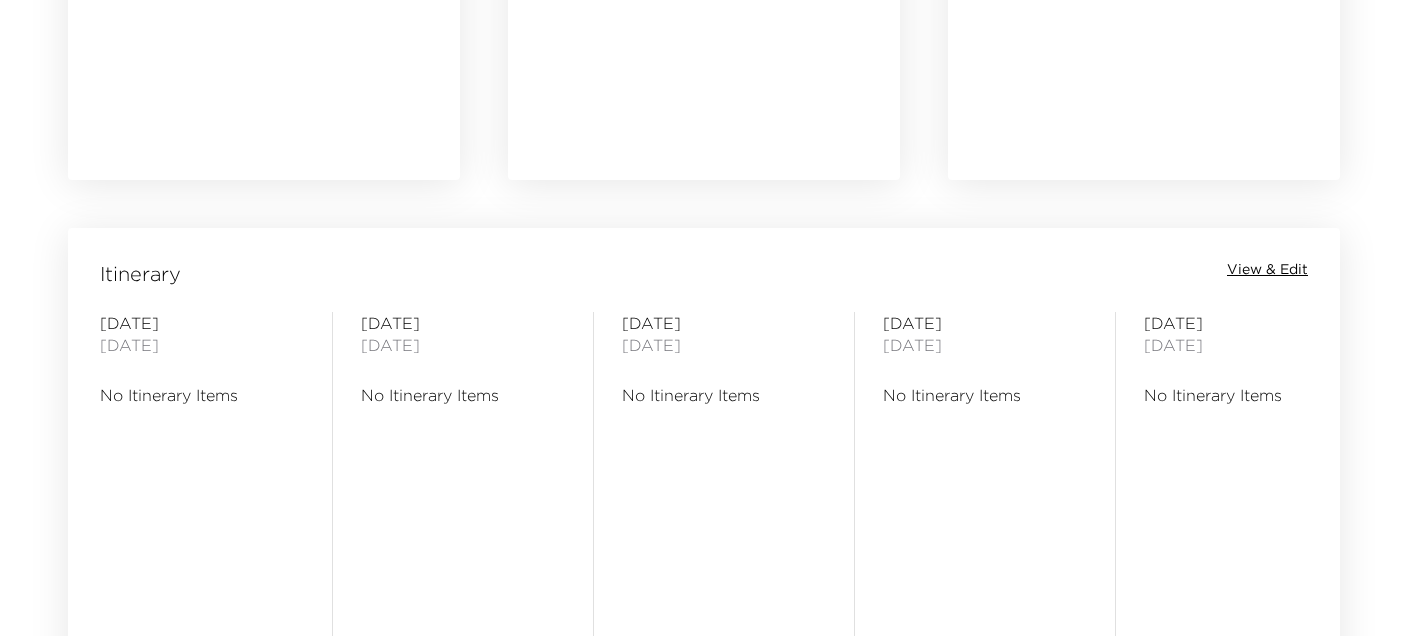 click on "View & Edit" at bounding box center [1267, 270] 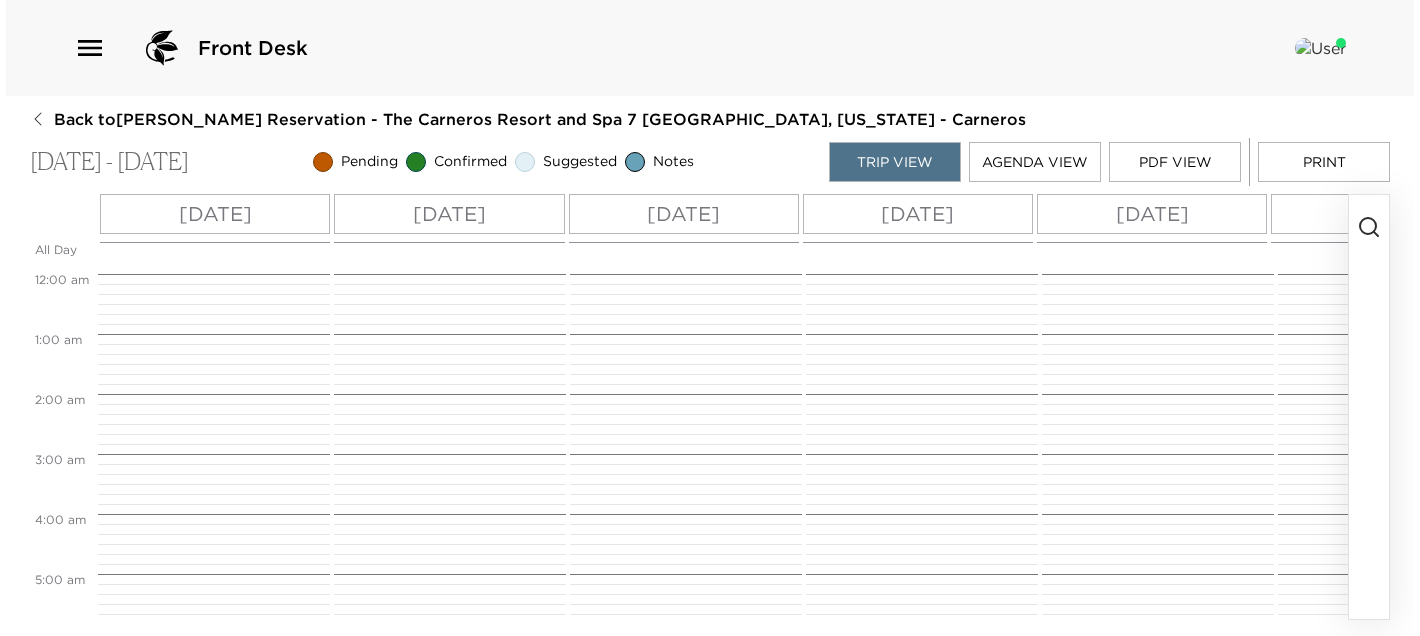 scroll, scrollTop: 0, scrollLeft: 0, axis: both 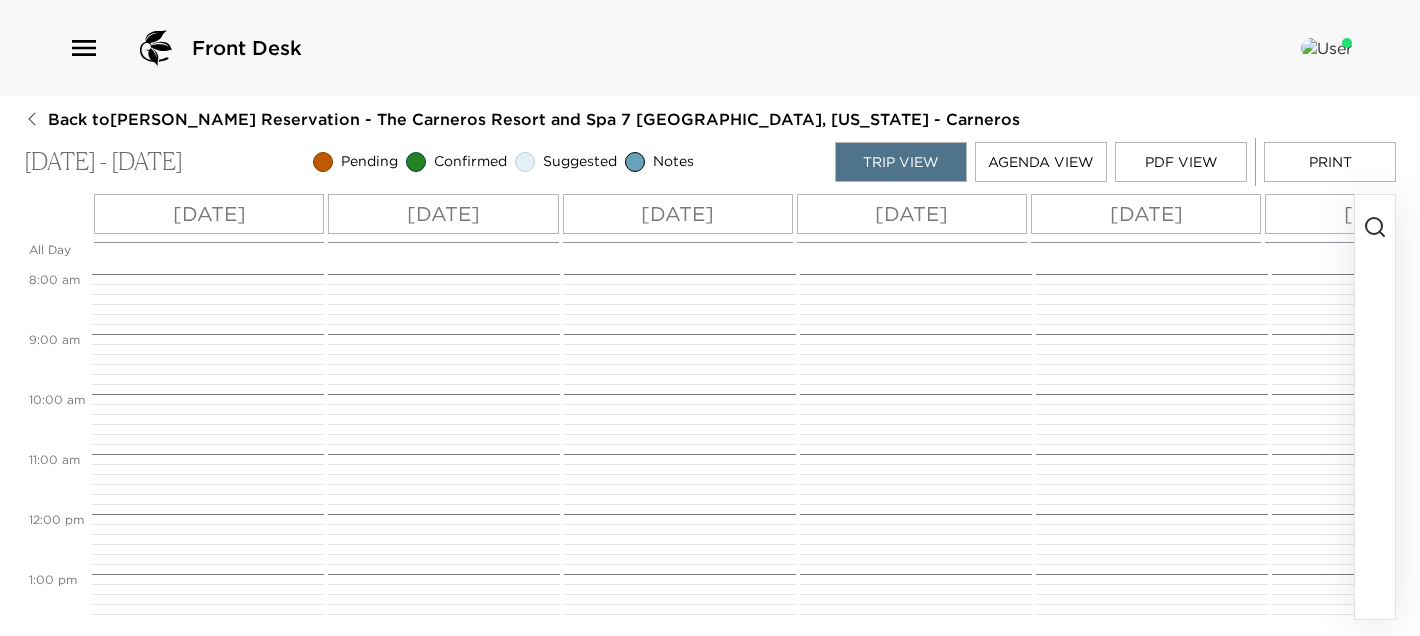 click 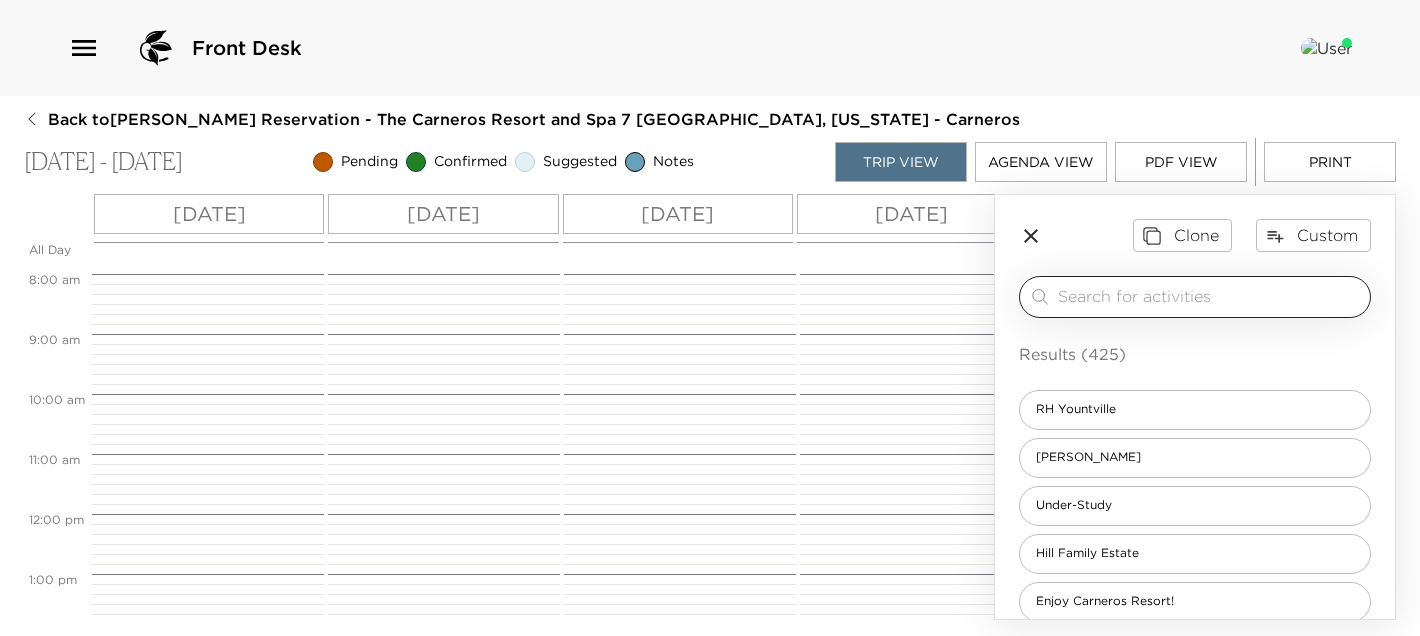 click at bounding box center [1210, 296] 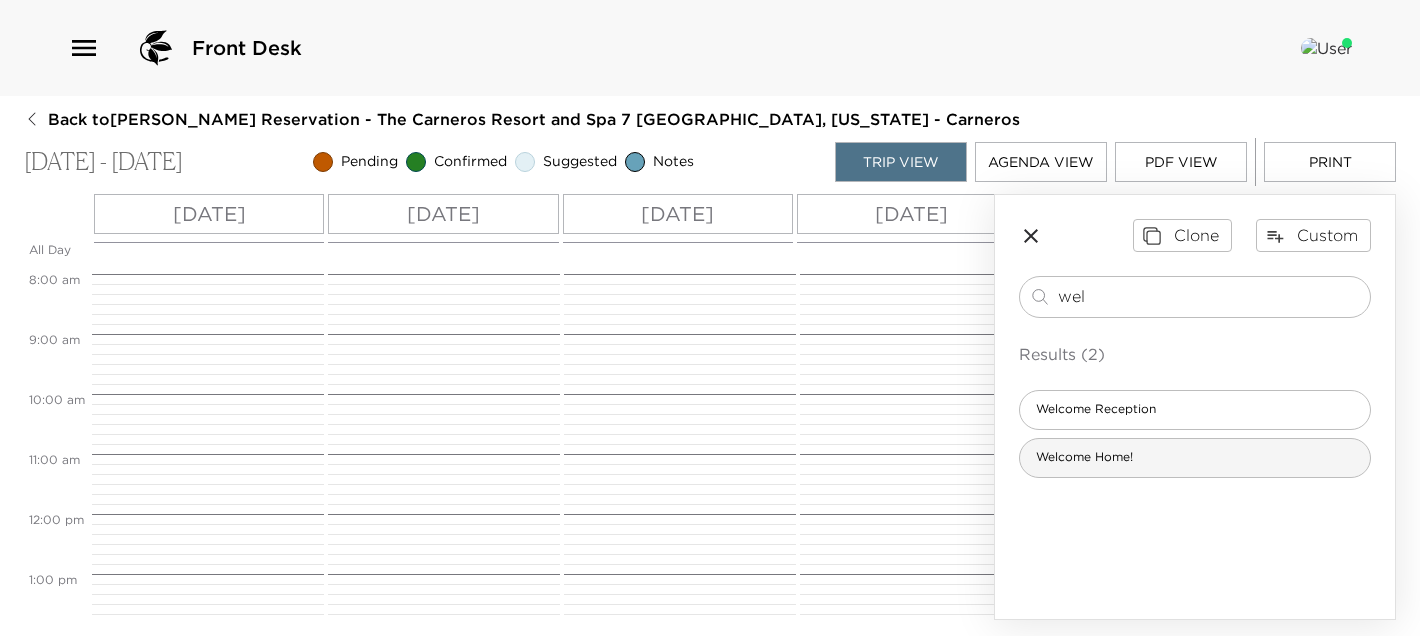 type on "wel" 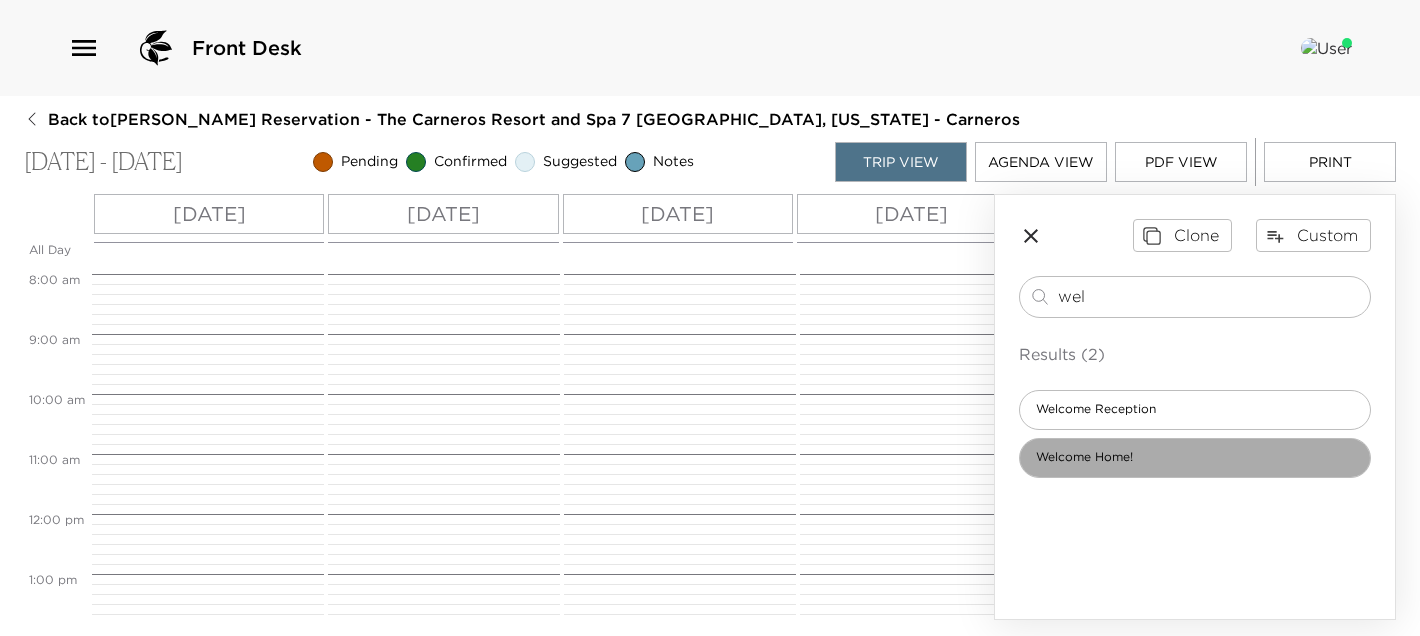 click on "Welcome Home!" at bounding box center (1195, 458) 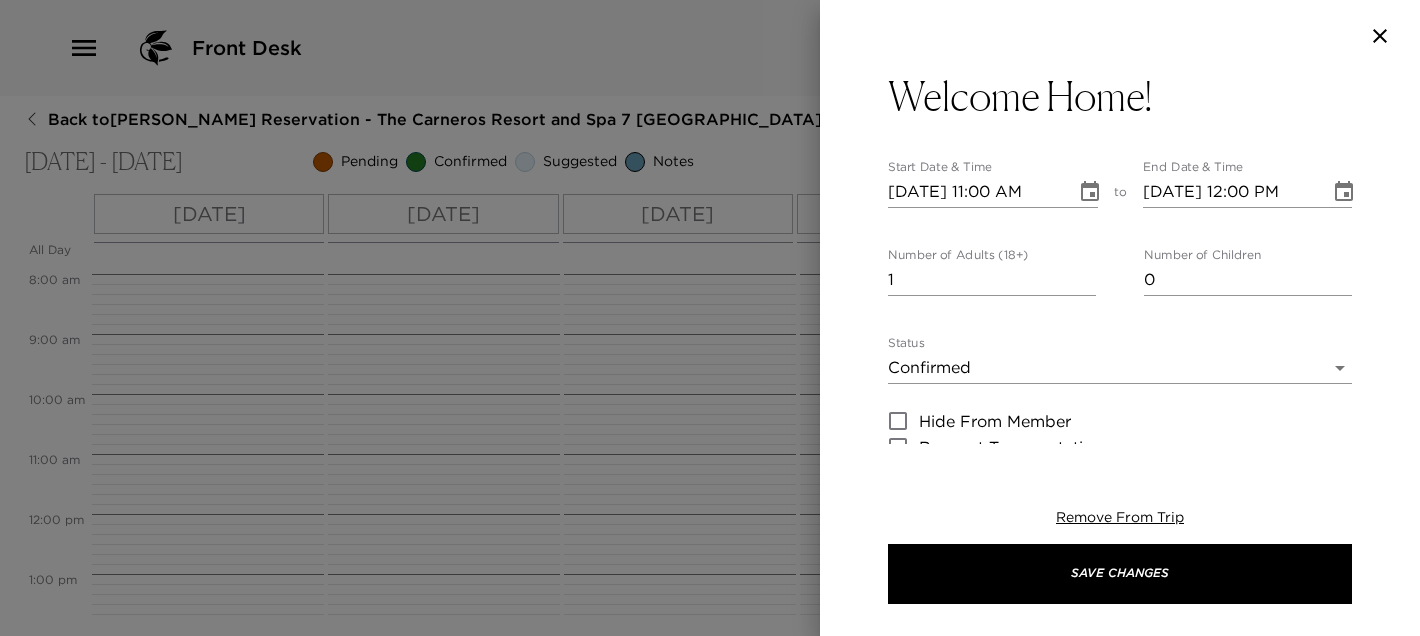type on "Check-in is at 4:00 PM. Please make your way to the resort’s main lobby to pick up the house keys and to provide the resort with a credit card for any incidentals. The Bellman will escort you to the home and help you with your luggage. We will greet you to say hello and make sure you are comfortable with the features of the home. Should you arrive before 4:00 PM, please feel free to leave your car and/or luggage with the Front Desk and ask for a temporary key to enjoy the facilities such as the Hilltop or Family pool. If you booked spa treatments in advance of your stay, the Bellman will escort you up to the Spa. The Hilltop and Market are also great places to grab a bite, some wine, and get into vacation mode.
Exclusive Resorts Concierge Hours - 9:00 AM to 5:30 PM Daily
Sandra Grignon – 707.337.8327
Courtney Wilson – 818.205.7546" 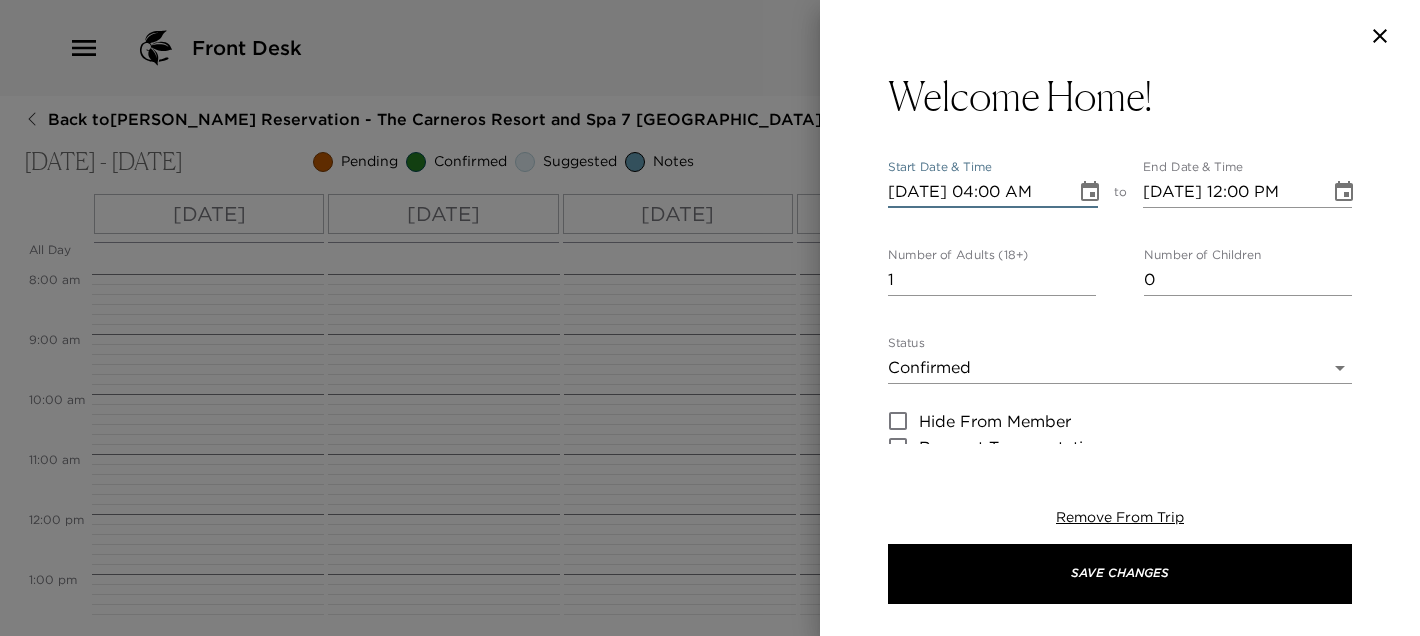 type on "07/25/2025 04:00 PM" 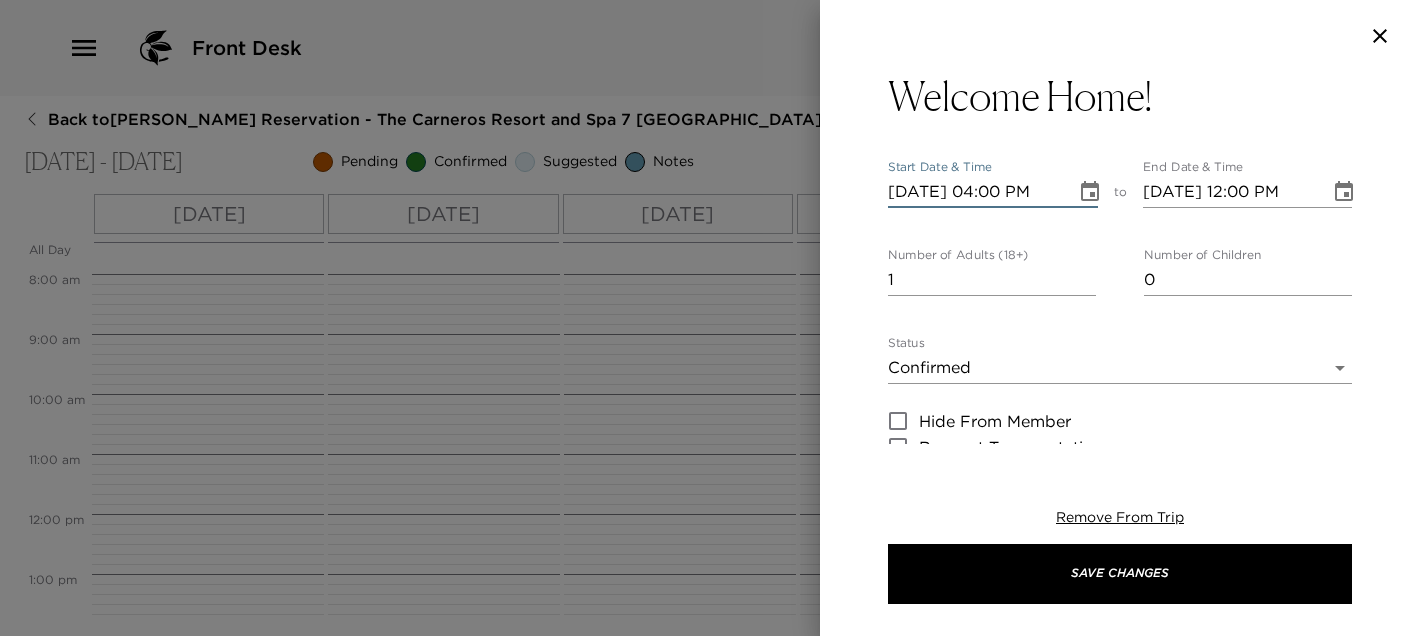 type on "07/25/2025 05:00 PM" 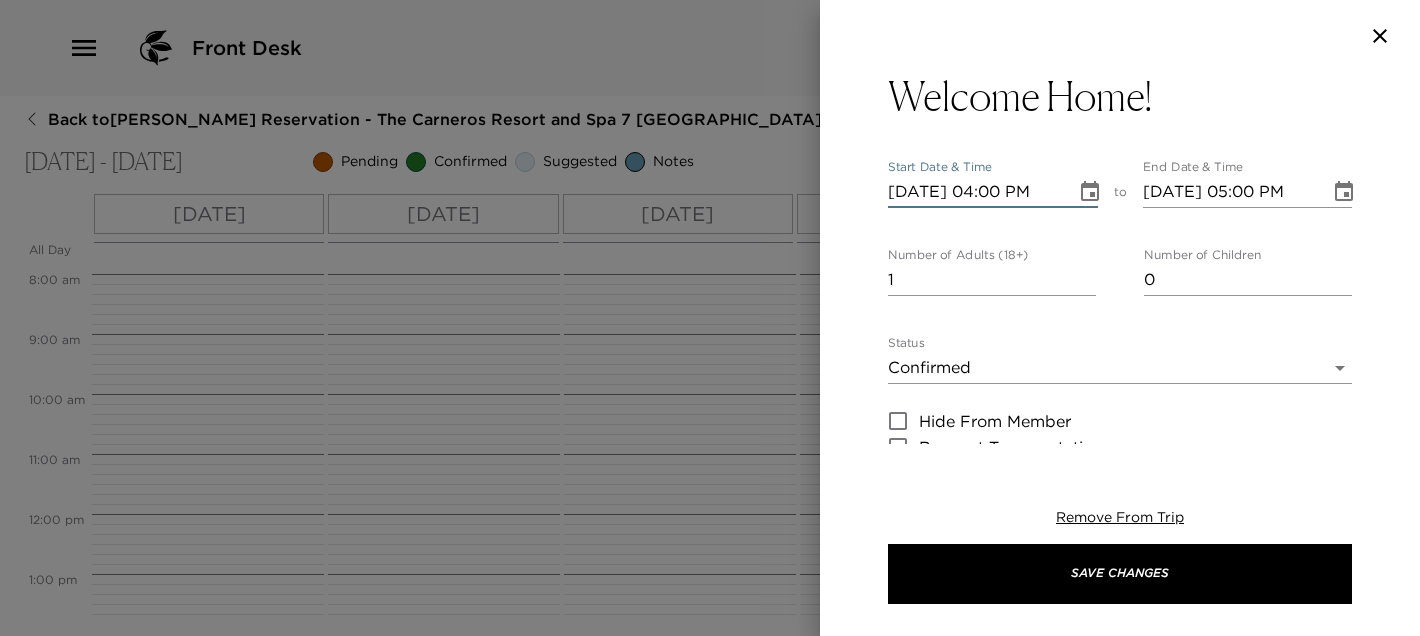 type on "07/25/2025 04:00 PM" 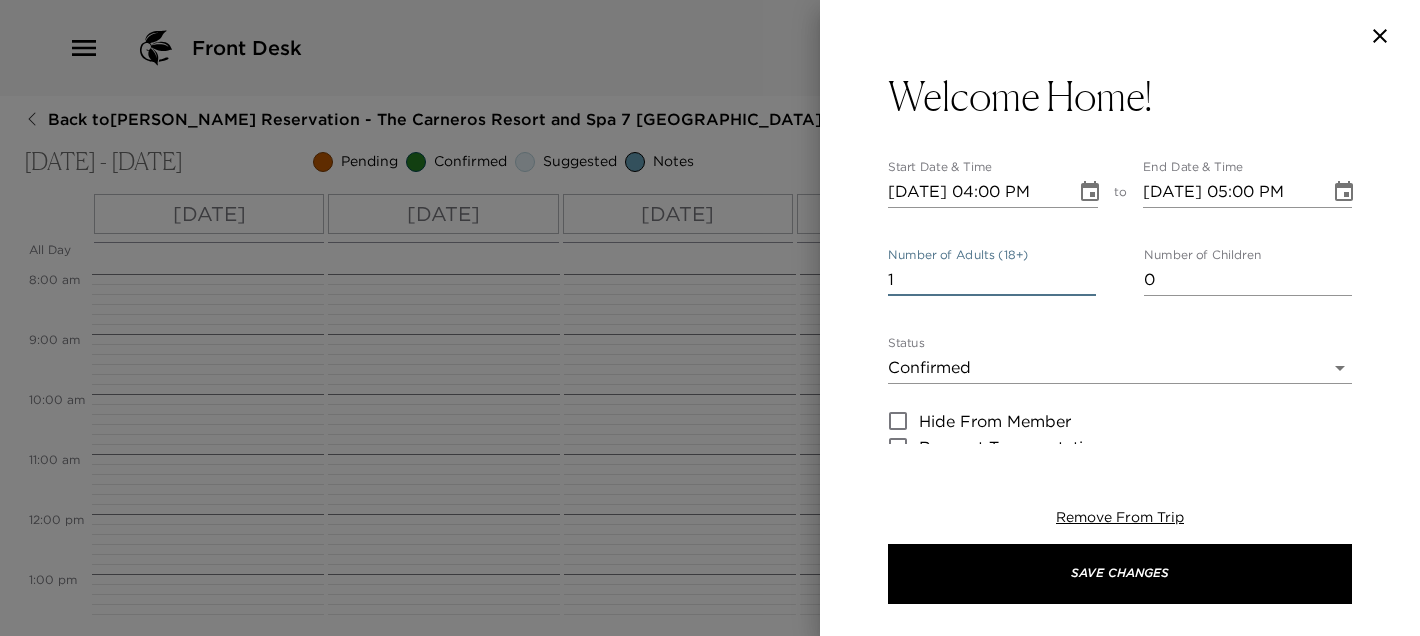 drag, startPoint x: 921, startPoint y: 276, endPoint x: 873, endPoint y: 269, distance: 48.507732 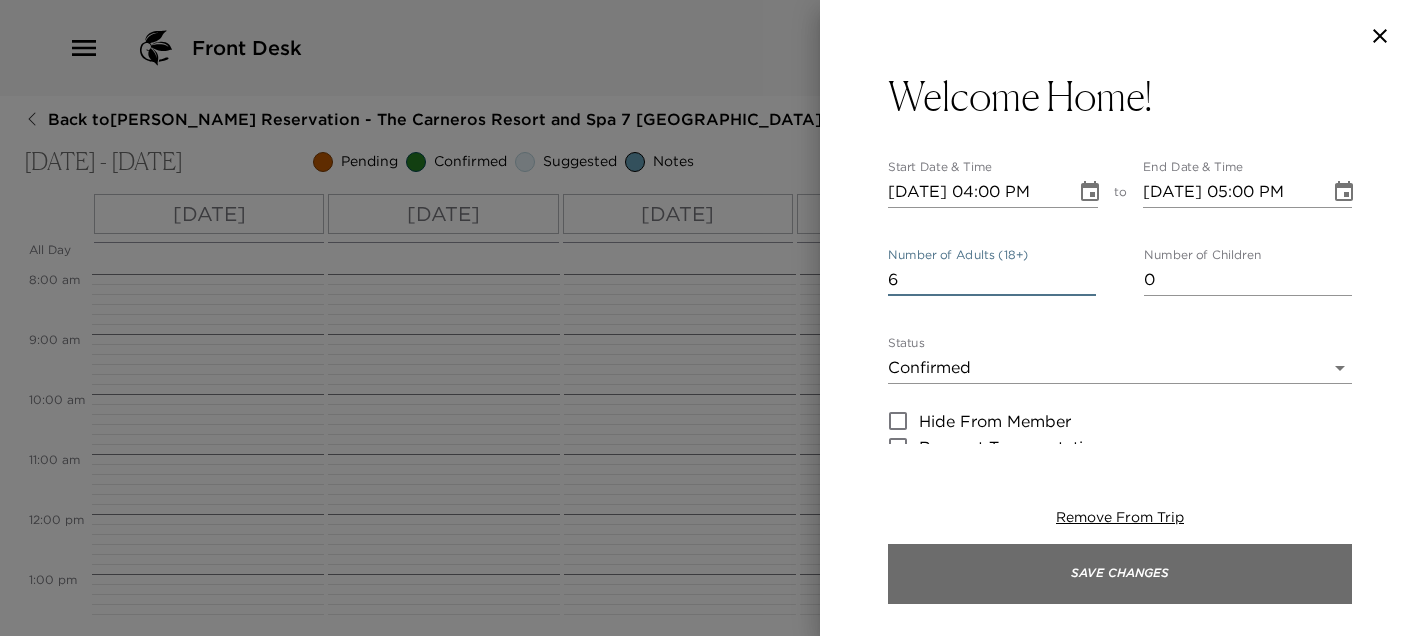 type on "6" 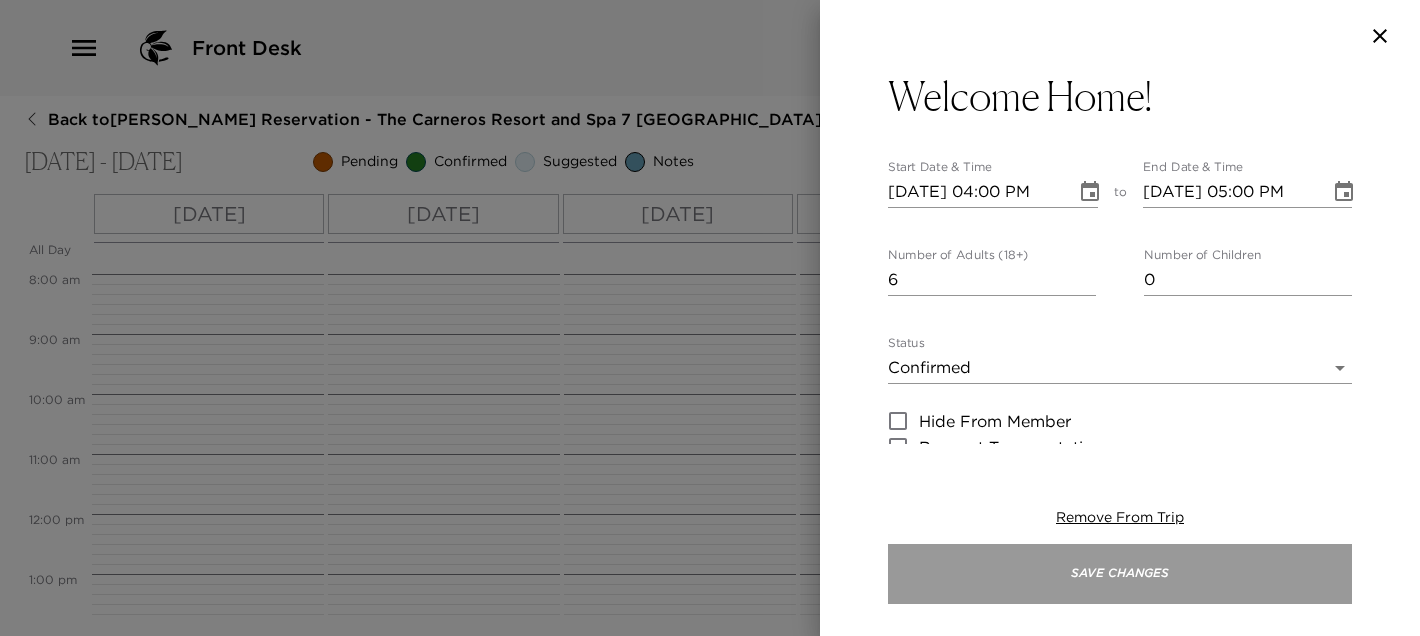click on "Save Changes" at bounding box center (1120, 574) 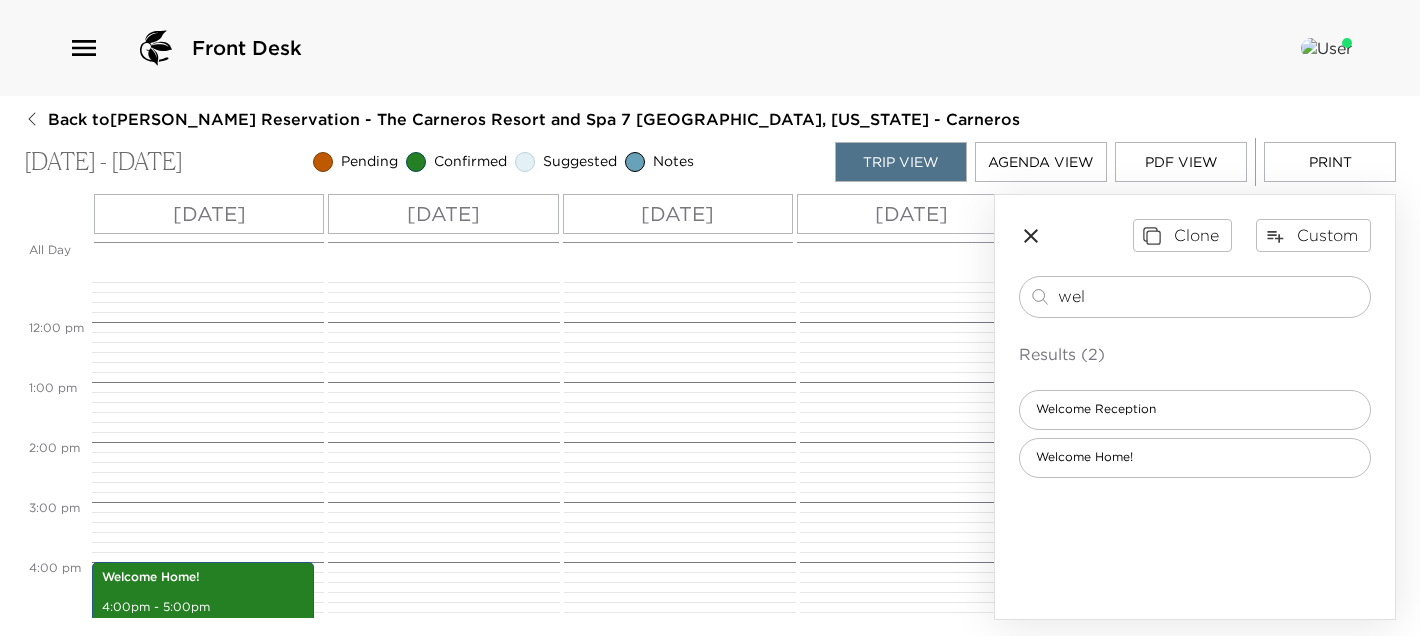 scroll, scrollTop: 880, scrollLeft: 0, axis: vertical 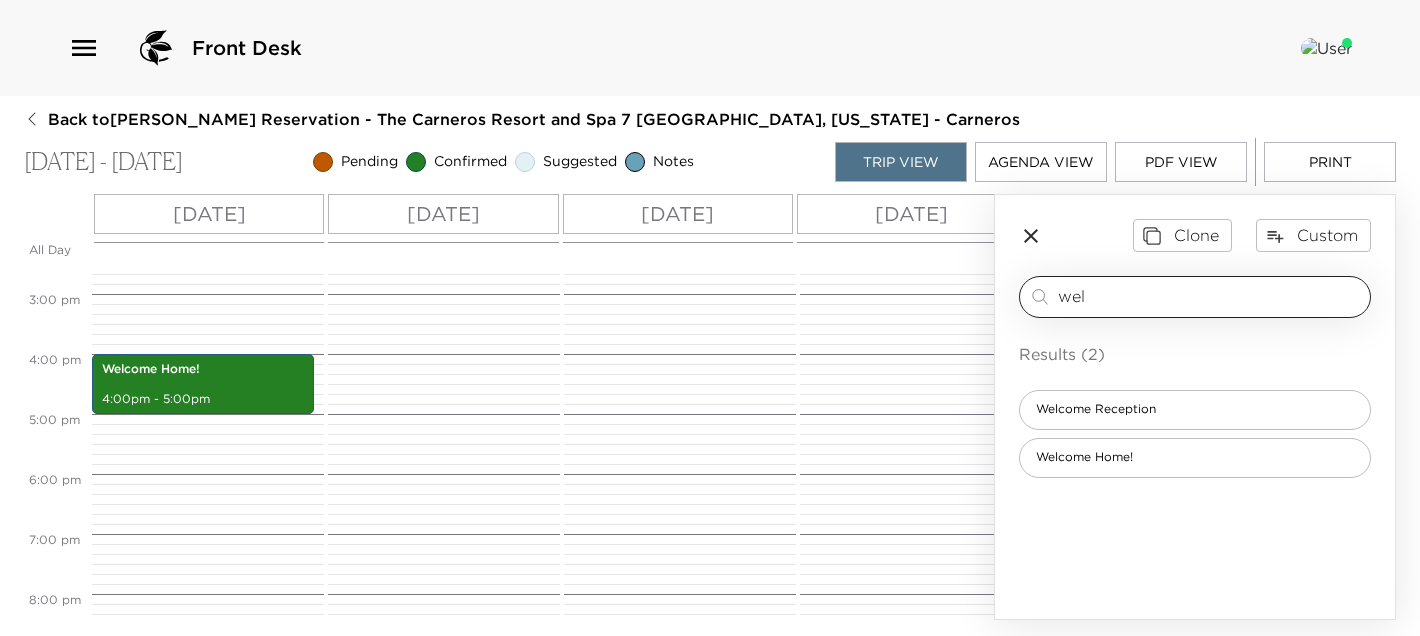drag, startPoint x: 1117, startPoint y: 289, endPoint x: 1032, endPoint y: 288, distance: 85.00588 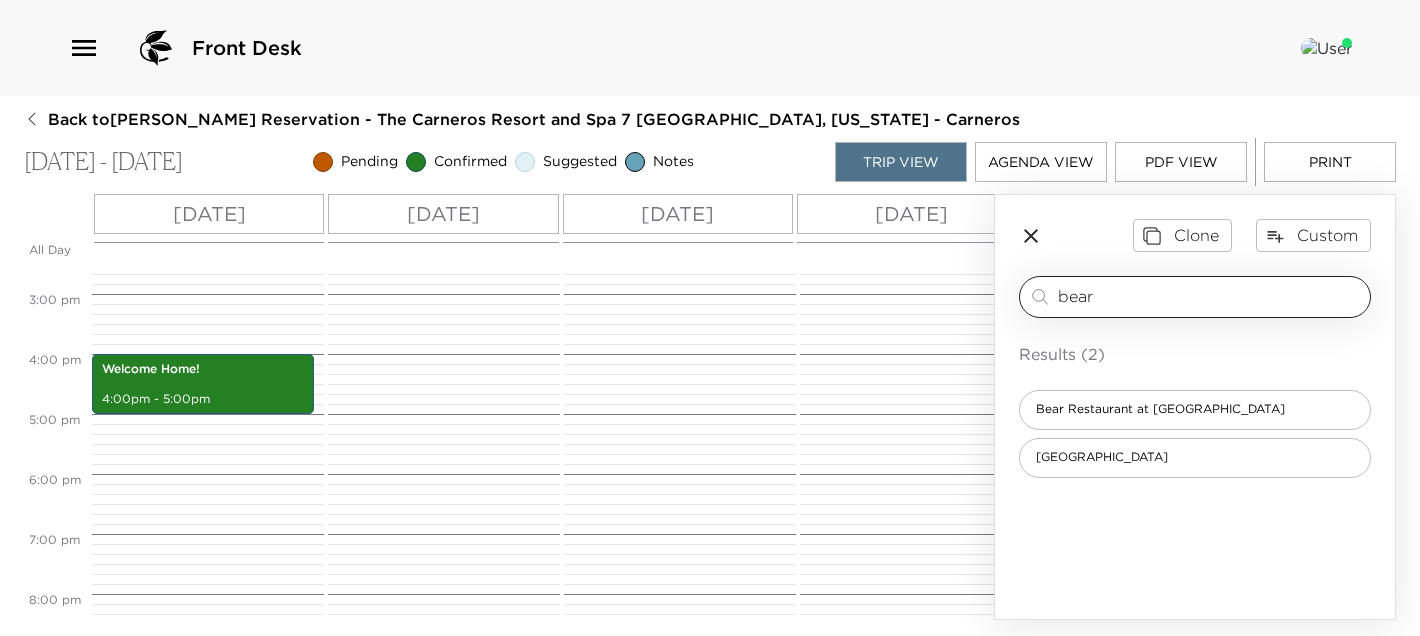 type on "bear" 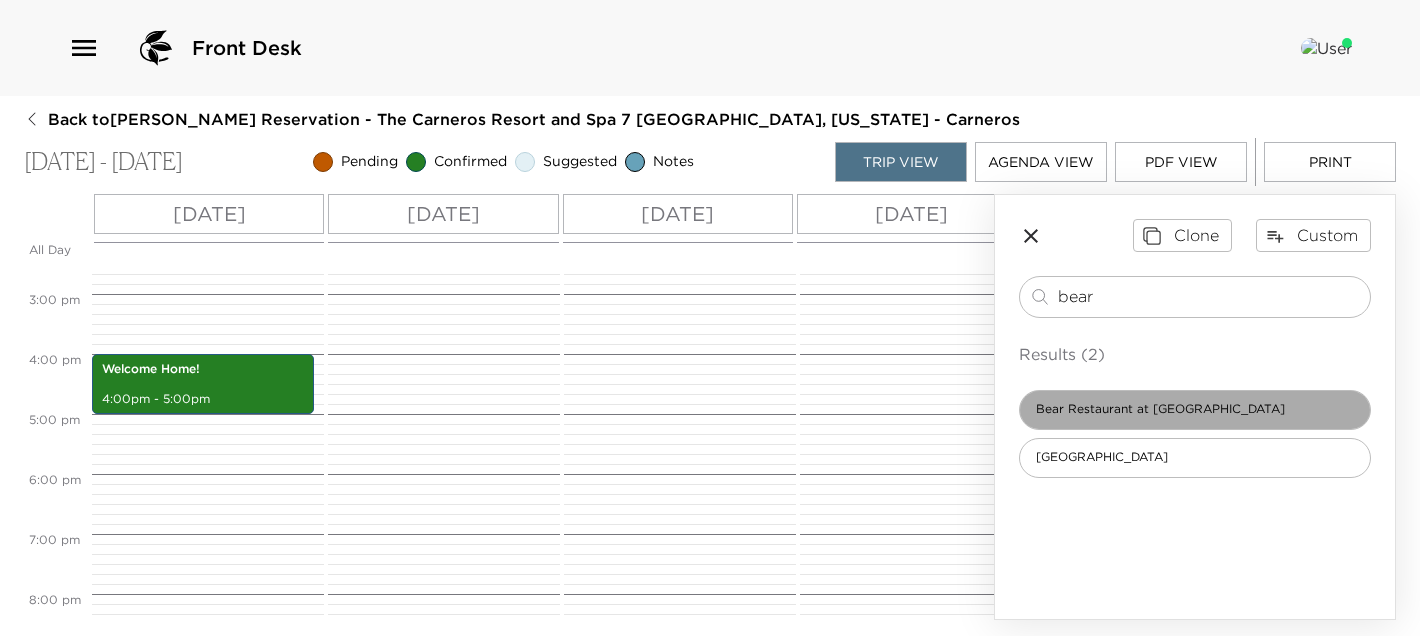 click on "Bear Restaurant at Stanly Ranch Resort" at bounding box center (1160, 409) 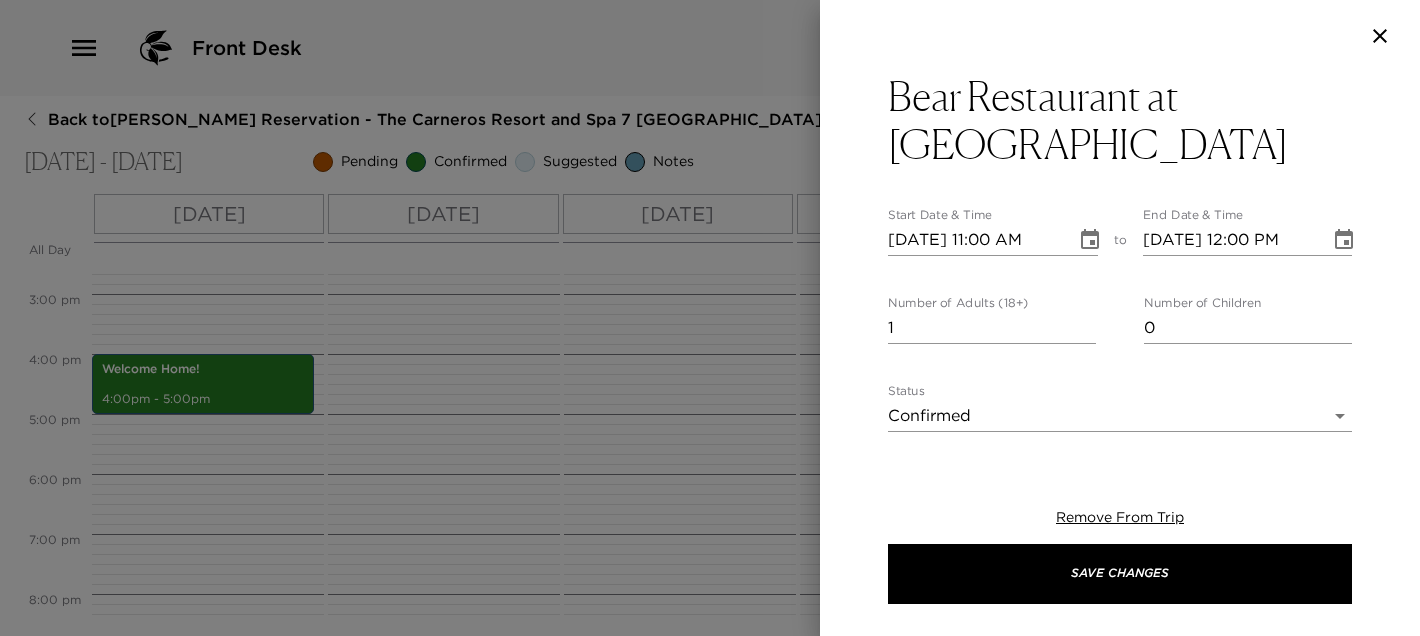 type on "Bear is the keystone of Stanly Ranch’s culinary offering, serving to connect creation with consumption. Bear is spotlighting a menu of inspired, elemental cooking highlighting the ingredients of Napa Valley through techniques such as grilling and fermenting alongside more traditional preparations to enhance flavor and add intrigue." 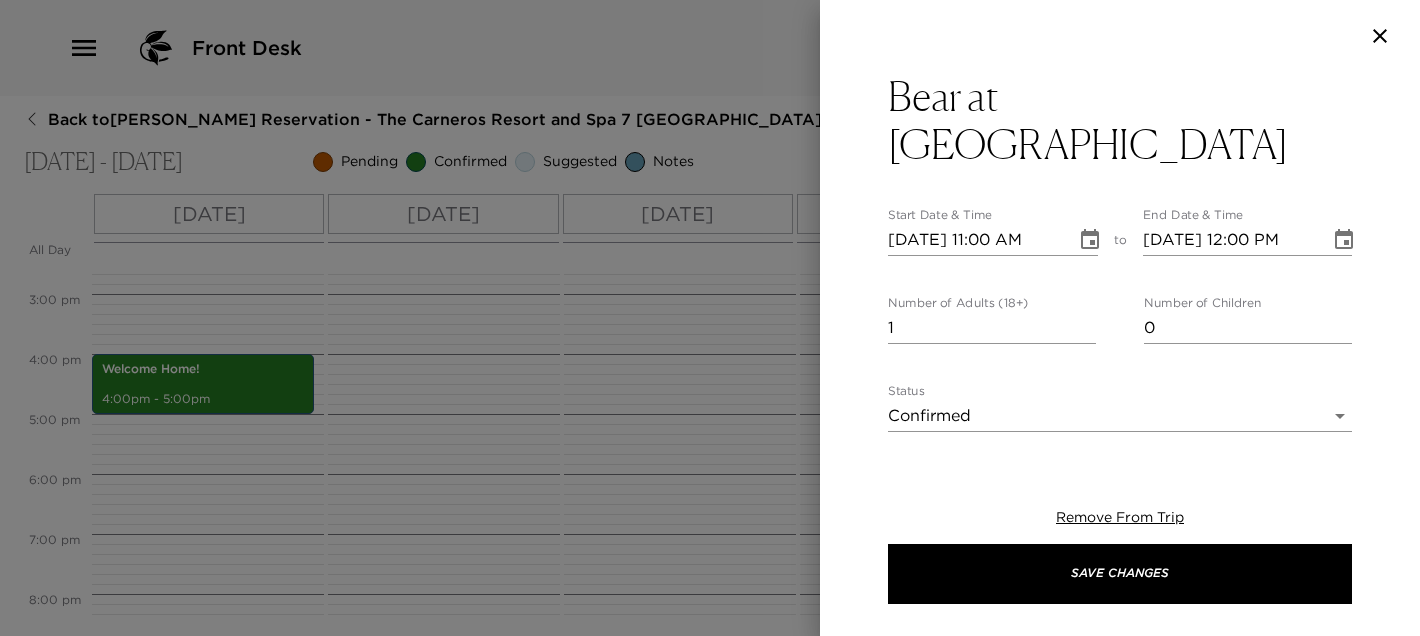 click on "Bear at Stanly Ranch Resort Start Date & Time 07/25/2025 11:00 AM to End Date & Time 07/25/2025 12:00 PM Number of Adults (18+) 1 Number of Children 0 Status Confirmed Confirmed Hide From Member Request Transportation Concierge Notes Bear is the keystone of Stanly Ranch’s culinary offering, serving to connect creation with consumption. Bear is spotlighting a menu of inspired, elemental cooking highlighting the ingredients of Napa Valley through techniques such as grilling and fermenting alongside more traditional preparations to enhance flavor and add intrigue. x Cost ​ x Address ​ 200 Stanly Crossroad
Napa California 94559
United States x Phone Number ​ (707) 699-6250 Email ​ Website ​ https://aubergeresorts.com/stanlyranch/dine/bear/ Cancellation Policy 24hr 24hr Recommended Attire Smart Casual Smart Casual Age Range ​ undefined Remove From Trip Save Changes" at bounding box center (1120, 318) 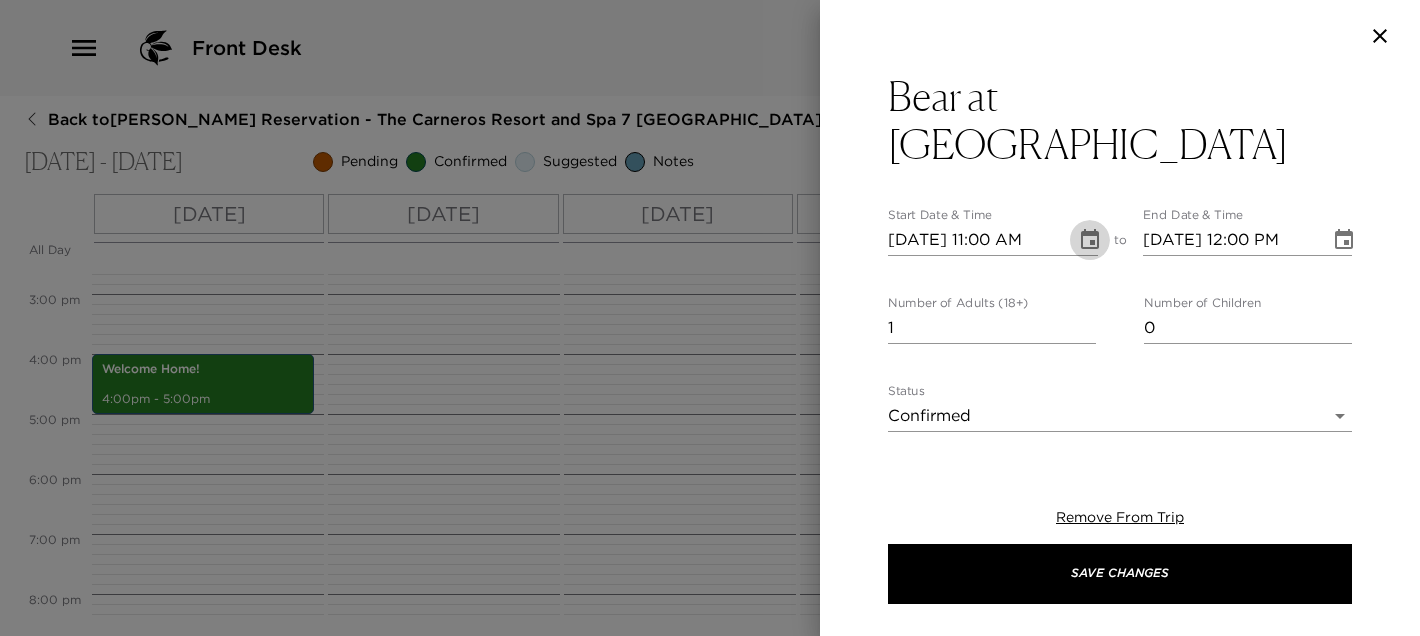 click 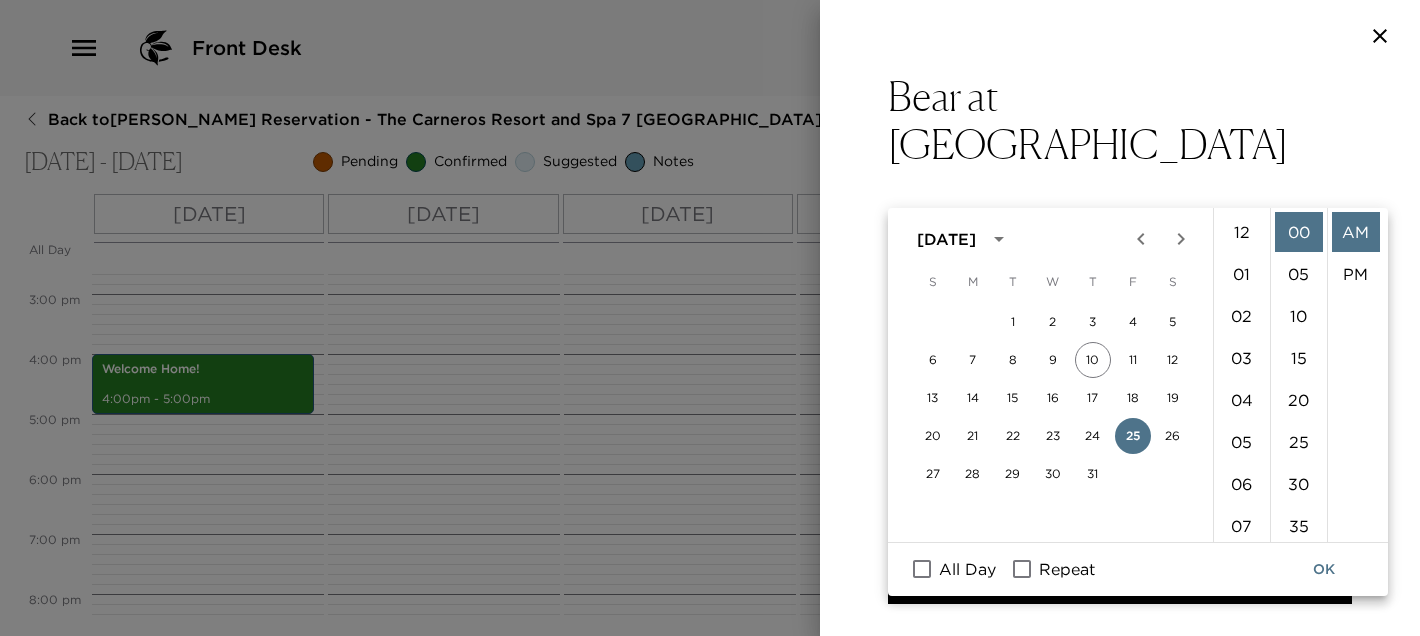 scroll, scrollTop: 461, scrollLeft: 0, axis: vertical 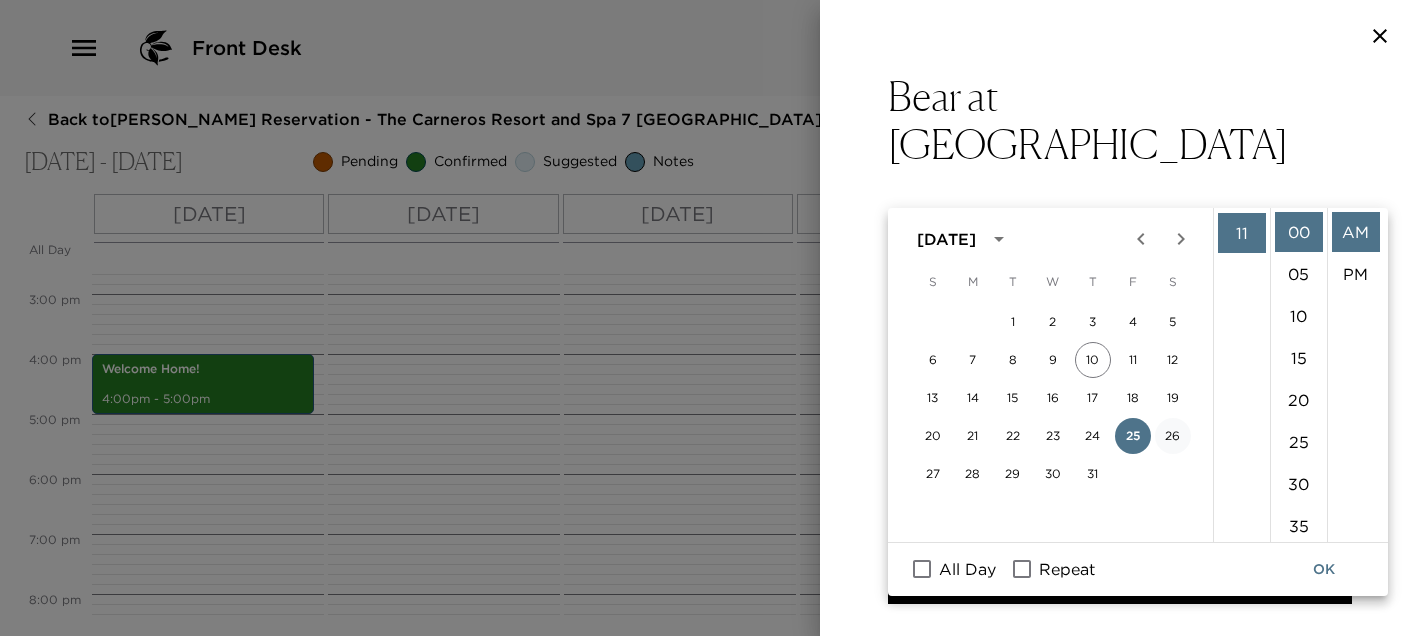click on "26" at bounding box center (1173, 436) 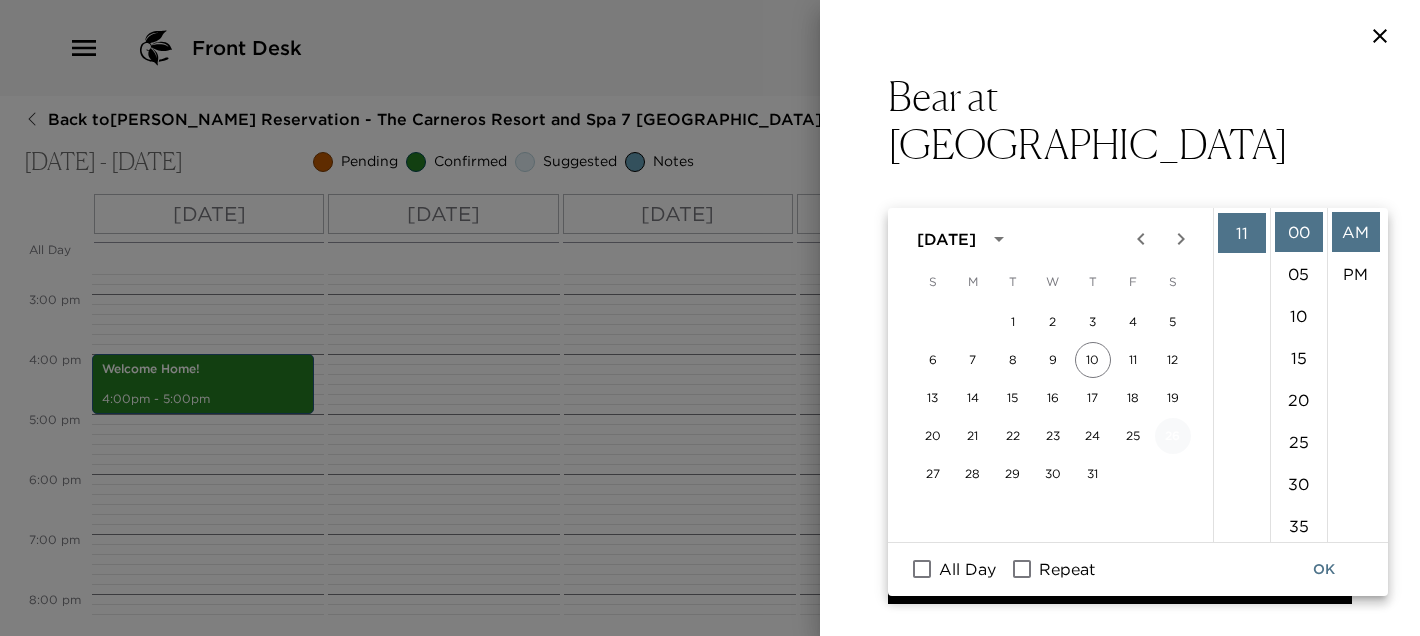 click on "26" at bounding box center (1173, 436) 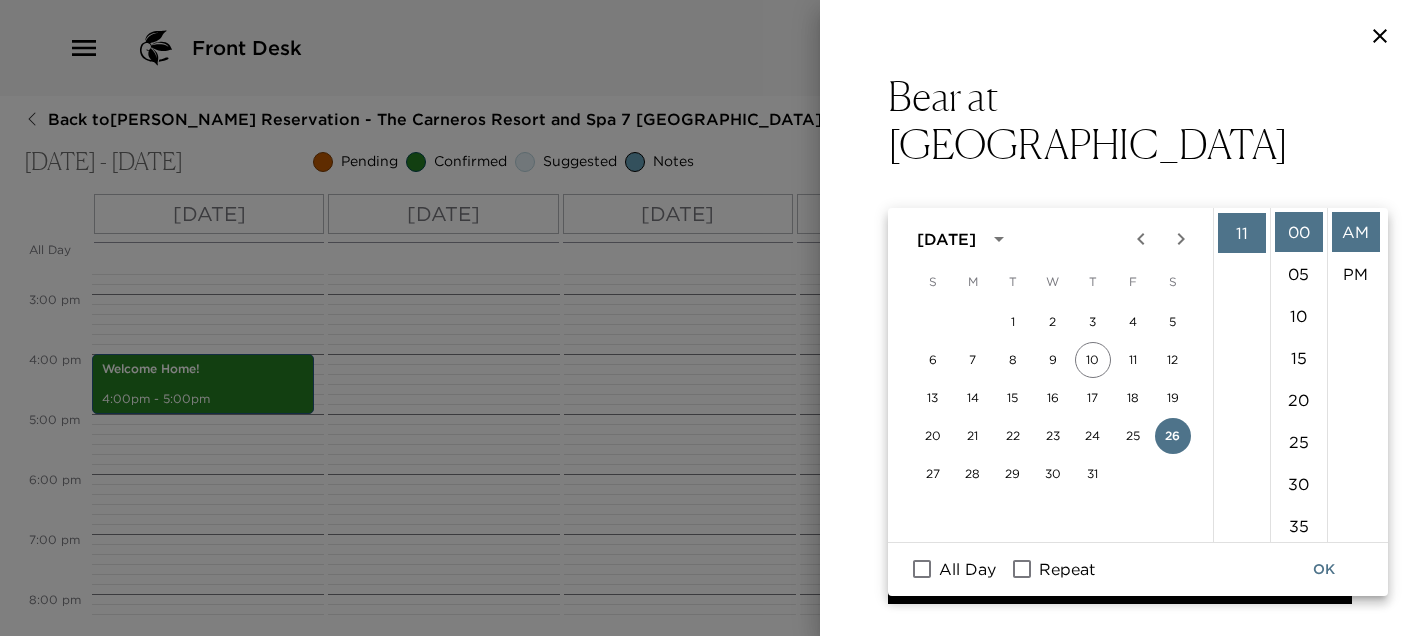 click on "07/26/2025 11:00 AM" at bounding box center (975, 240) 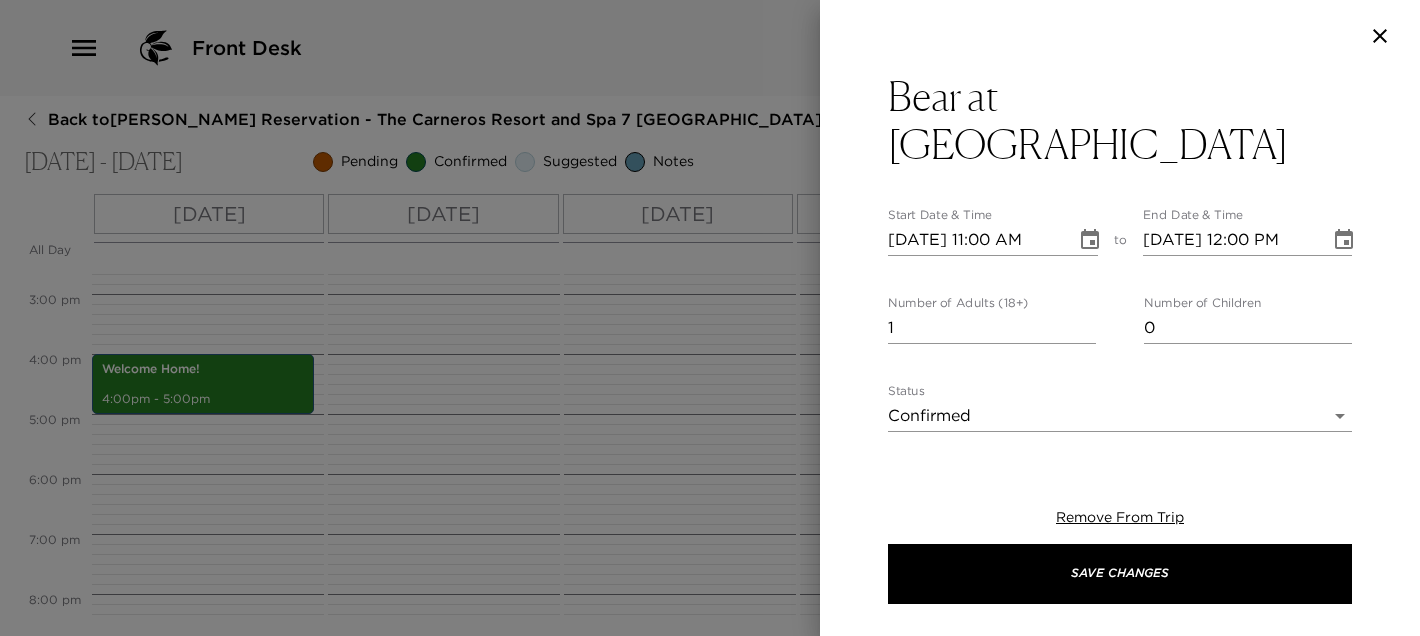 click on "07/26/2025 11:00 AM" at bounding box center (975, 240) 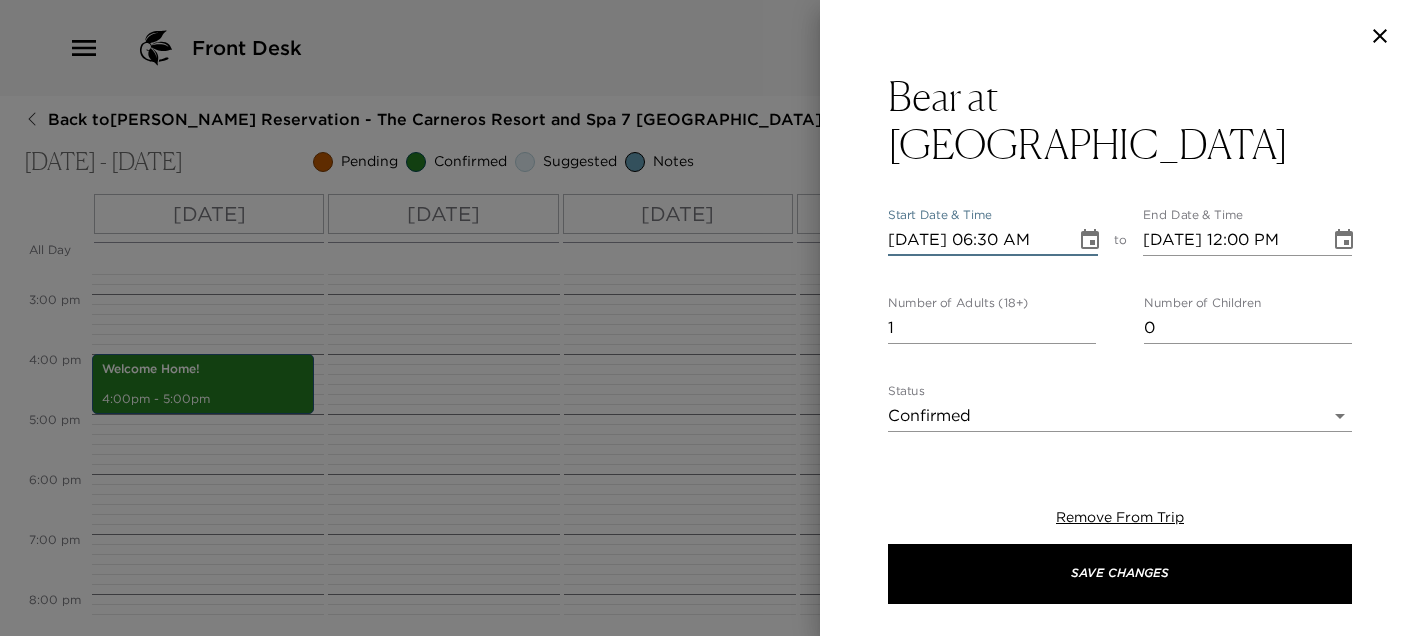 type on "07/26/2025 06:30 PM" 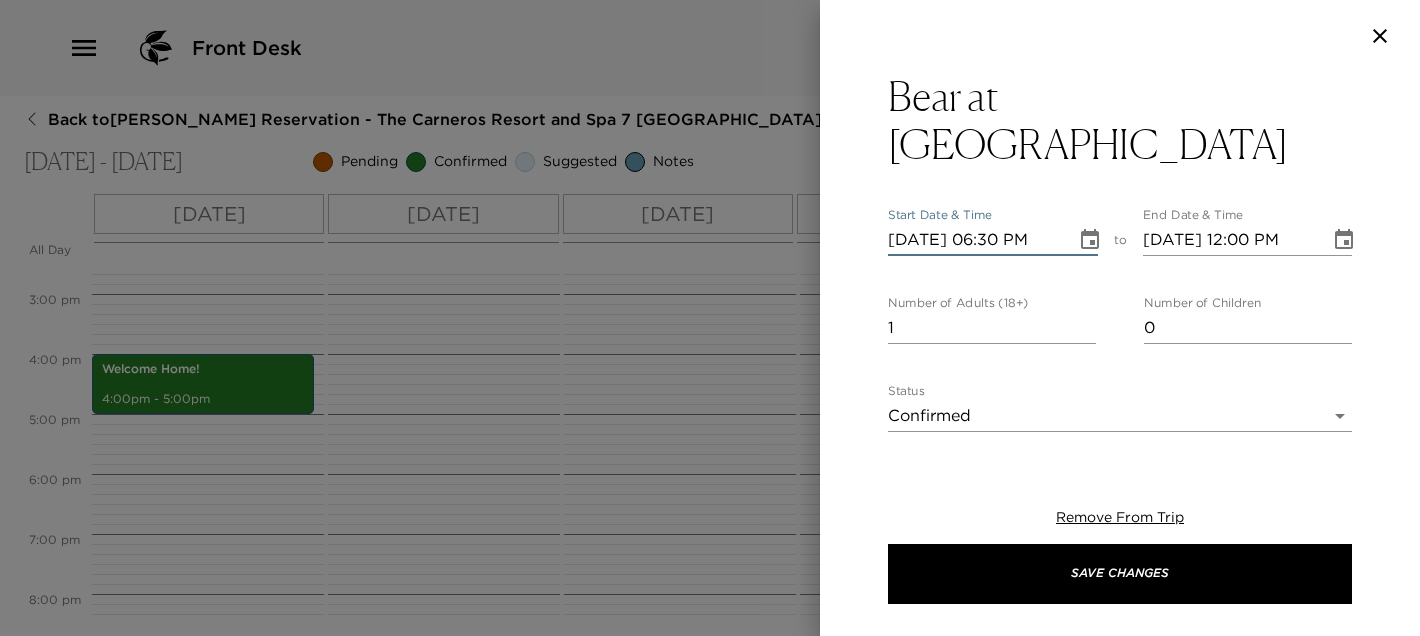 type on "07/26/2025 07:30 PM" 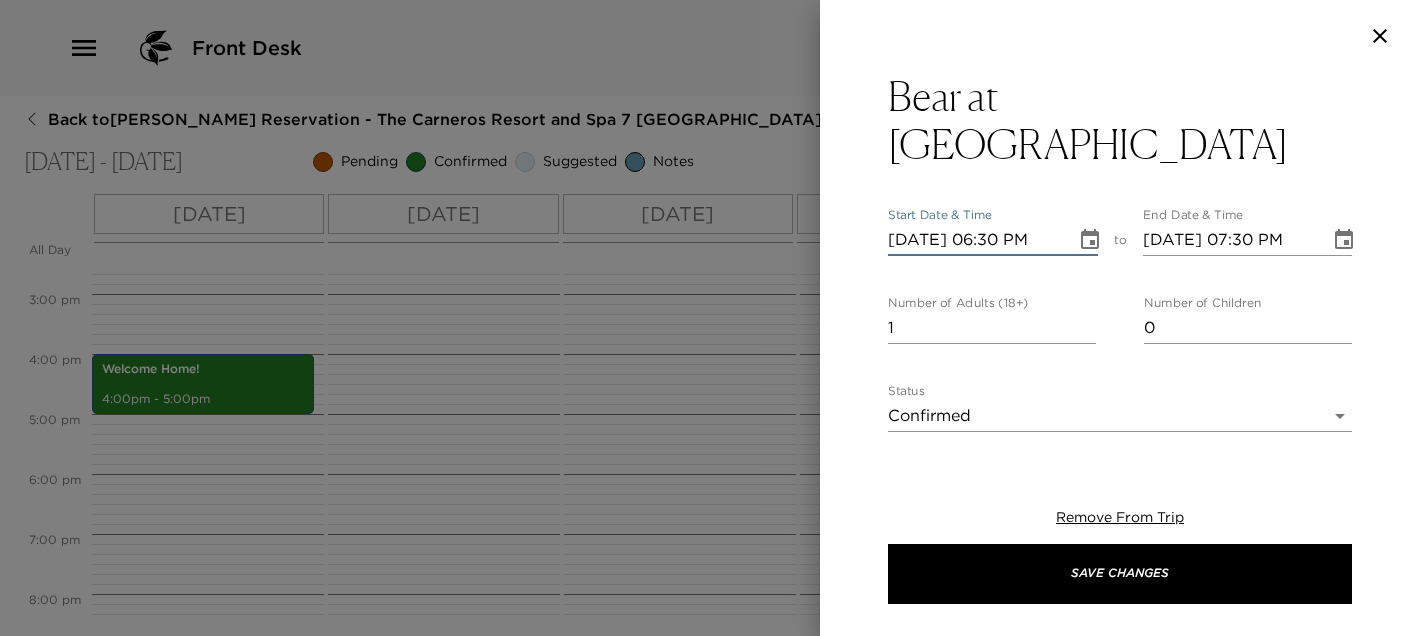 type on "07/26/2025 06:30 PM" 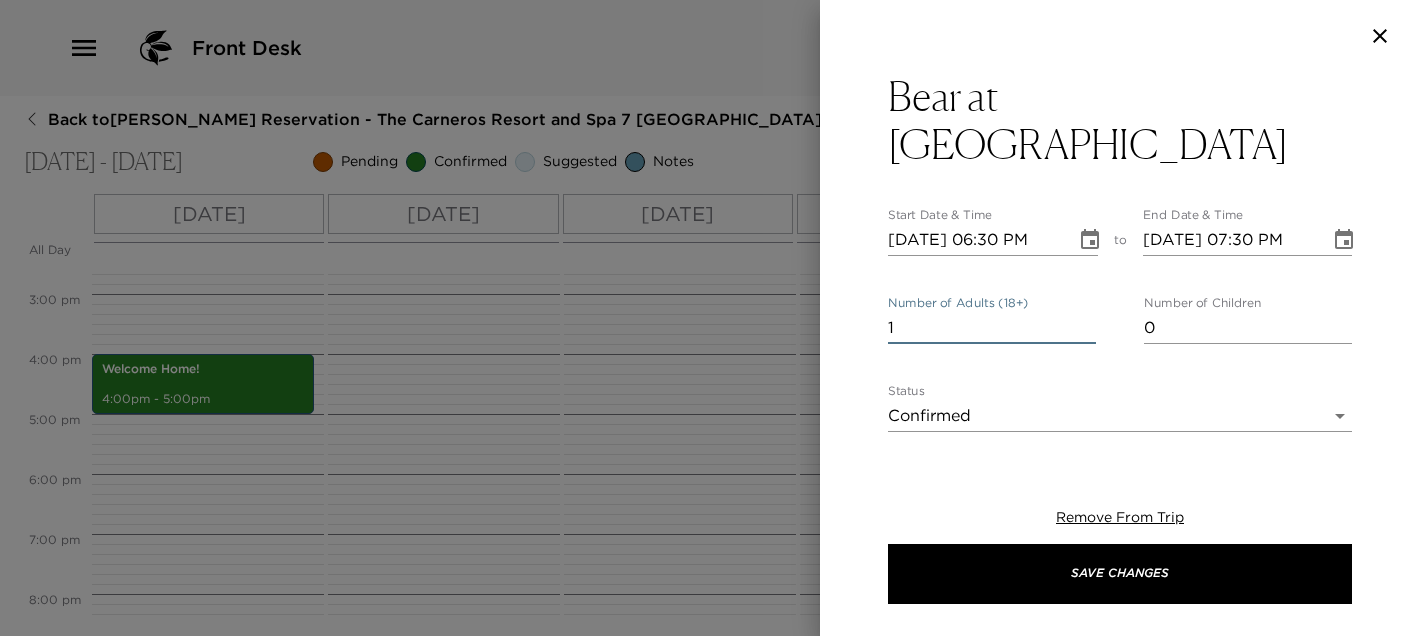 drag, startPoint x: 912, startPoint y: 272, endPoint x: 860, endPoint y: 270, distance: 52.03845 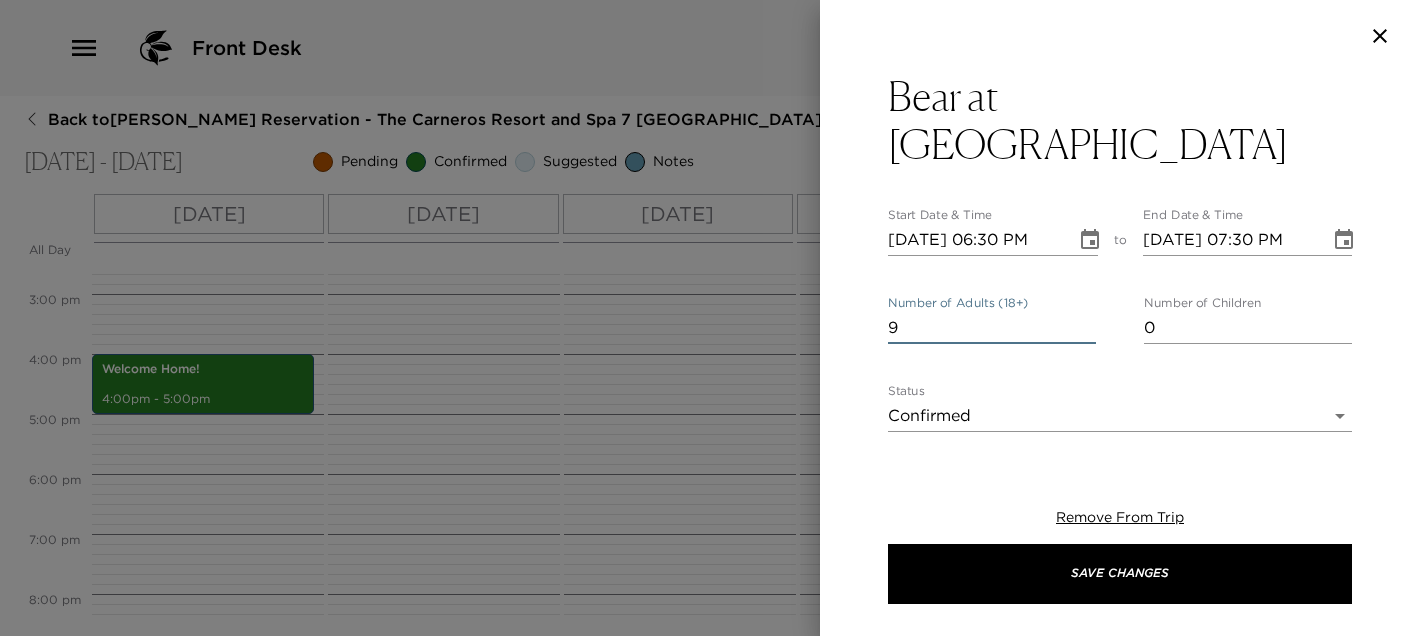 type on "9" 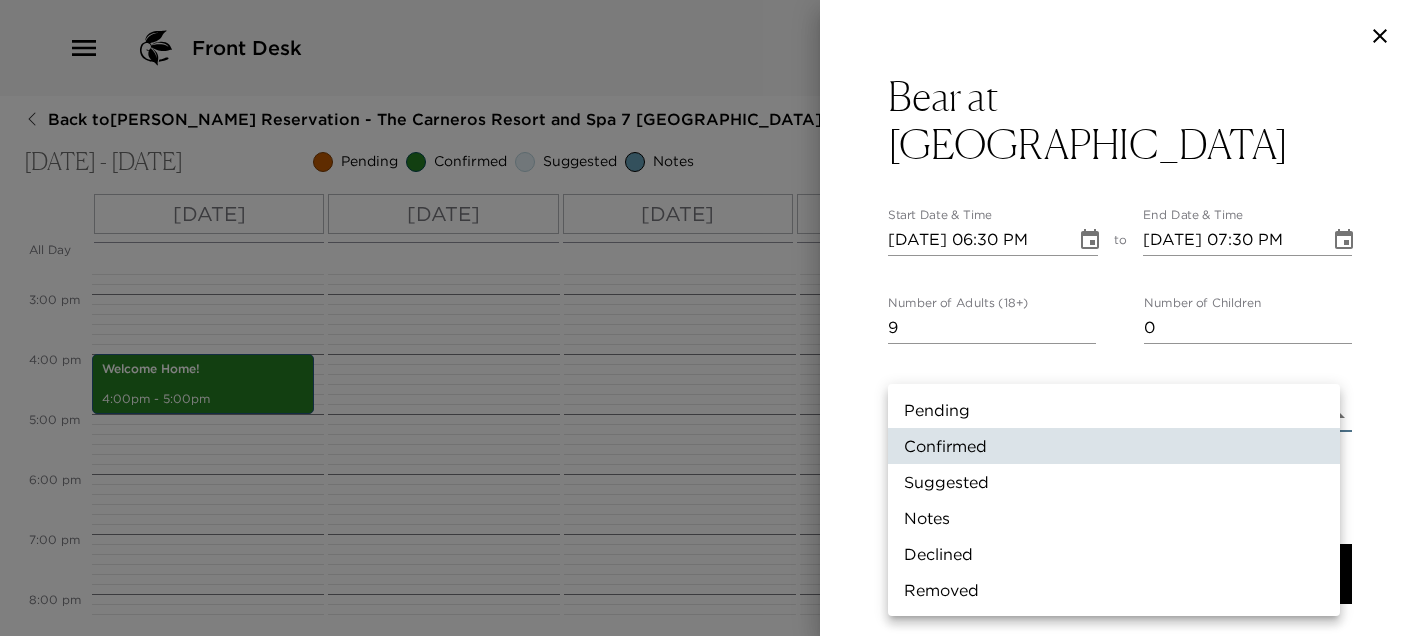 click on "Front Desk Back to  Lori Bechthold Reservation - The Carneros Resort and Spa 7 Napa, California - Carneros Jul 25 - Jul 31, 2025 Pending Confirmed Suggested Notes Trip View Agenda View PDF View Print All Day Fri 07/25 Sat 07/26 Sun 07/27 Mon 07/28 Tue 07/29 Wed 07/30 Thu 07/31 12:00 AM 1:00 AM 2:00 AM 3:00 AM 4:00 AM 5:00 AM 6:00 AM 7:00 AM 8:00 AM 9:00 AM 10:00 AM 11:00 AM 12:00 PM 1:00 PM 2:00 PM 3:00 PM 4:00 PM 5:00 PM 6:00 PM 7:00 PM 8:00 PM 9:00 PM 10:00 PM 11:00 PM Welcome Home! 4:00pm - 5:00pm Clone Custom bear ​ Results (2) Bear Restaurant at Stanly Ranch Resort Golden Bear Station Bear at Stanly Ranch Resort Start Date & Time 07/26/2025 06:30 PM to End Date & Time 07/26/2025 07:30 PM Number of Adults (18+) 9 Number of Children 0 Status Confirmed Confirmed Hide From Member Request Transportation Concierge Notes x Cost ​ x Address ​ 200 Stanly Crossroad
Napa California 94559
United States x Phone Number ​ (707) 699-6250 Email ​ Website ​ https://aubergeresorts.com/stanlyranch/dine/bear/ ​" at bounding box center (710, 318) 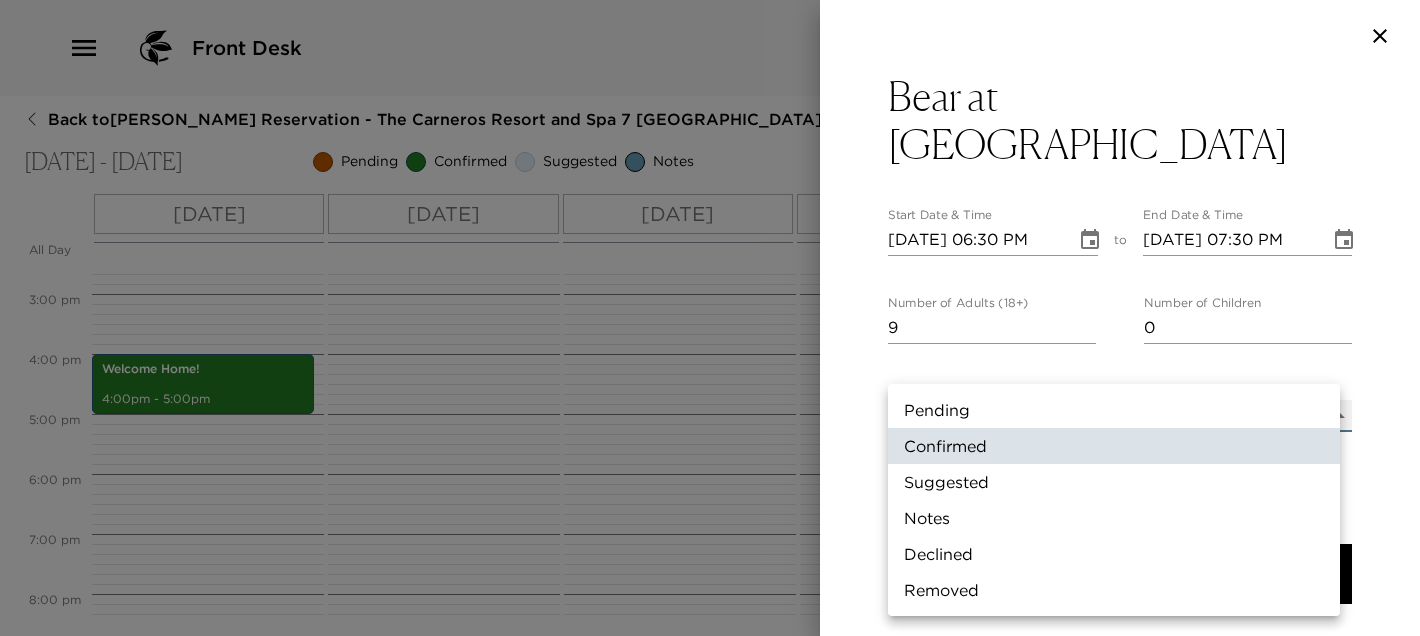 type on "Concierge Note" 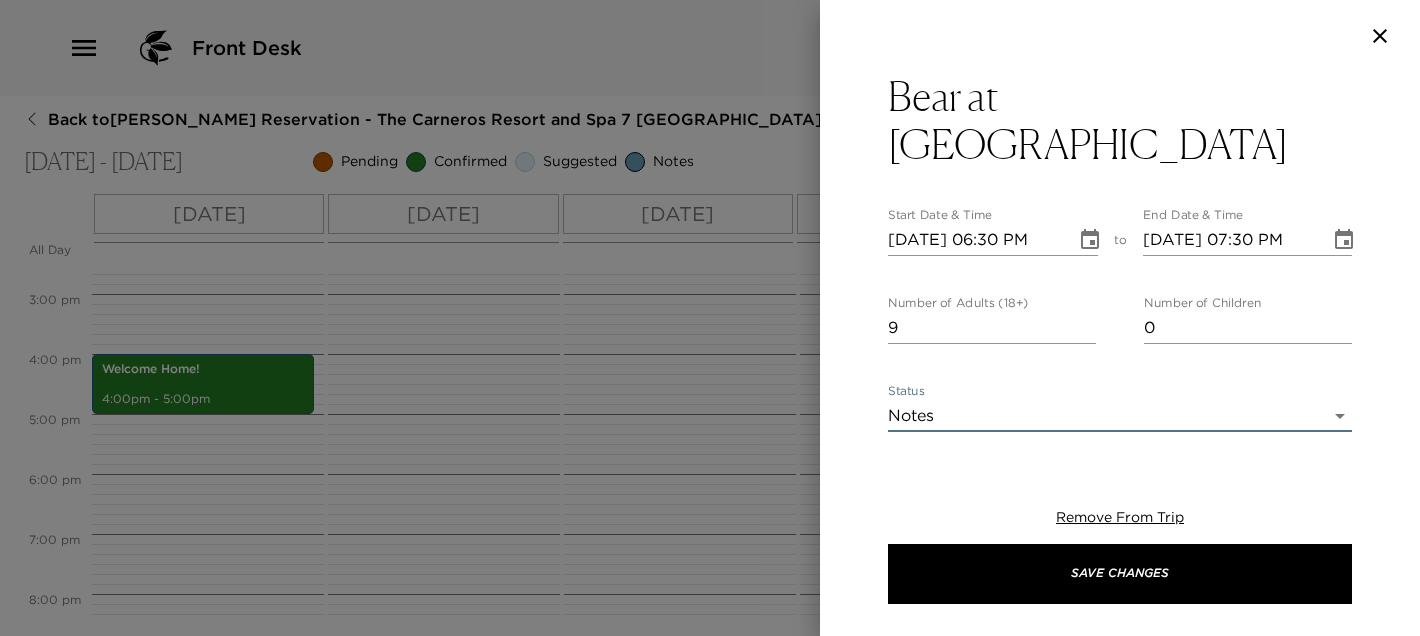 click on "Front Desk Back to  Lori Bechthold Reservation - The Carneros Resort and Spa 7 Napa, California - Carneros Jul 25 - Jul 31, 2025 Pending Confirmed Suggested Notes Trip View Agenda View PDF View Print All Day Fri 07/25 Sat 07/26 Sun 07/27 Mon 07/28 Tue 07/29 Wed 07/30 Thu 07/31 12:00 AM 1:00 AM 2:00 AM 3:00 AM 4:00 AM 5:00 AM 6:00 AM 7:00 AM 8:00 AM 9:00 AM 10:00 AM 11:00 AM 12:00 PM 1:00 PM 2:00 PM 3:00 PM 4:00 PM 5:00 PM 6:00 PM 7:00 PM 8:00 PM 9:00 PM 10:00 PM 11:00 PM Welcome Home! 4:00pm - 5:00pm Clone Custom bear ​ Results (2) Bear Restaurant at Stanly Ranch Resort Golden Bear Station Bear at Stanly Ranch Resort Start Date & Time 07/26/2025 06:30 PM to End Date & Time 07/26/2025 07:30 PM Number of Adults (18+) 9 Number of Children 0 Status Notes Concierge Note Hide From Member Request Transportation Concierge Notes x Cost ​ x Address ​ 200 Stanly Crossroad
Napa California 94559
United States x Phone Number ​ (707) 699-6250 Email ​ Website ​ https://aubergeresorts.com/stanlyranch/dine/bear/" at bounding box center [710, 318] 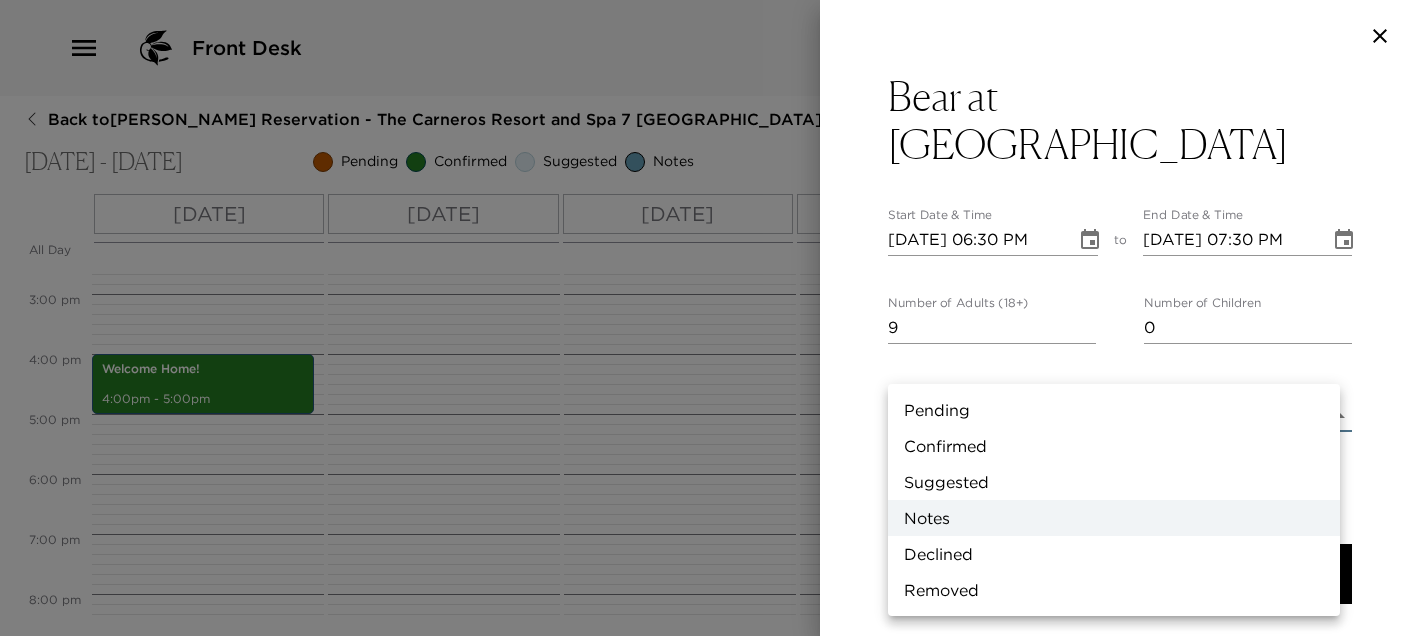 click on "Confirmed" at bounding box center [1114, 446] 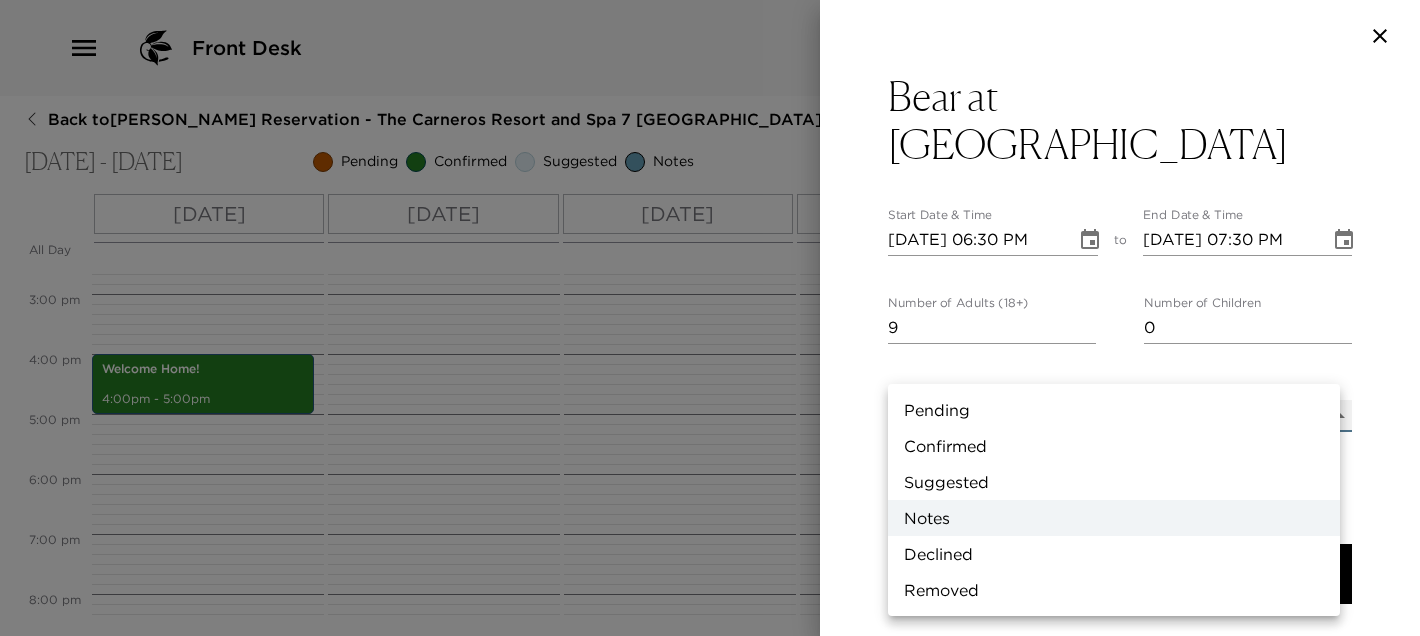 type on "Confirmed" 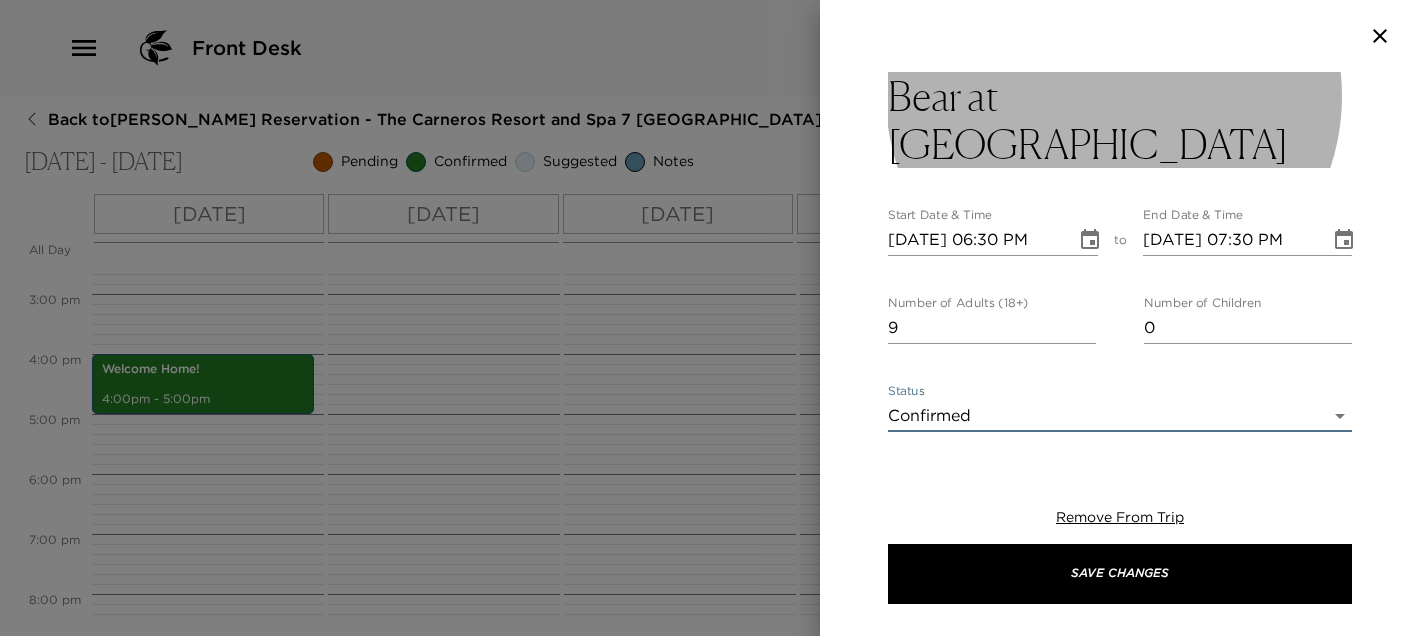 click on "Bear at [GEOGRAPHIC_DATA]" at bounding box center (1120, 120) 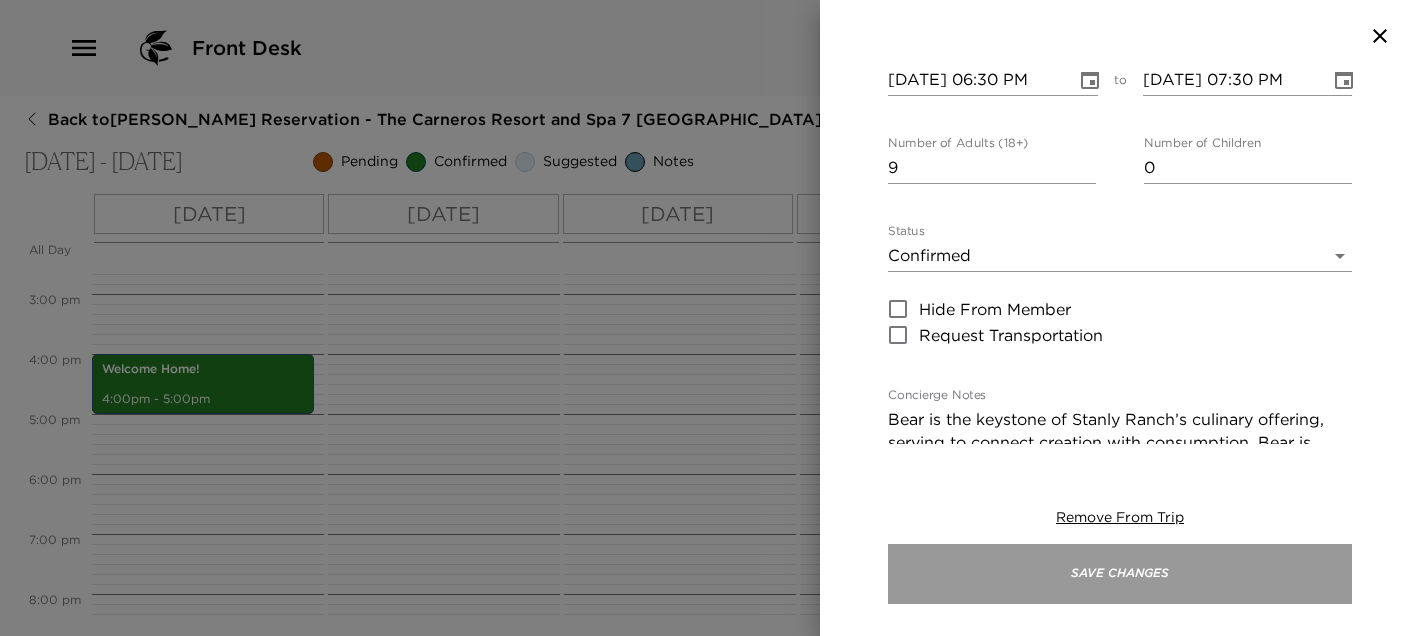 scroll, scrollTop: 148, scrollLeft: 0, axis: vertical 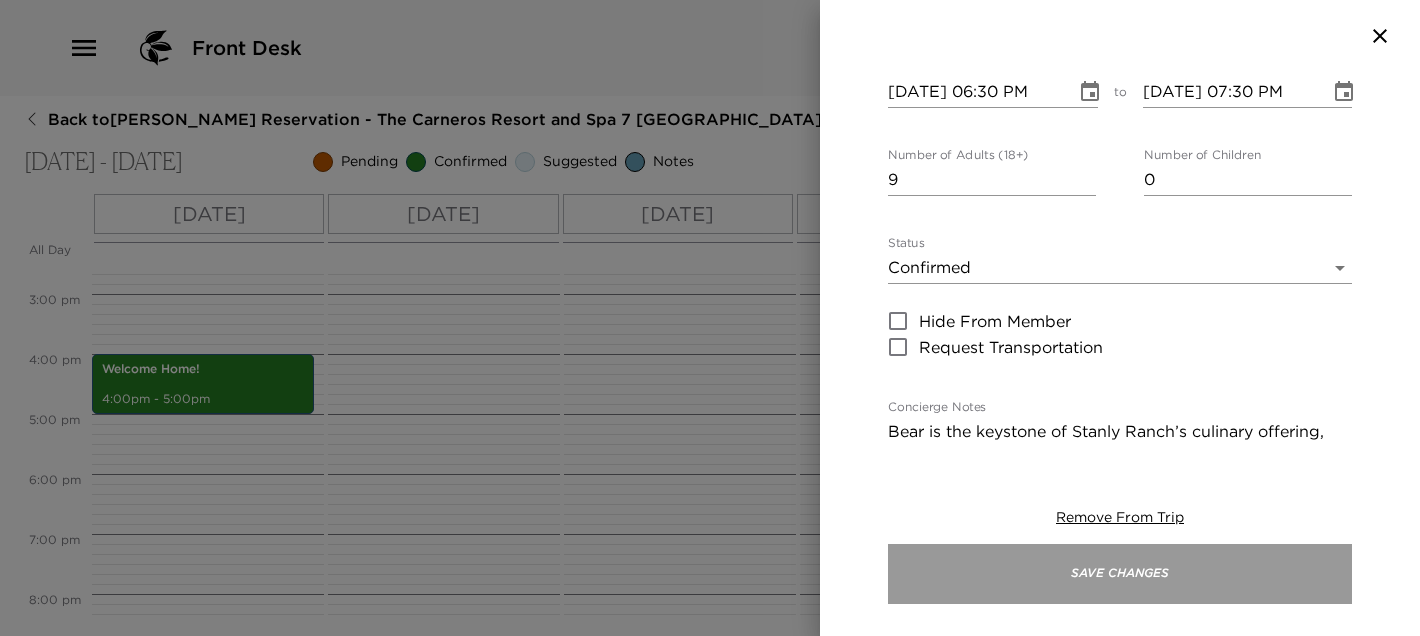 click on "Save Changes" at bounding box center [1120, 574] 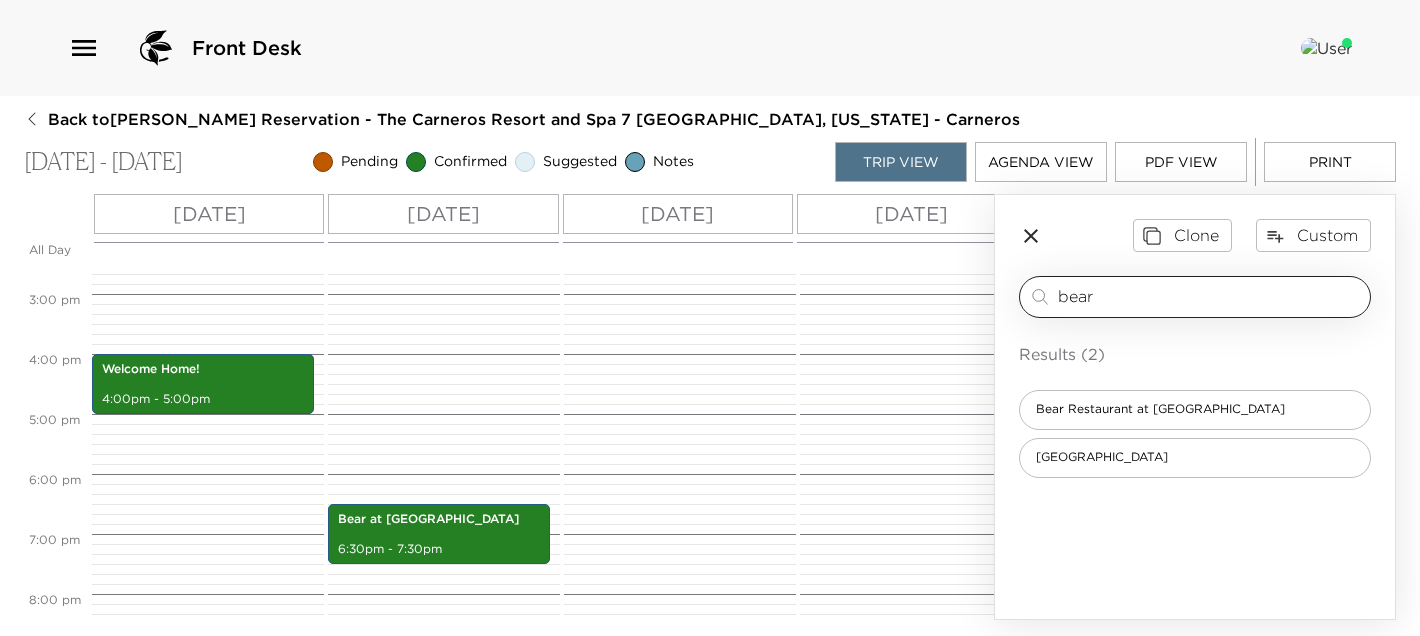 drag, startPoint x: 1120, startPoint y: 300, endPoint x: 1020, endPoint y: 292, distance: 100.31949 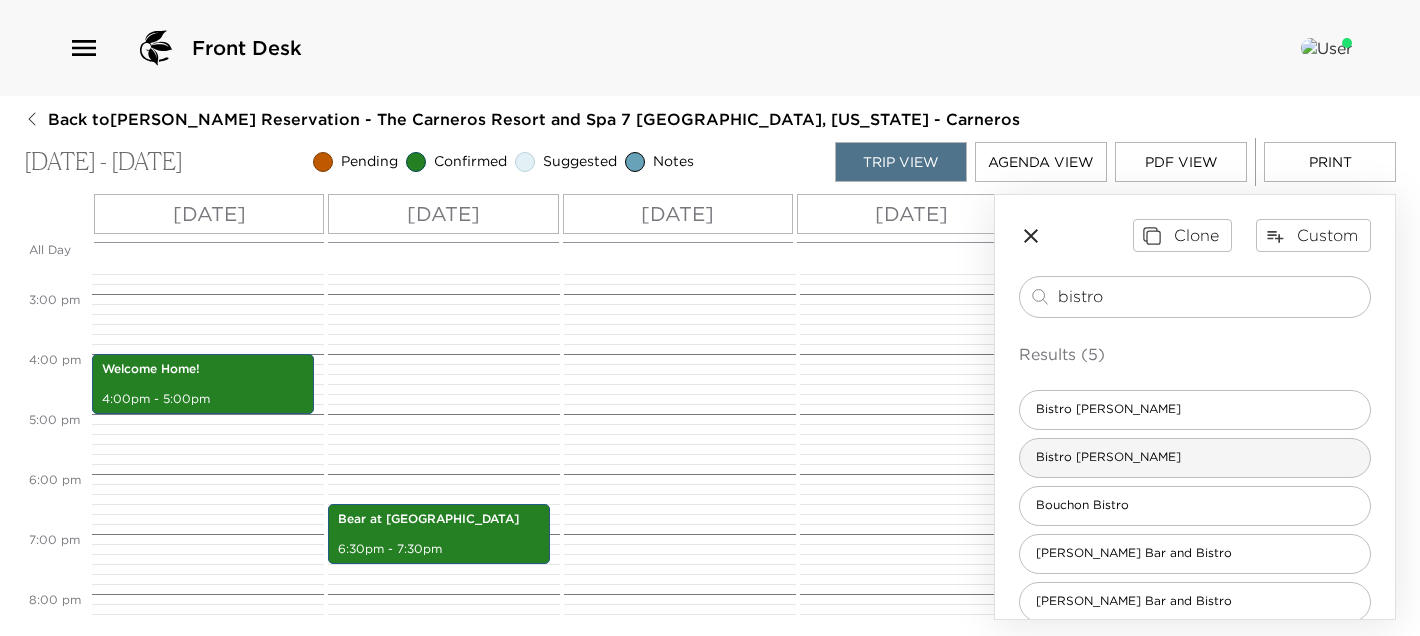 type on "bistro" 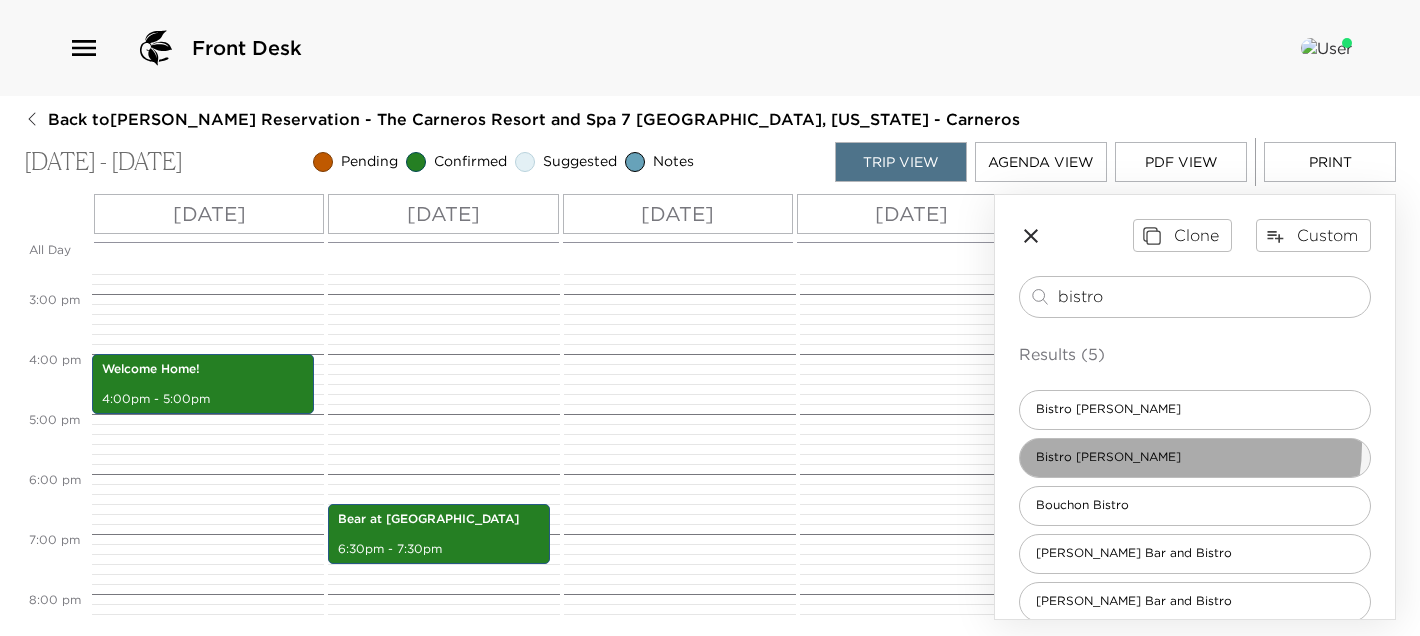 click on "Bistro [PERSON_NAME]" at bounding box center (1195, 458) 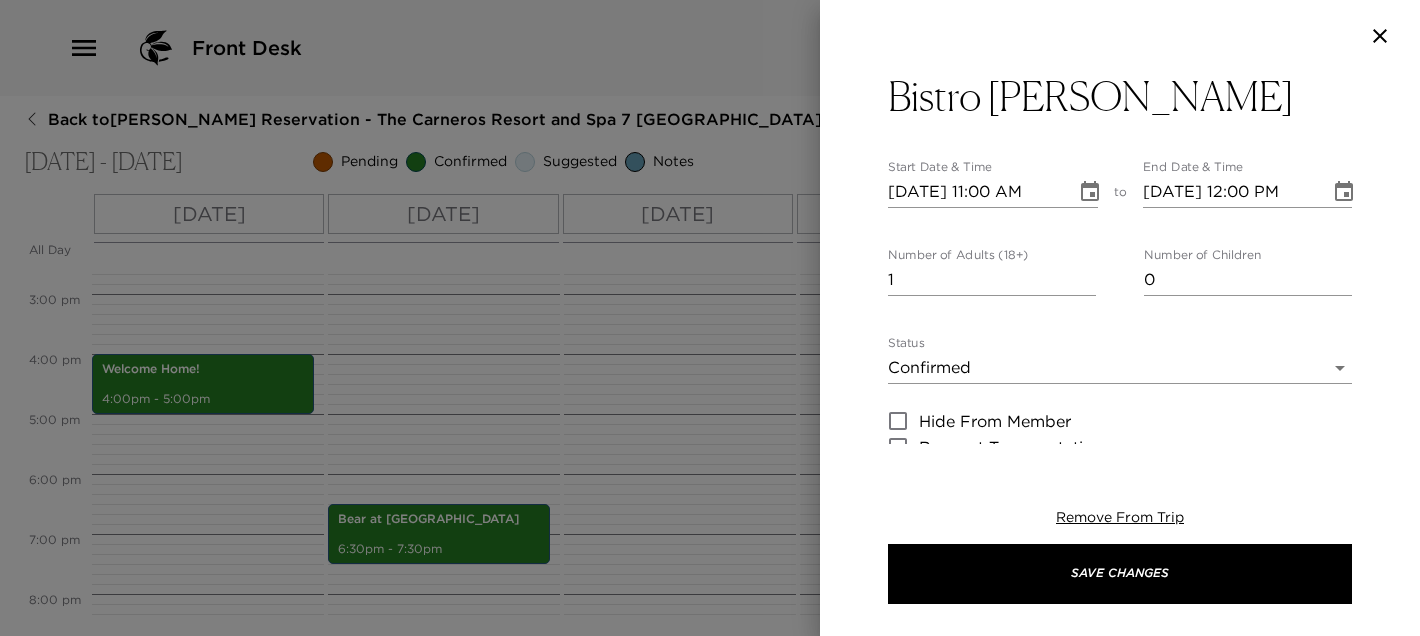 type on "From their gardens to their kitchen, they present fresh interpretations of traditional Italian dishes using sustainably-farmed, local fruits and vegetables, and all organic meats.  Italian bistro fare with indoor fireside or outdoor, fountain-side seating options. Corkage: $20.00 corkage fee per 750ml bottle. For each bottle purchased from their Wine List, they will waive one corkage charge.
Parking is limited, Uber/Lyft is suggested." 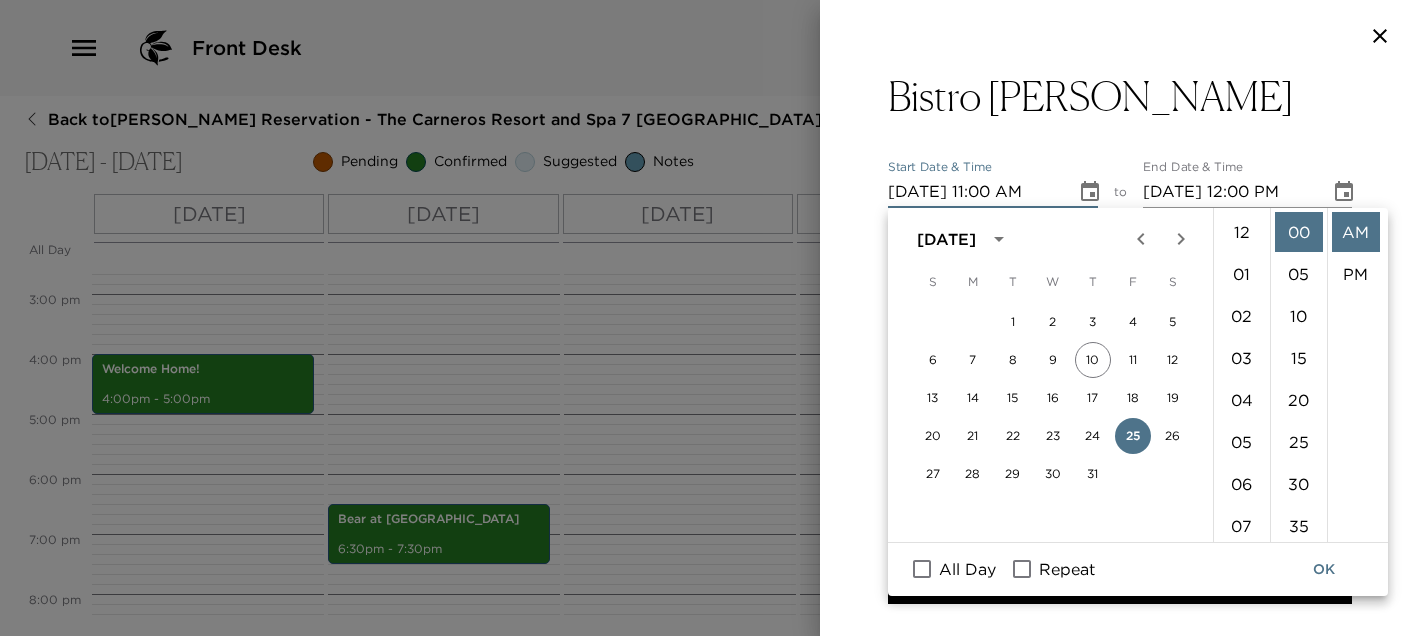 scroll, scrollTop: 461, scrollLeft: 0, axis: vertical 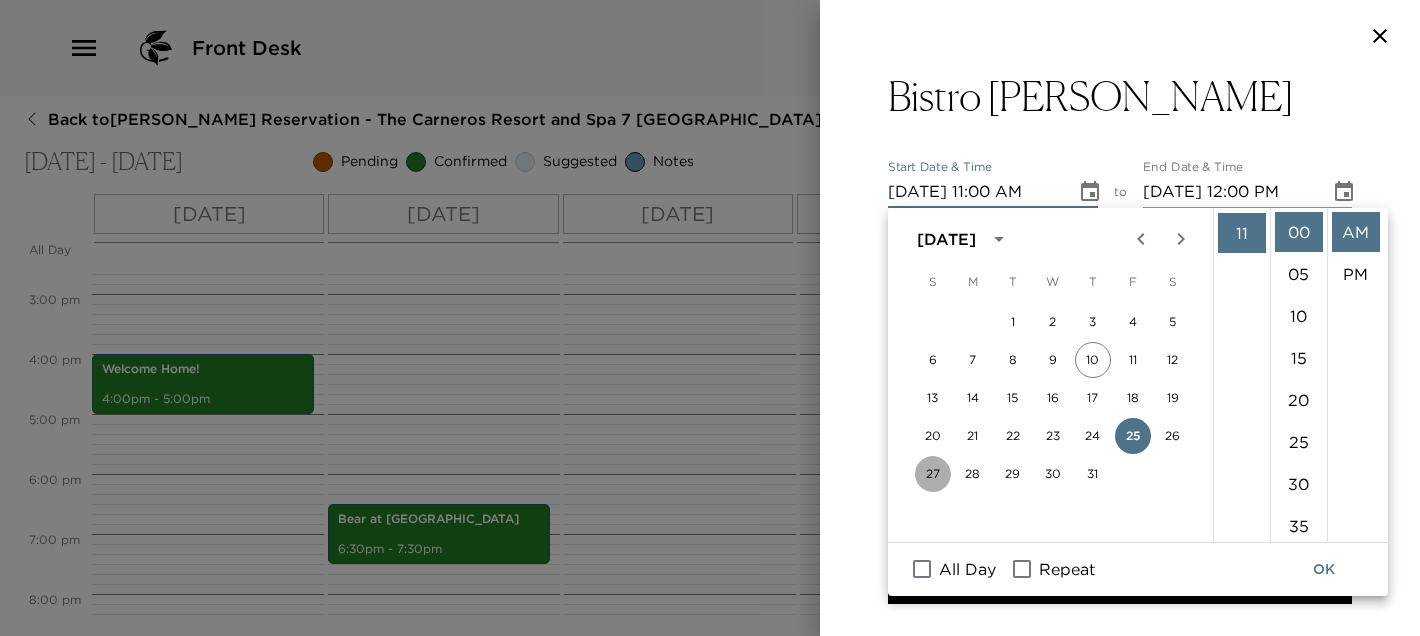 click on "27" at bounding box center [933, 474] 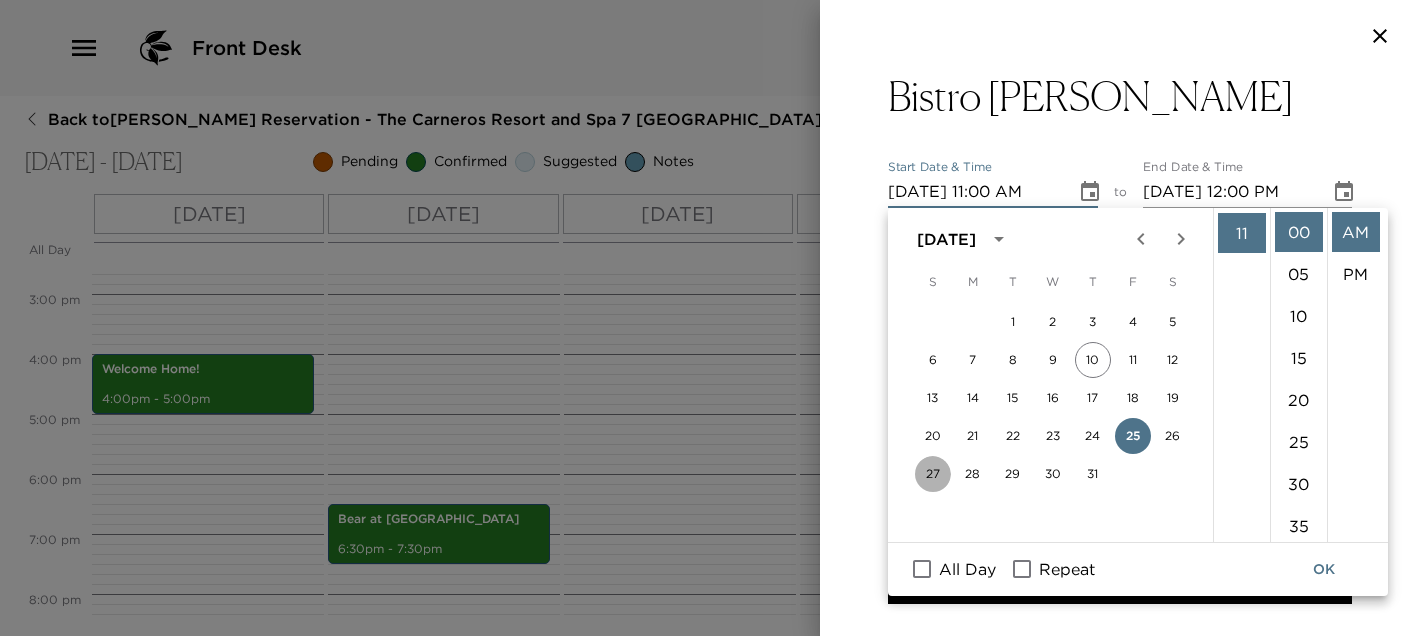 type on "07/27/2025 11:00 AM" 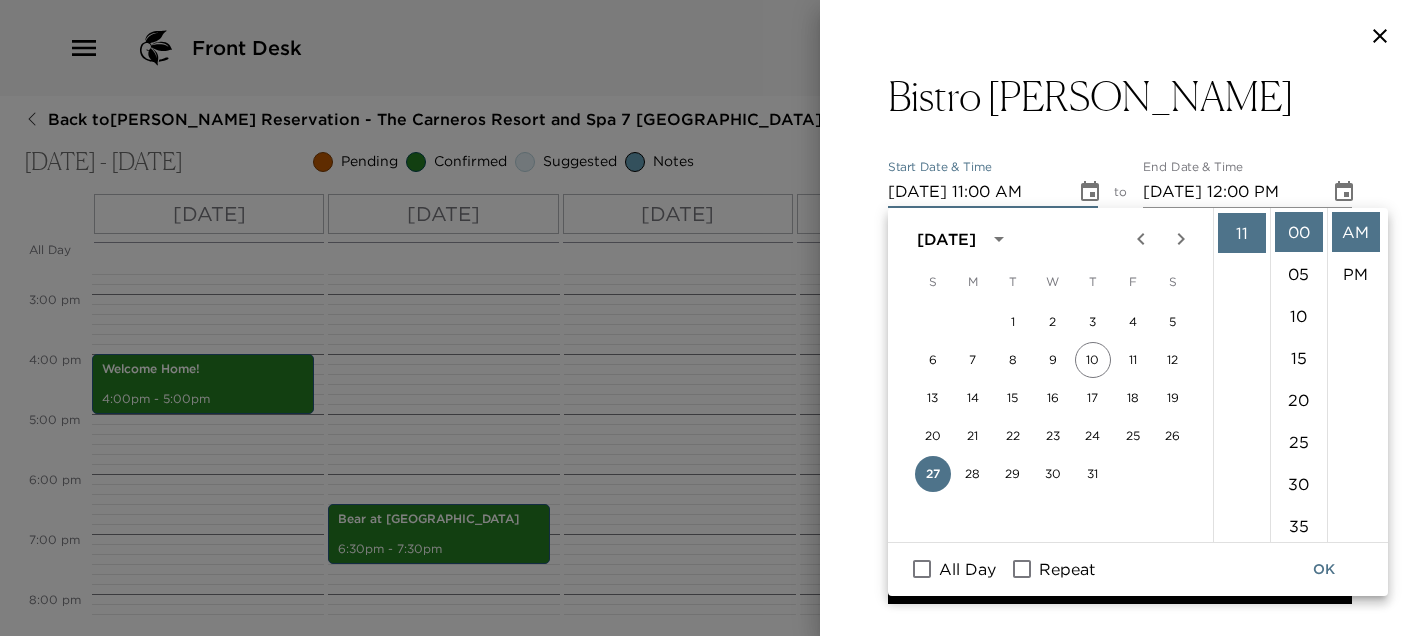 click on "07/27/2025 11:00 AM" at bounding box center (975, 192) 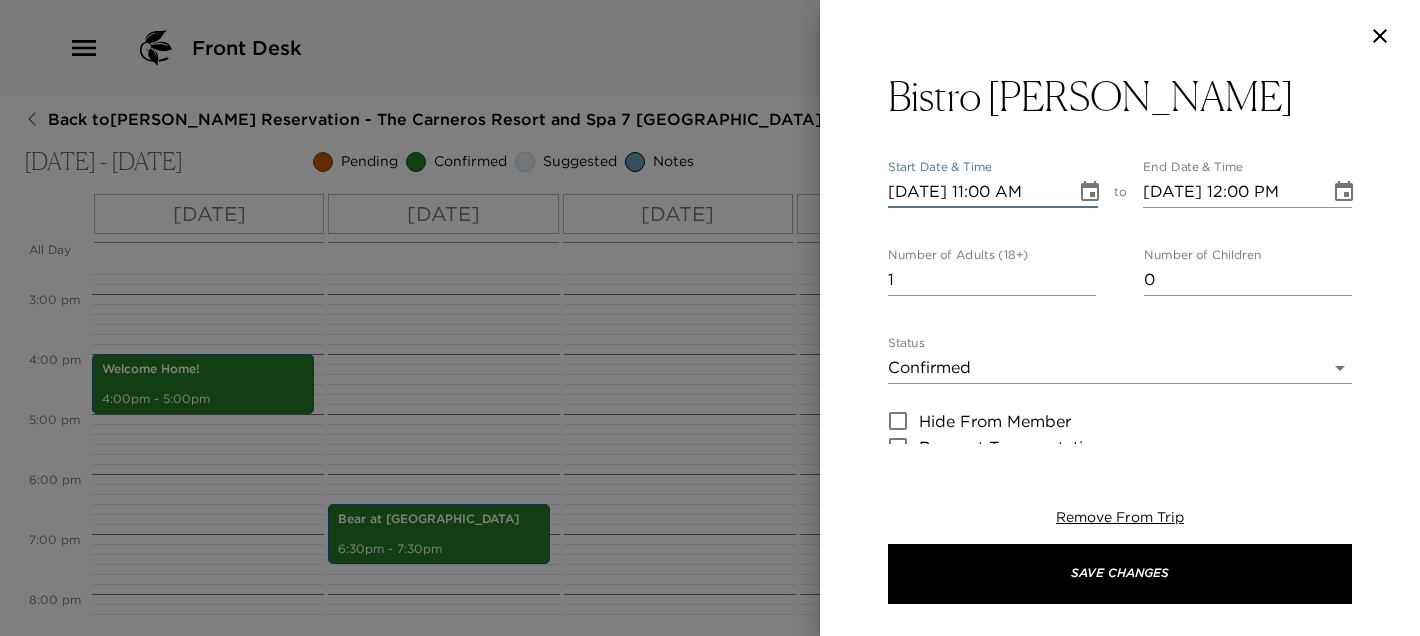 click on "07/27/2025 11:00 AM" at bounding box center (975, 192) 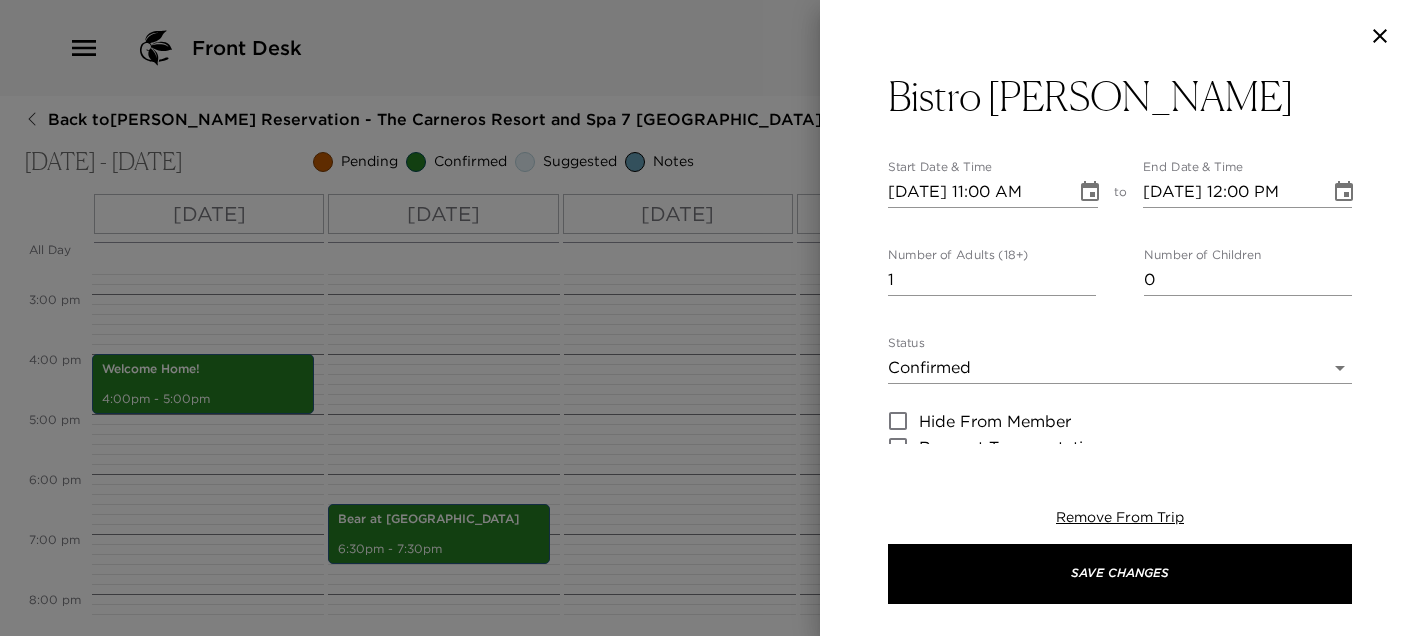 click on "07/27/2025 11:00 AM" at bounding box center (975, 192) 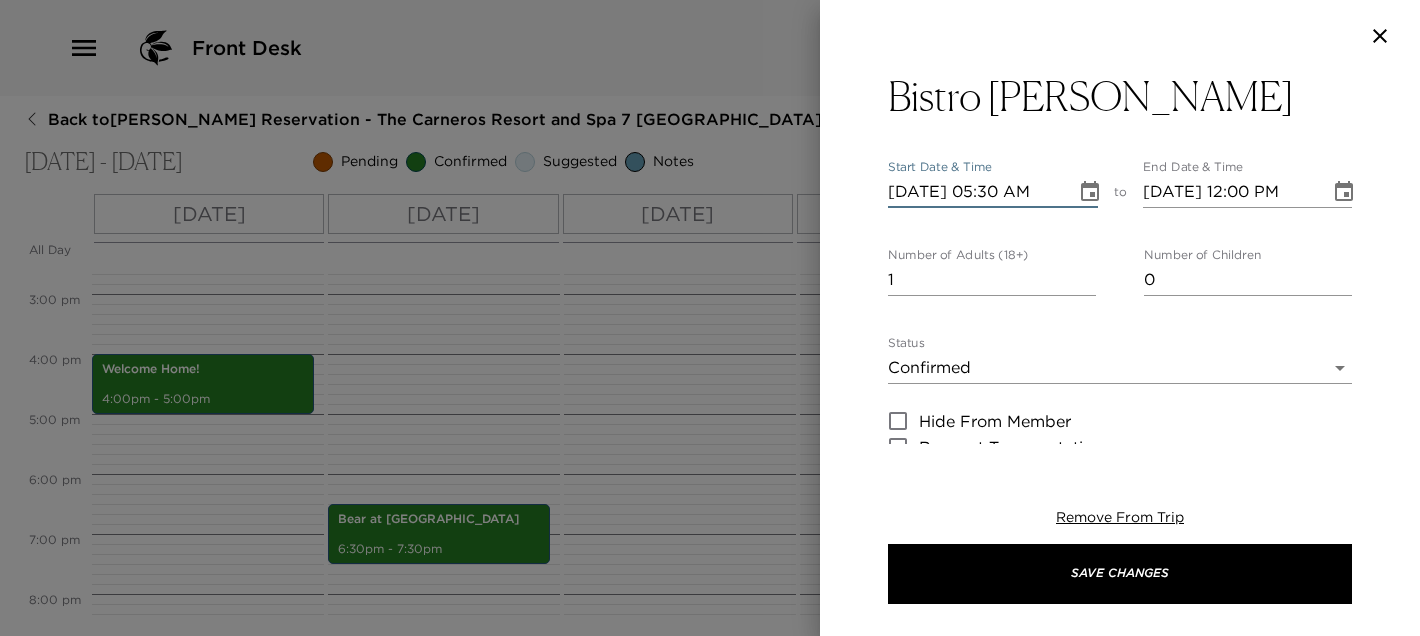 type on "07/27/2025 05:30 AM" 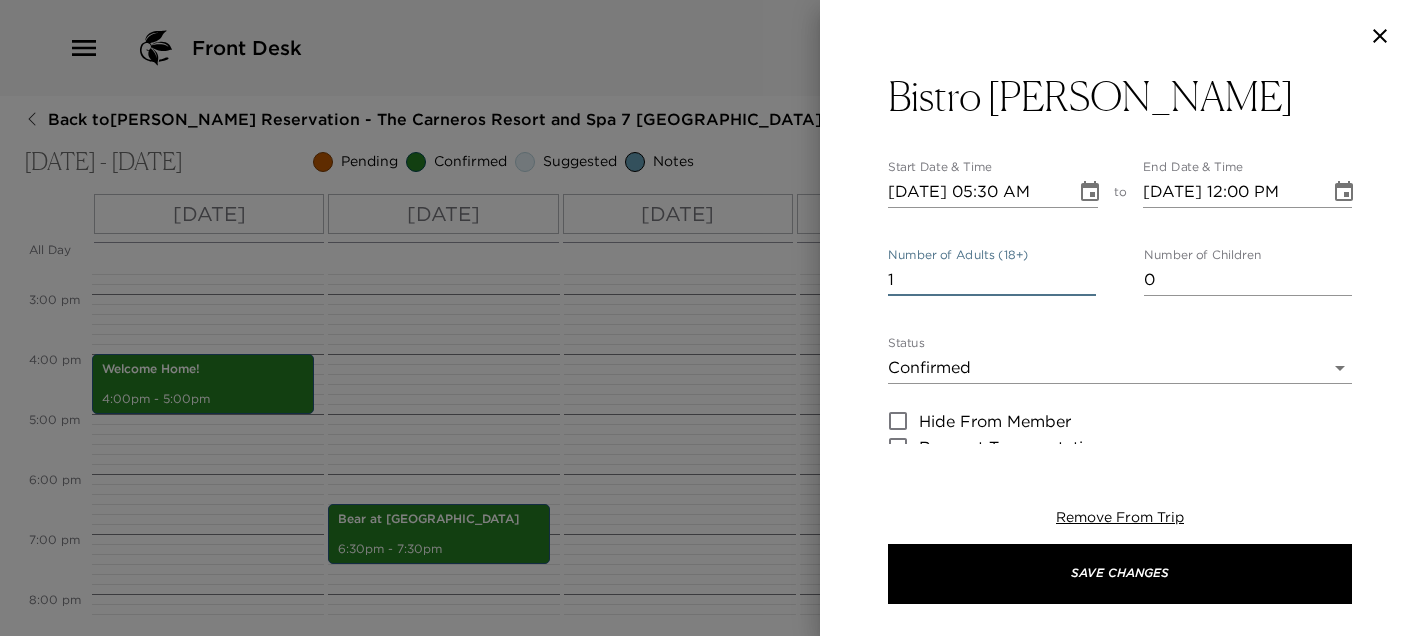 drag, startPoint x: 935, startPoint y: 277, endPoint x: 816, endPoint y: 257, distance: 120.66897 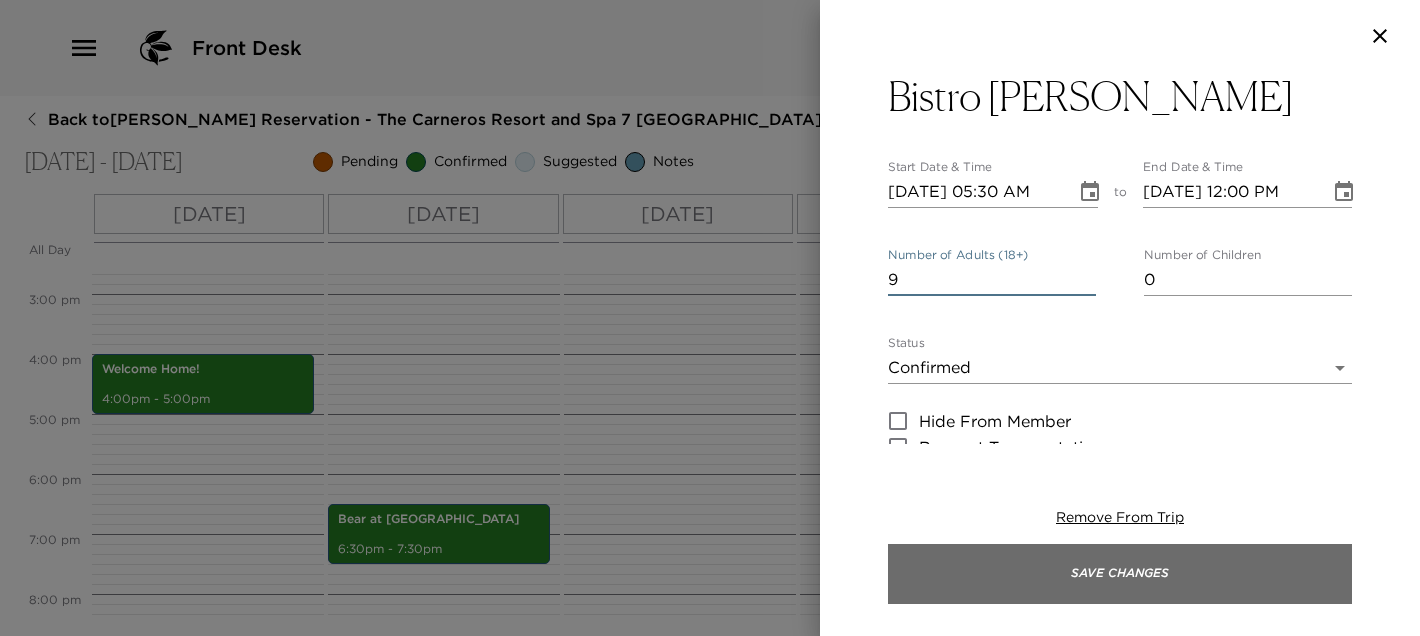 type on "9" 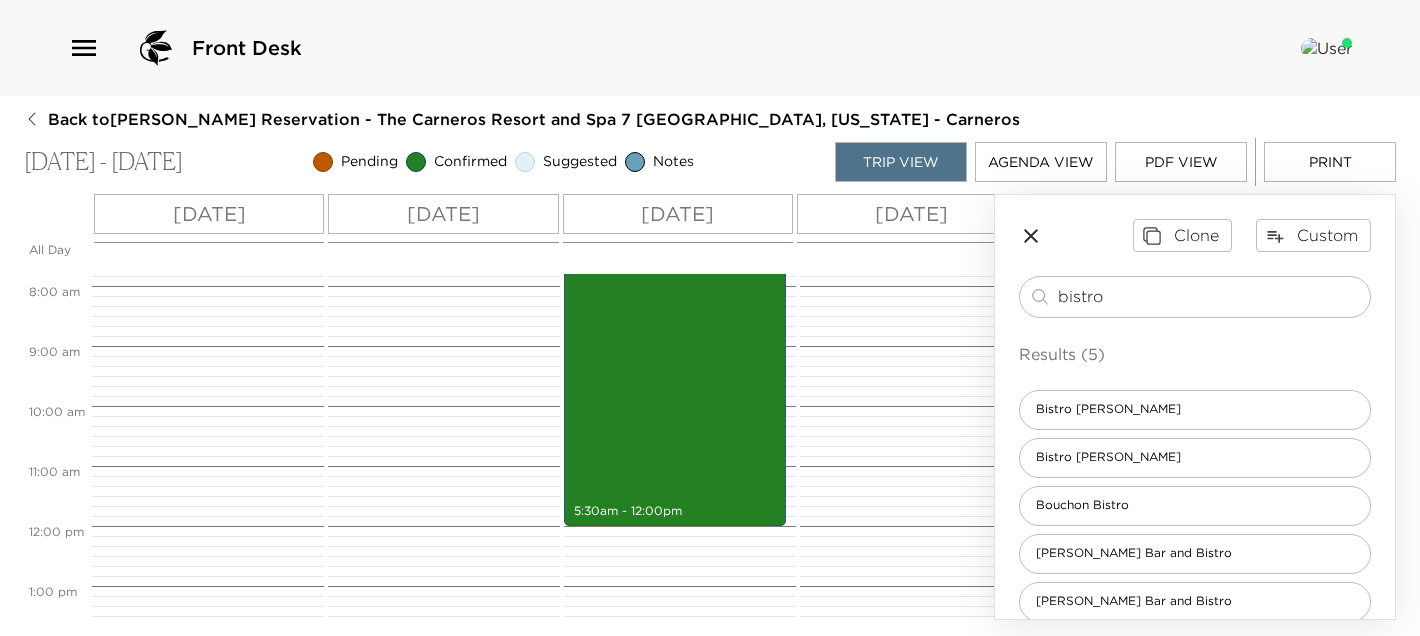 scroll, scrollTop: 468, scrollLeft: 0, axis: vertical 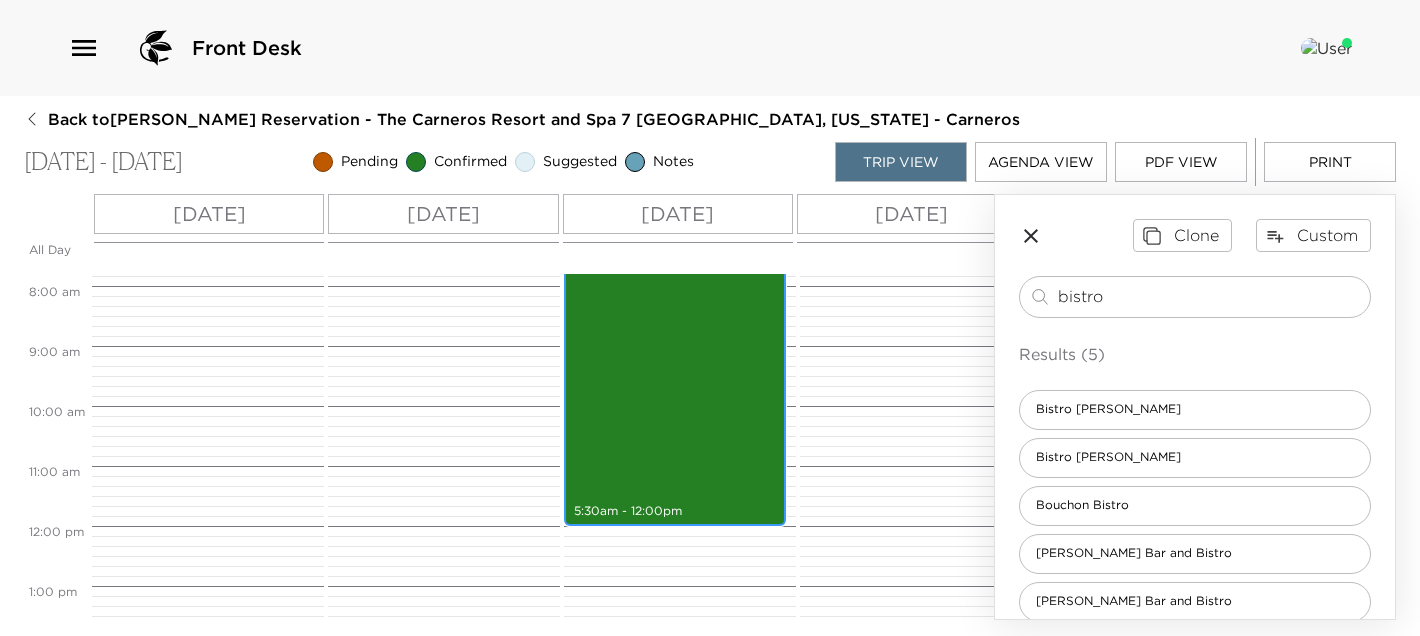 click on "Bistro Don Giovanni 5:30am - 12:00pm" at bounding box center [675, 331] 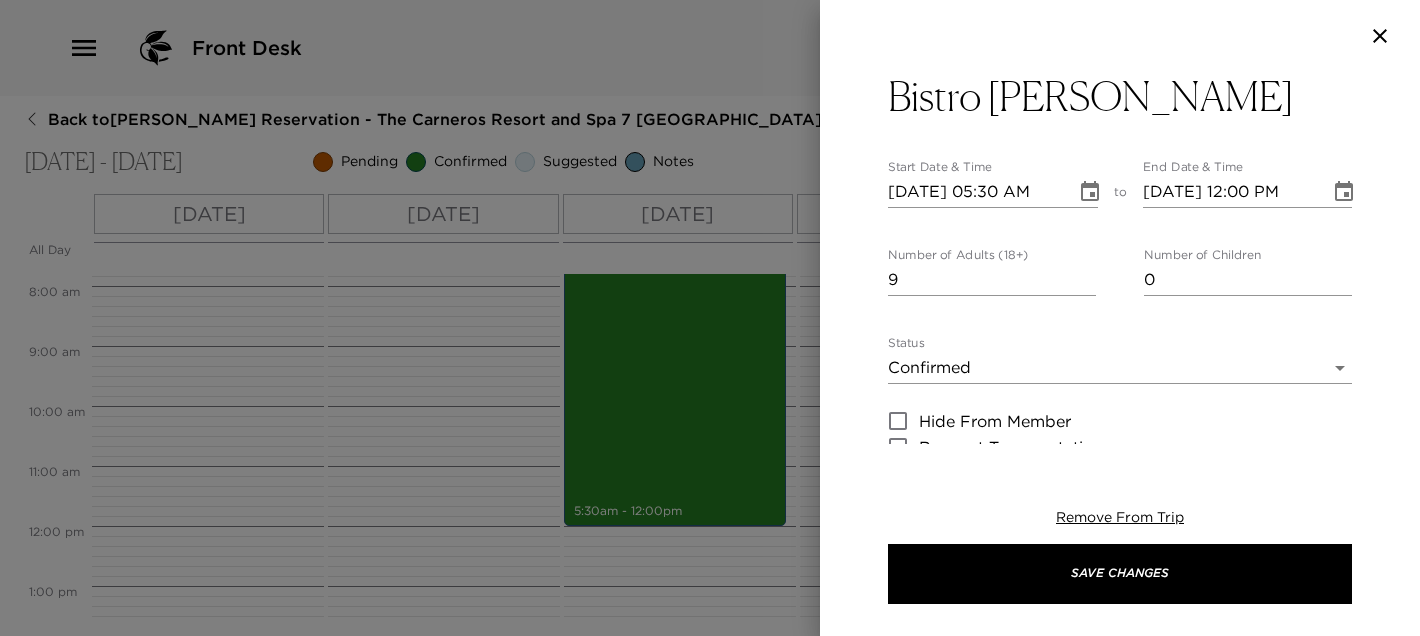 click on "07/27/2025 05:30 AM" at bounding box center (993, 192) 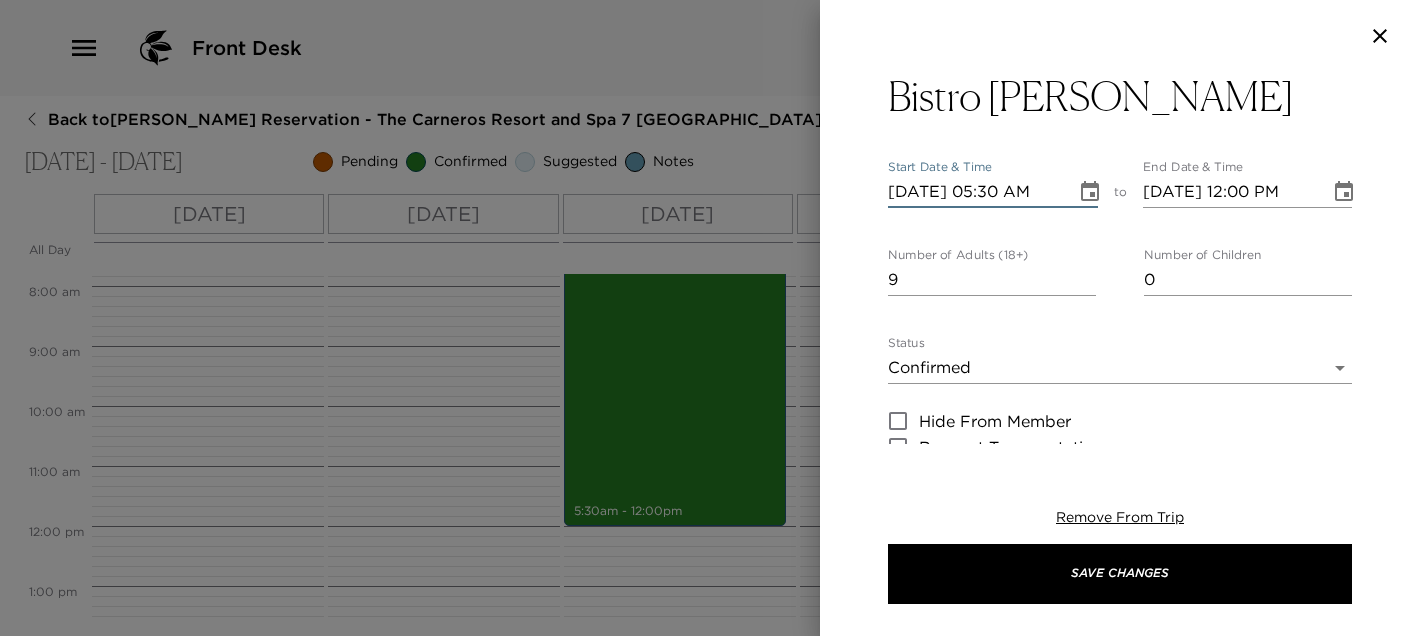 scroll, scrollTop: 0, scrollLeft: 5, axis: horizontal 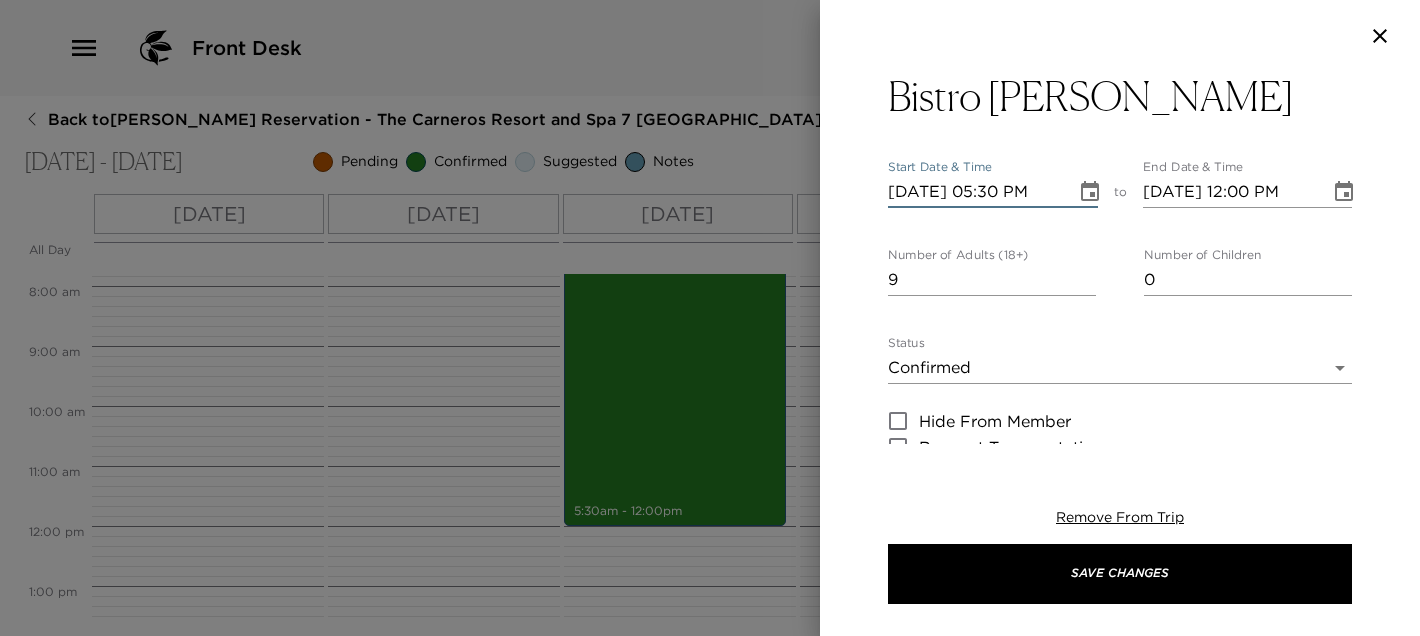 type on "07/27/2025 06:30 PM" 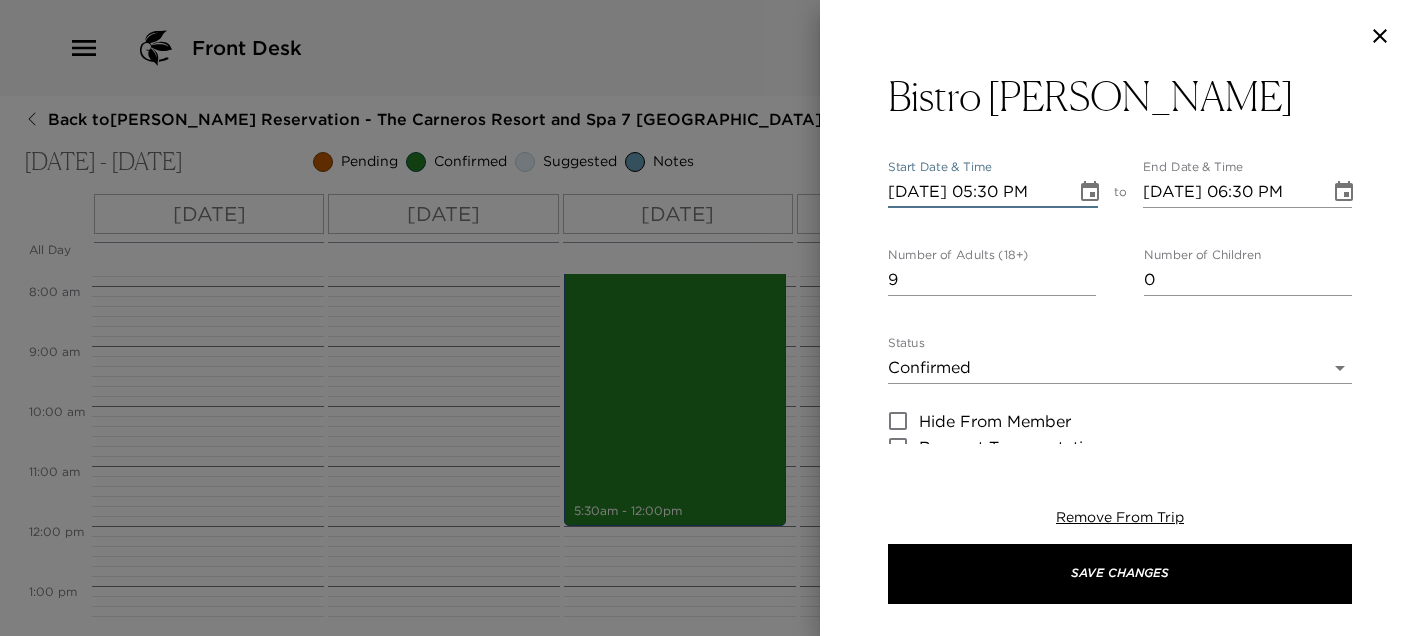 scroll, scrollTop: 0, scrollLeft: 0, axis: both 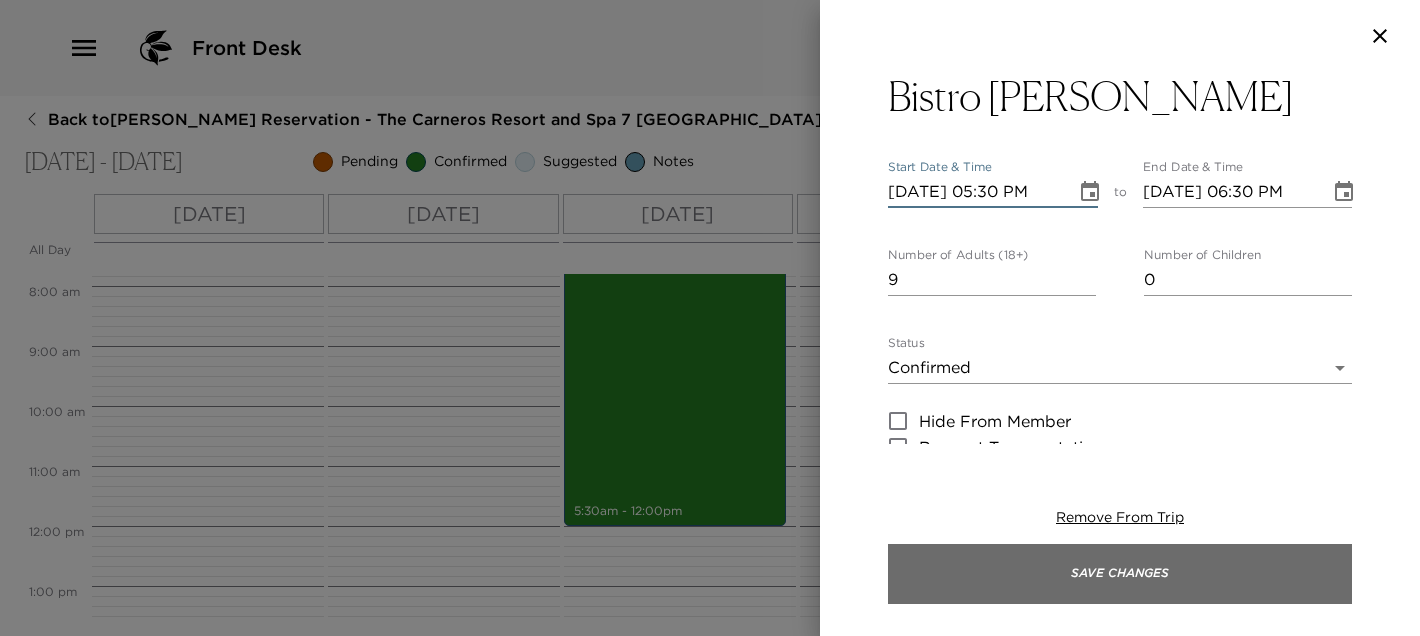 type on "07/27/2025 05:30 PM" 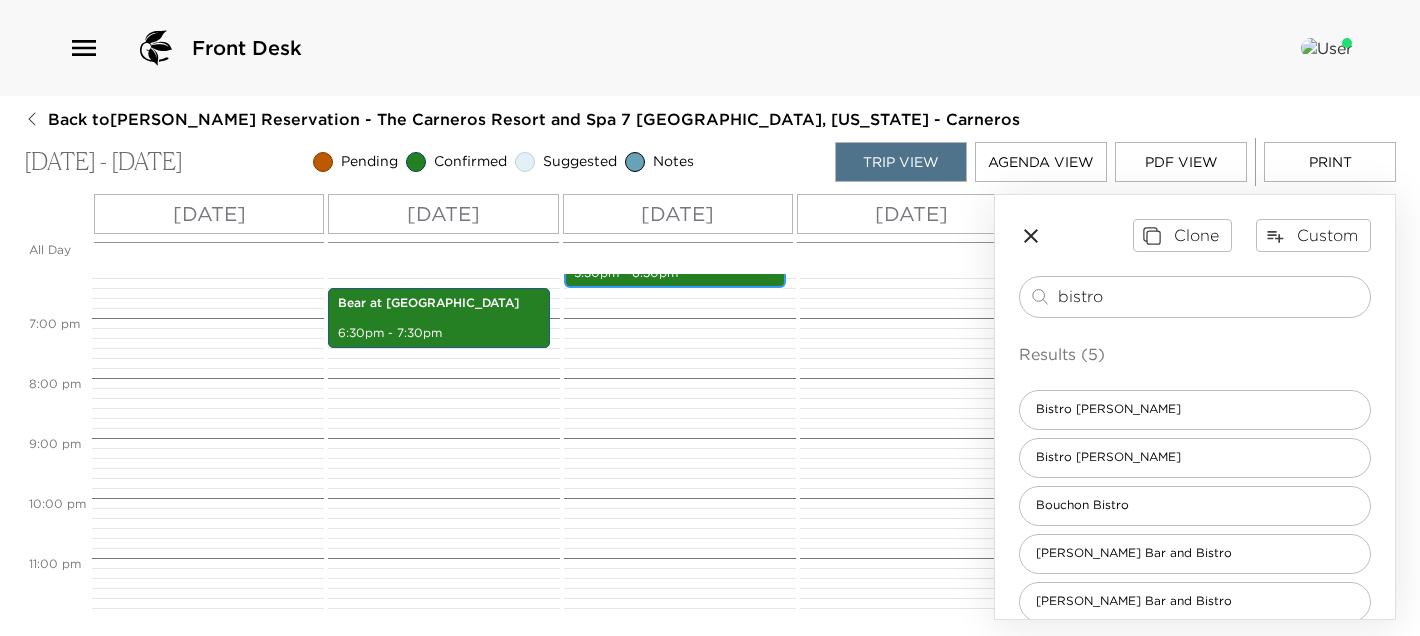 scroll, scrollTop: 1028, scrollLeft: 0, axis: vertical 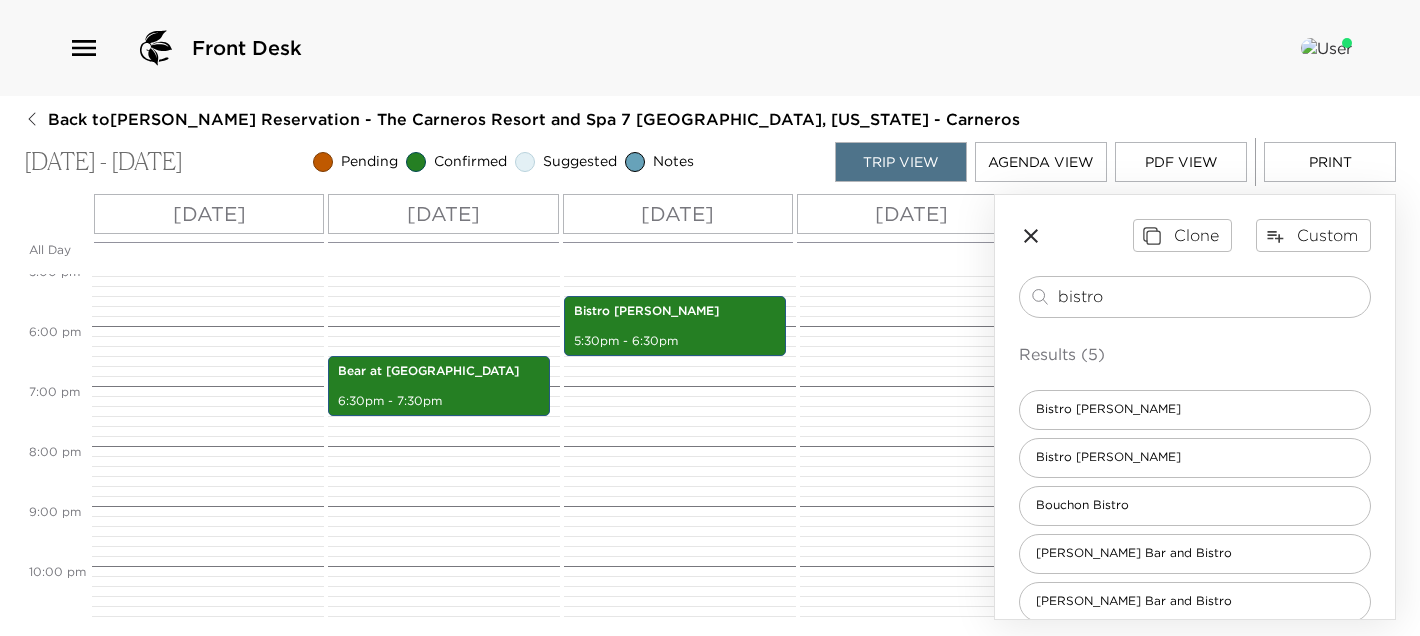 drag, startPoint x: 1134, startPoint y: 300, endPoint x: 1009, endPoint y: 288, distance: 125.57468 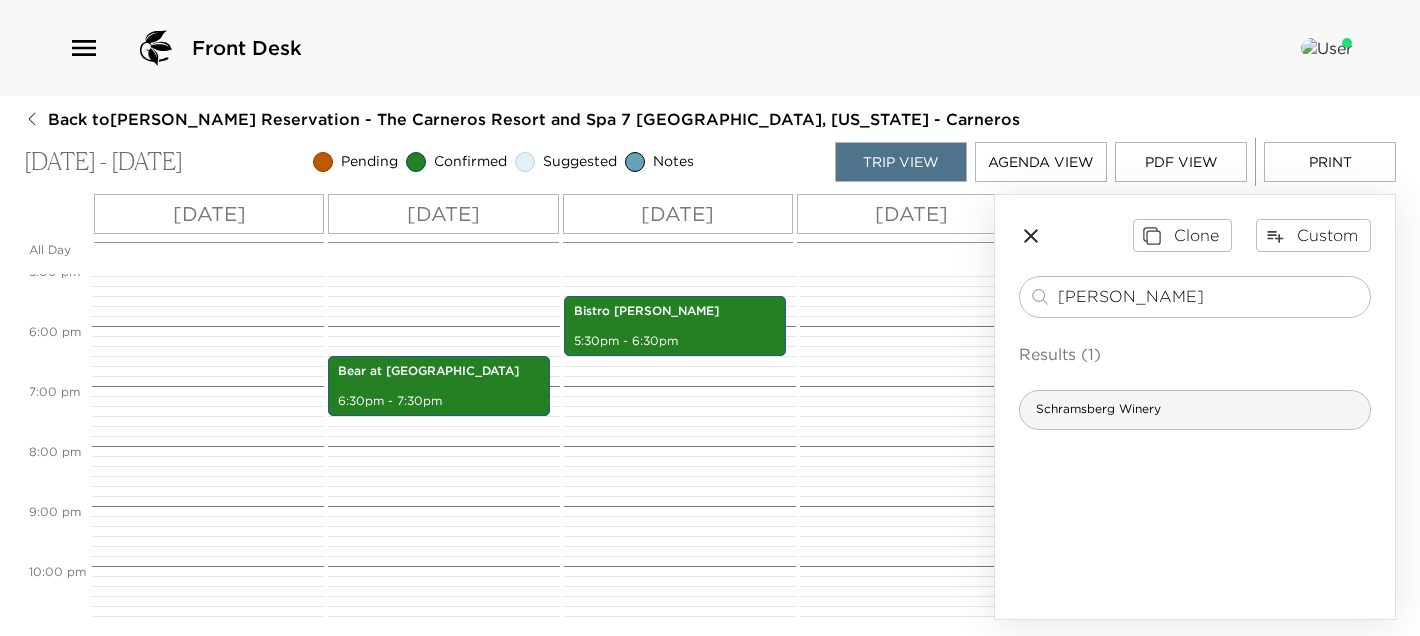 type on "schram" 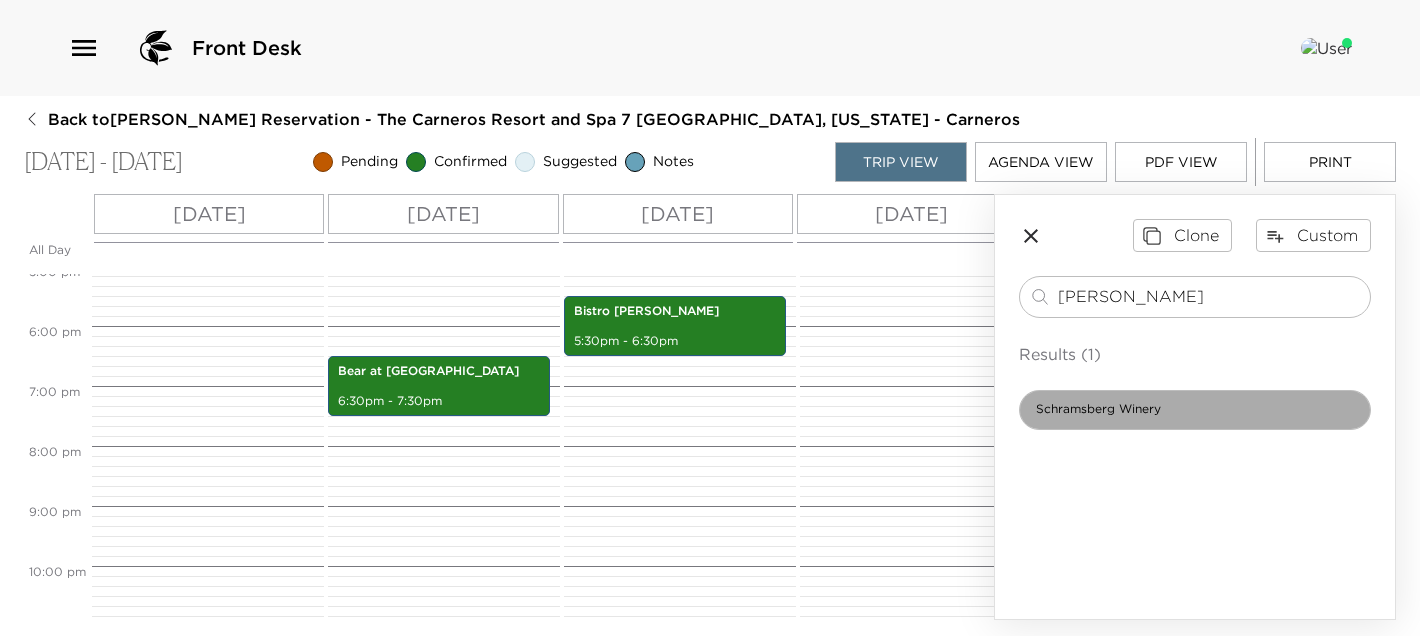 click on "Schramsberg Winery" at bounding box center [1098, 409] 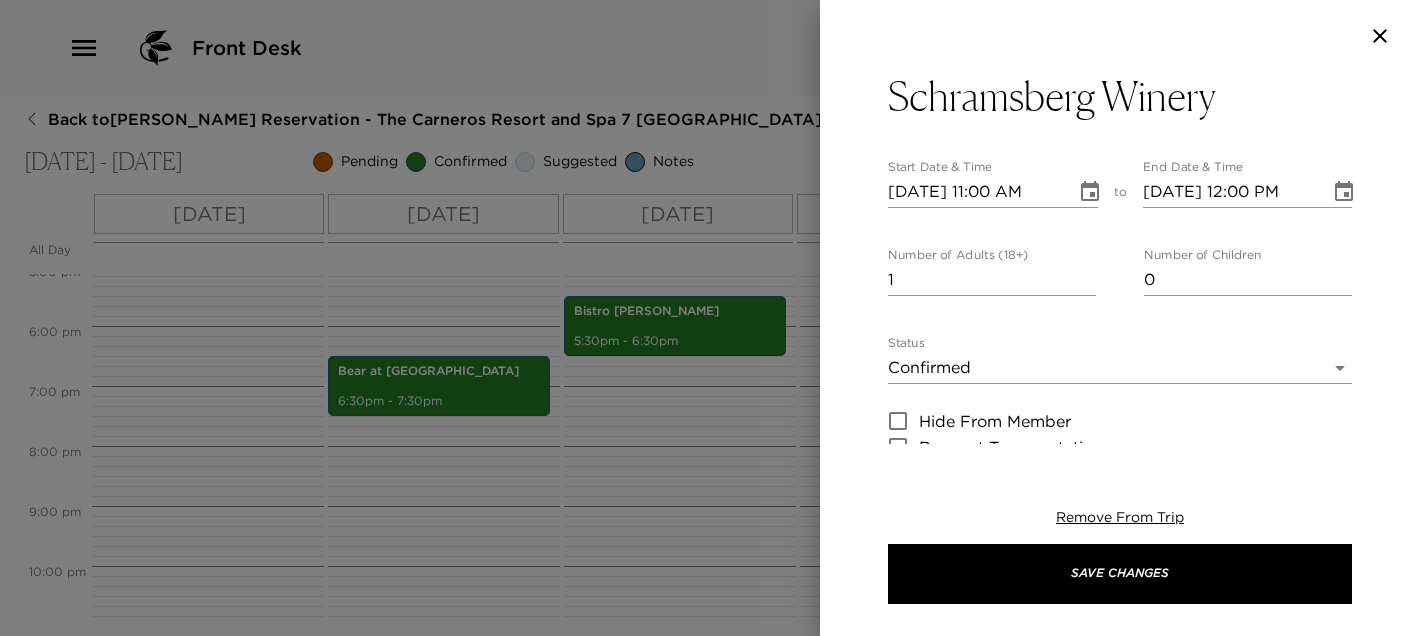 type on "Schramsberg Vineyards focuses on producing the finest and most complex handcrafted sparkling wines in California. In 1965, Jack and Jamie Davies established Schramsberg as a sparkling wine estate on the property originally founded in 1862 by German immigrant Jacob Schram, which at that time was the first hillside winery in Napa Valley. They were the first California winery to provide a Blanc de Blancs in 1965 followed by a Blanc de Noirs in 1967." 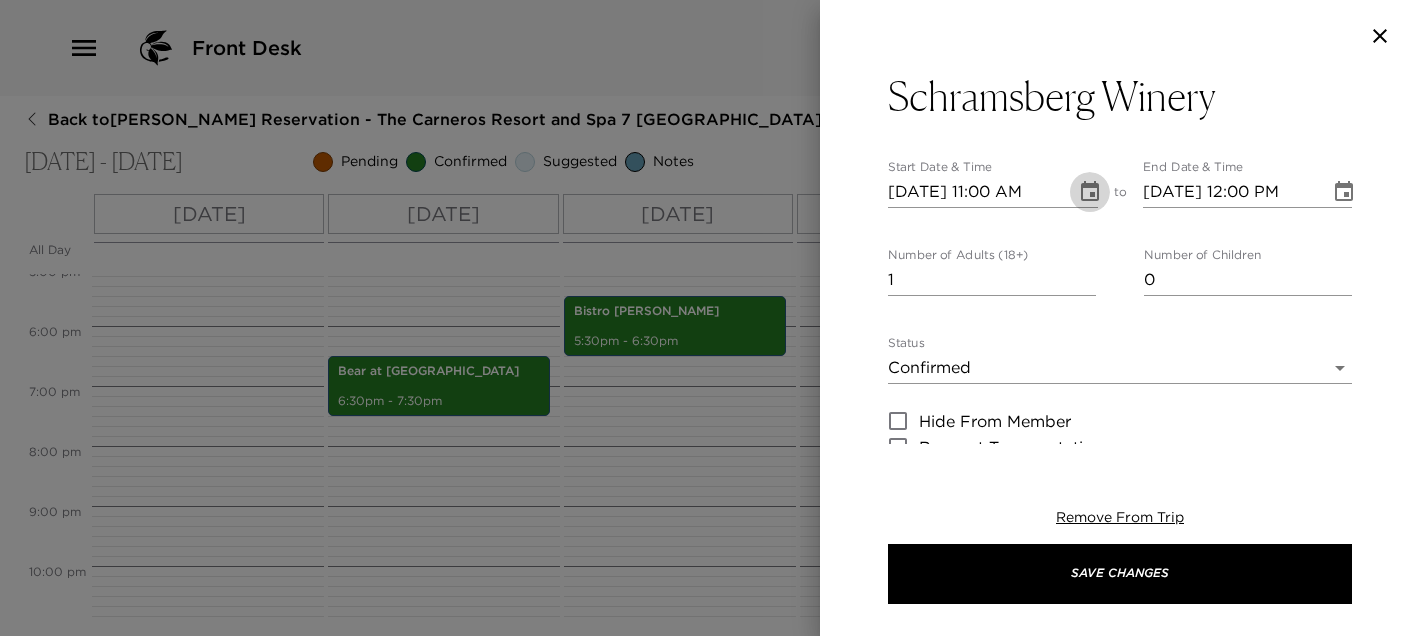 click 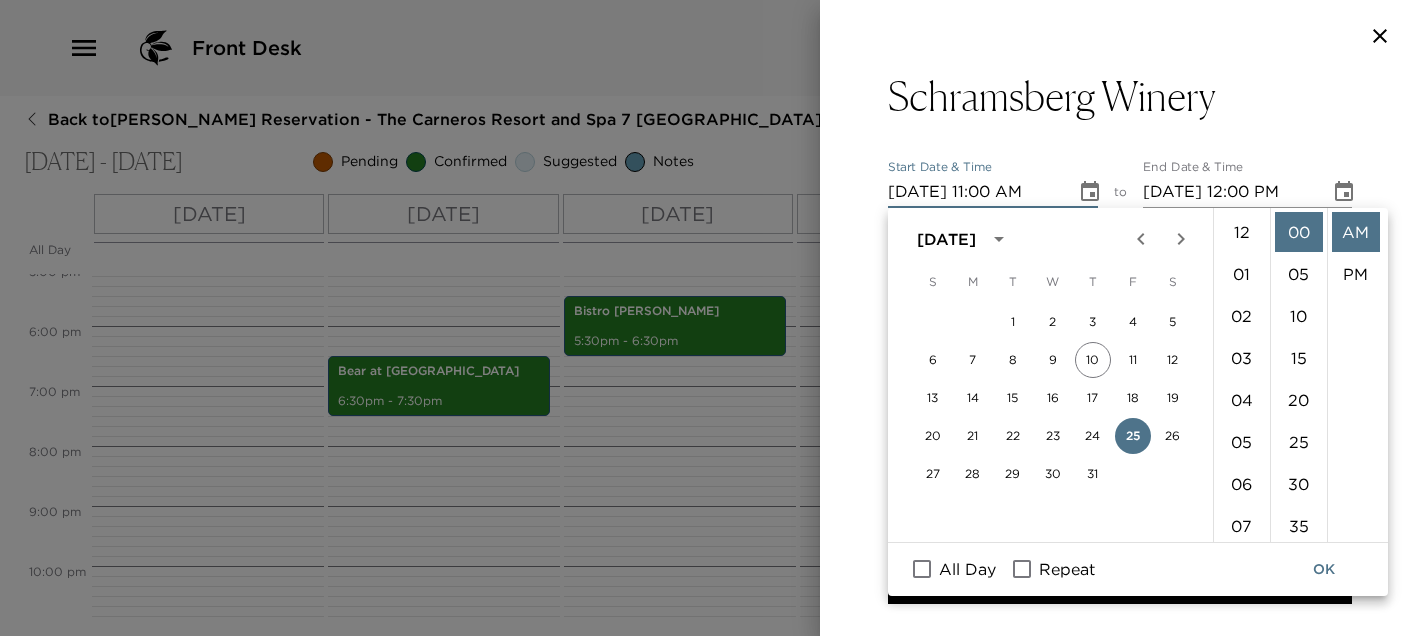 scroll, scrollTop: 461, scrollLeft: 0, axis: vertical 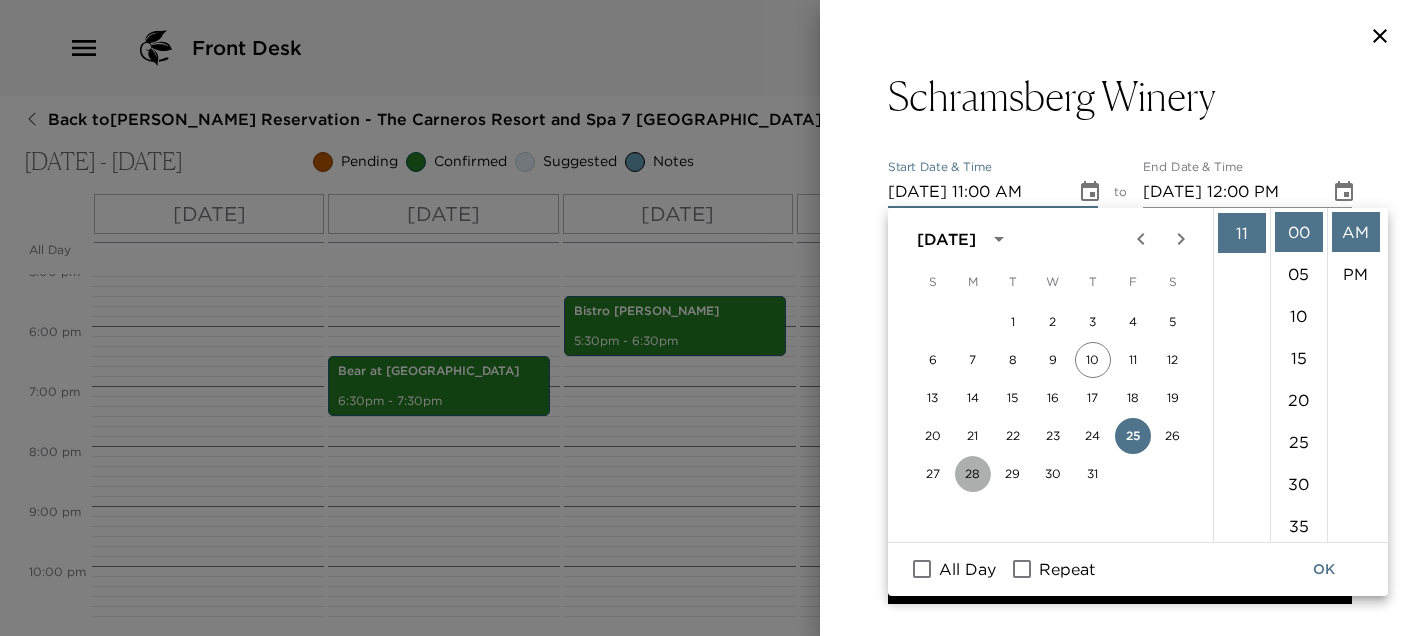 click on "28" at bounding box center [973, 474] 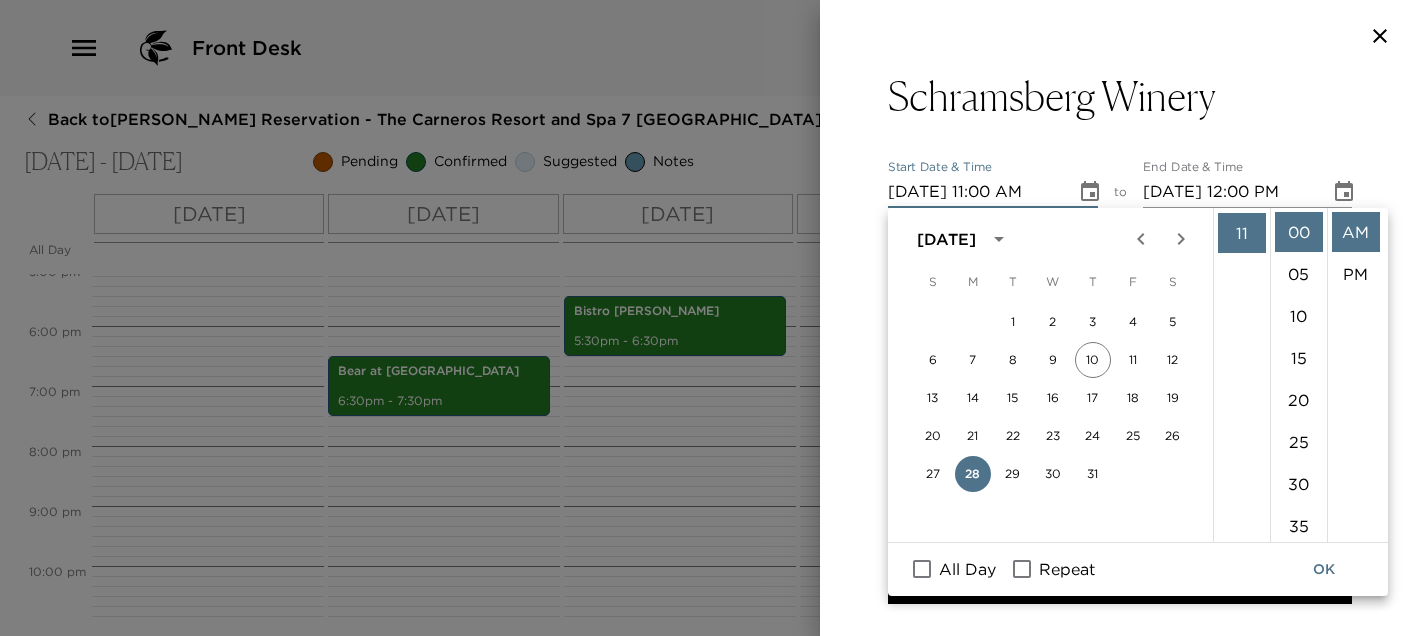 click on "Schramsberg Winery Start Date & Time 07/28/2025 11:00 AM to End Date & Time 07/28/2025 12:00 PM Number of Adults (18+) 1 Number of Children 0 Status Confirmed Confirmed Hide From Member Request Transportation Concierge Notes Schramsberg Vineyards focuses on producing the finest and most complex handcrafted sparkling wines in California. In 1965, Jack and Jamie Davies established Schramsberg as a sparkling wine estate on the property originally founded in 1862 by German immigrant Jacob Schram, which at that time was the first hillside winery in Napa Valley. They were the first California winery to provide a Blanc de Blancs in 1965 followed by a Blanc de Noirs in 1967. x Cost ​ x Address ​ 1400 Schramsberg Road
Calistoga California 94515
United States x Phone Number ​ (707) 942-4558 Email ​ Website ​ http://www.schramsberg.com/ Cancellation Policy ​ 24 hour Recommended Attire Casual Casual Age Range ​ undefined Remove From Trip Save Changes" at bounding box center [1120, 781] 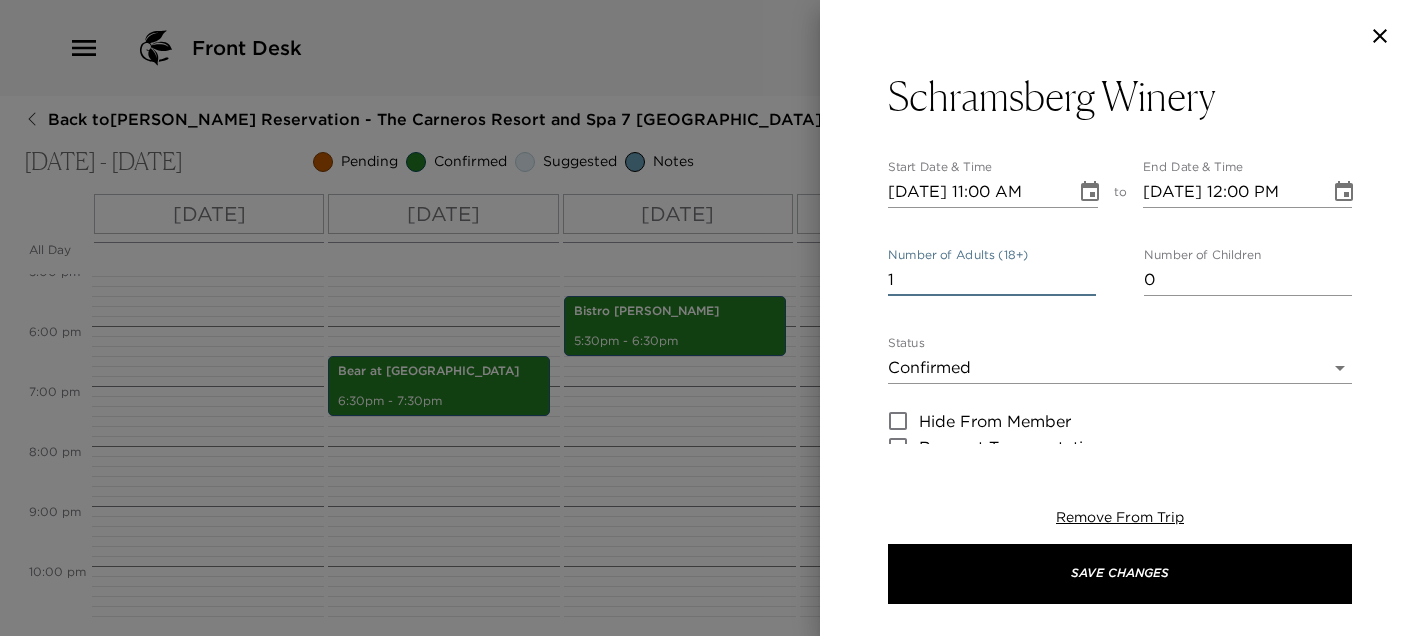 drag, startPoint x: 967, startPoint y: 284, endPoint x: 821, endPoint y: 284, distance: 146 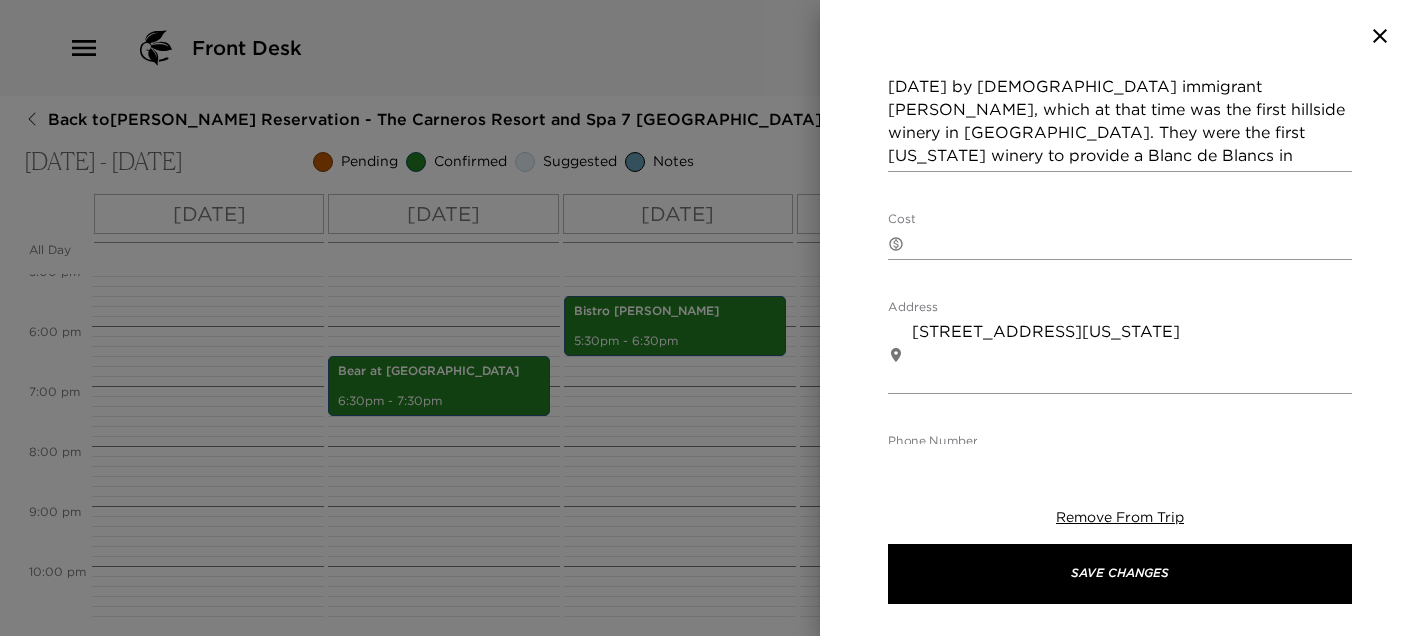 scroll, scrollTop: 560, scrollLeft: 0, axis: vertical 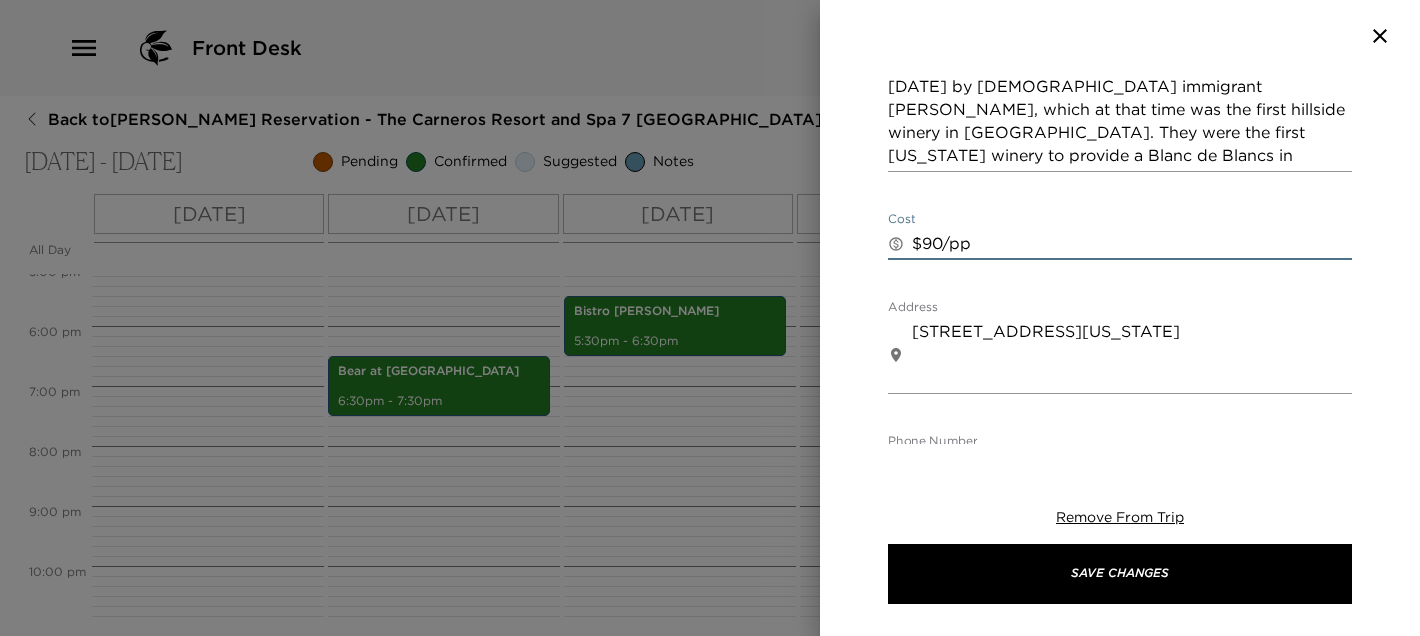 type on "$90/pp" 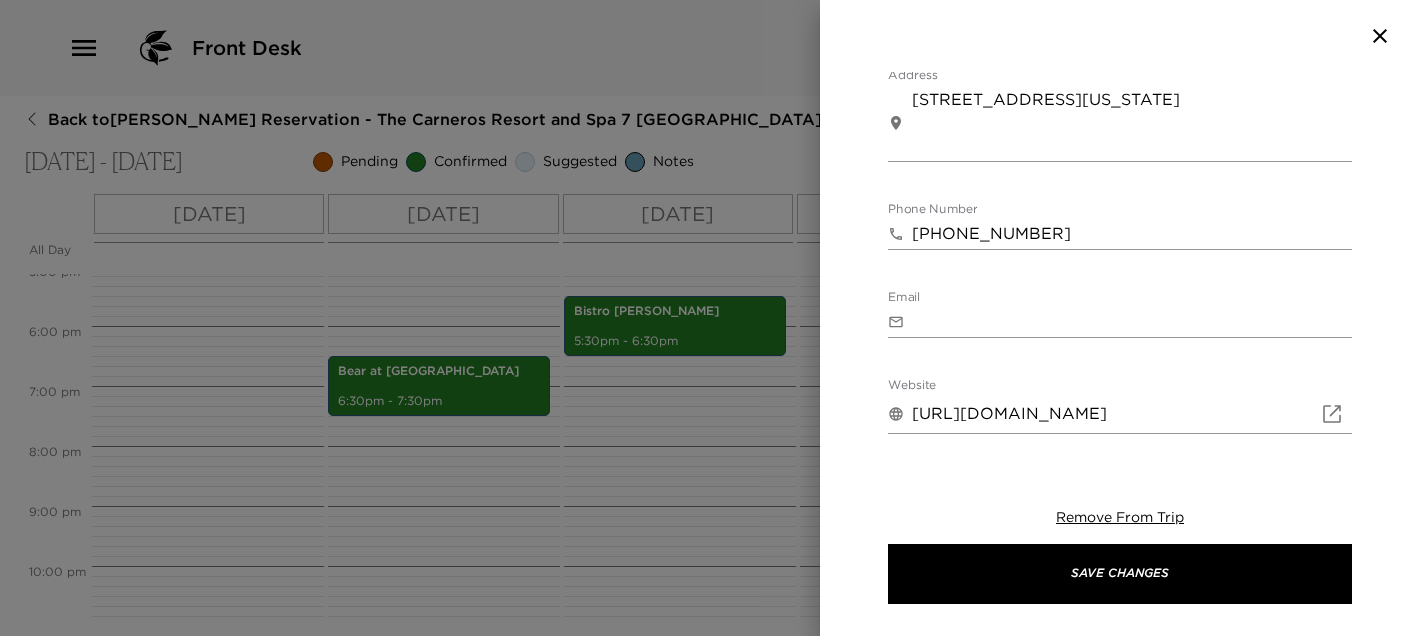 scroll, scrollTop: 1046, scrollLeft: 0, axis: vertical 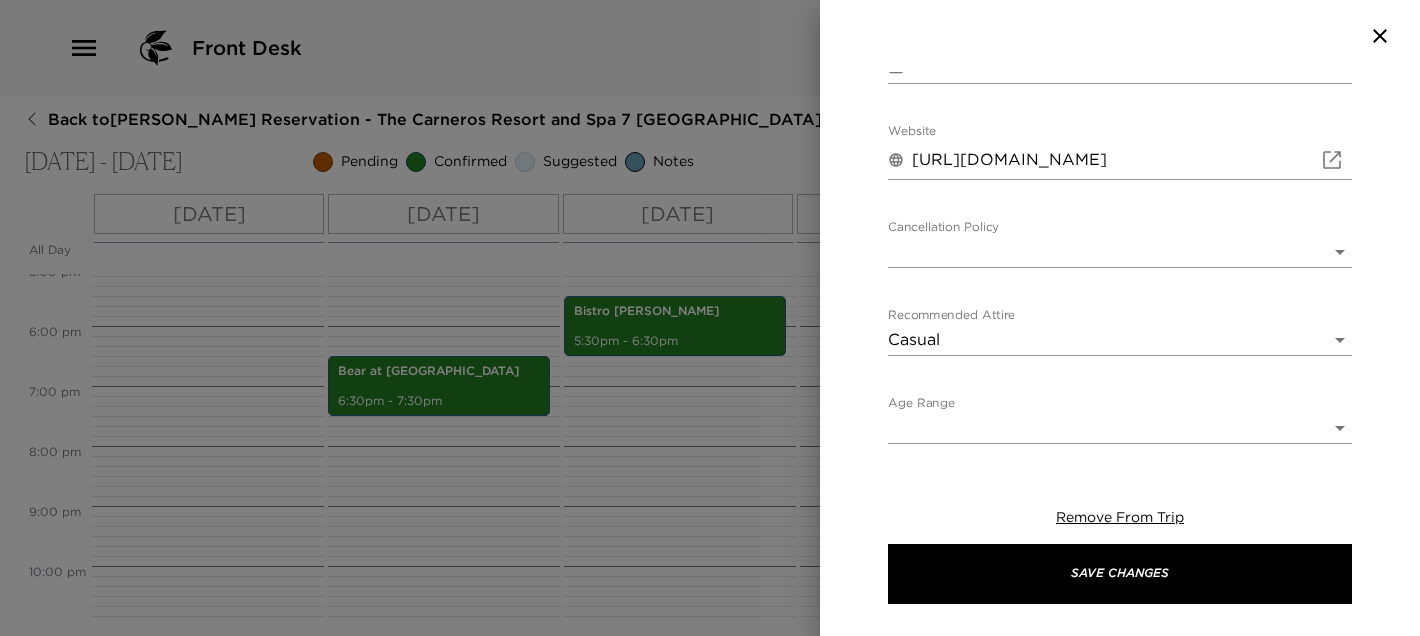 click on "Front Desk Back to  Lori Bechthold Reservation - The Carneros Resort and Spa 7 Napa, California - Carneros Jul 25 - Jul 31, 2025 Pending Confirmed Suggested Notes Trip View Agenda View PDF View Print All Day Fri 07/25 Sat 07/26 Sun 07/27 Mon 07/28 Tue 07/29 Wed 07/30 Thu 07/31 12:00 AM 1:00 AM 2:00 AM 3:00 AM 4:00 AM 5:00 AM 6:00 AM 7:00 AM 8:00 AM 9:00 AM 10:00 AM 11:00 AM 12:00 PM 1:00 PM 2:00 PM 3:00 PM 4:00 PM 5:00 PM 6:00 PM 7:00 PM 8:00 PM 9:00 PM 10:00 PM 11:00 PM Welcome Home! 4:00pm - 5:00pm Bear at Stanly Ranch Resort 6:30pm - 7:30pm Bistro Don Giovanni 5:30pm - 6:30pm Clone Custom schram ​ Results (1) Schramsberg Winery Schramsberg Winery Start Date & Time 07/28/2025 11:00 AM to End Date & Time 07/28/2025 12:00 PM Number of Adults (18+) 9 Number of Children 0 Status Confirmed Confirmed Hide From Member Request Transportation Concierge Notes x Cost ​ $90/pp x Address ​ 1400 Schramsberg Road
Calistoga California 94515
United States x Phone Number ​ (707) 942-4558 Email ​ Website ​ ​ ​" at bounding box center [710, 318] 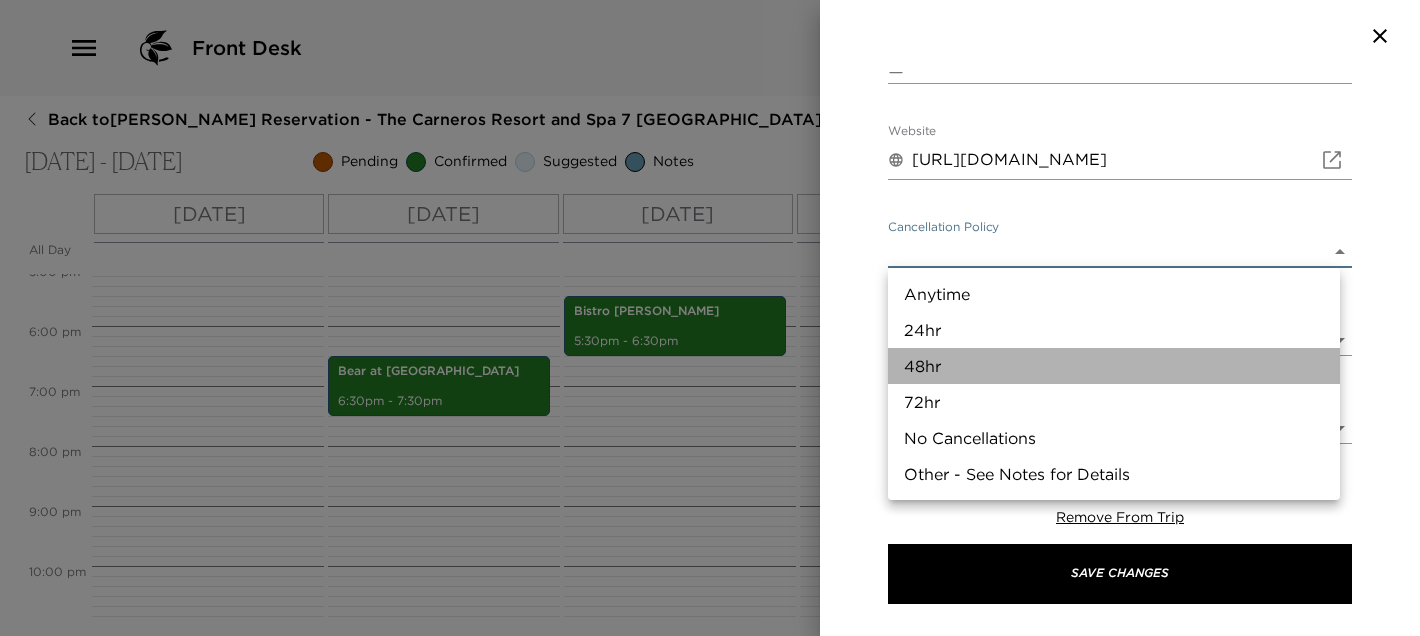click on "48hr" at bounding box center (1114, 366) 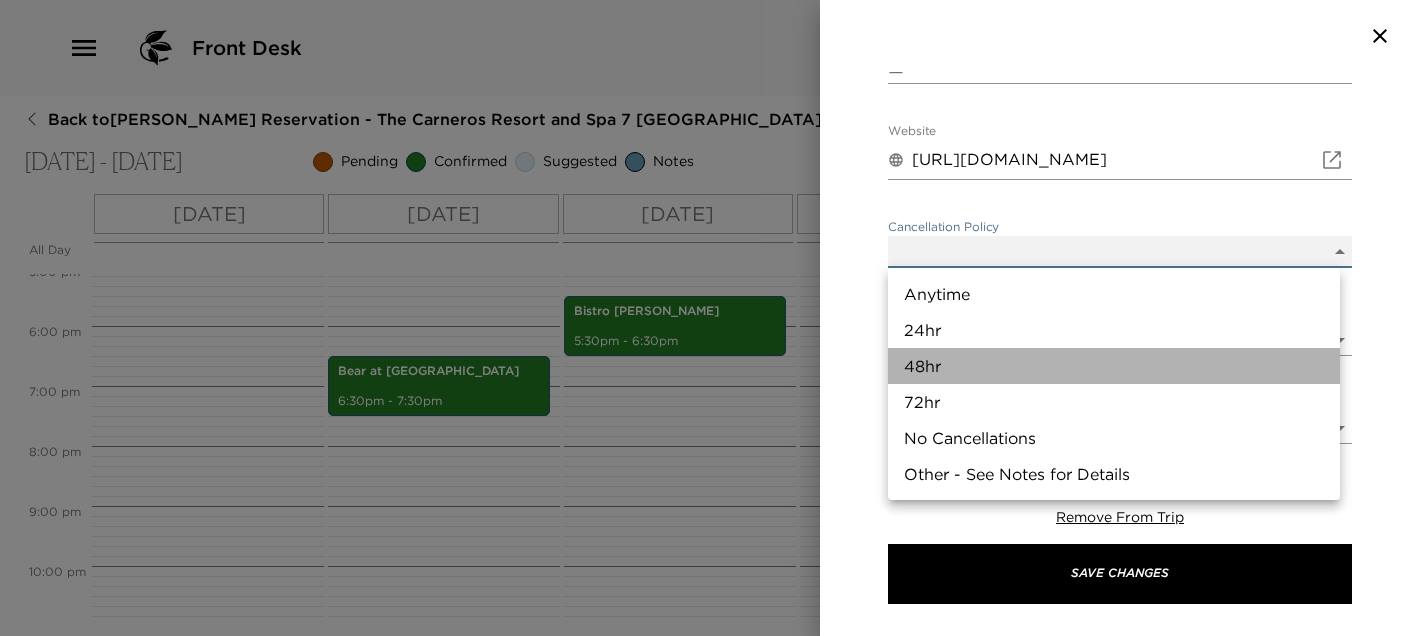 type on "48hr" 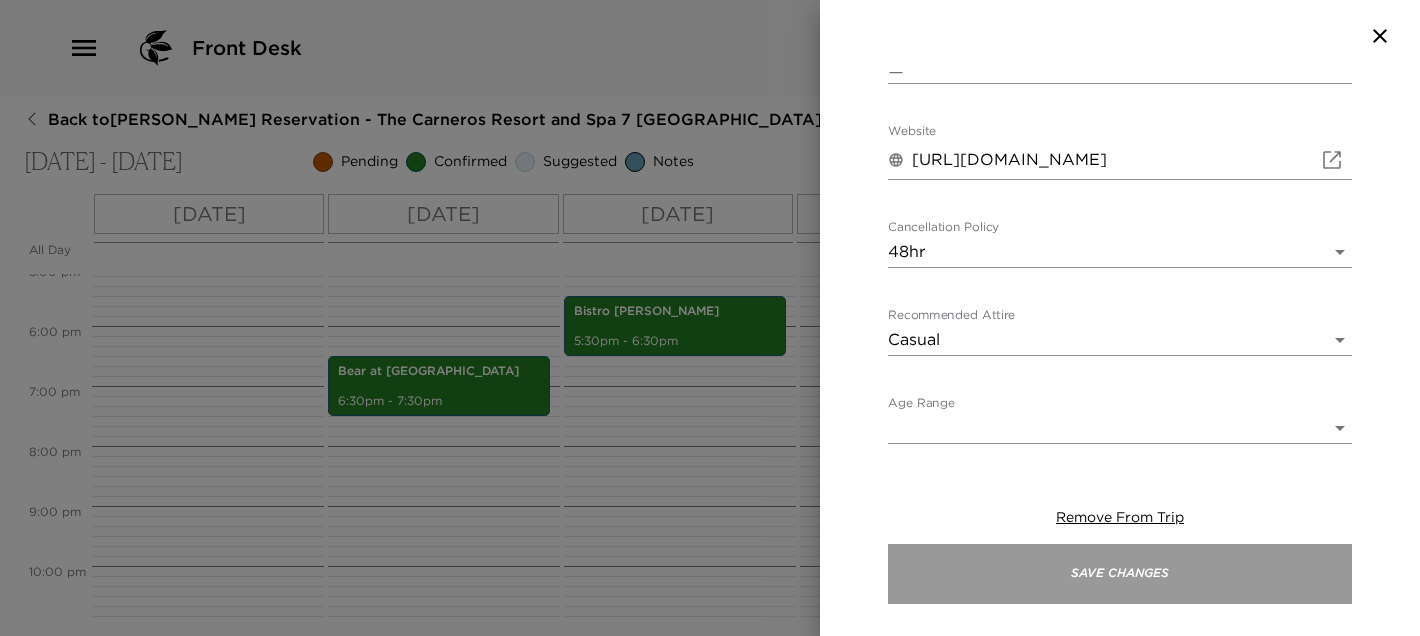 click on "Save Changes" at bounding box center (1120, 574) 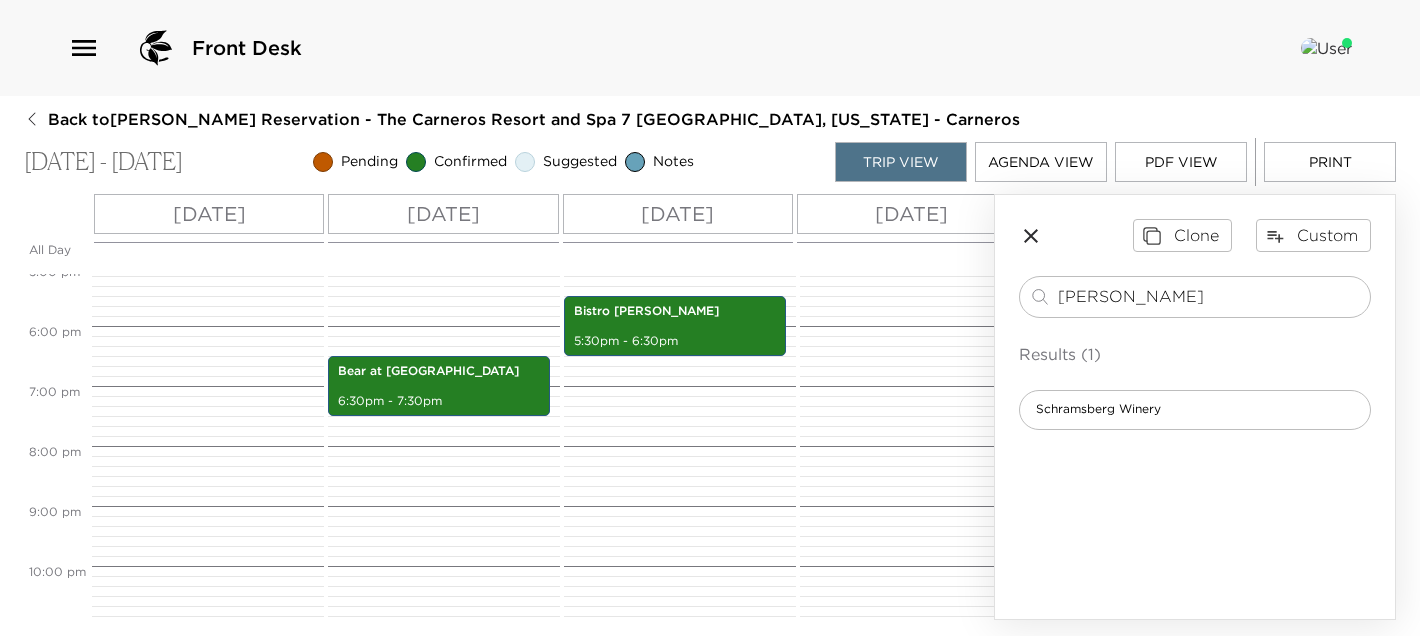 click 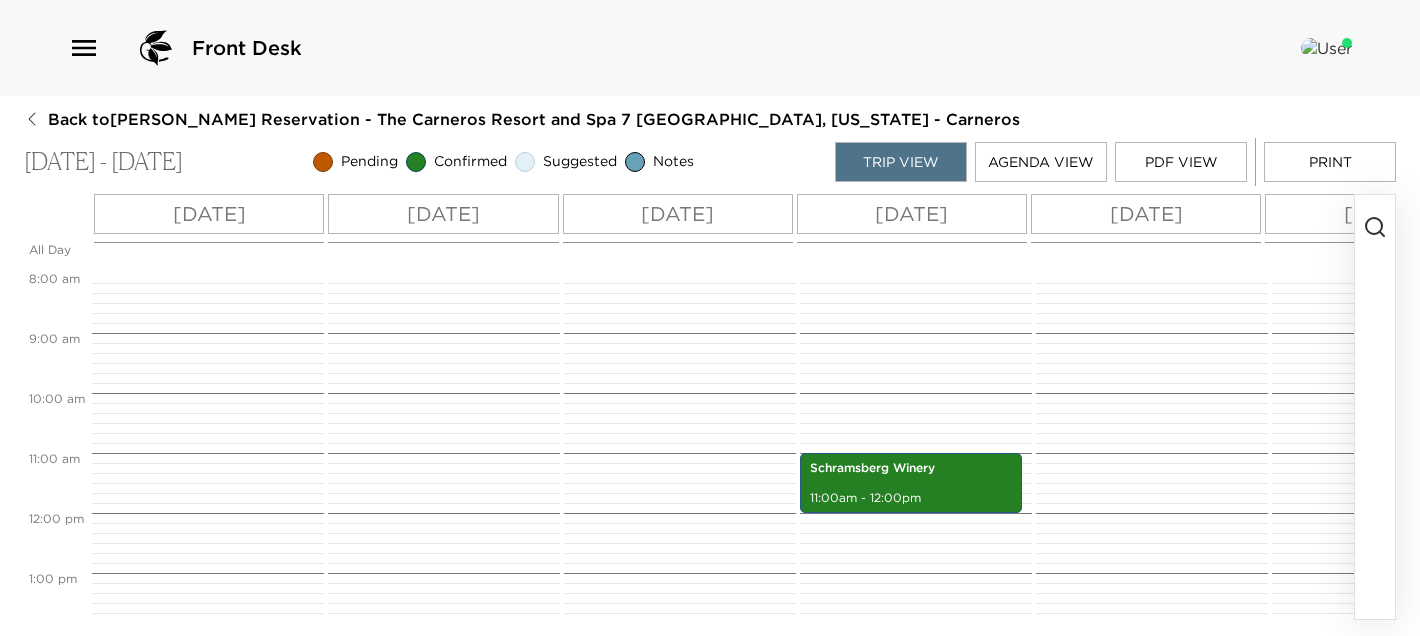 scroll, scrollTop: 468, scrollLeft: 0, axis: vertical 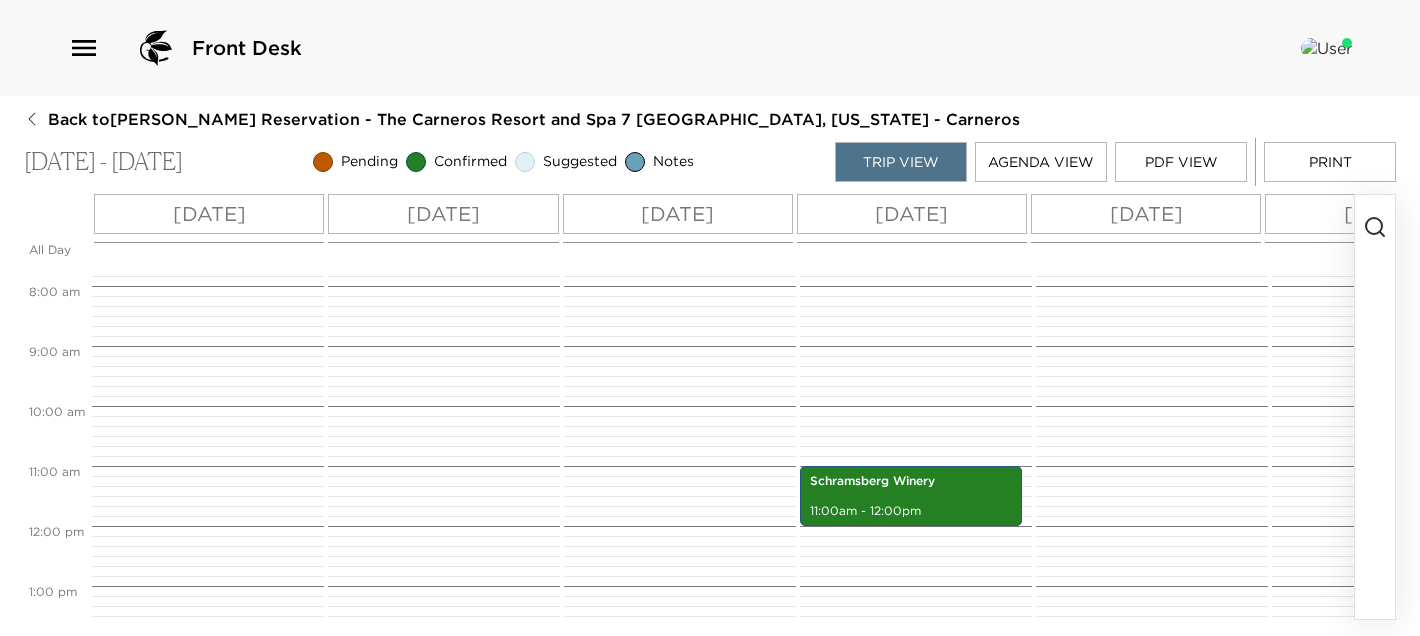 click 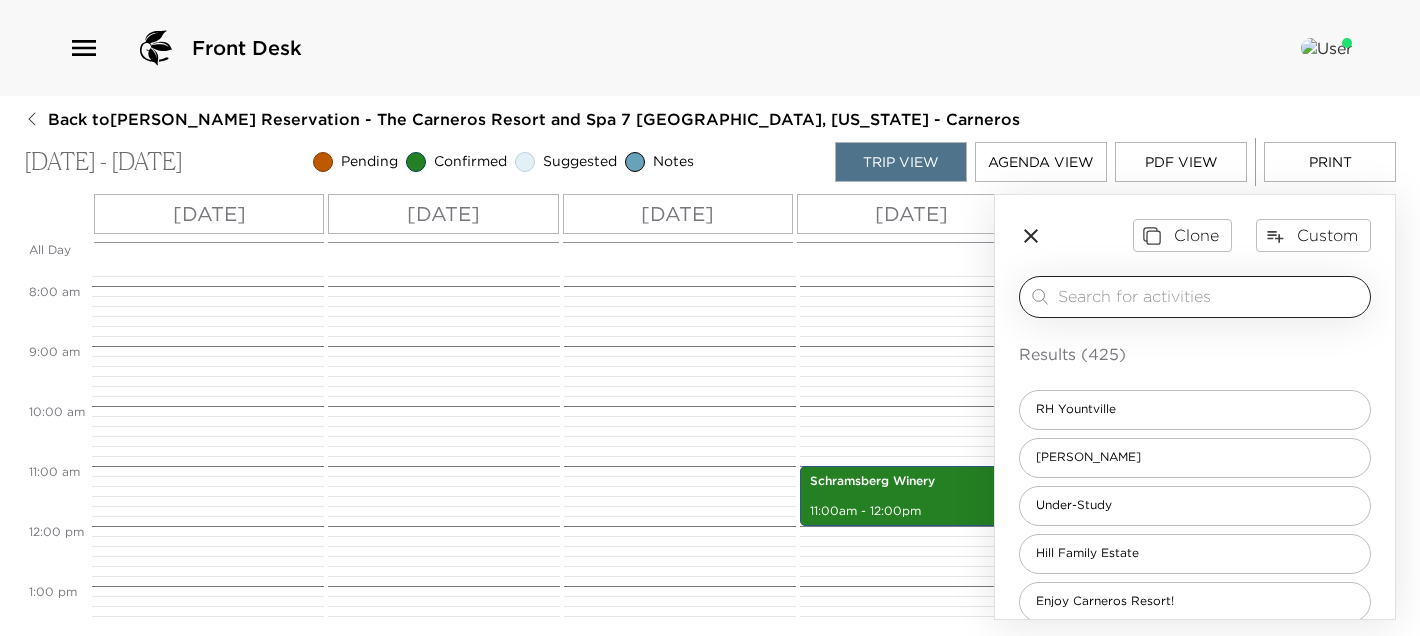 click at bounding box center [1210, 296] 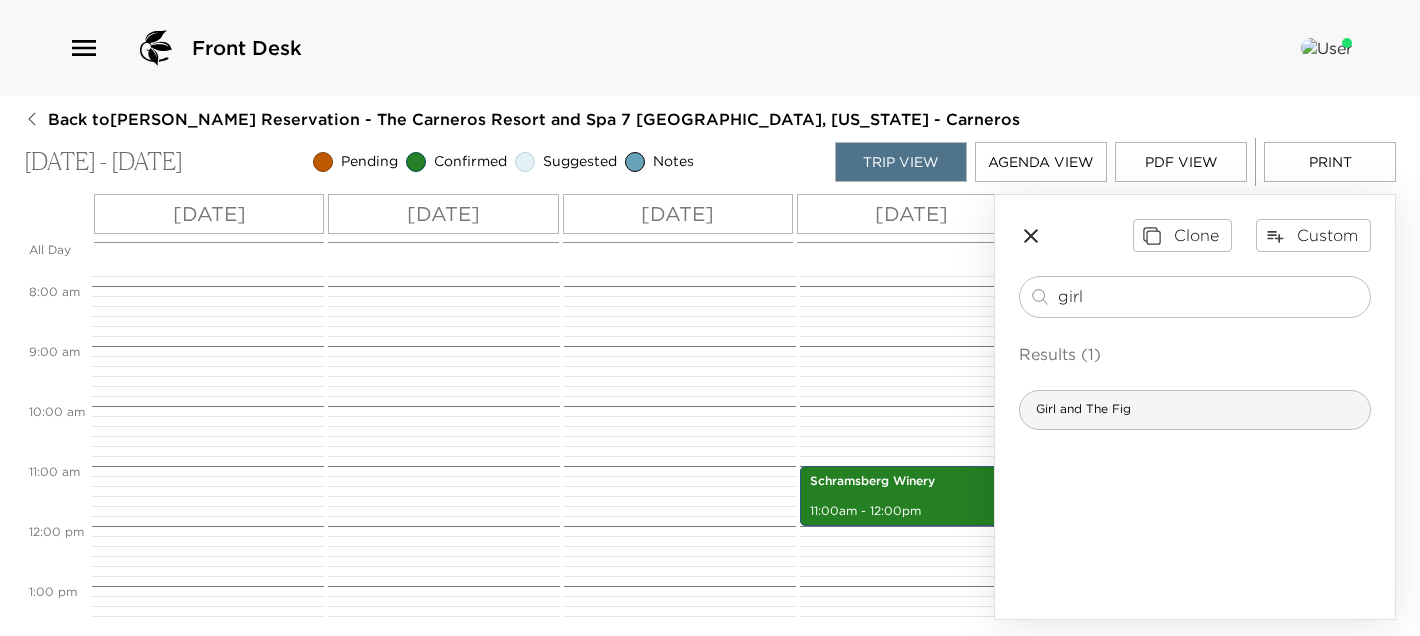 type on "girl" 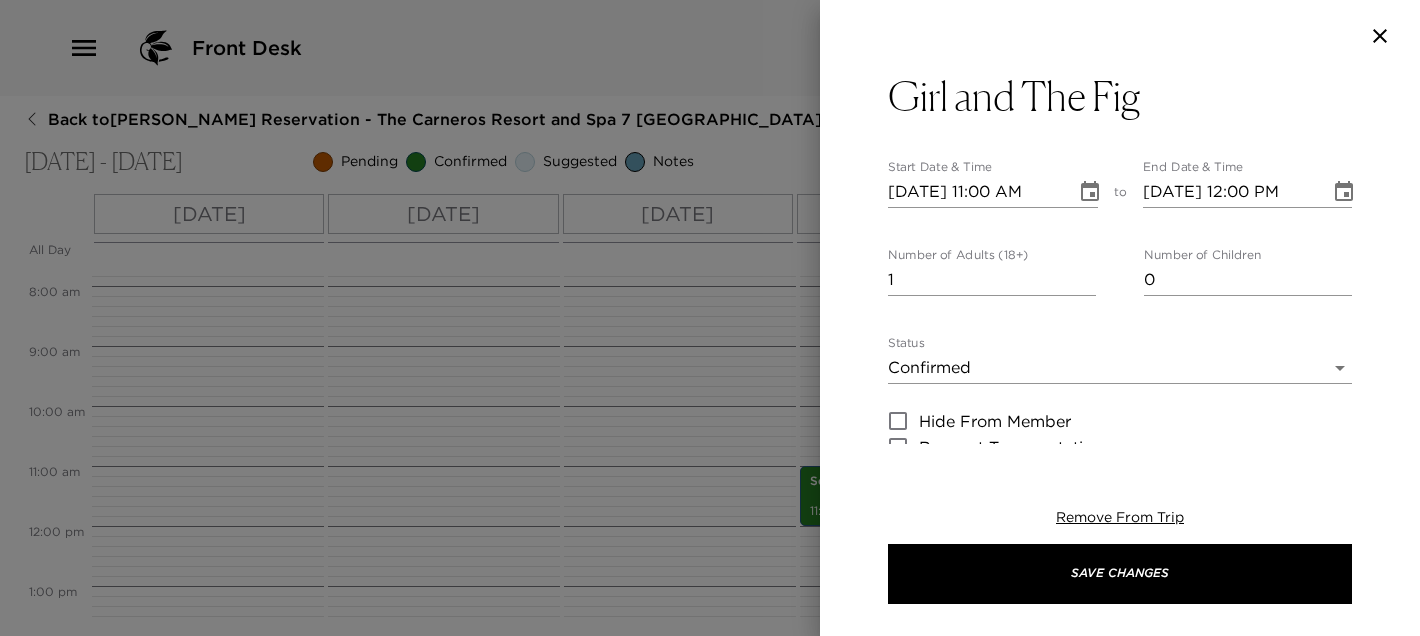 type on "Over the past 22 years, The Girl & The Fig has made its mark in Wine Country and has been a longtime favorite for both locals and visitors to the area. With a seasonal menu featuring garden vegetables, herbs, and an abundance of creativity, the rustic Provencal-inspired cuisine allows earth’s true and natural flavors to shine. Corkage: $18 per 750ml bottle." 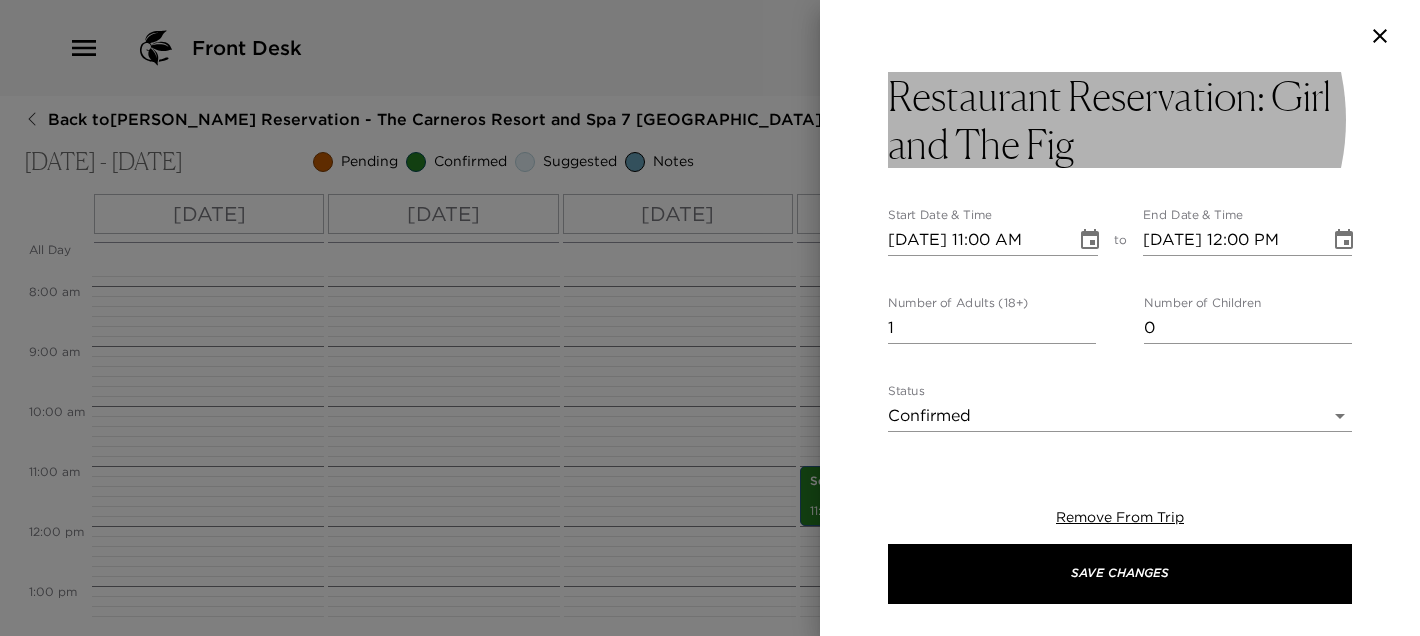 click on "Restaurant Reservation: Girl and The Fig" at bounding box center [1120, 120] 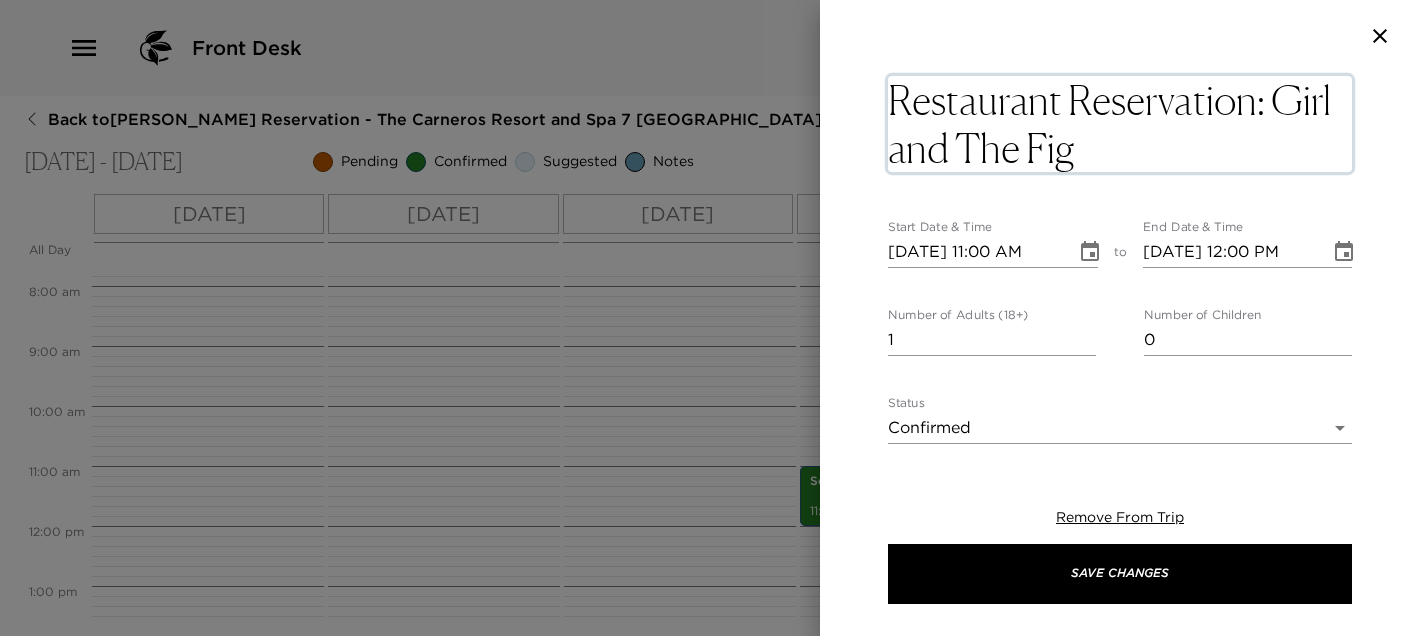 type on "Girl and The Fig" 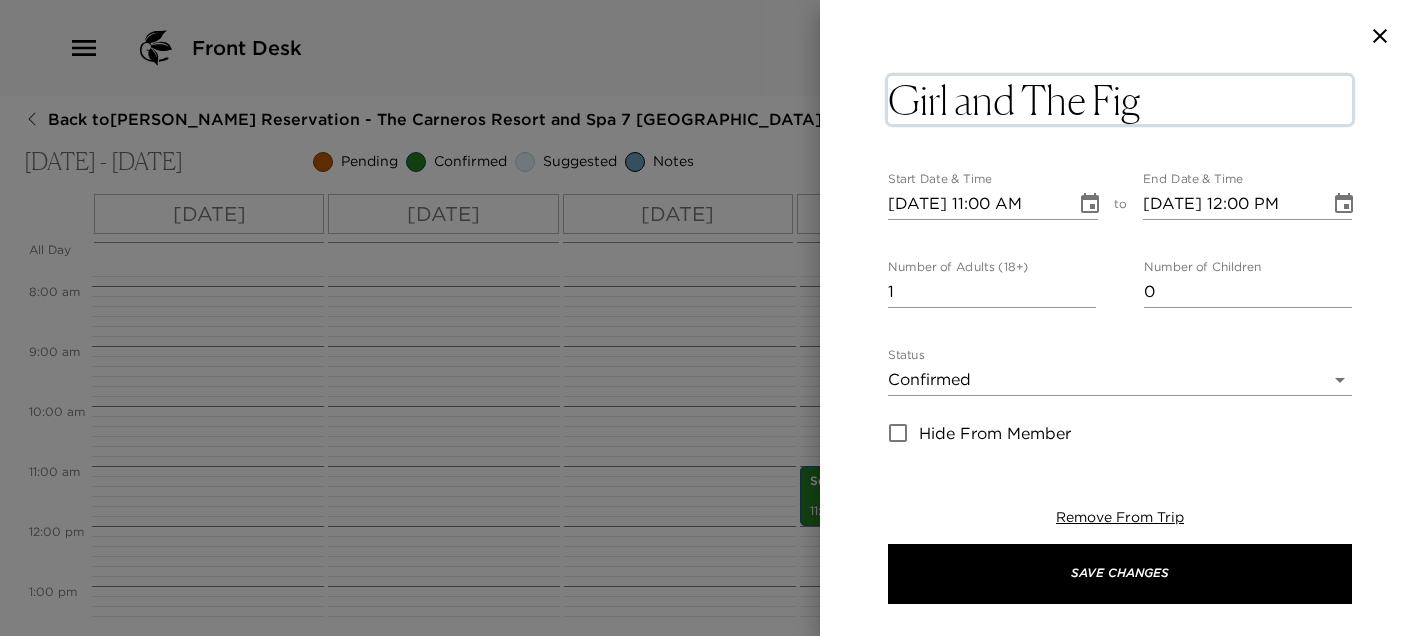 drag, startPoint x: 1268, startPoint y: 102, endPoint x: 883, endPoint y: 96, distance: 385.04675 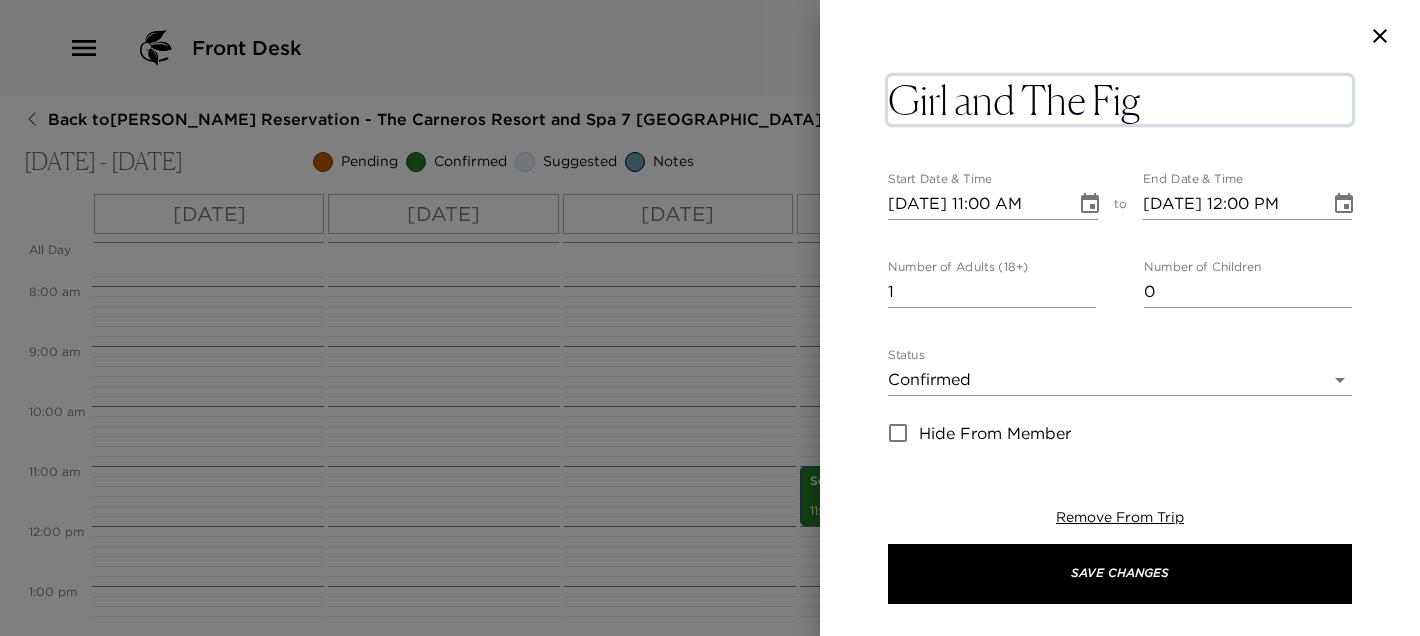 click 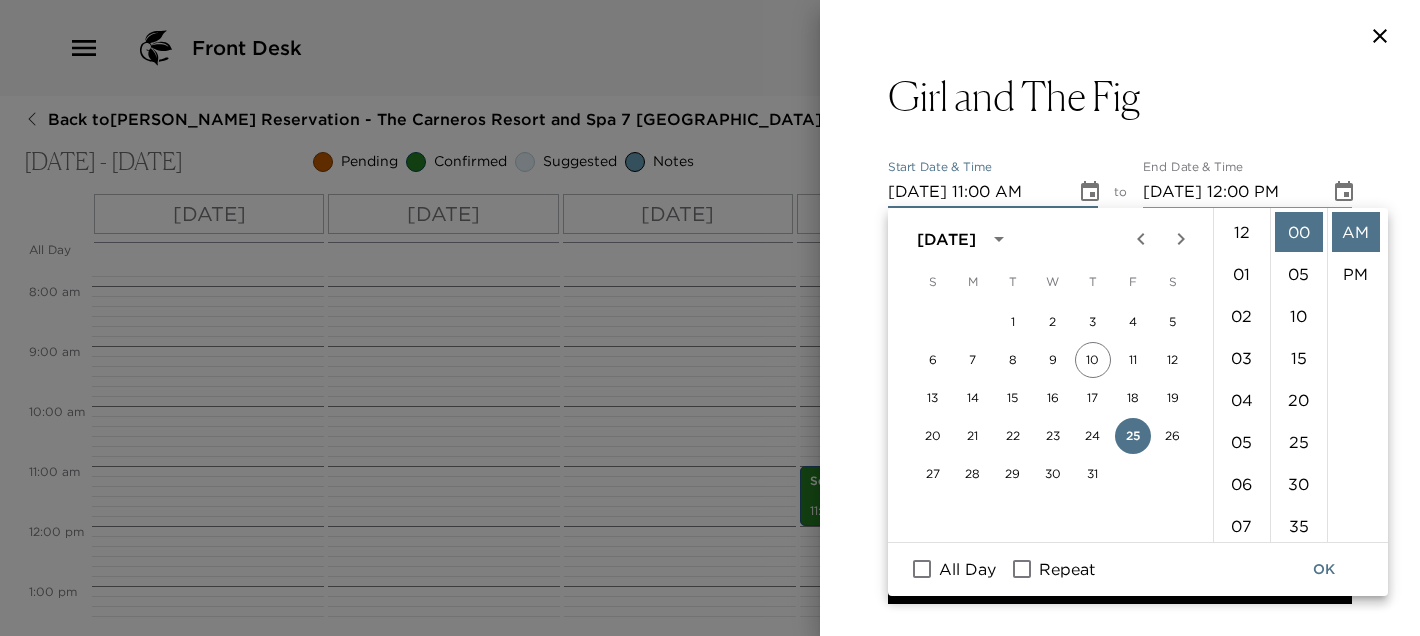 scroll, scrollTop: 461, scrollLeft: 0, axis: vertical 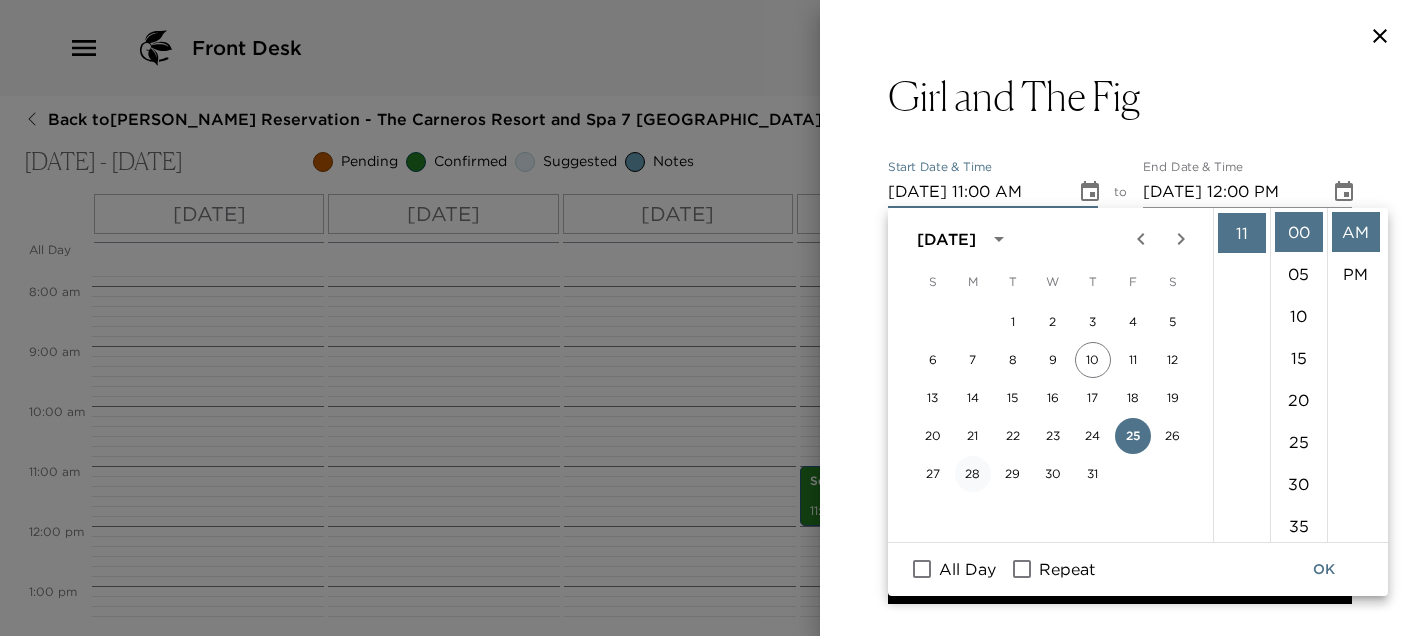 click on "28" at bounding box center (973, 474) 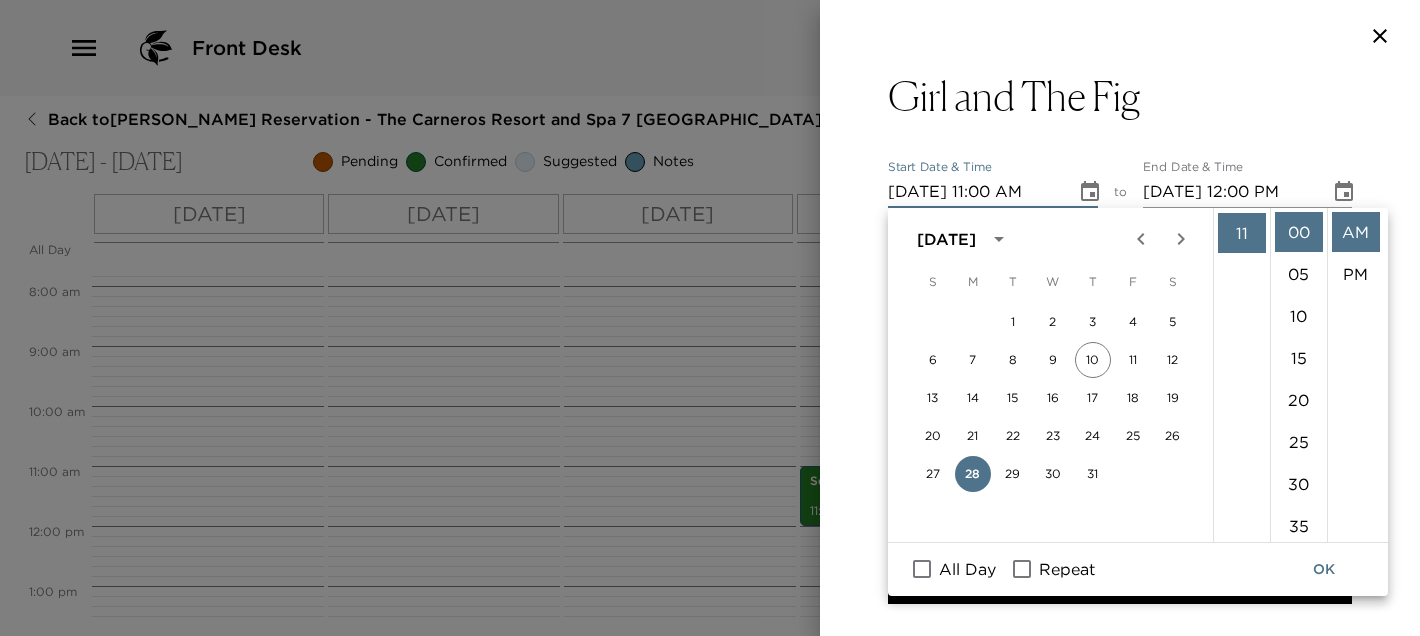 click on "07/28/2025 11:00 AM" at bounding box center (975, 192) 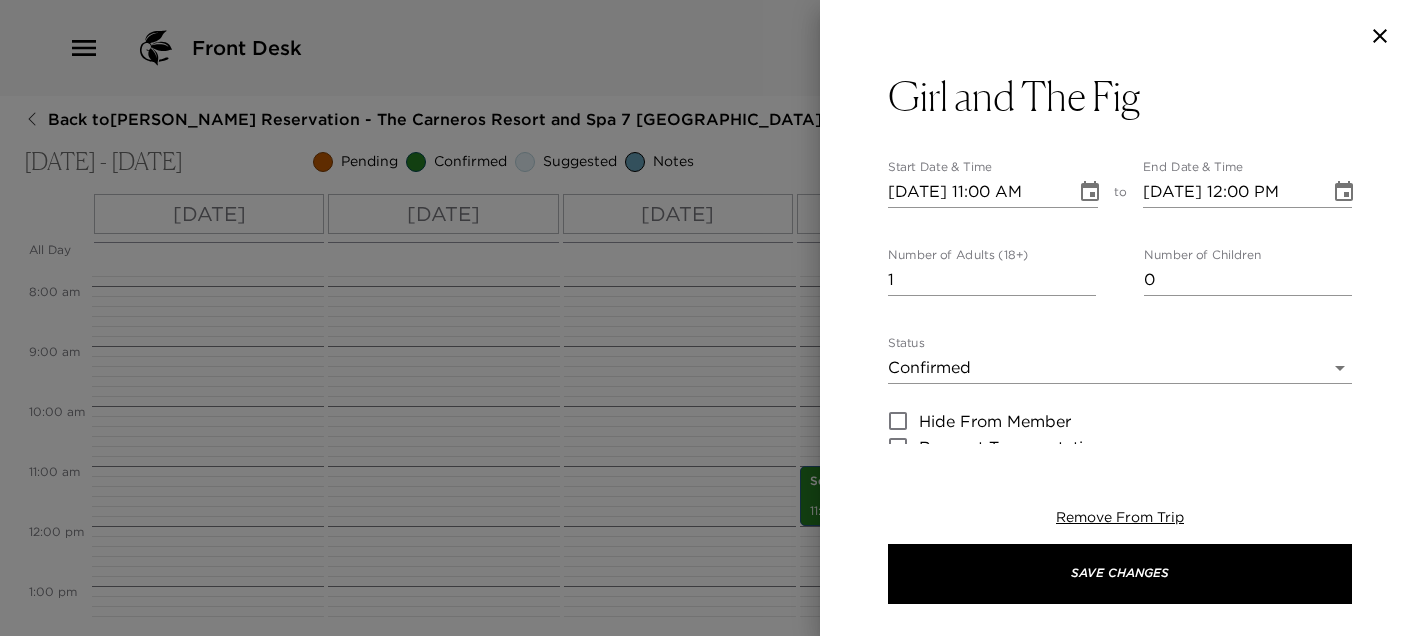 click on "07/28/2025 11:00 AM" at bounding box center (975, 192) 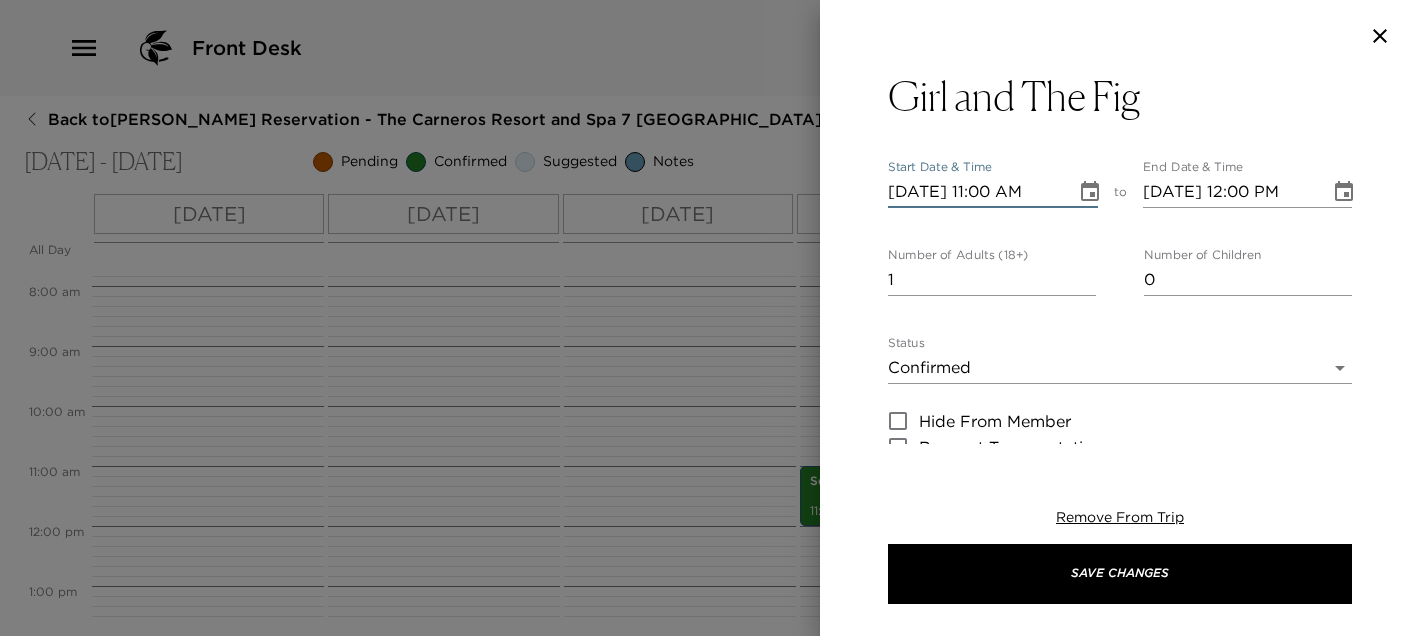 click on "07/28/2025 11:00 AM" at bounding box center [975, 192] 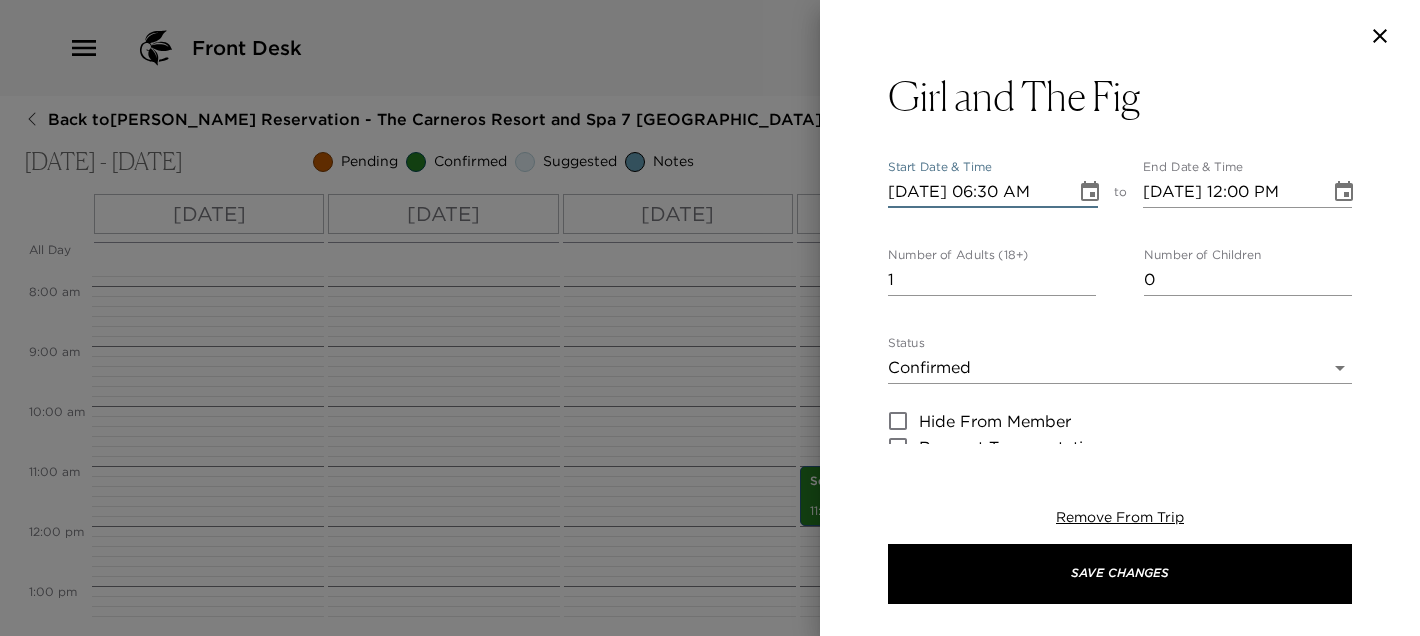 type on "07/28/2025 06:30 PM" 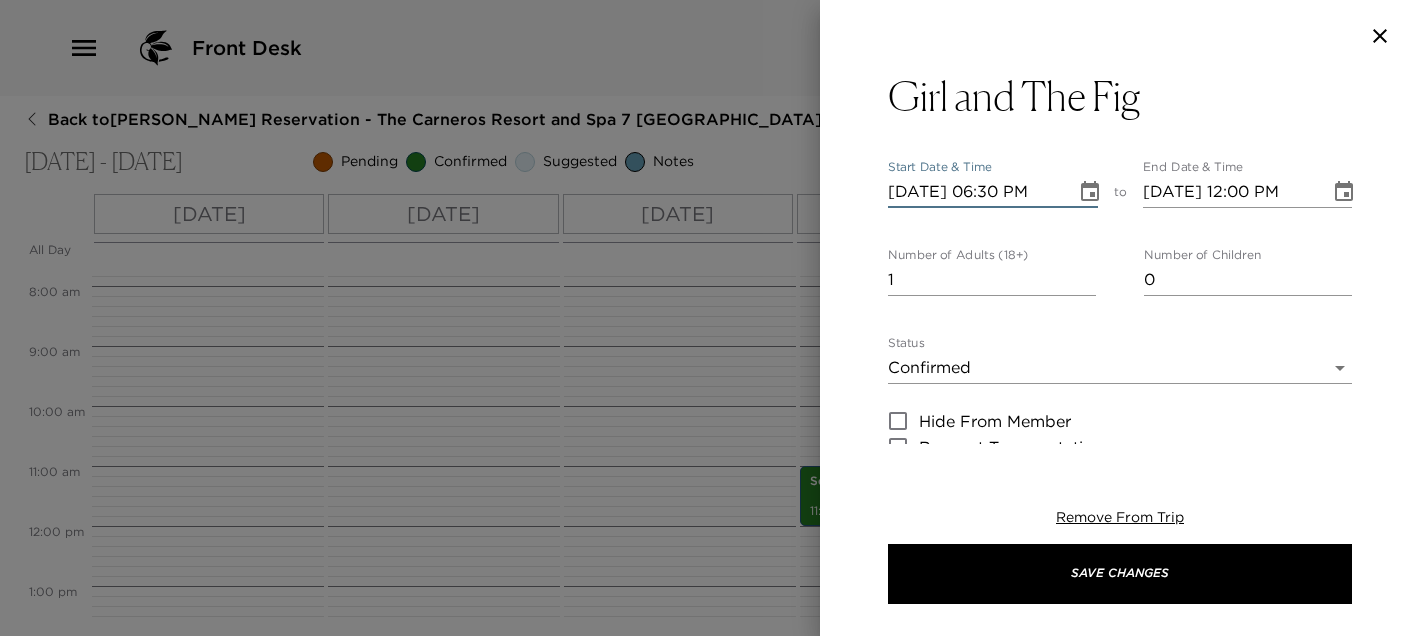 type on "07/28/2025 07:30 PM" 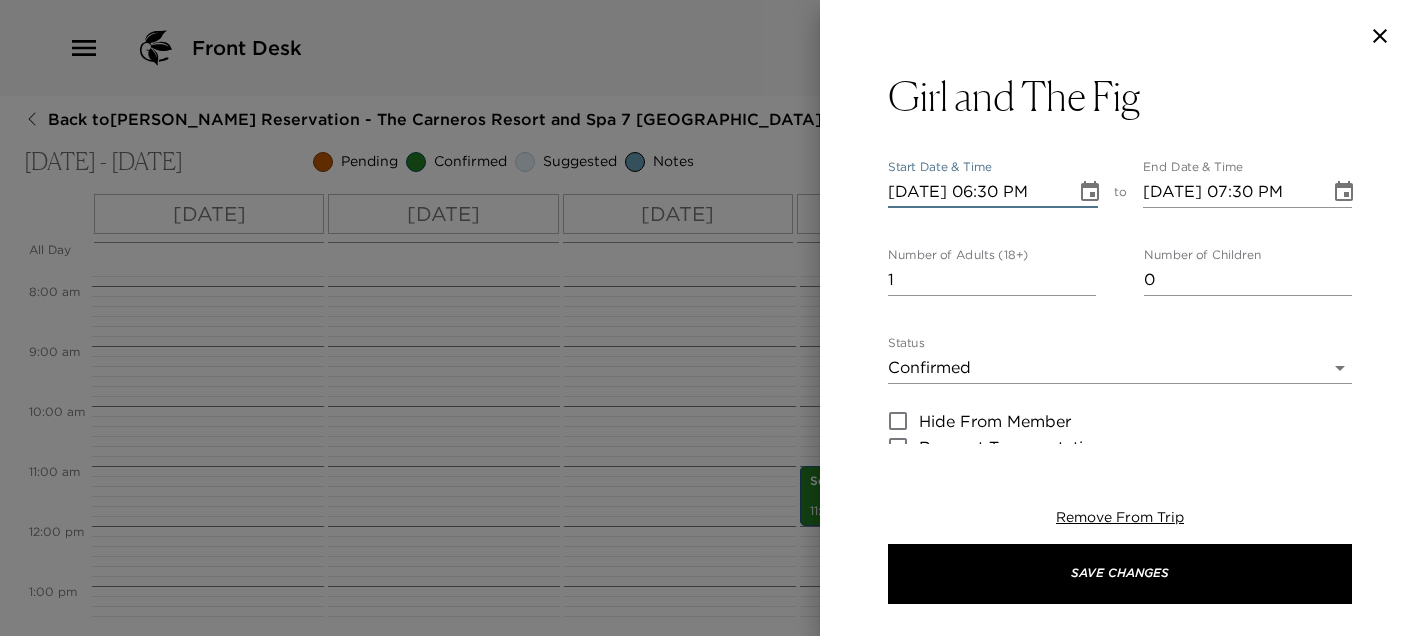 type on "07/28/2025 06:30 PM" 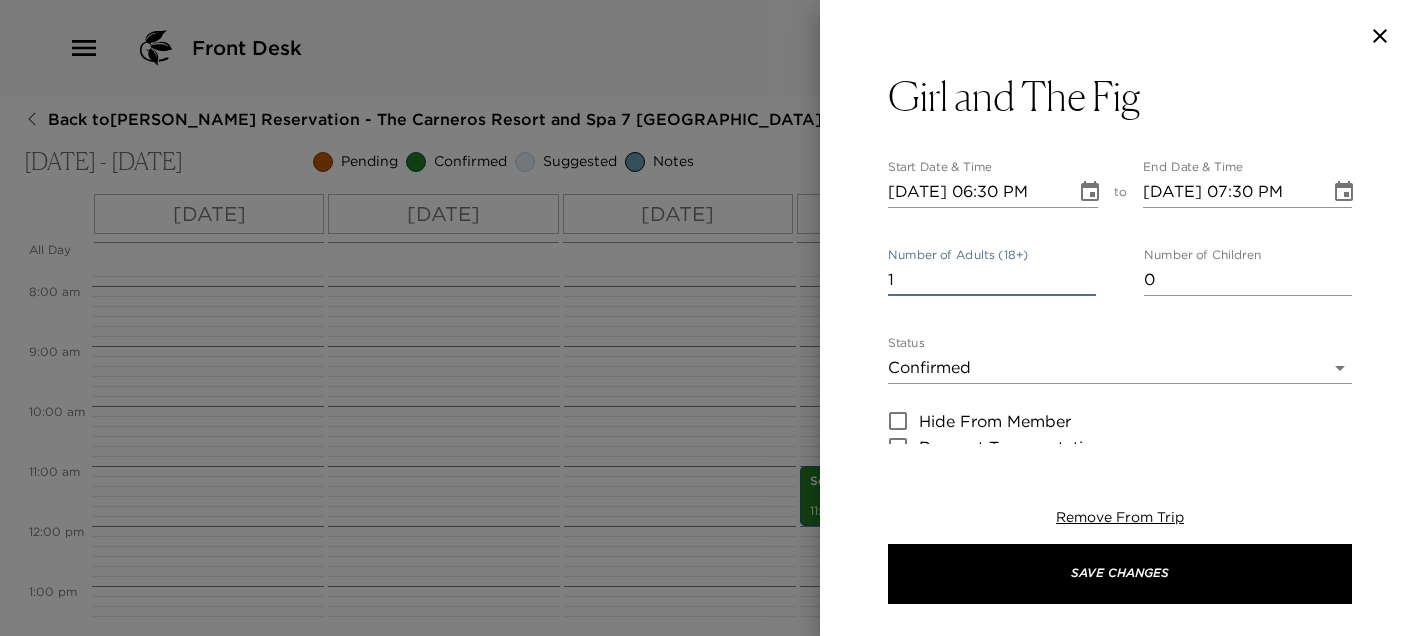 drag, startPoint x: 933, startPoint y: 281, endPoint x: 858, endPoint y: 283, distance: 75.026665 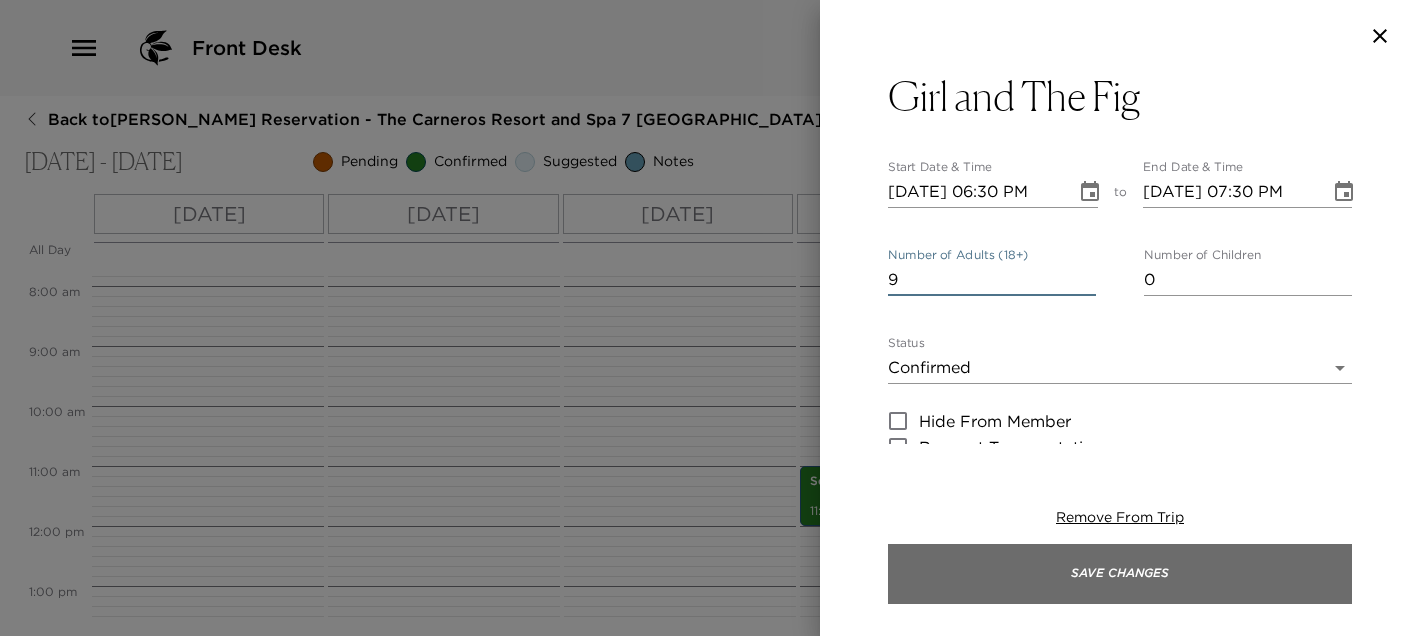 type on "9" 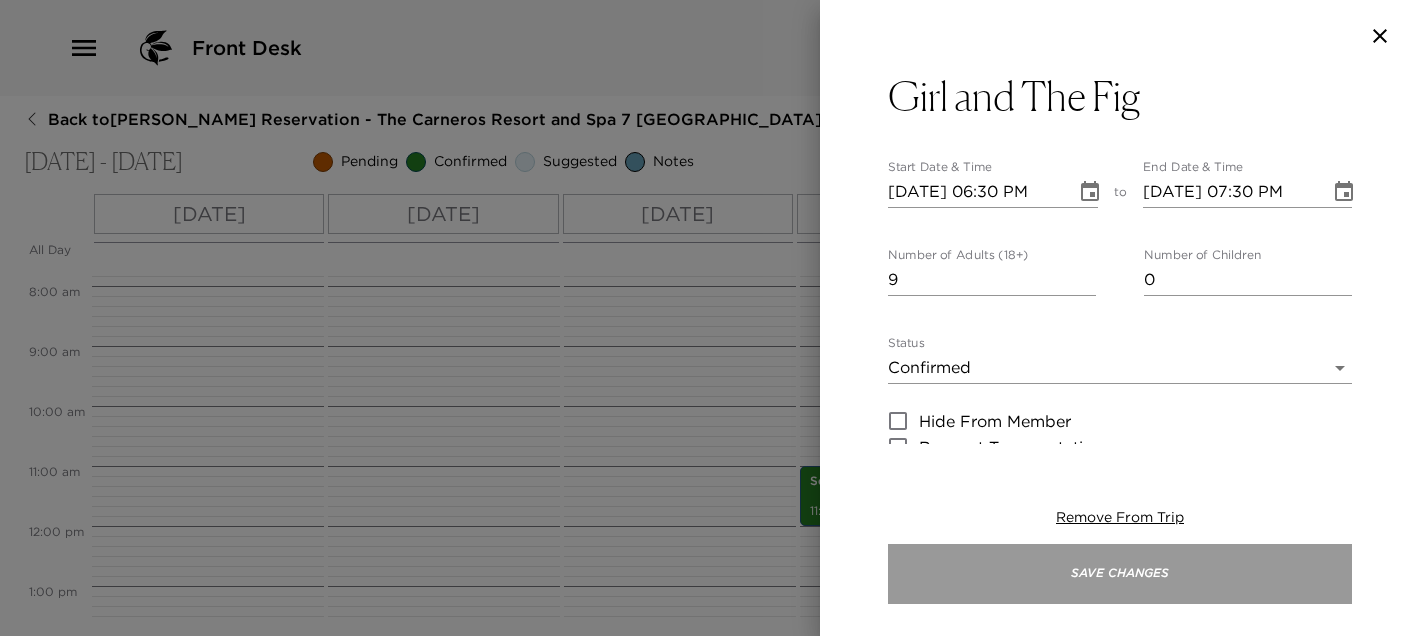 click on "Save Changes" at bounding box center (1120, 574) 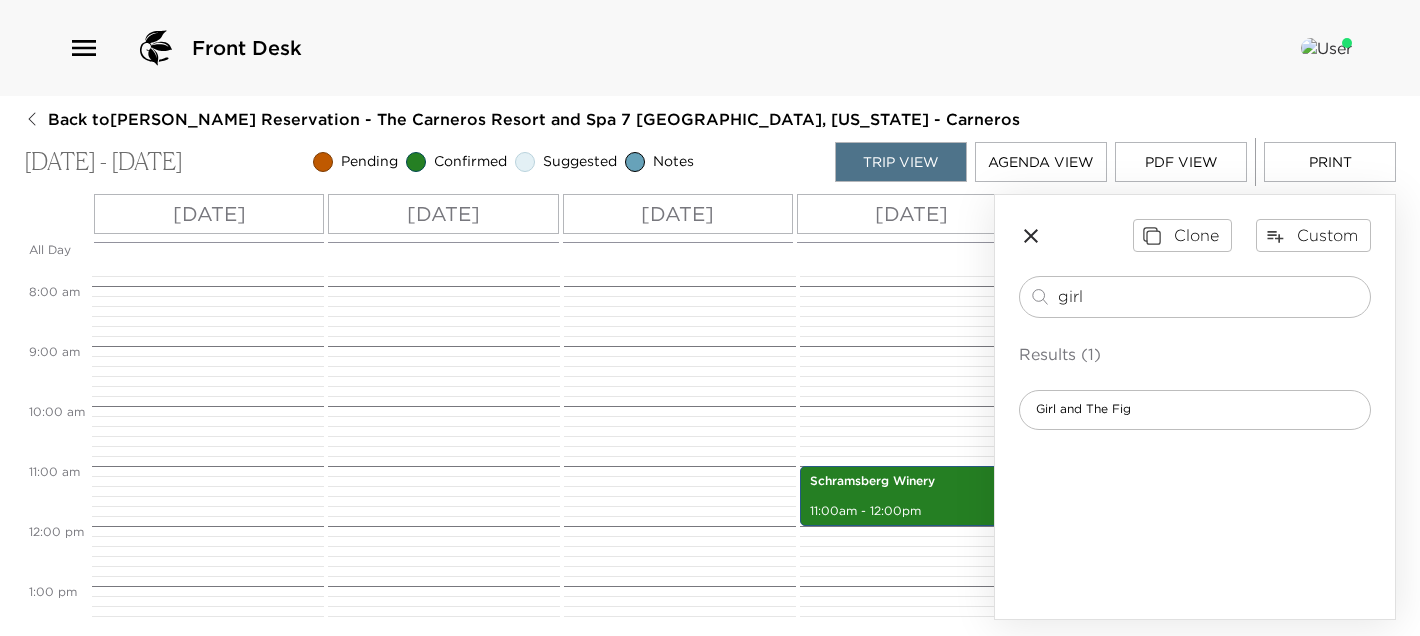 click 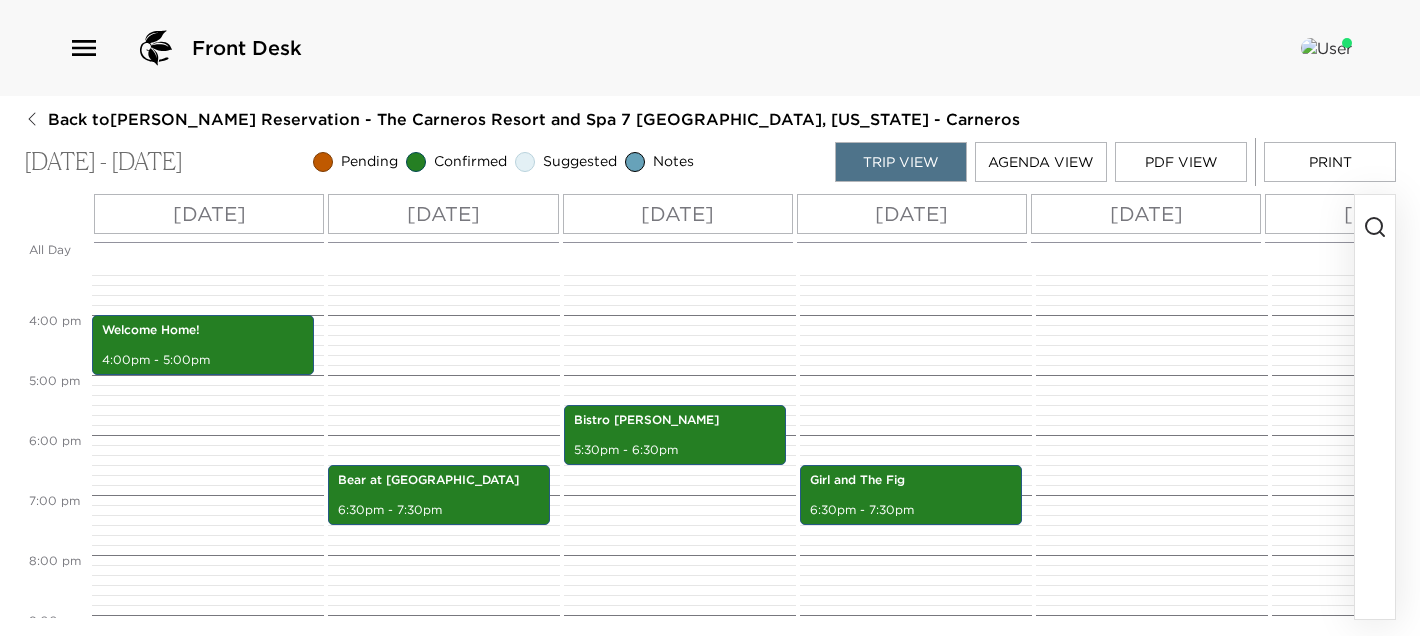 scroll, scrollTop: 1040, scrollLeft: 0, axis: vertical 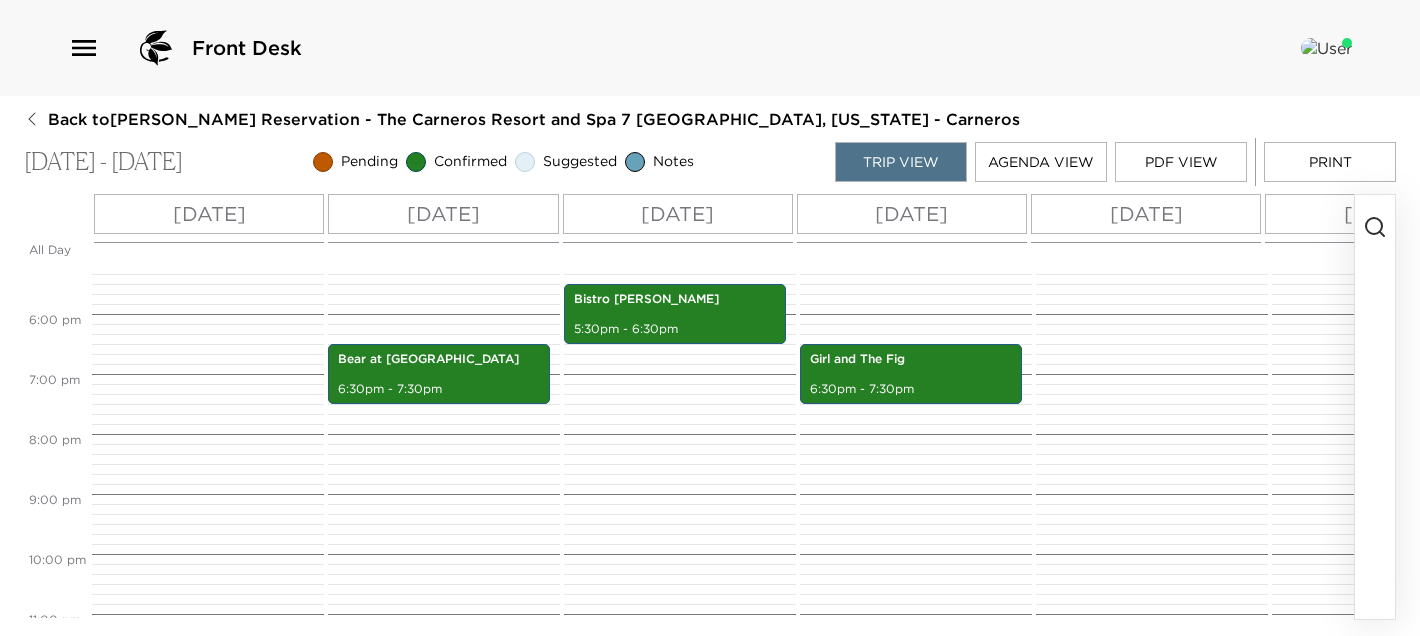 click 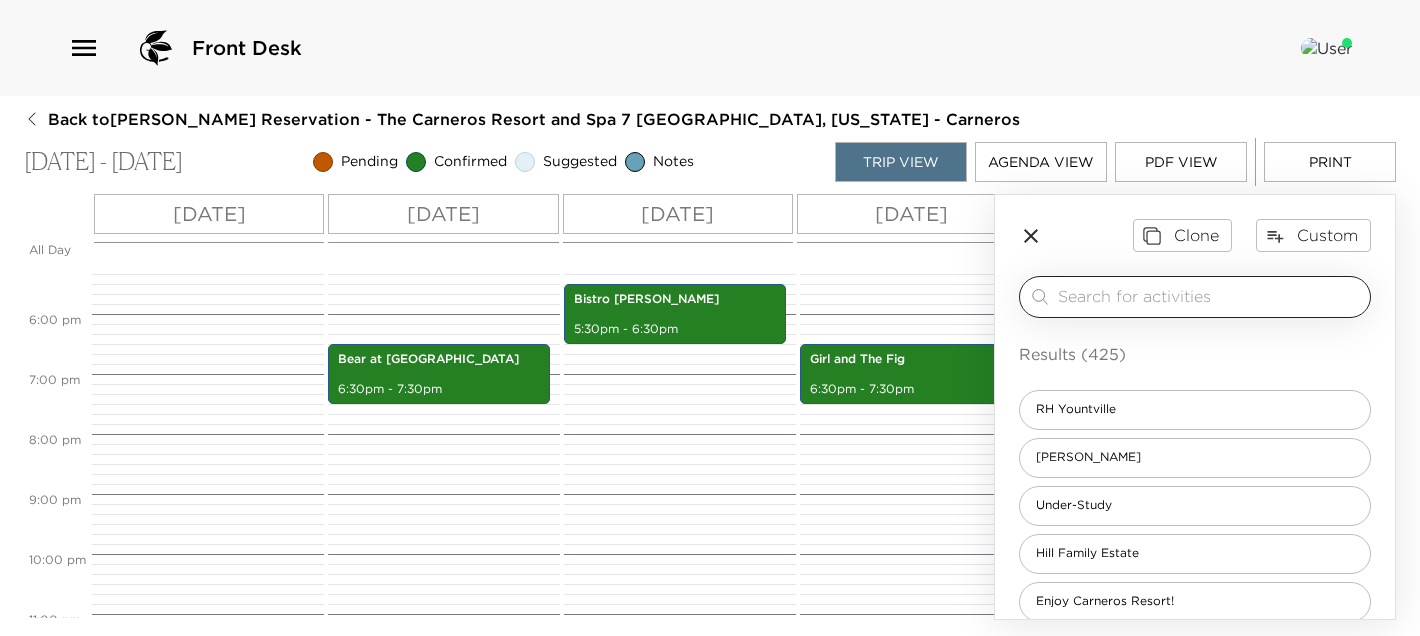 click at bounding box center (1210, 296) 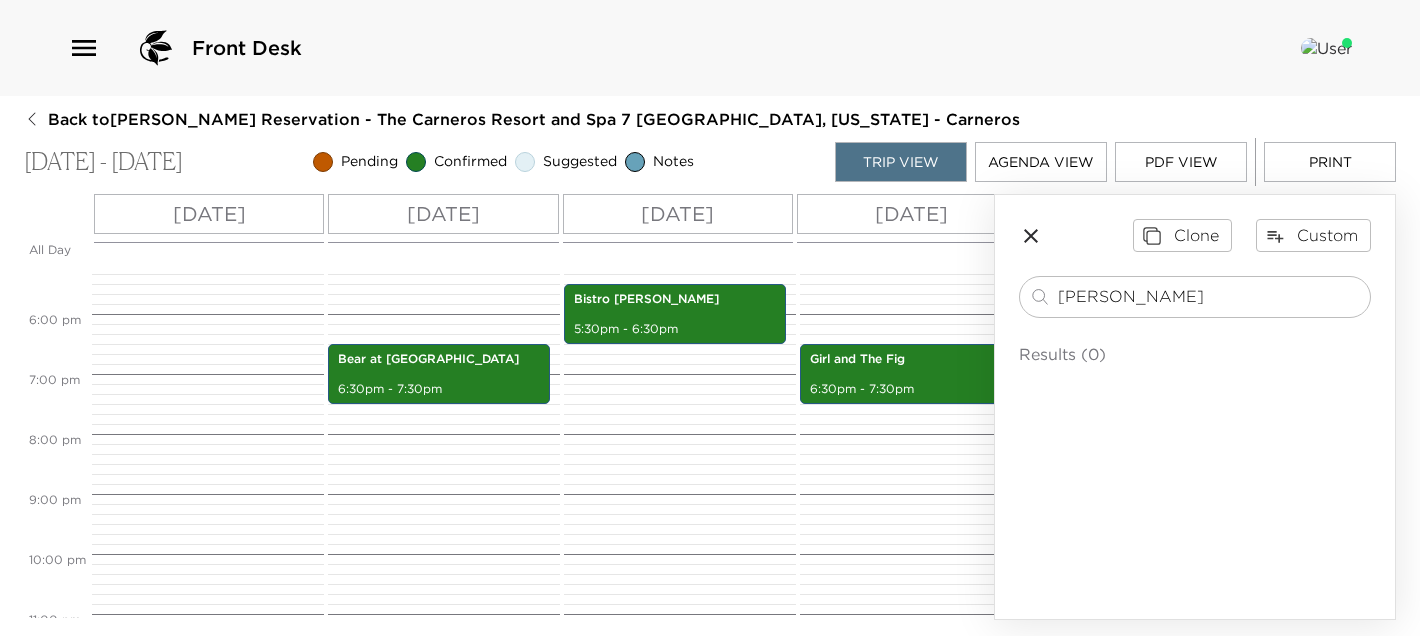 type on "Rudd" 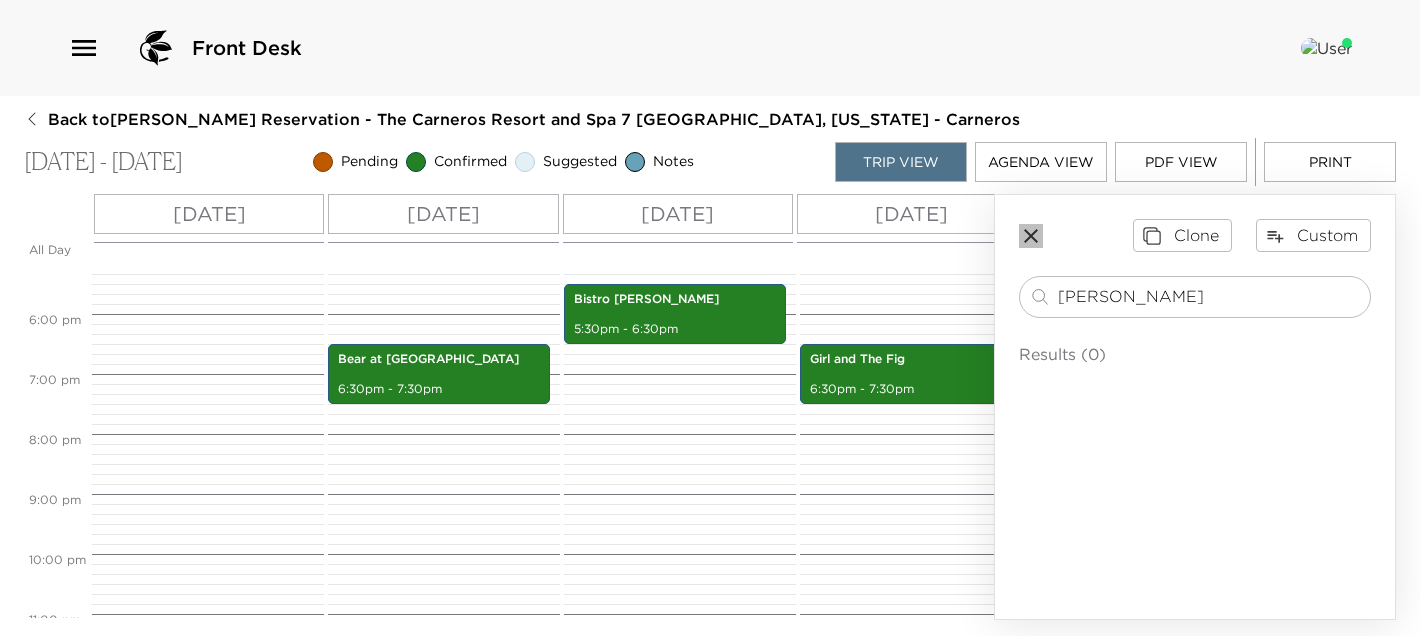 click 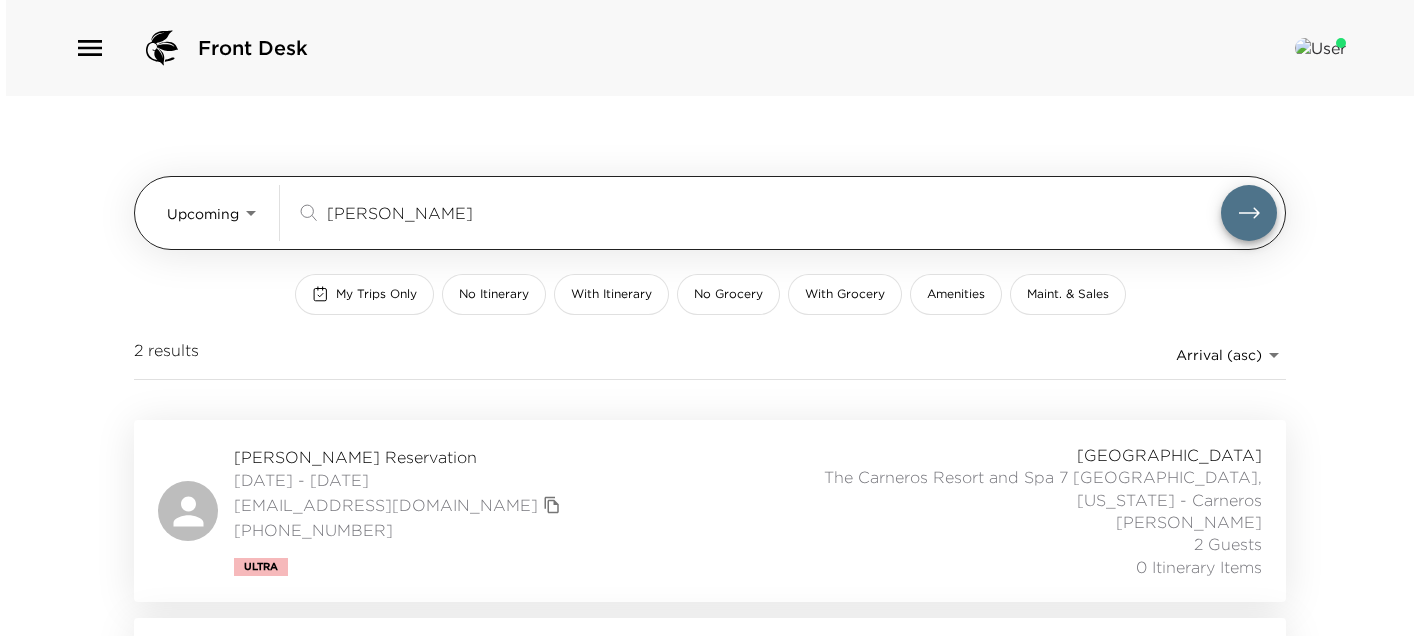 scroll, scrollTop: 0, scrollLeft: 0, axis: both 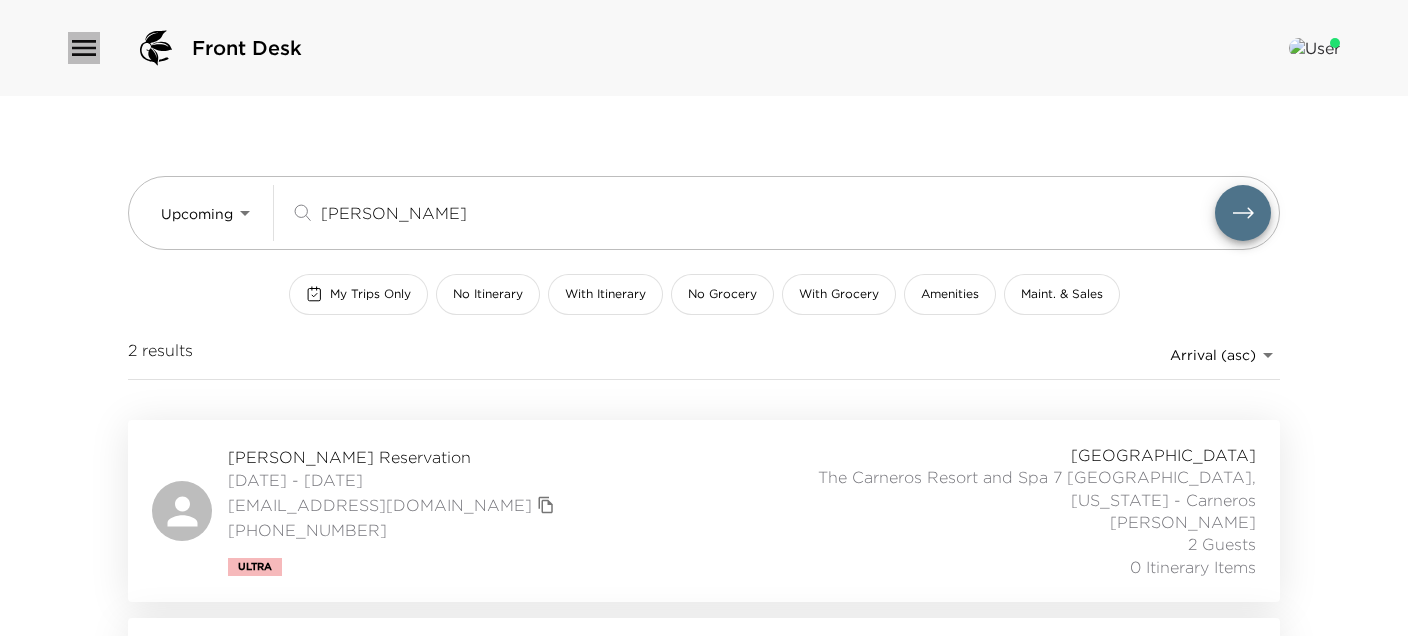 click 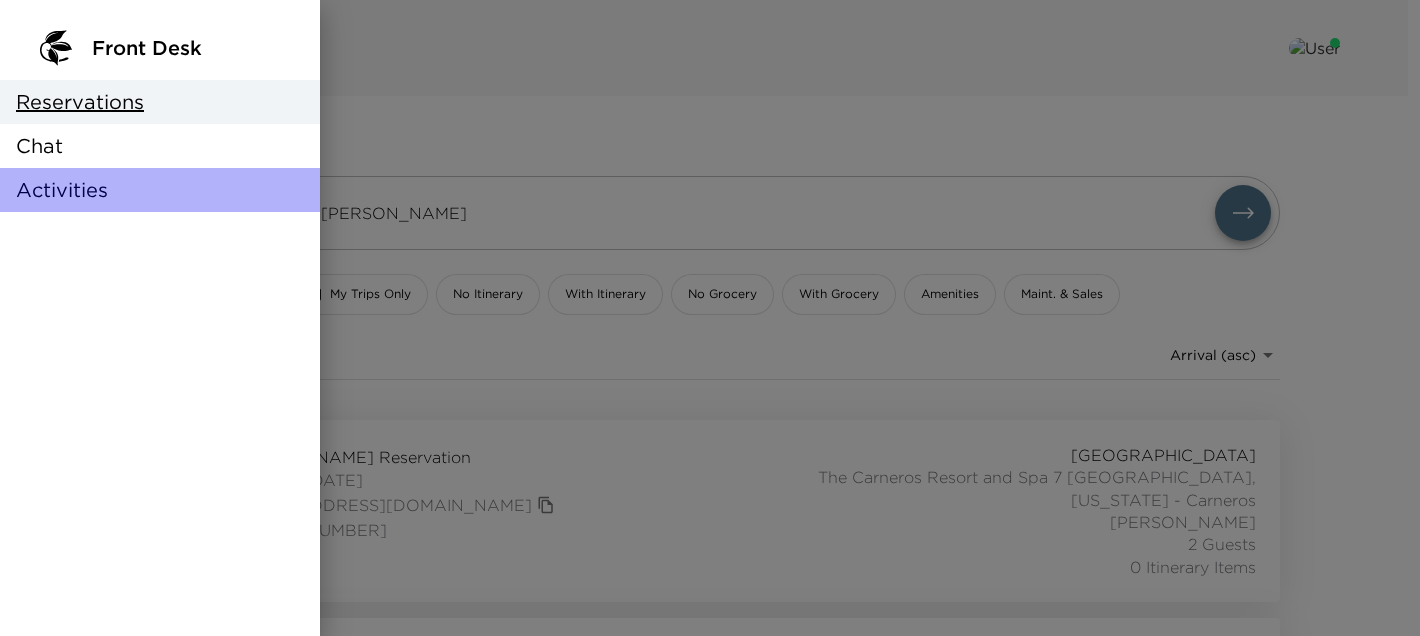 click on "Activities" at bounding box center (62, 190) 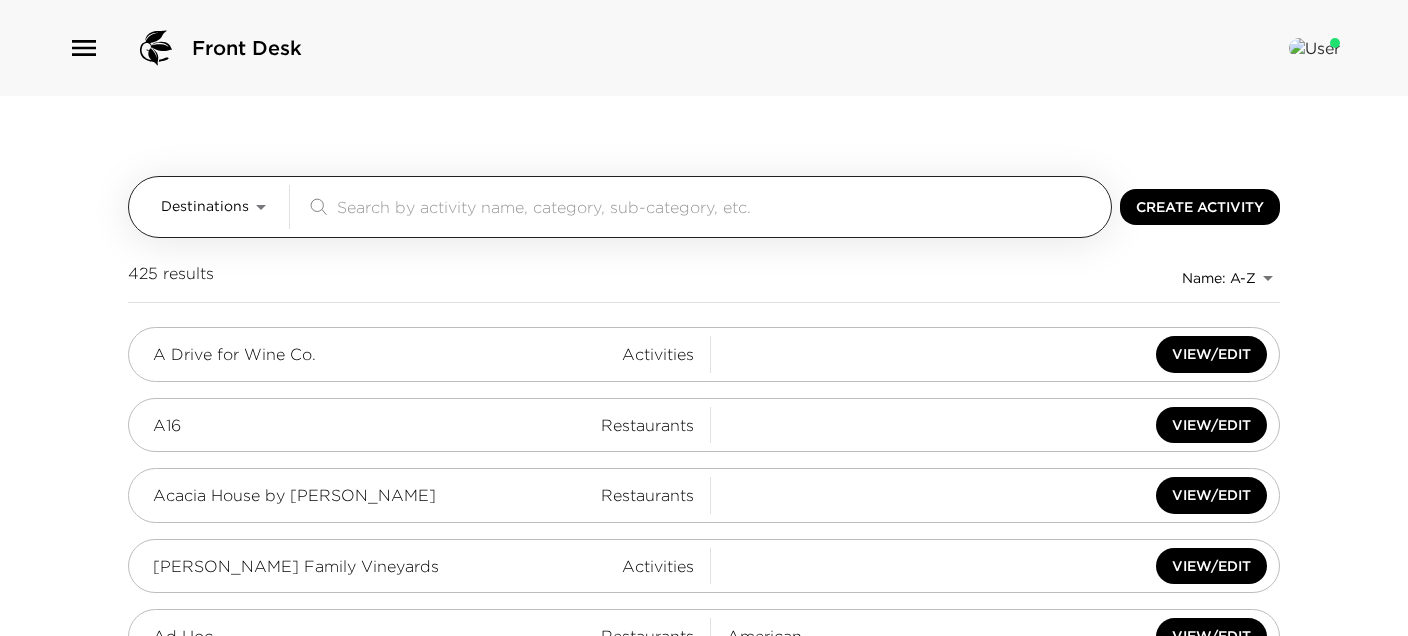 click on "Destinations ​" at bounding box center (632, 207) 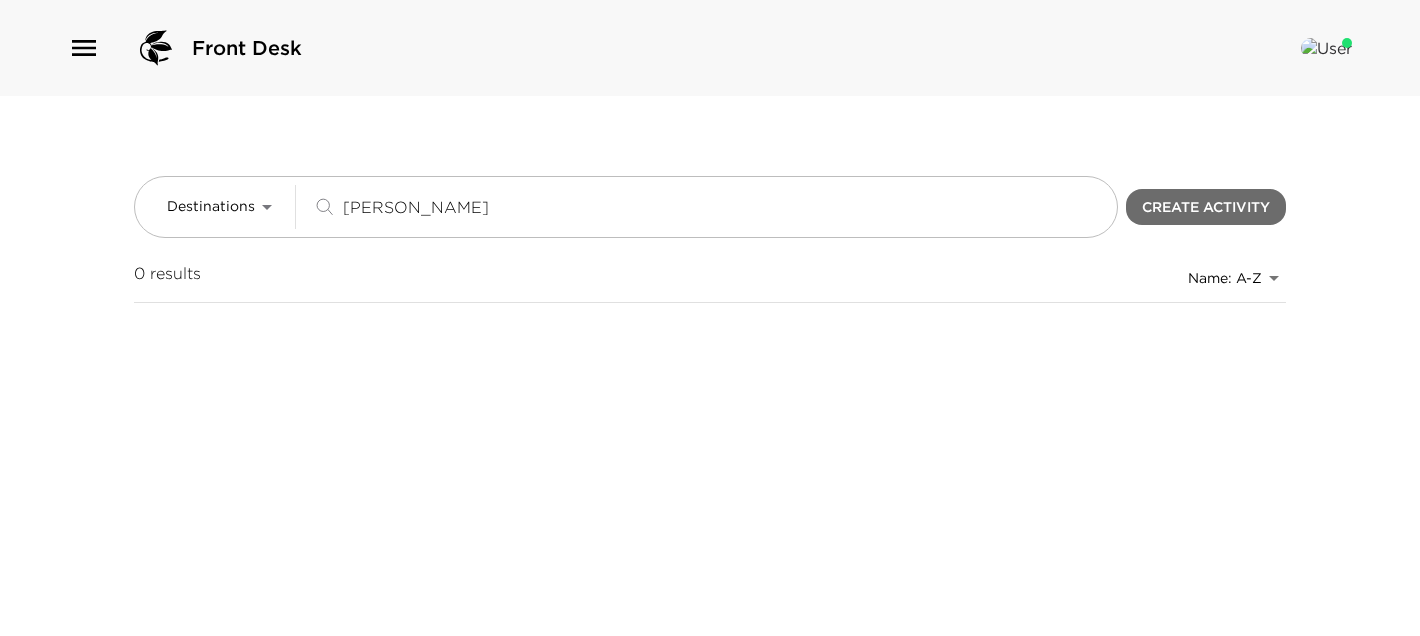 type on "Rudd" 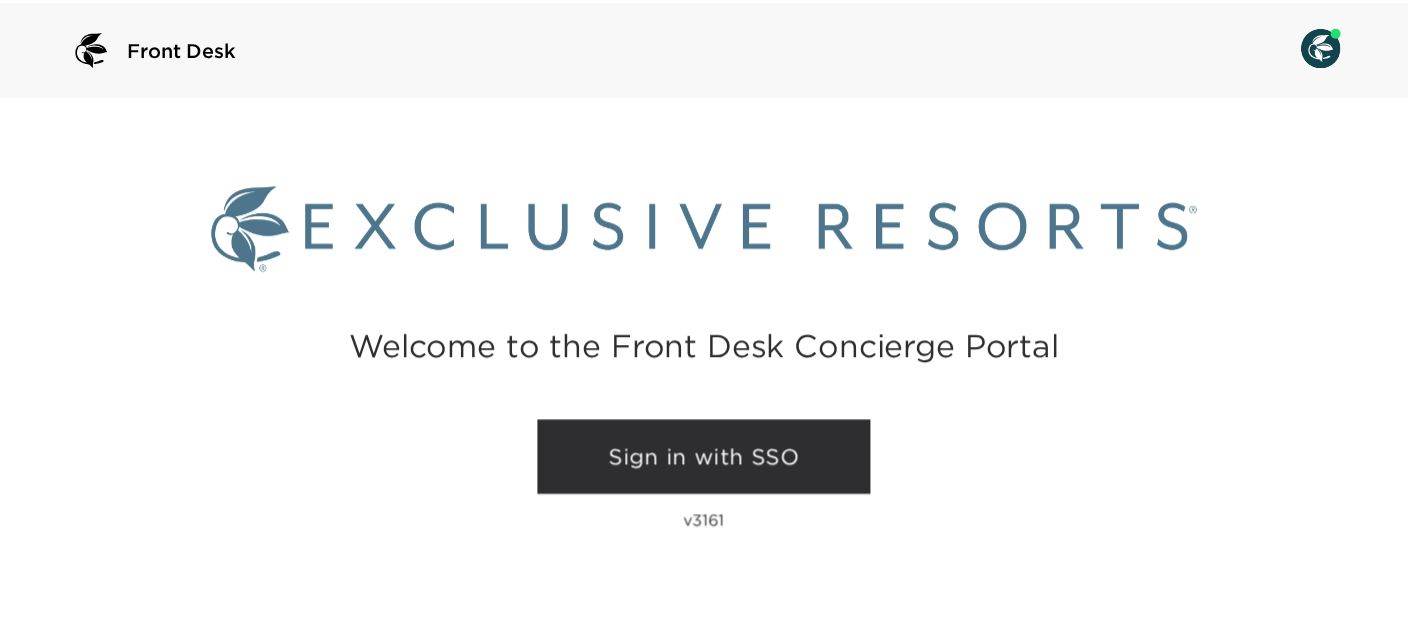 scroll, scrollTop: 0, scrollLeft: 0, axis: both 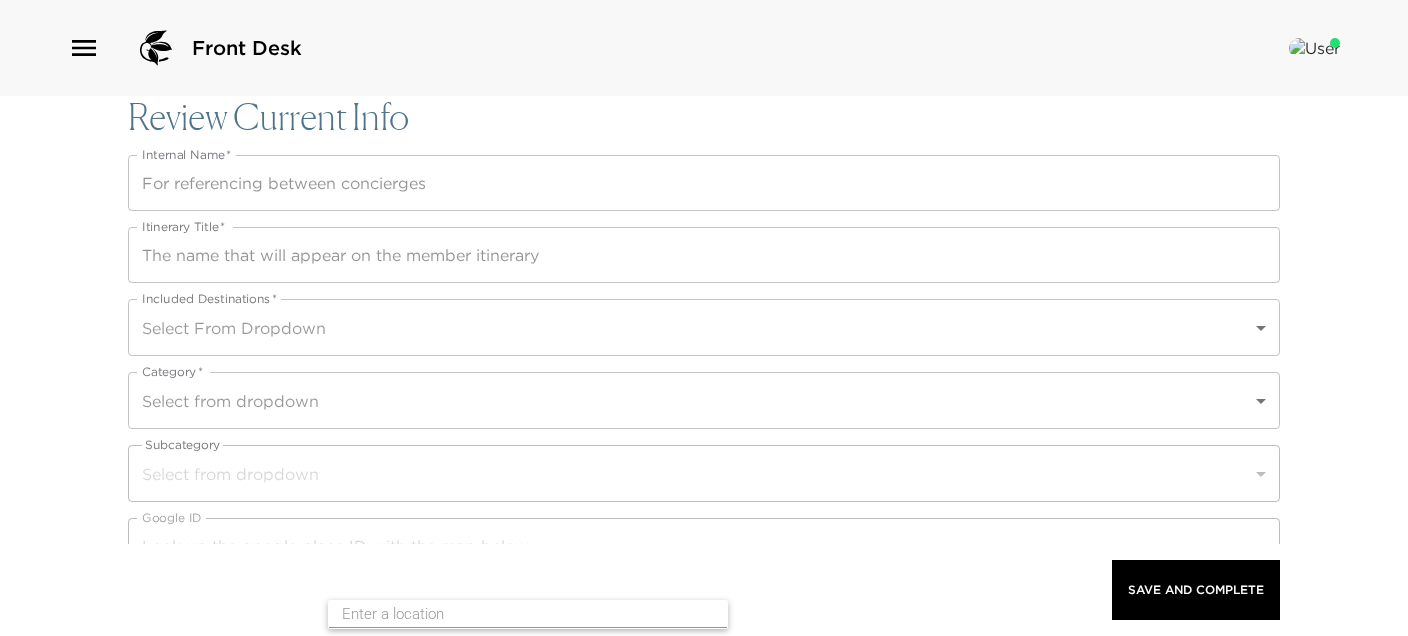 click on "Internal Name   *" at bounding box center [704, 183] 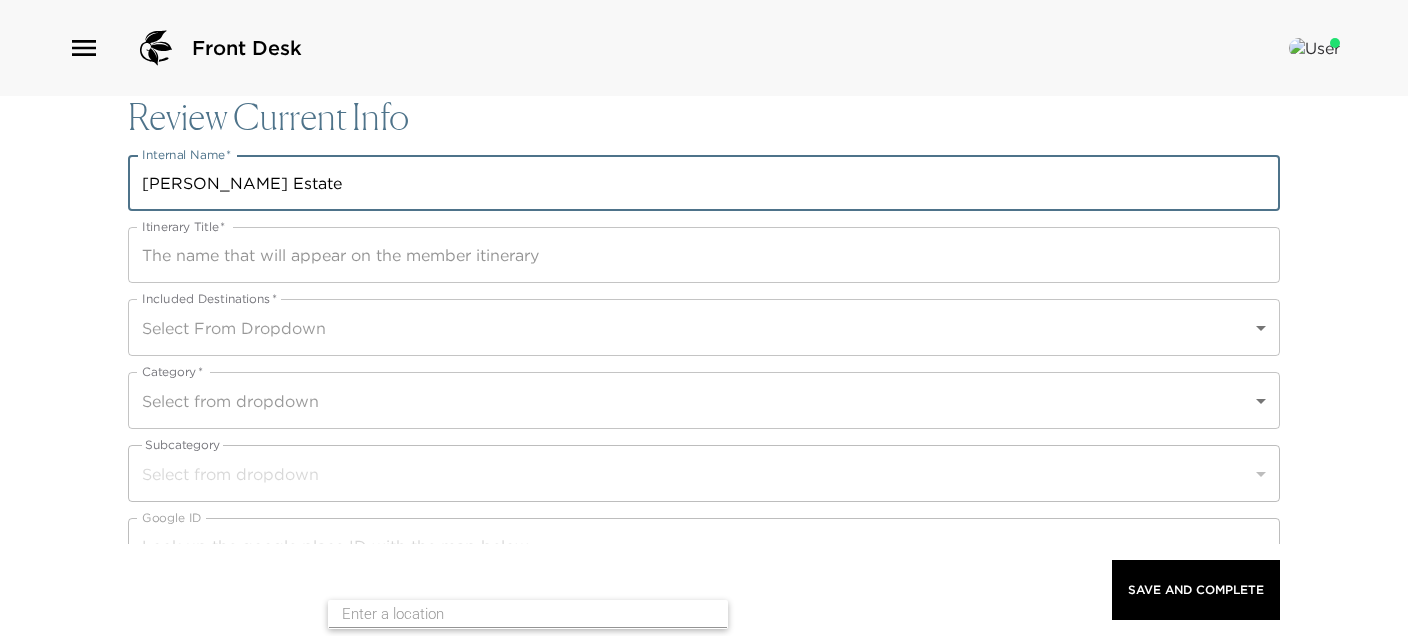 type on "[PERSON_NAME] Estate" 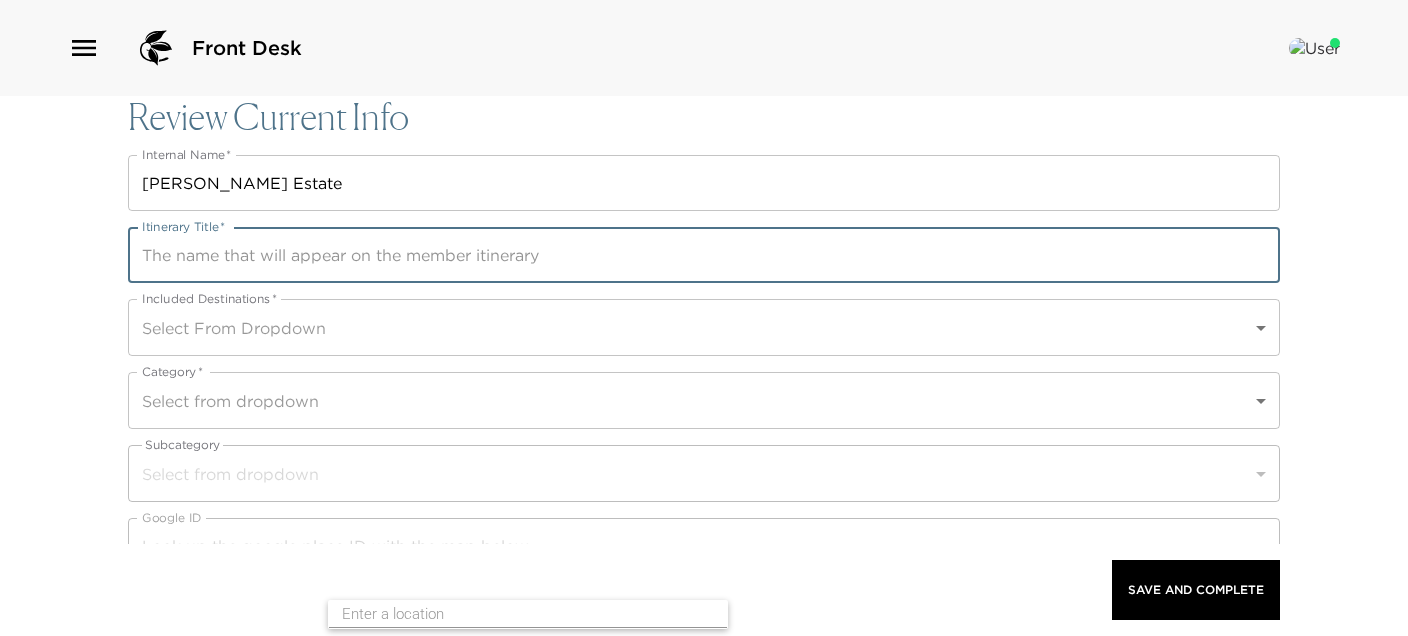 click on "Itinerary Title   *" at bounding box center (704, 255) 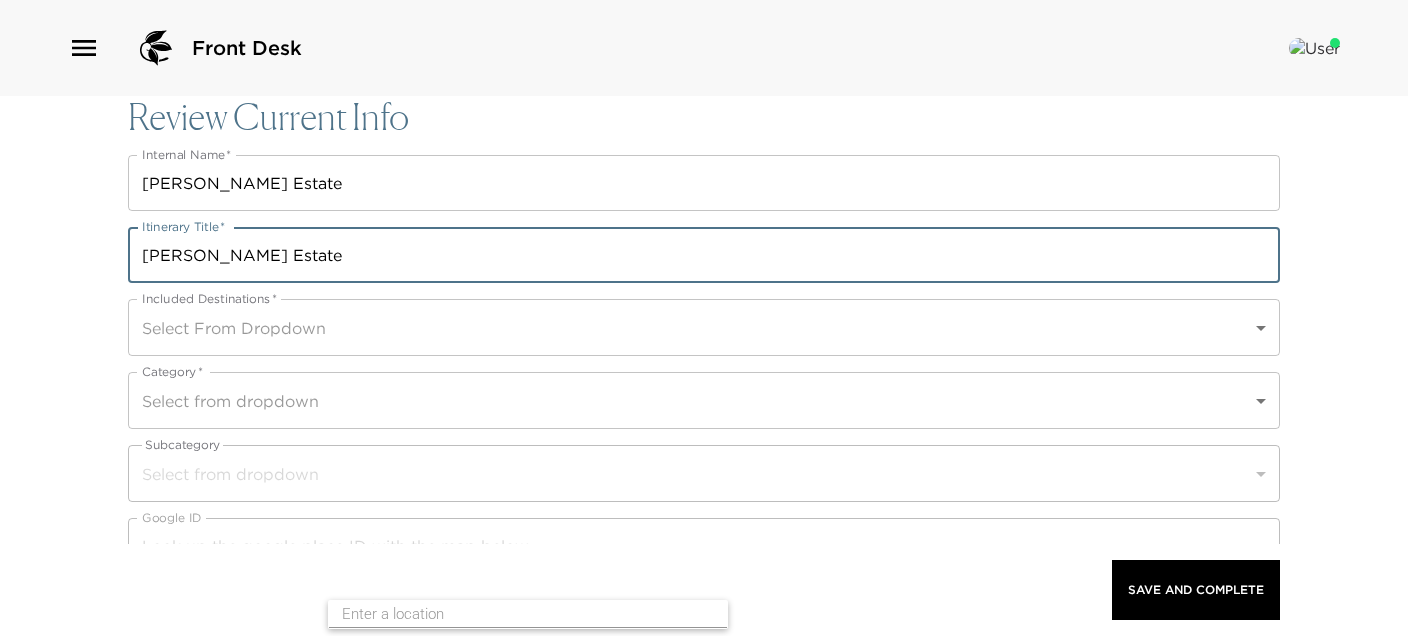 type on "[PERSON_NAME] Estate" 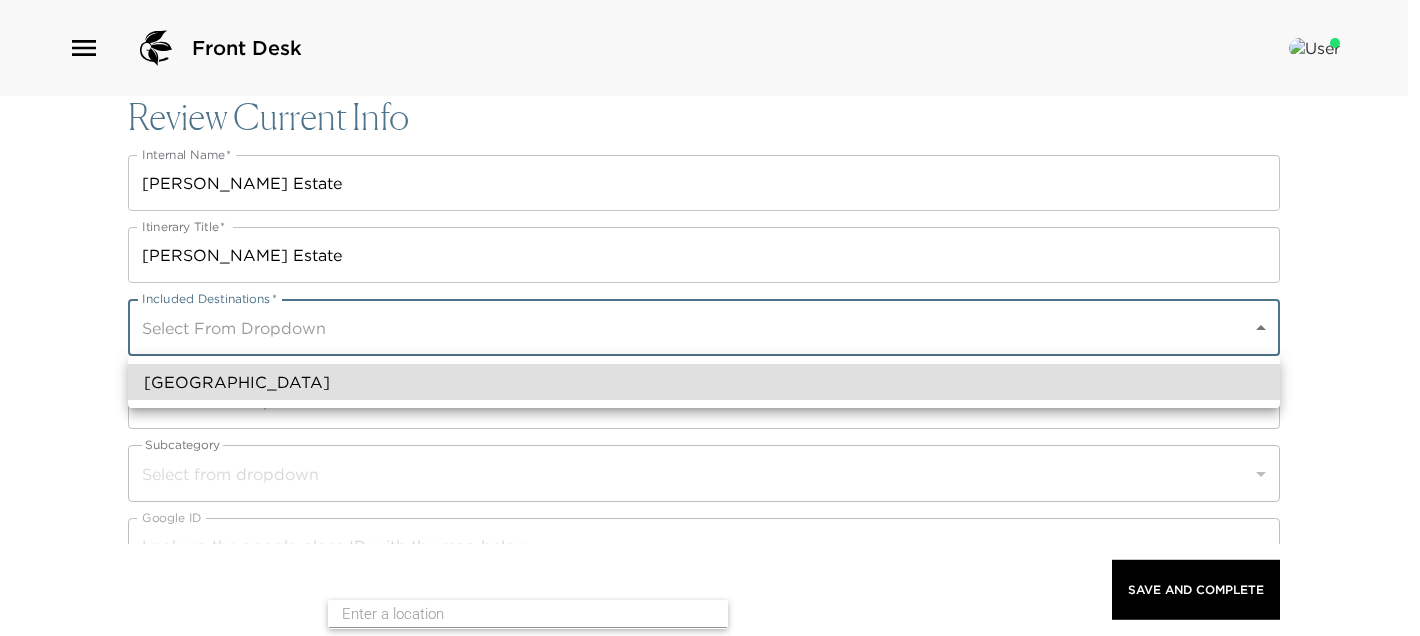 click on "[GEOGRAPHIC_DATA]" at bounding box center [704, 382] 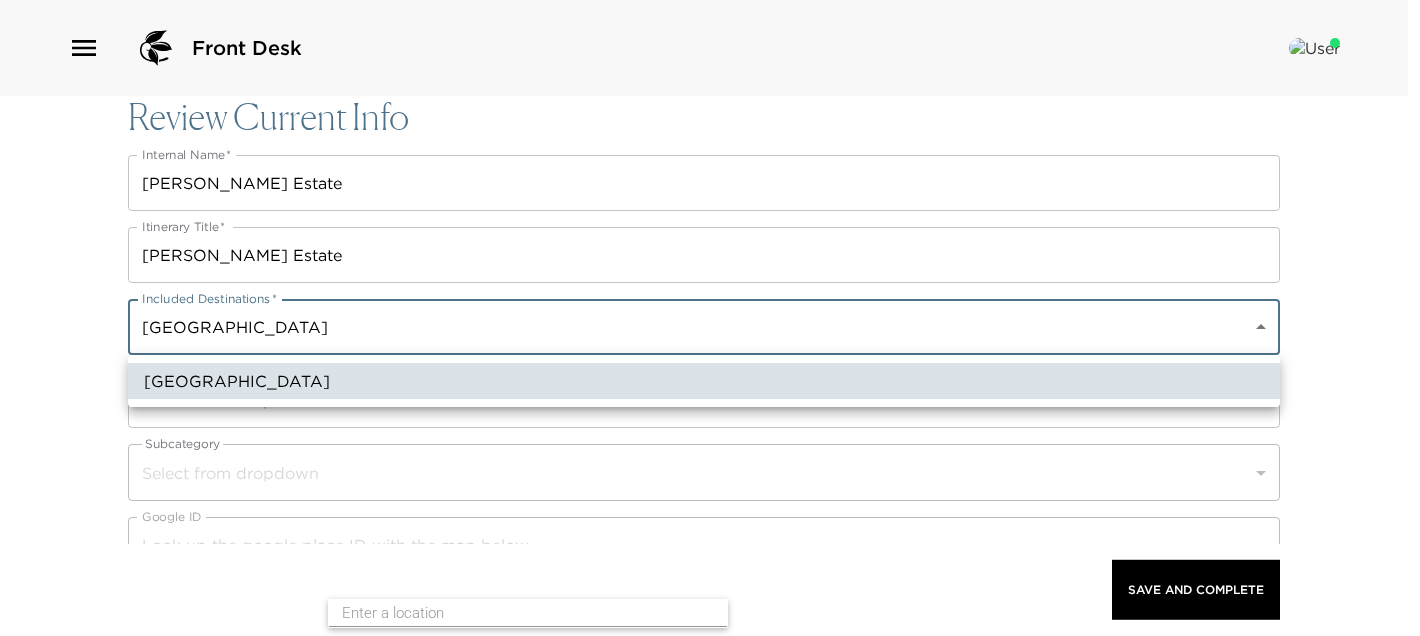 click at bounding box center (710, 318) 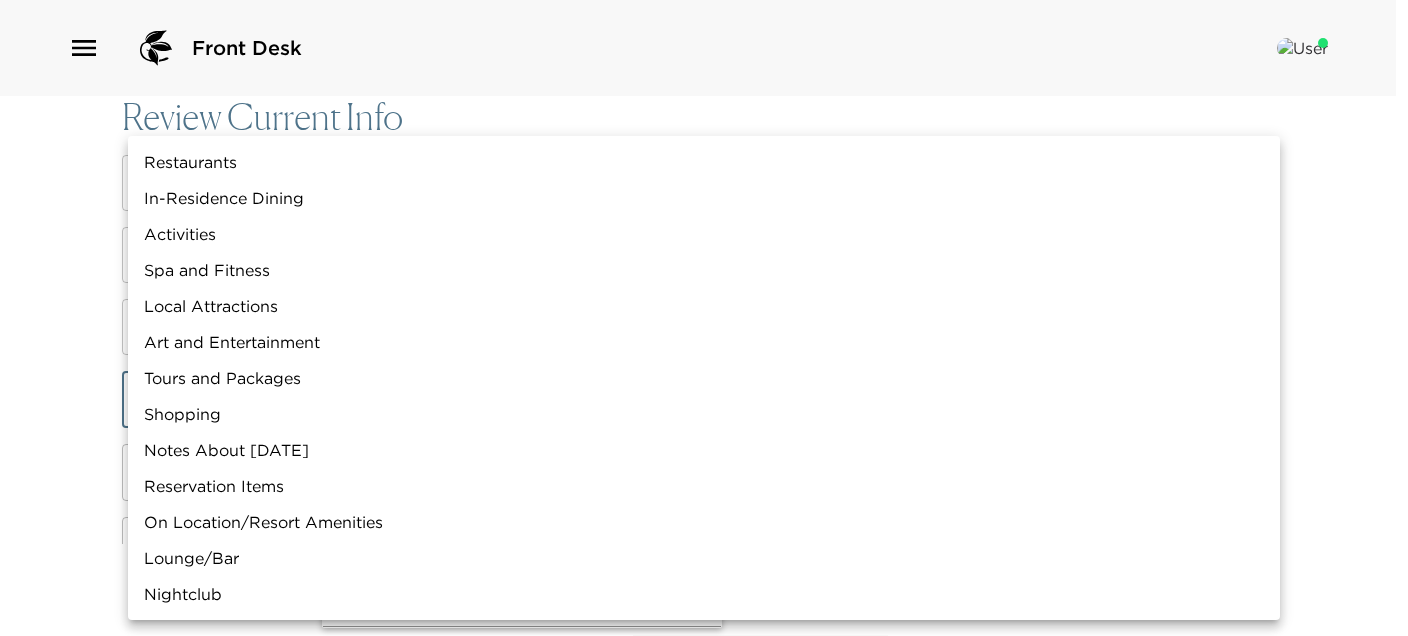 click on "Front Desk Review Current Info Internal Name   * Rudd Estate Internal Name   * Itinerary Title   * Rudd Estate Itinerary Title   * Included Destinations   * Carneros Resort and Spa a0n70000004G85lAAC Included Destinations   * Category   * Select from dropdown Category   * Subcategory Select from dropdown ​ Google ID Google ID ← Move left → Move right ↑ Move up ↓ Move down + Zoom in - Zoom out Home Jump left by 75% End Jump right by 75% Page Up Jump up by 75% Page Down Jump down by 75% Map Terrain Satellite Labels Keyboard shortcuts Map Data Map data ©2025 Google Map data ©2025 Google 1 km  Click to toggle between metric and imperial units Terms Report a map error Vendor Name Vendor Name Website Website Phone Phone Address Address City City State/Province State/Province Country Country Latitude 0 Latitude Longitude 0 Longitude Hours Of Operation x Hours Of Operation Email Email Reservation Type Select from dropdown ​ Good To Know Beachfront Concierge Top Pick Delivery Available x" at bounding box center (704, 318) 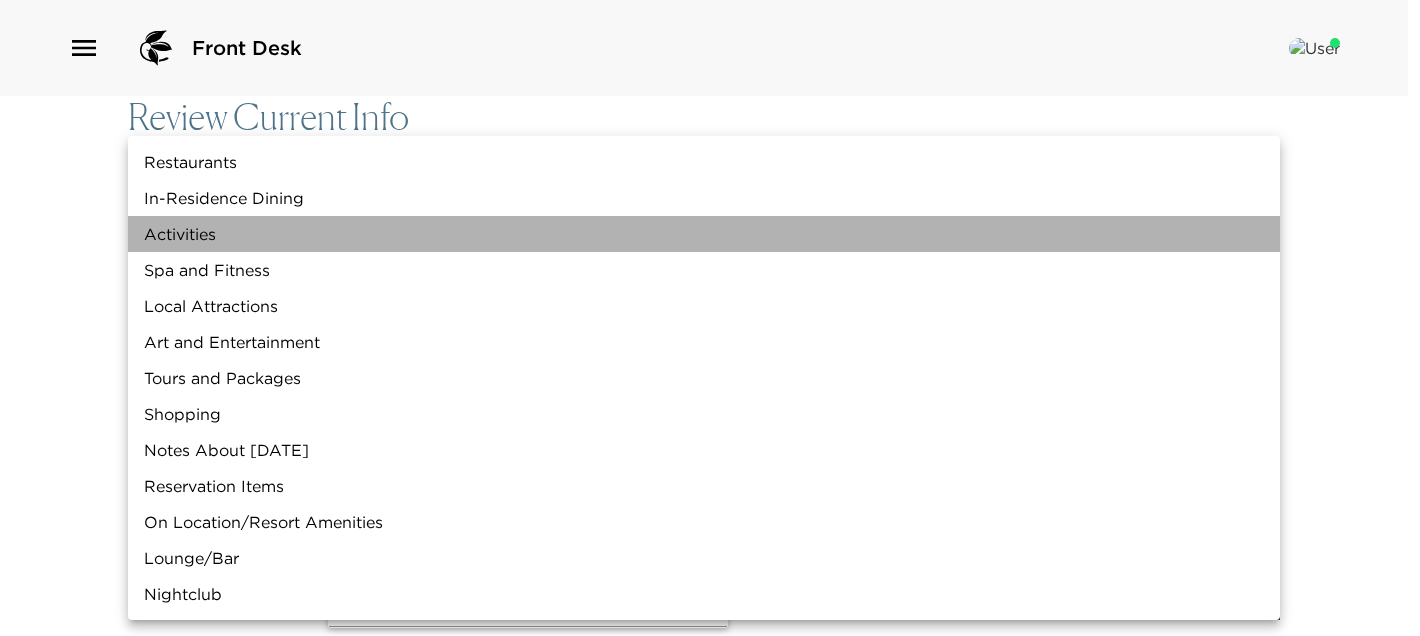 click on "Activities" at bounding box center (704, 234) 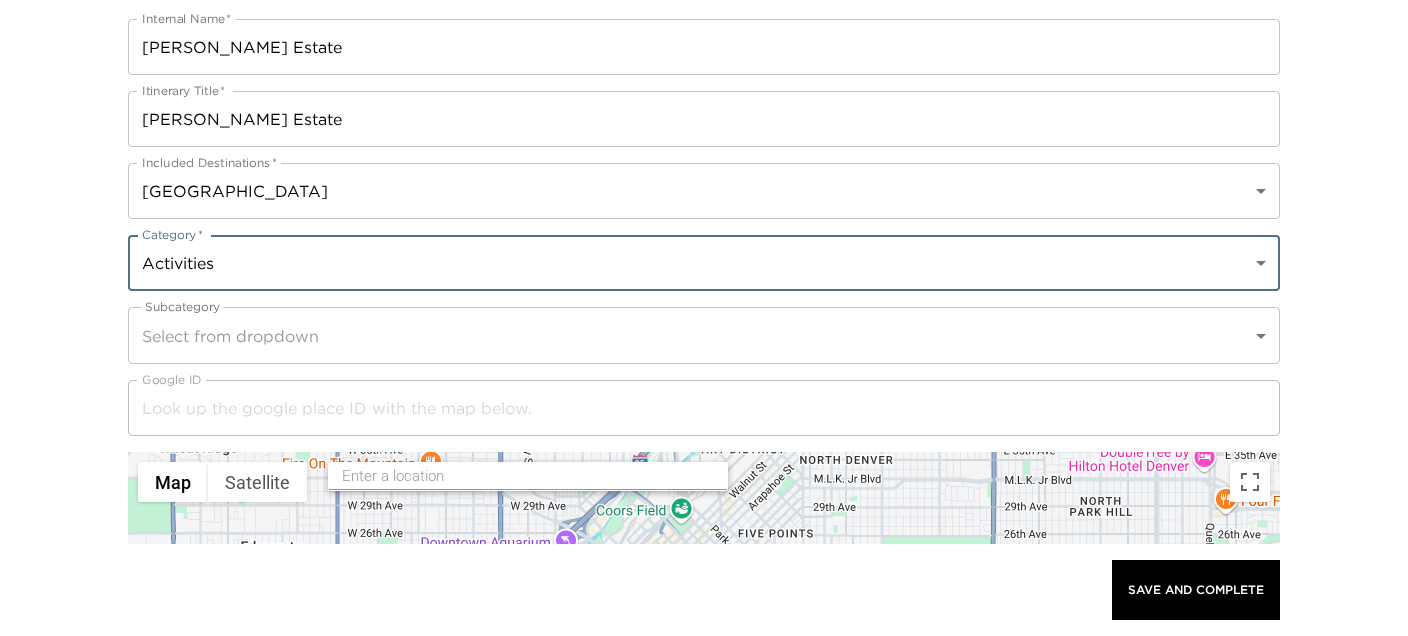 scroll, scrollTop: 240, scrollLeft: 0, axis: vertical 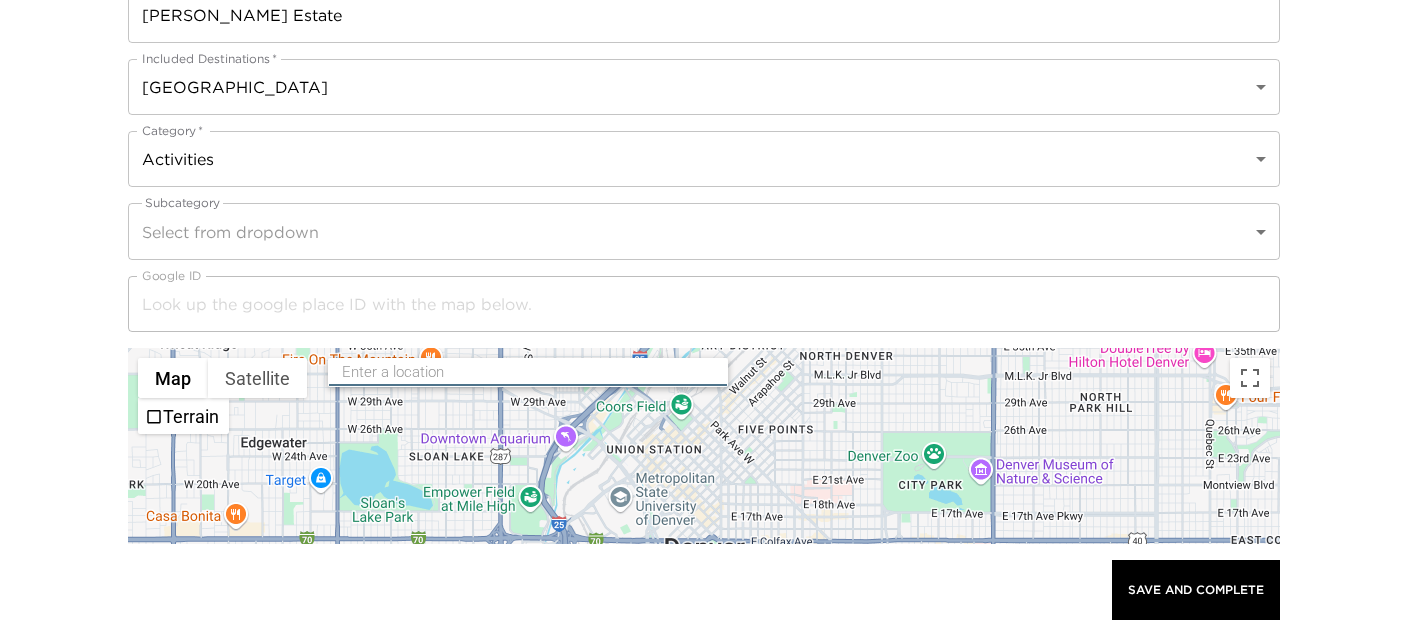 click at bounding box center [529, 372] 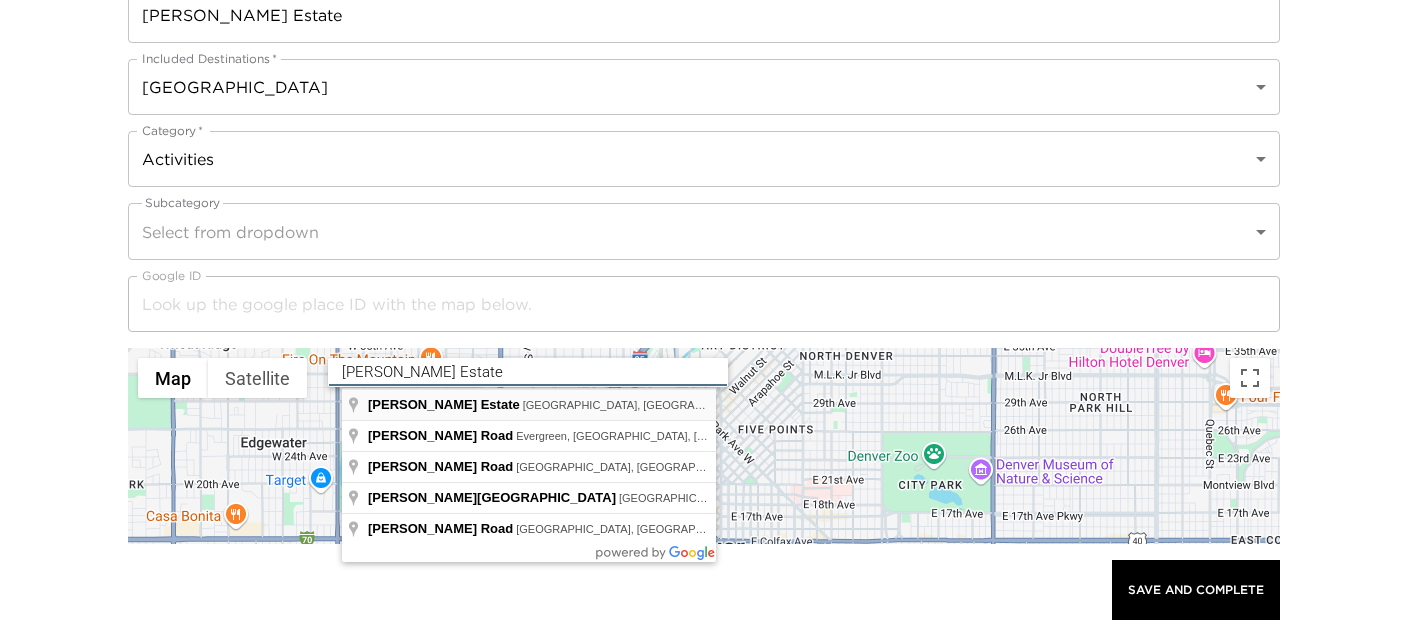 type on "Rudd Estate, Oakville Cross Road, Oakville, CA, USA" 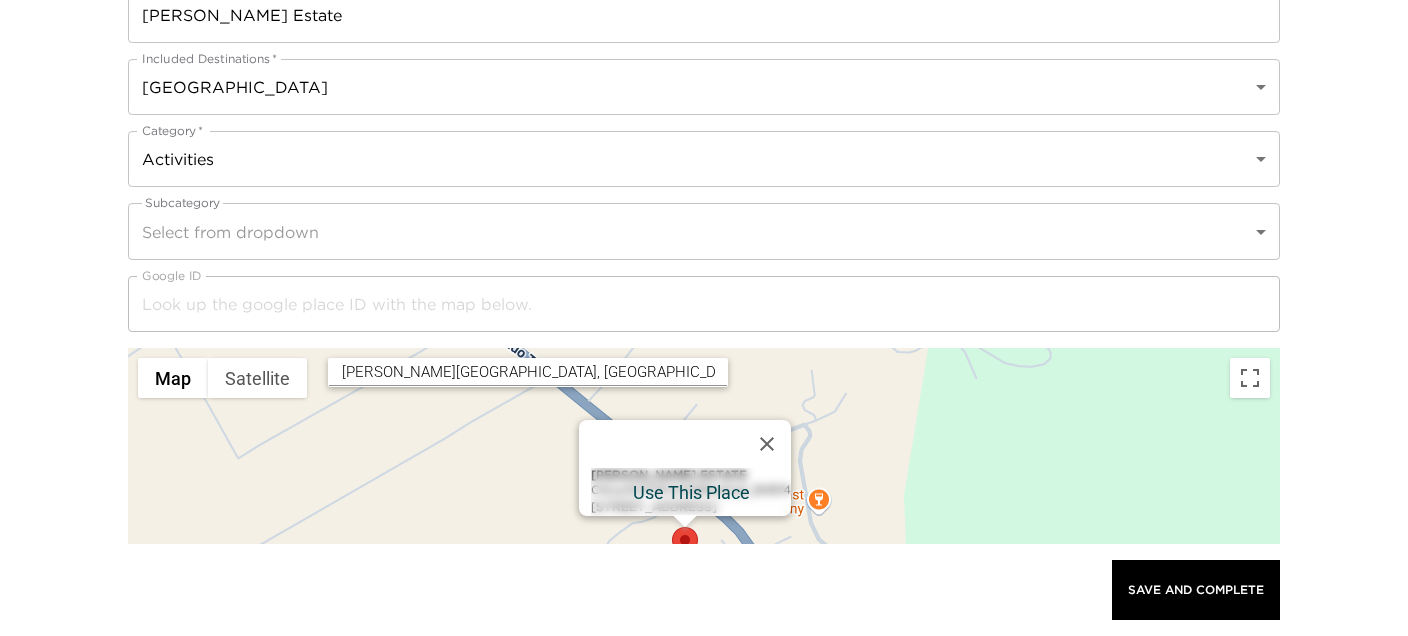 click on "Rudd Estate ChIJyXD7OPJVhIARnuFq2_B4Ef4 500 Oakville Cross Rd, Oakville, CA 94562, USA" at bounding box center (691, 492) 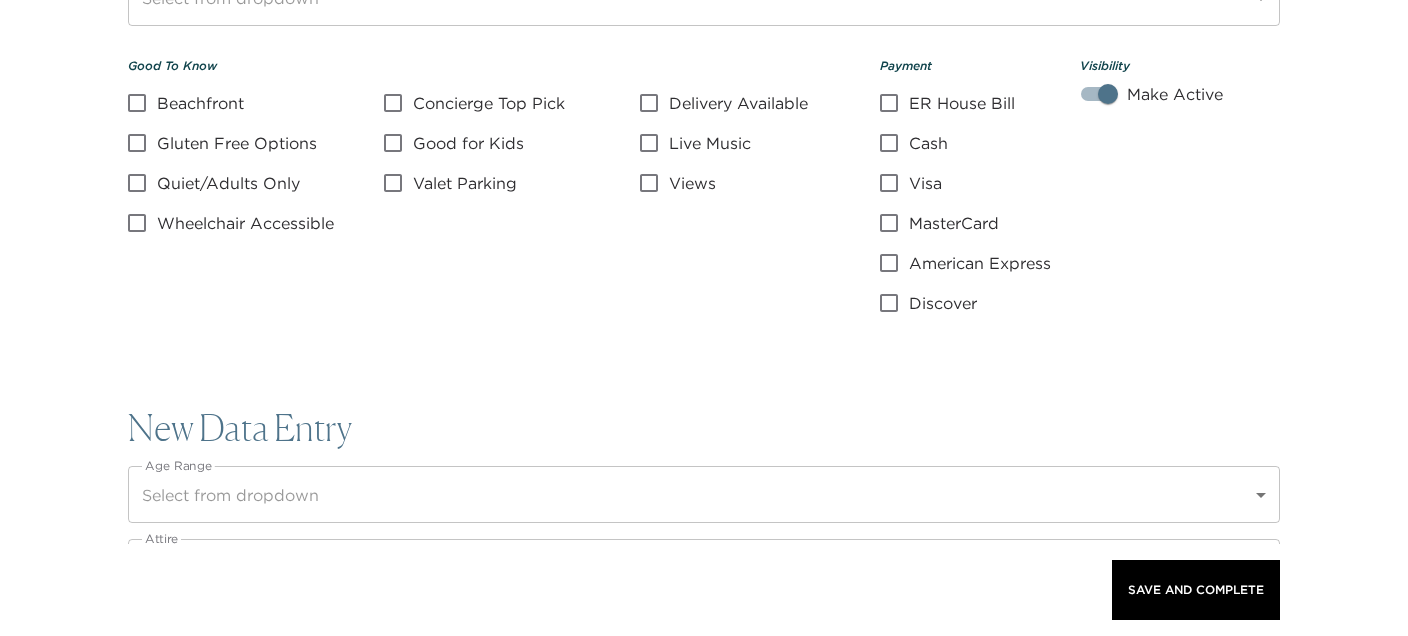 scroll, scrollTop: 2160, scrollLeft: 0, axis: vertical 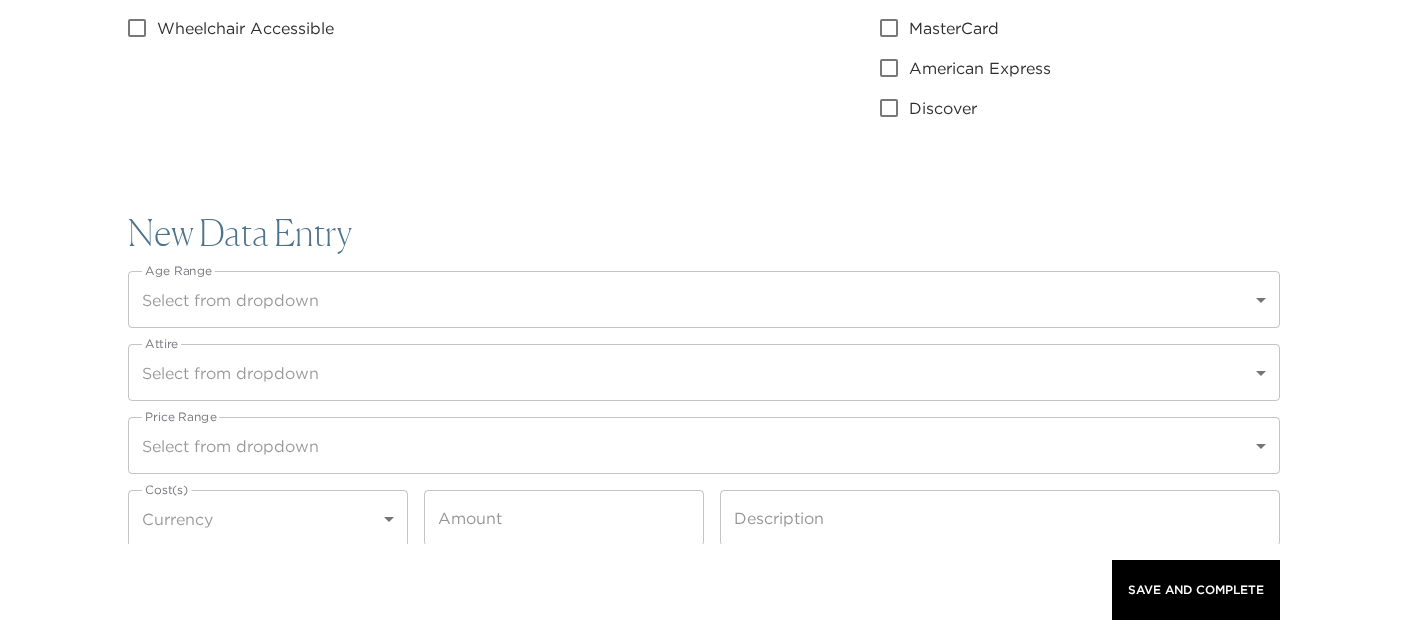 click on "Front Desk Review Current Info Internal Name   * Rudd Estate Internal Name   * Itinerary Title   * Rudd Estate Itinerary Title   * Included Destinations   * Carneros Resort and Spa a0n70000004G85lAAC Included Destinations   * Category   * Activities Activities Category   * Subcategory Select from dropdown ​ Google ID ChIJyXD7OPJVhIARnuFq2_B4Ef4 Google ID Rudd Estate, Oakville Cross Road, Oakville, CA, USA ← Move left → Move right ↑ Move up ↓ Move down + Zoom in - Zoom out Home Jump left by 75% End Jump right by 75% Page Up Jump up by 75% Page Down Jump down by 75% Rudd Estate ChIJyXD7OPJVhIARnuFq2_B4Ef4 500 Oakville Cross Rd, Oakville, CA 94562, USA Use ctrl + scroll to zoom the map Map Terrain Satellite Labels Keyboard shortcuts Map Data Map data ©2025 Map data ©2025 100 m  Click to toggle between metric and imperial units Terms Report a map error Vendor Name Rudd Estate Vendor Name Website http://www.ruddwines.com/ Website Phone (707) 944-8577 Phone Address Address City Oakville" at bounding box center [704, -1842] 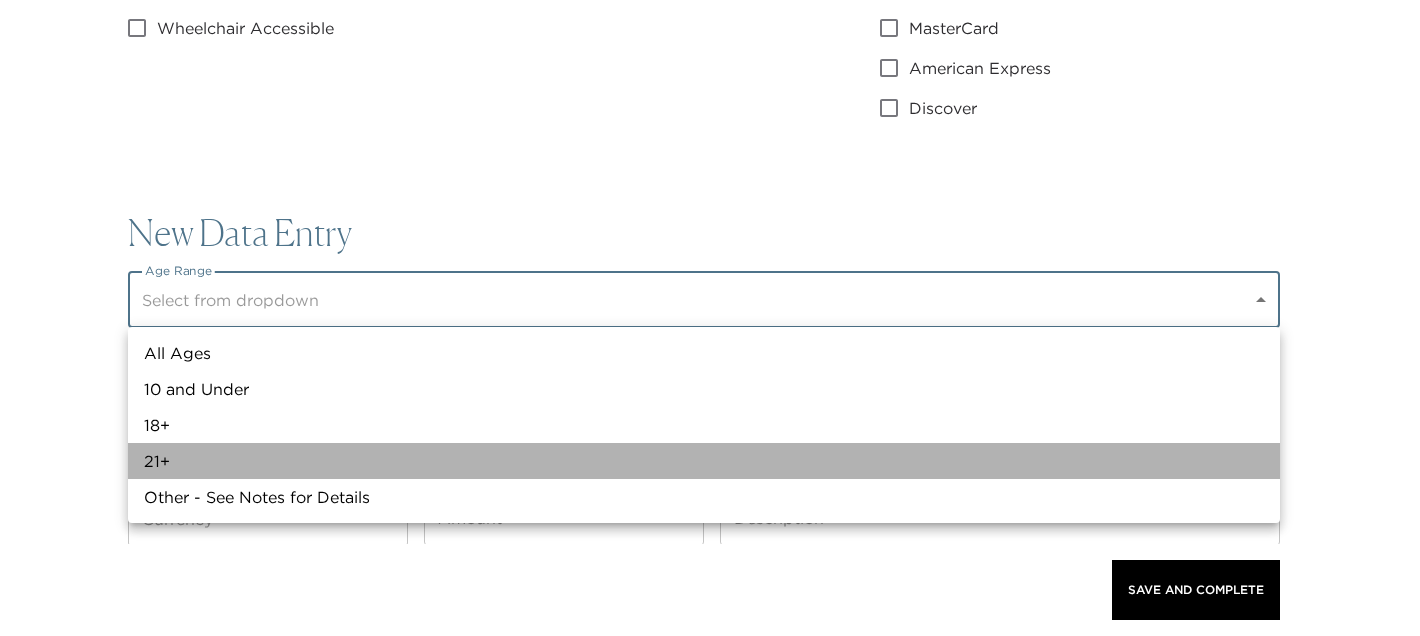 click on "21+" at bounding box center [704, 461] 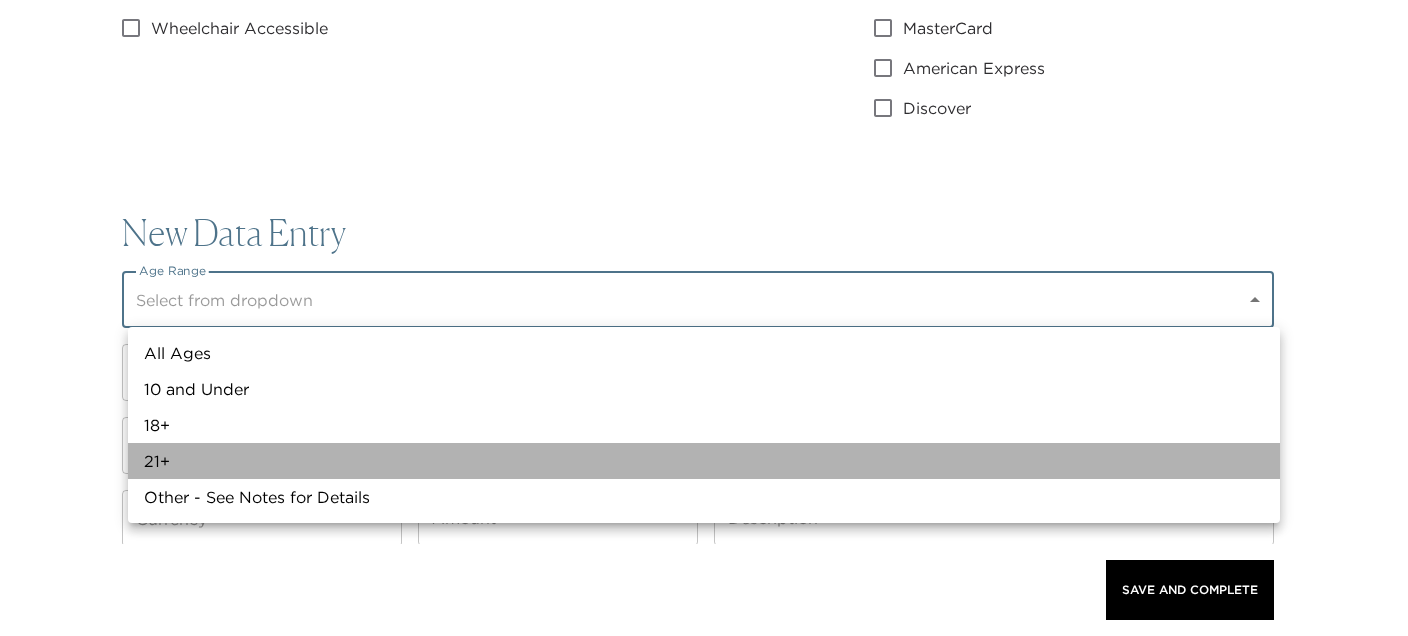 type on "21+" 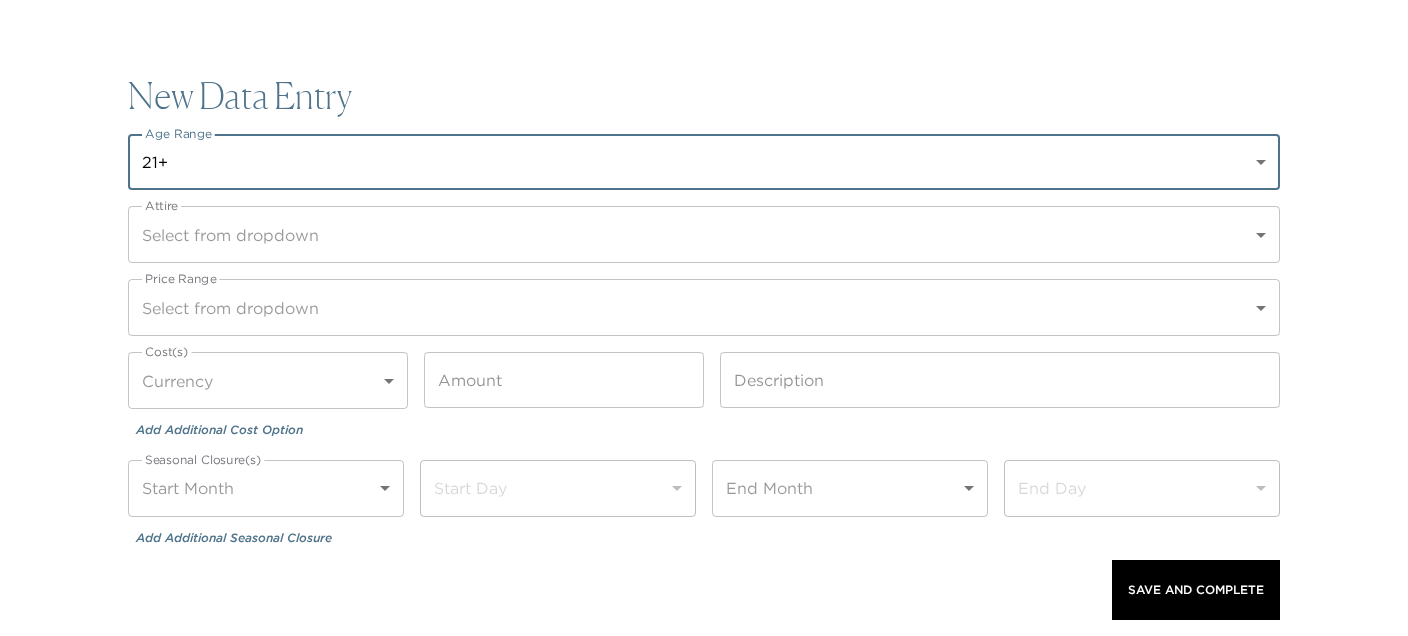 scroll, scrollTop: 2320, scrollLeft: 0, axis: vertical 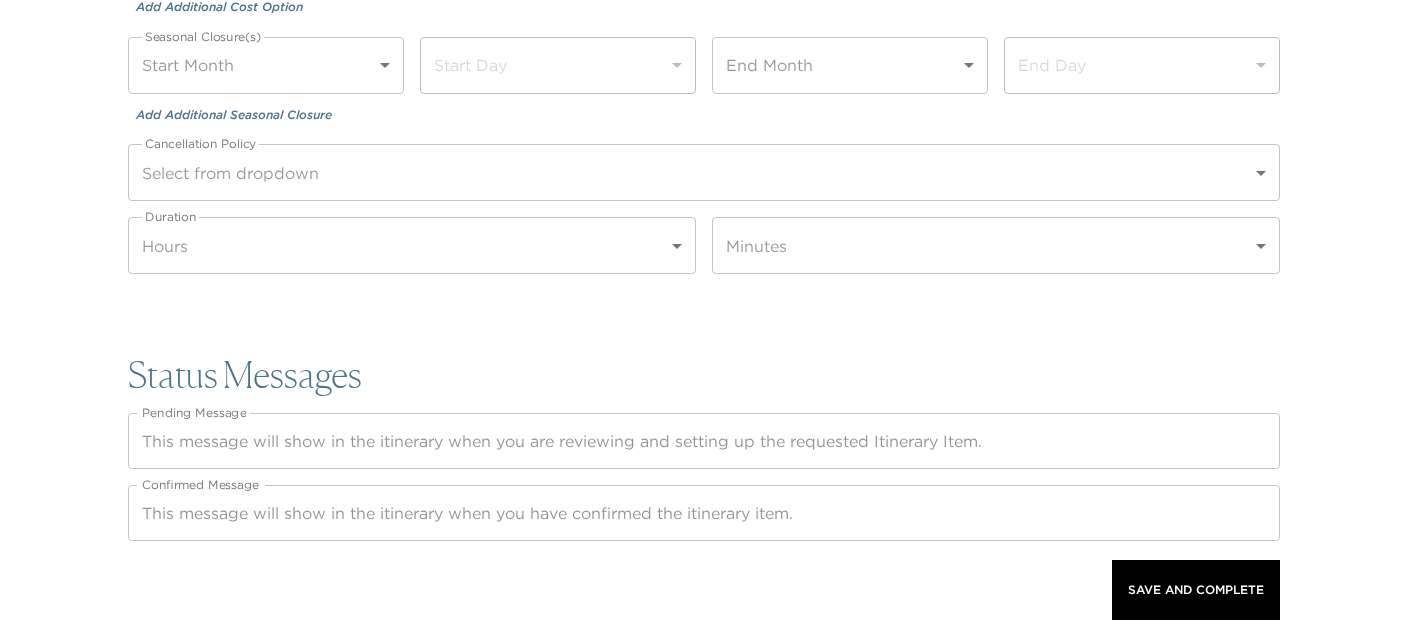 click on "Pending Message" at bounding box center [704, 441] 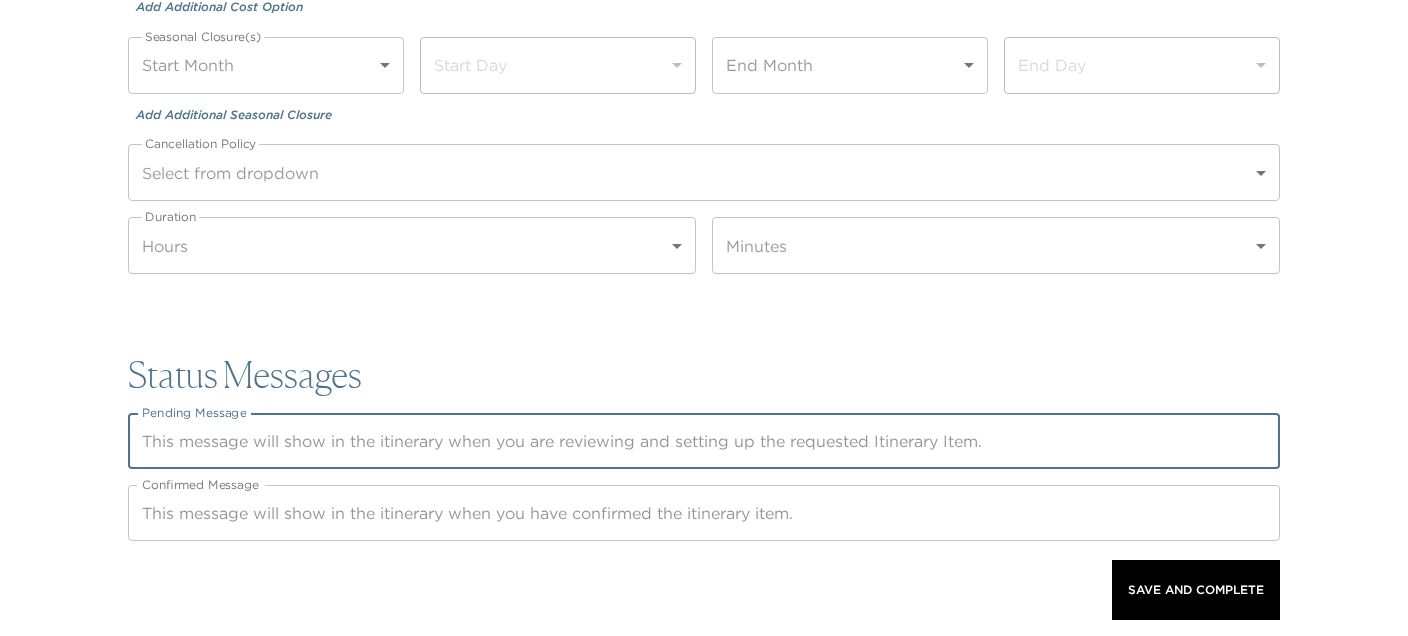 paste on "Visits to [PERSON_NAME] Estate are by appointment only. To request a visit, please complete the form below or contact us directly at [PHONE_NUMBER]." 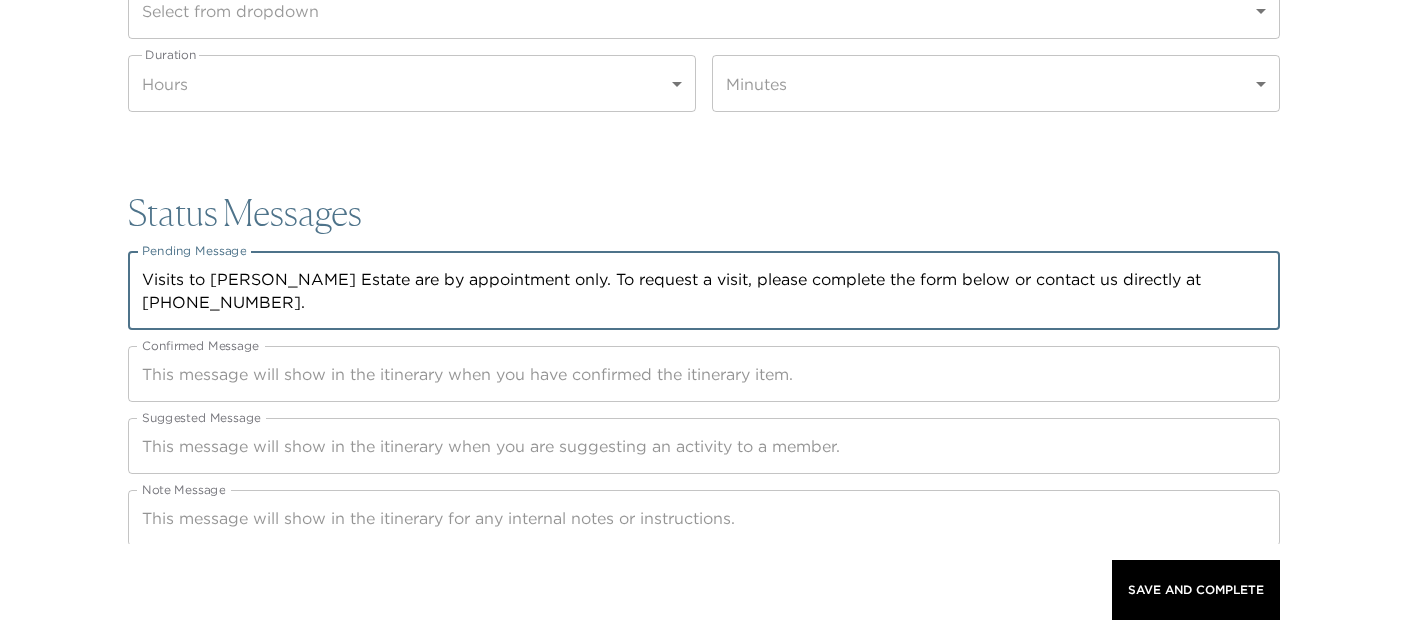 scroll, scrollTop: 2883, scrollLeft: 0, axis: vertical 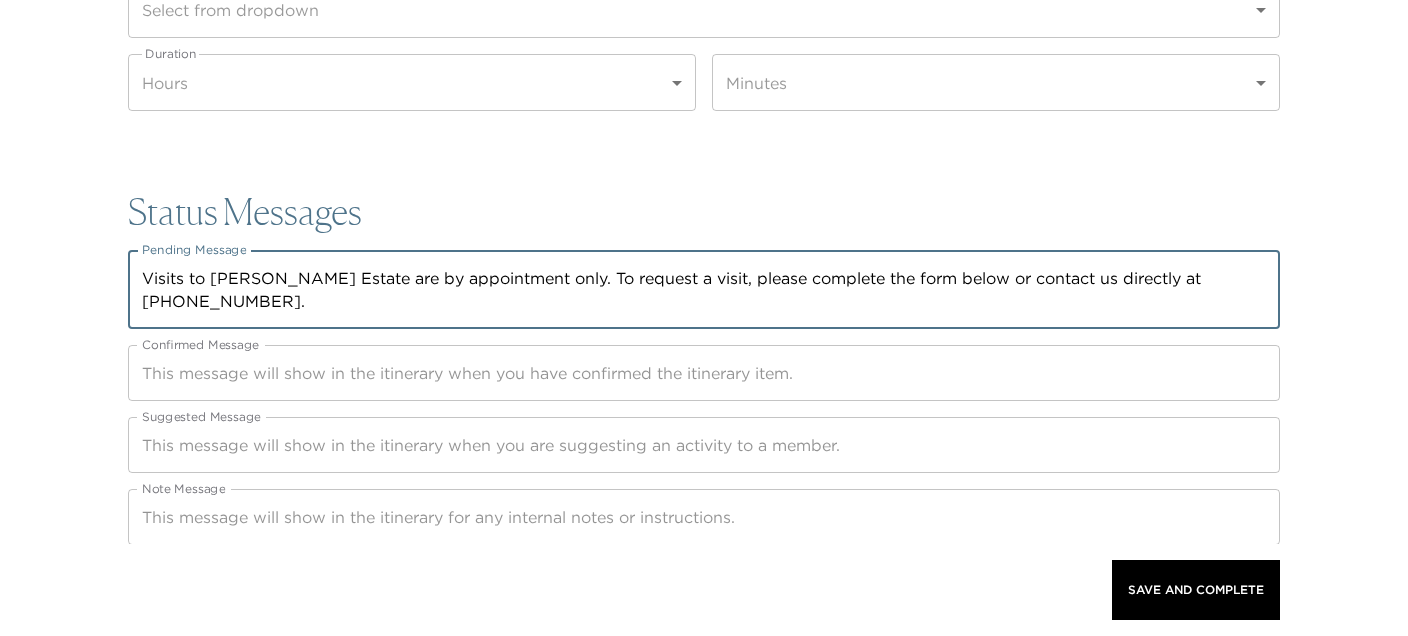 type on "Visits to [PERSON_NAME] Estate are by appointment only. To request a visit, please complete the form below or contact us directly at [PHONE_NUMBER]." 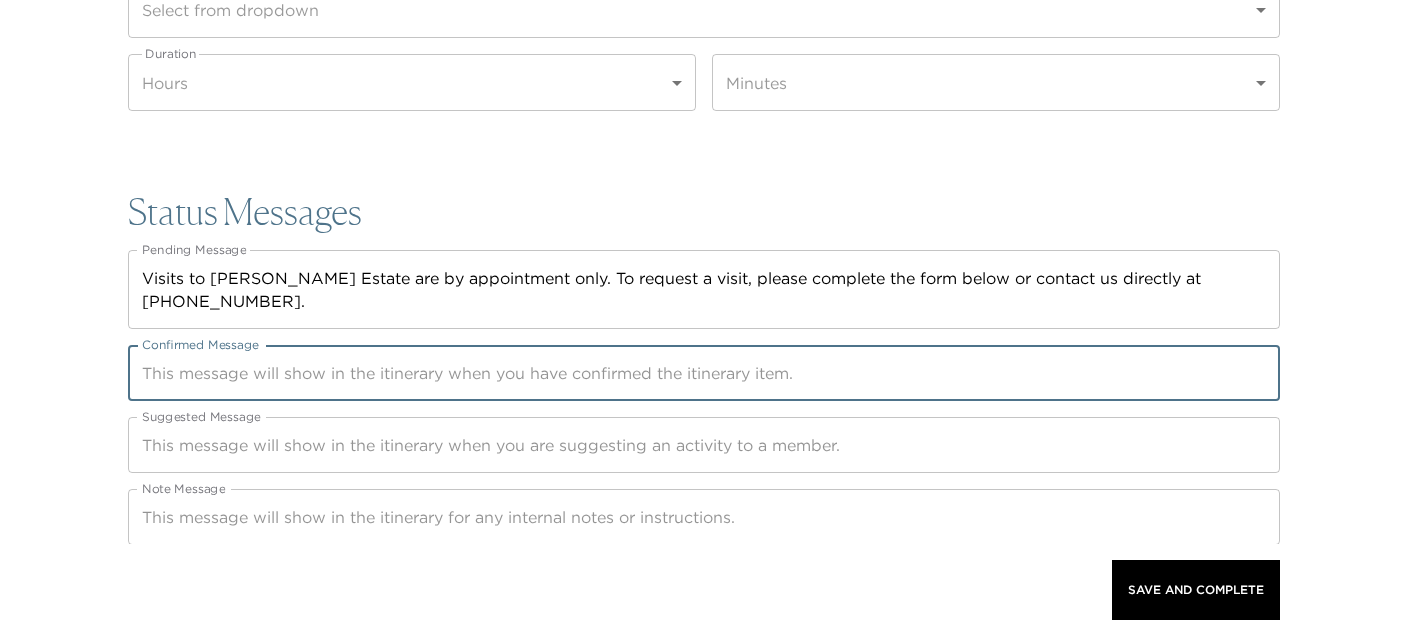 click on "Confirmed Message" at bounding box center [704, 373] 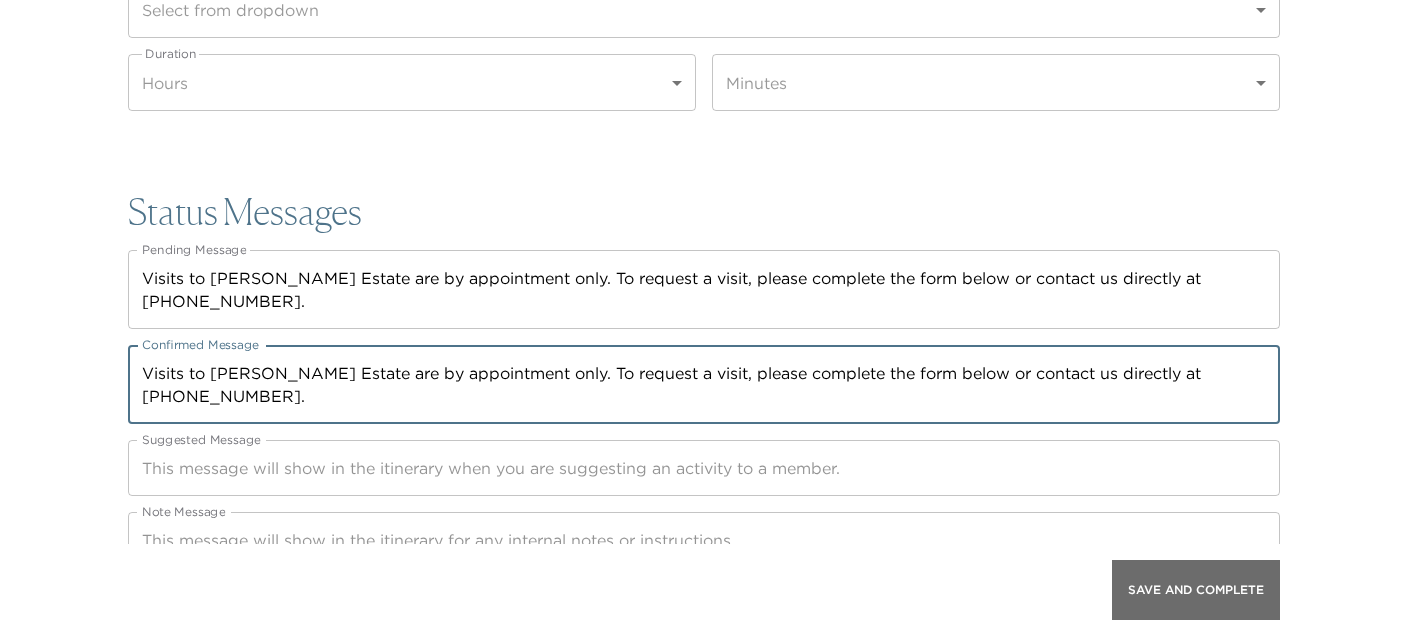 type on "Visits to [PERSON_NAME] Estate are by appointment only. To request a visit, please complete the form below or contact us directly at [PHONE_NUMBER]." 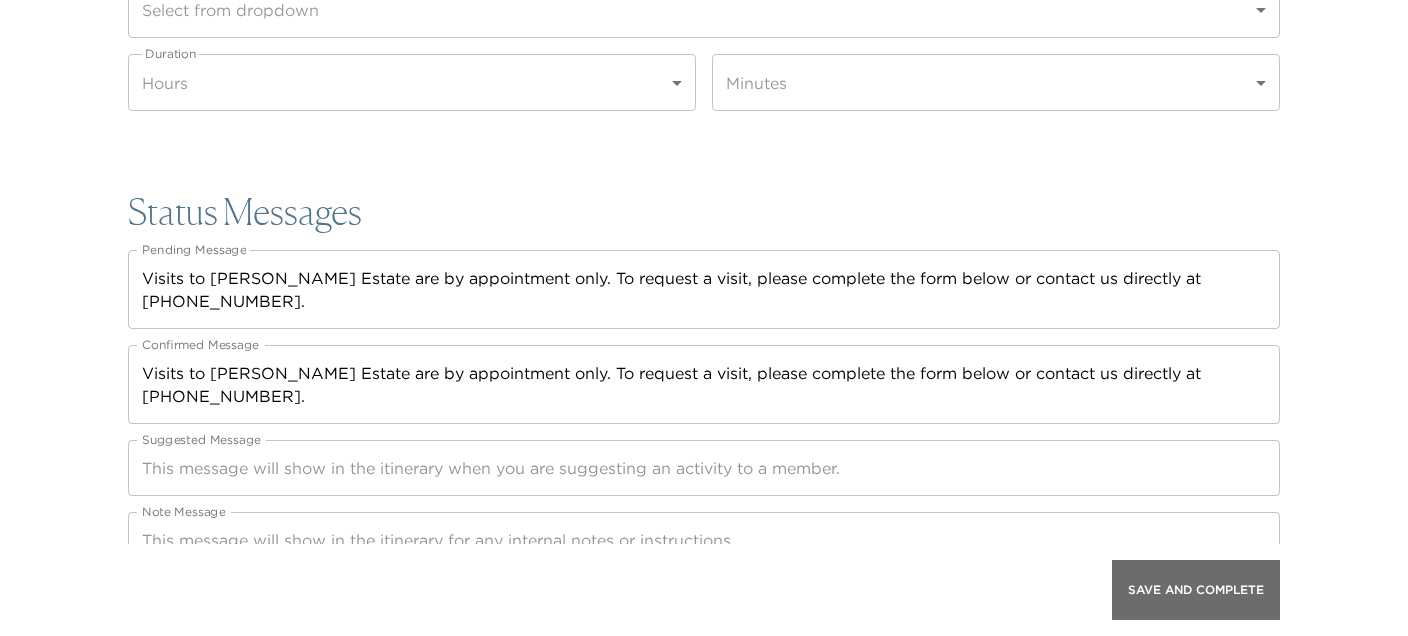 click on "Save And Complete" at bounding box center [1196, 590] 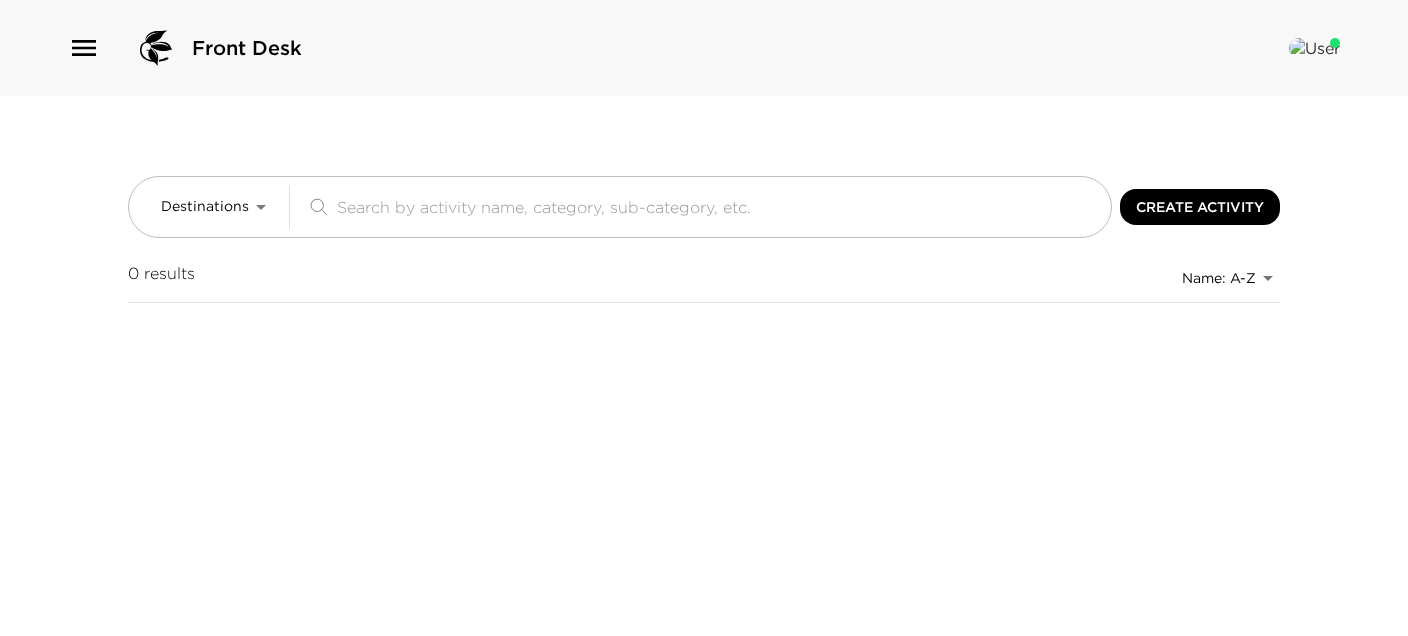 scroll, scrollTop: 0, scrollLeft: 0, axis: both 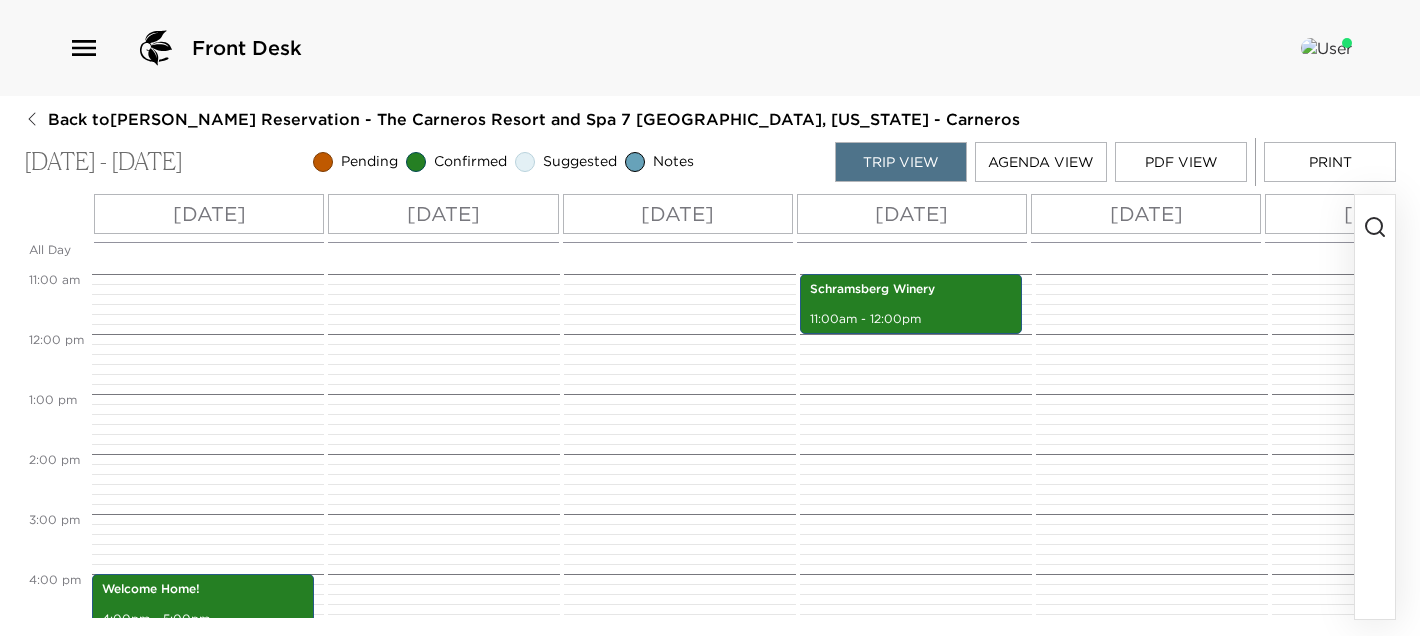 click 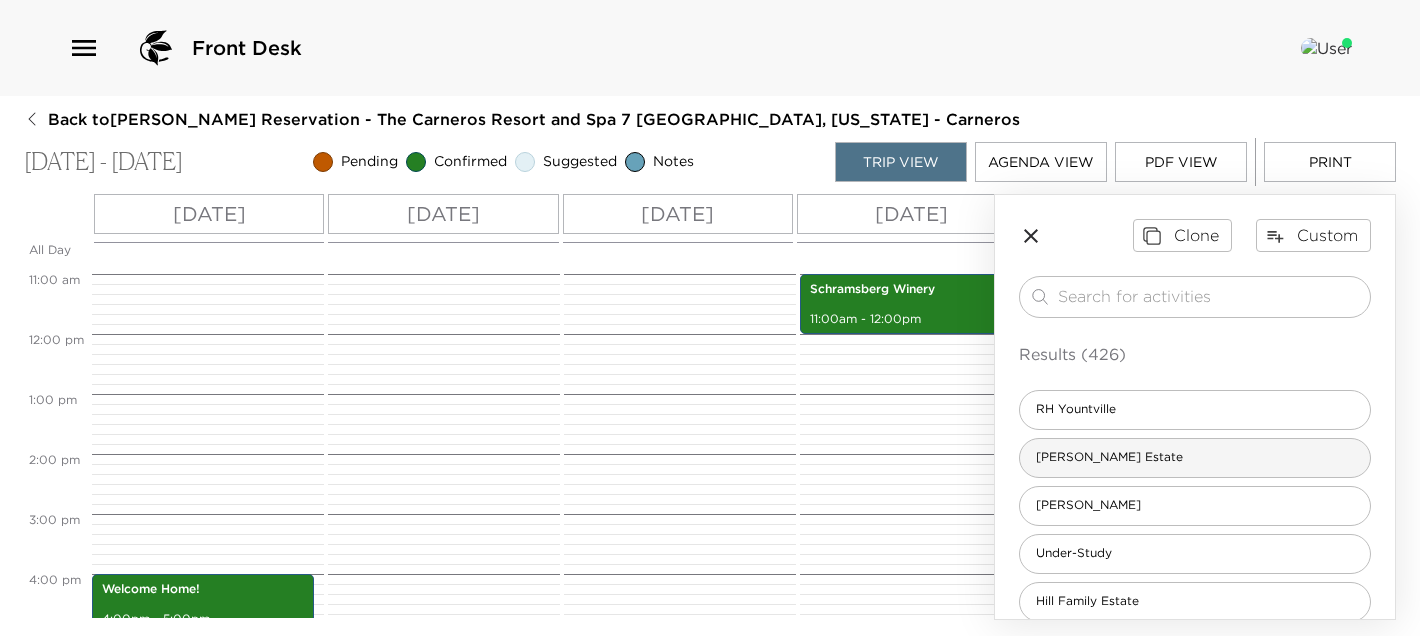 click on "[PERSON_NAME] Estate" at bounding box center (1109, 457) 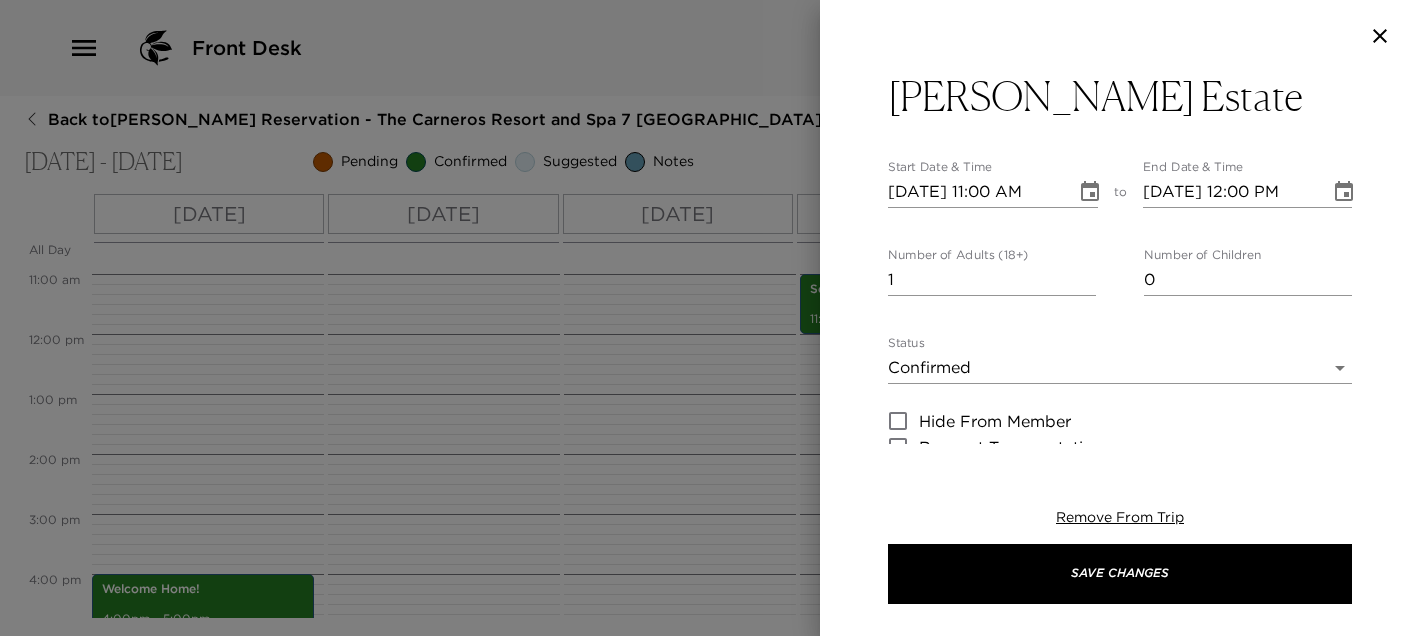 type on "Visits to [PERSON_NAME] Estate are by appointment only. To request a visit, please complete the form below or contact us directly at [PHONE_NUMBER]." 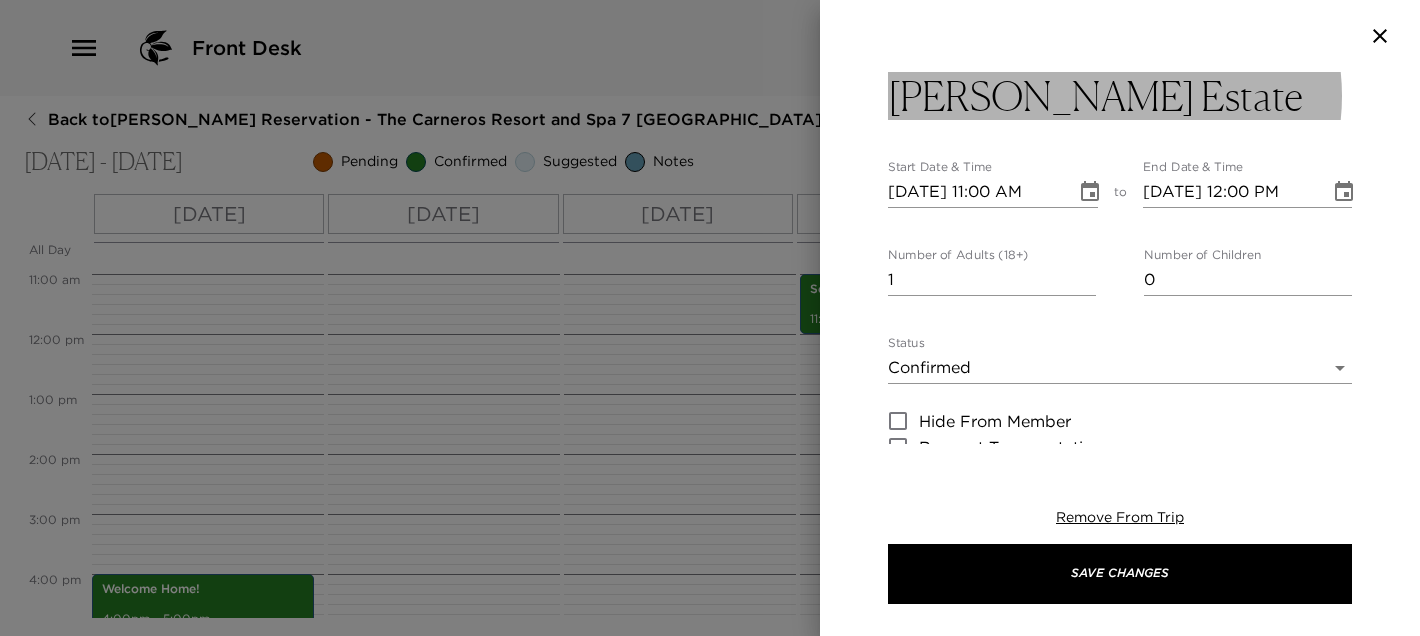 click on "[PERSON_NAME] Estate" at bounding box center (1120, 96) 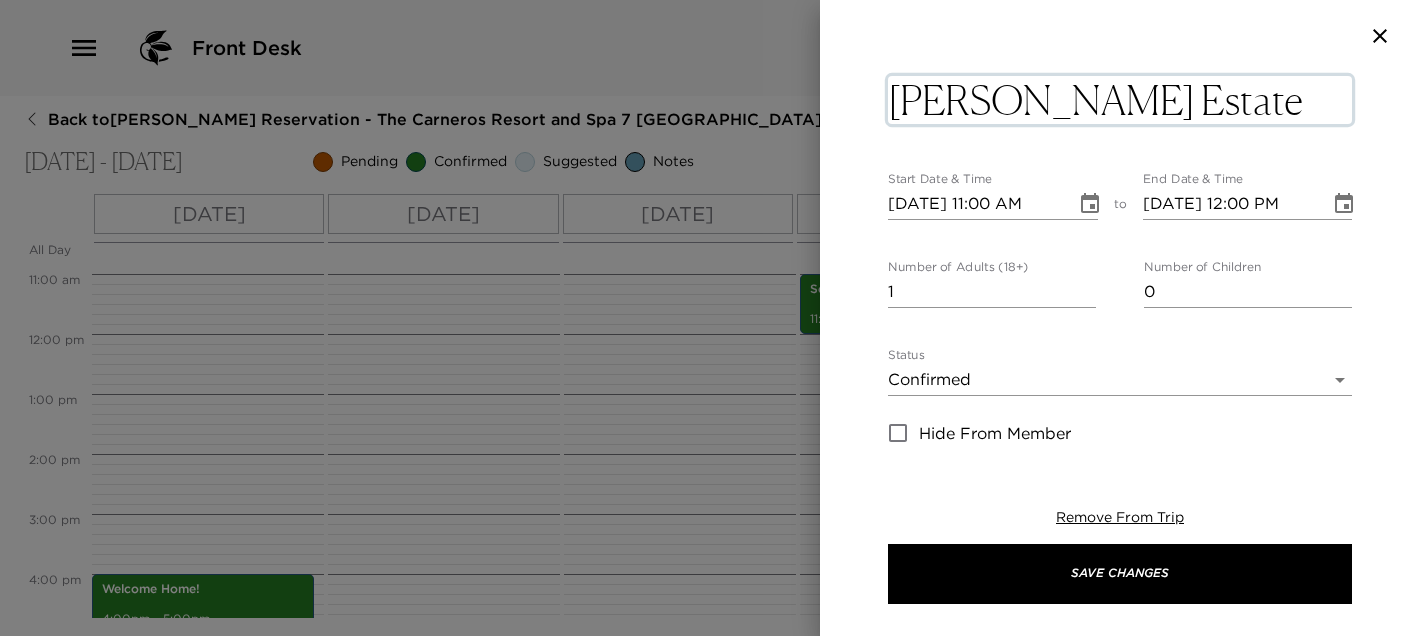 click on "[PERSON_NAME] Estate" at bounding box center [1120, 100] 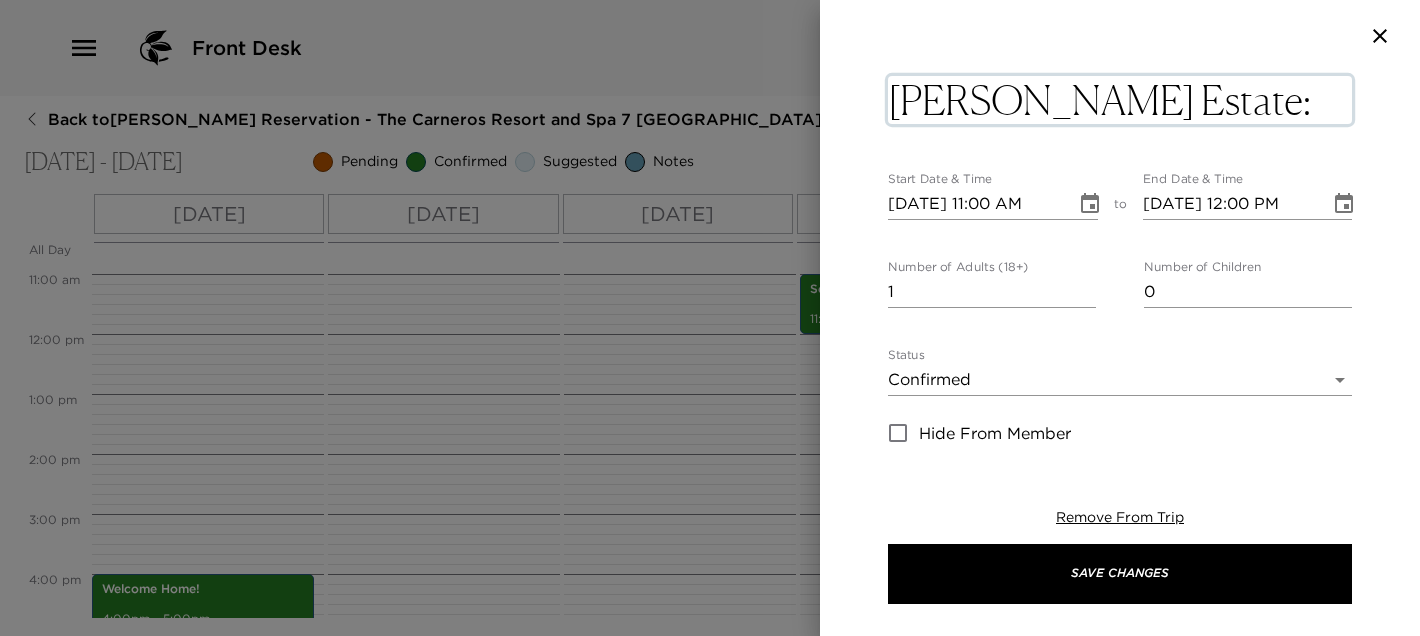 type on "[PERSON_NAME] Estate: booked on own" 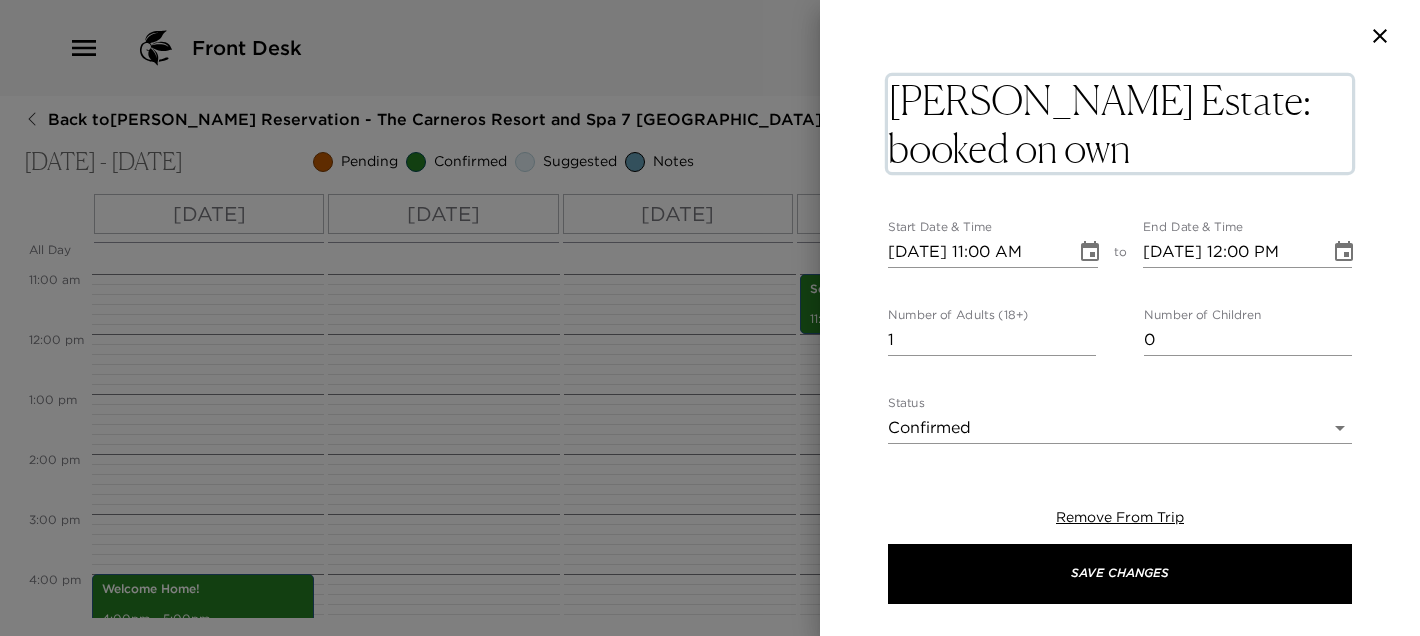 click 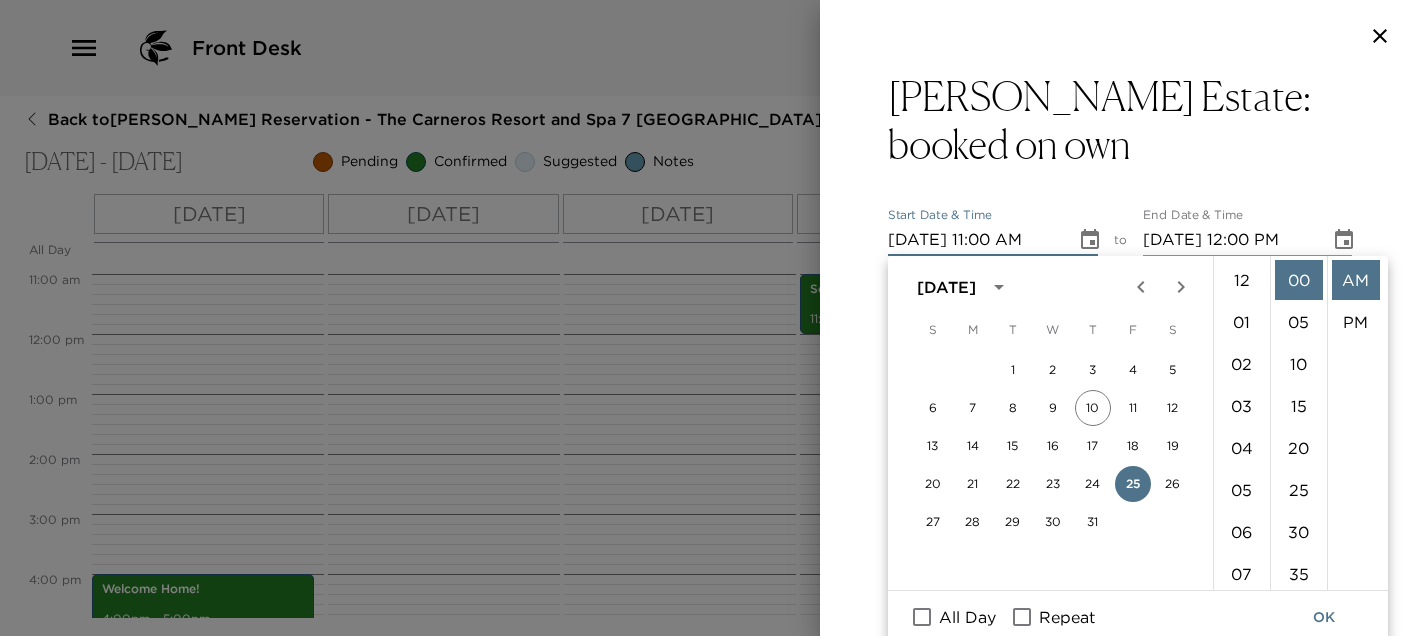 scroll, scrollTop: 461, scrollLeft: 0, axis: vertical 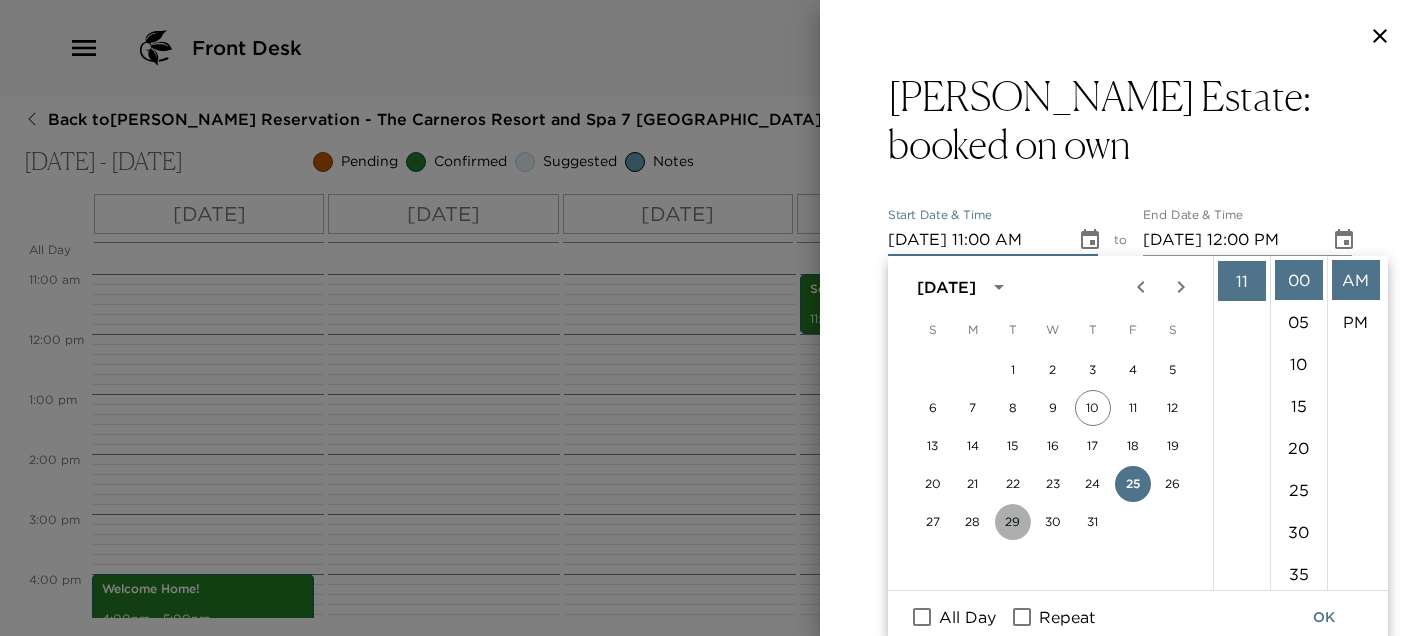 click on "29" at bounding box center [1013, 522] 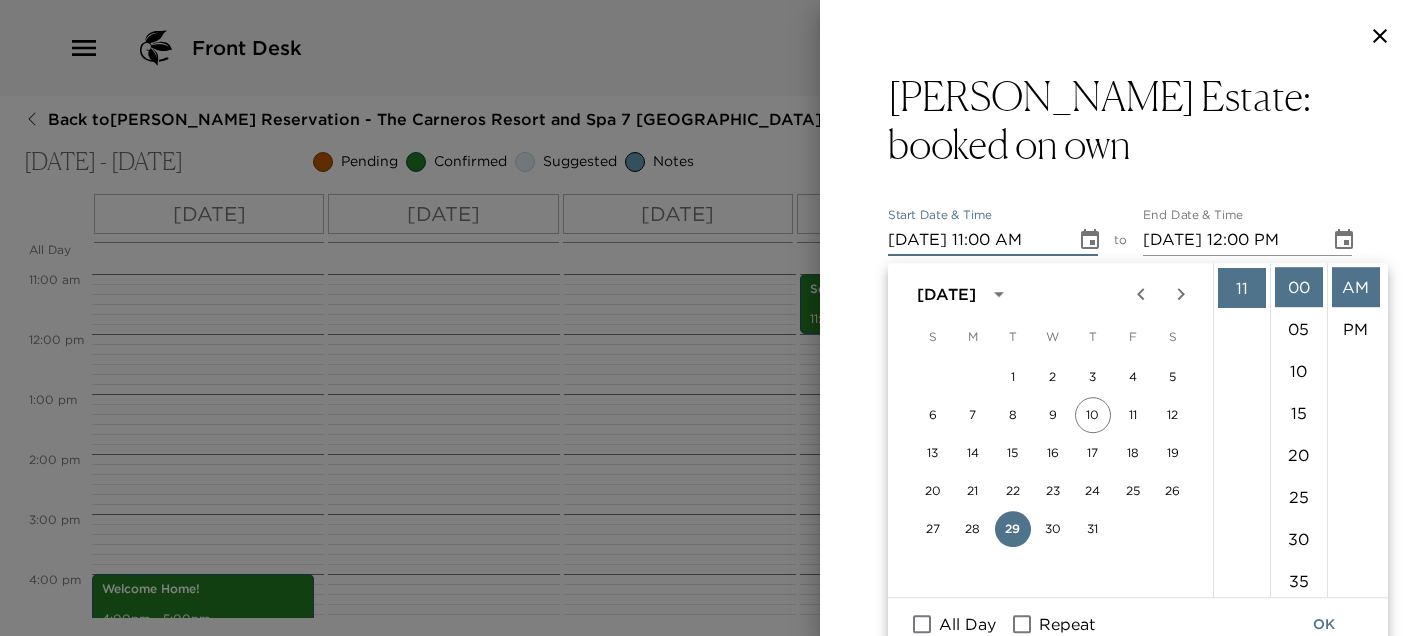 scroll, scrollTop: 7, scrollLeft: 0, axis: vertical 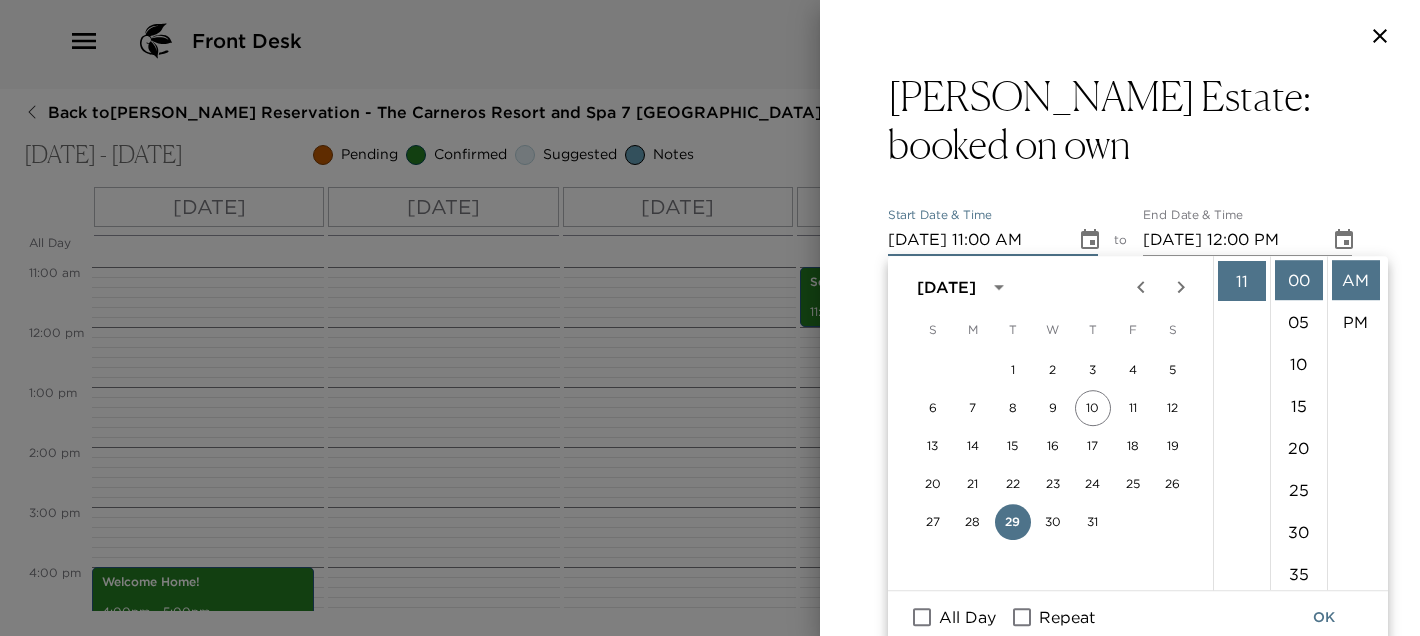 click on "[DATE] 11:00 AM" at bounding box center [975, 240] 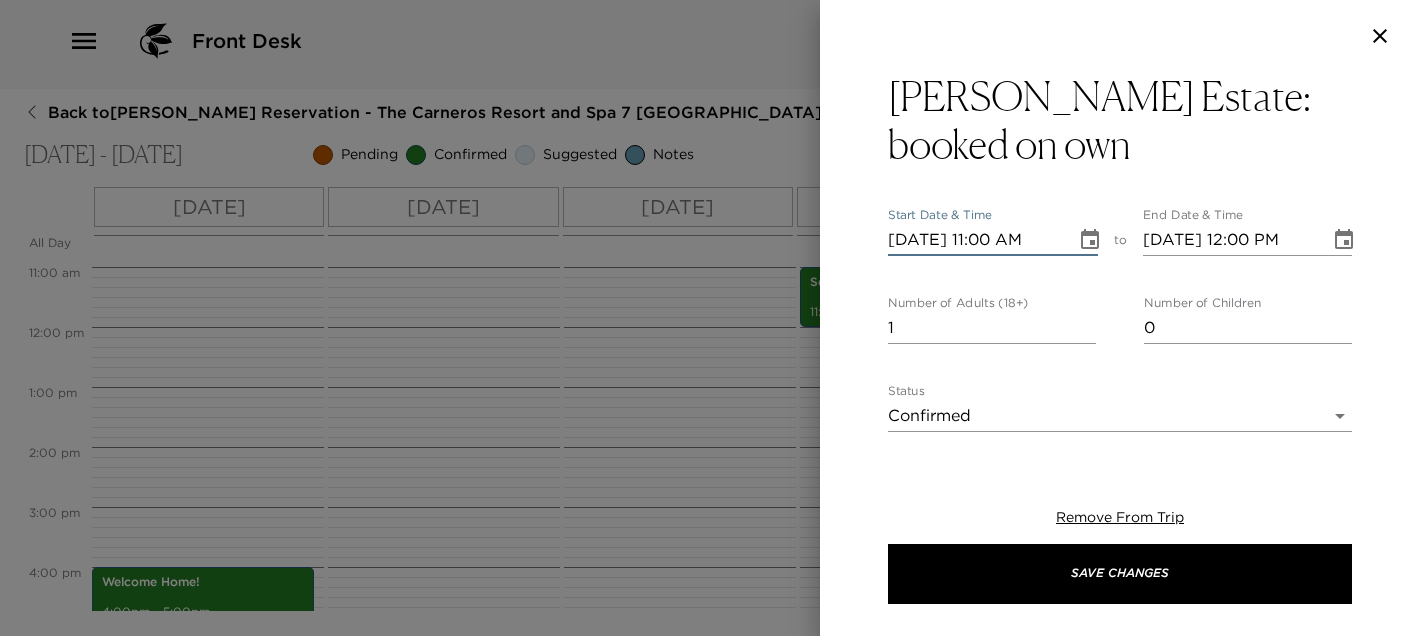 click on "[DATE] 11:00 AM" at bounding box center (975, 240) 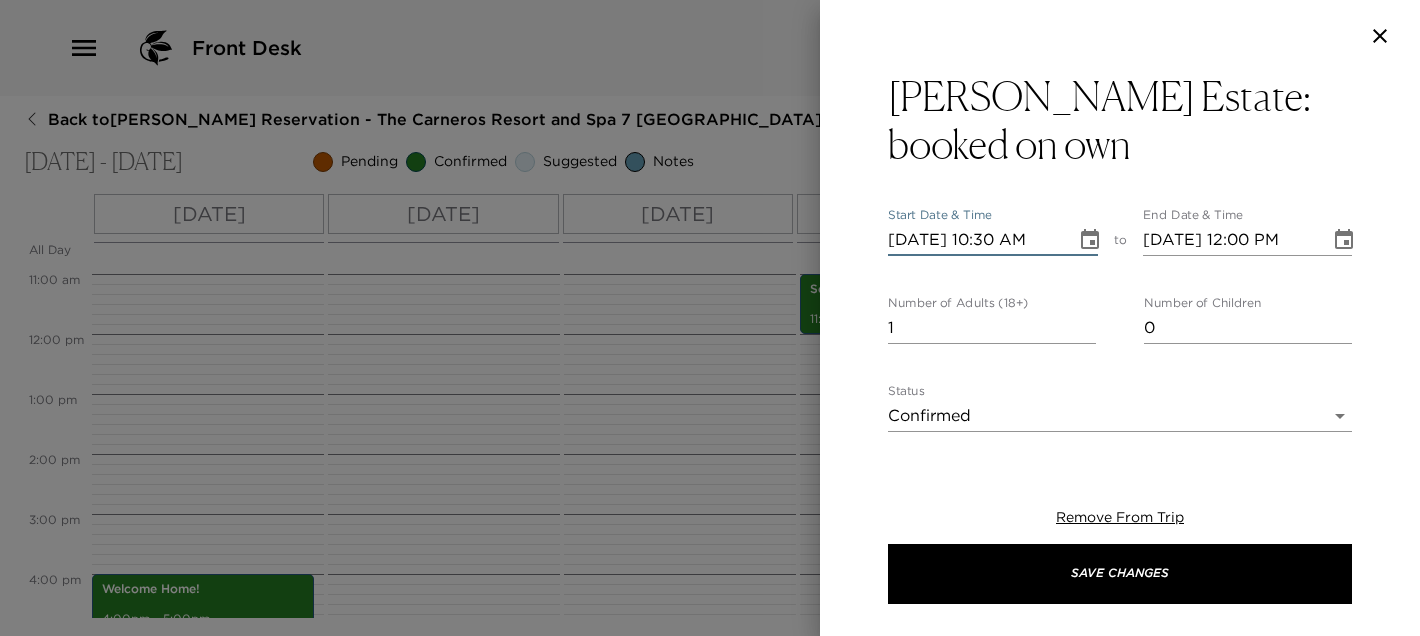 type on "[DATE] 10:30 AM" 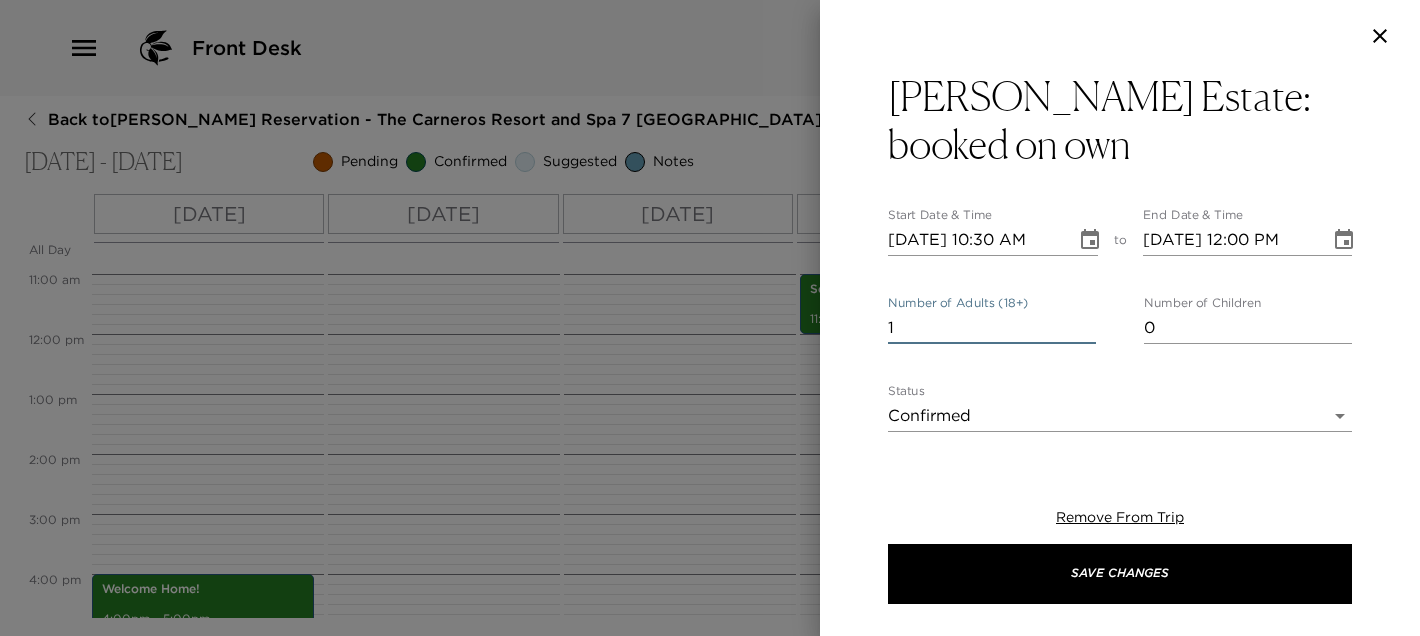 drag, startPoint x: 922, startPoint y: 322, endPoint x: 858, endPoint y: 308, distance: 65.51336 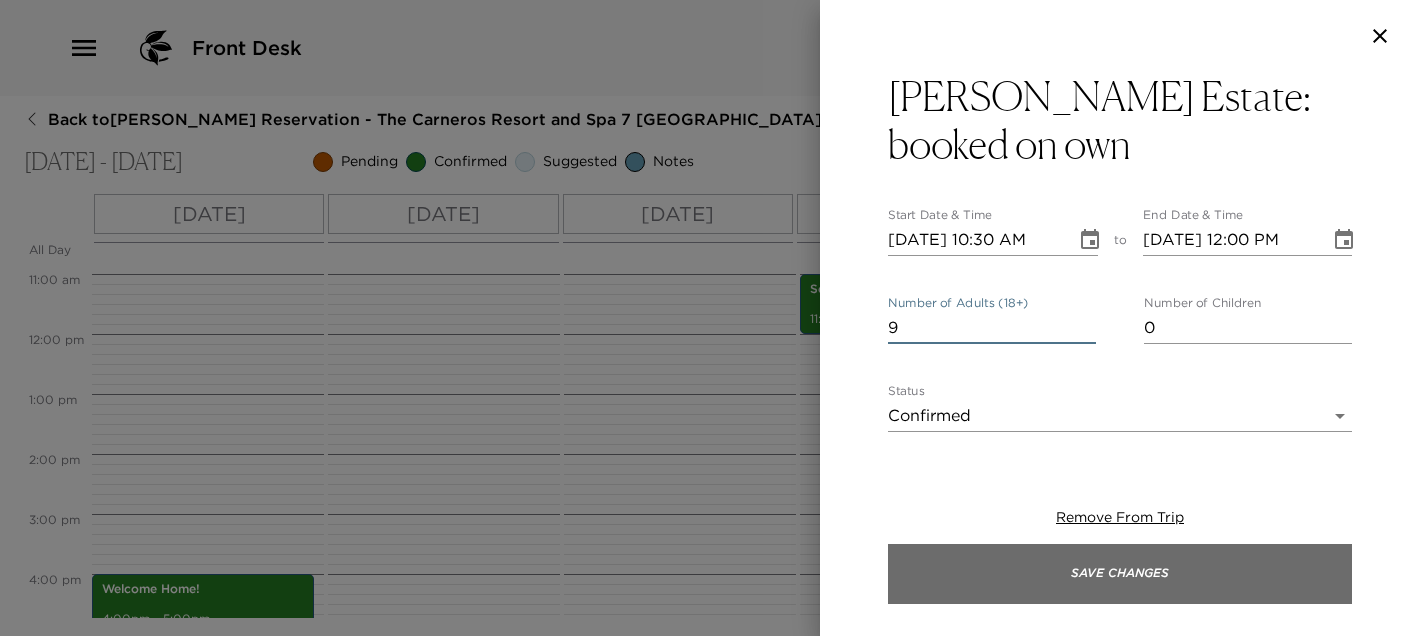 type on "9" 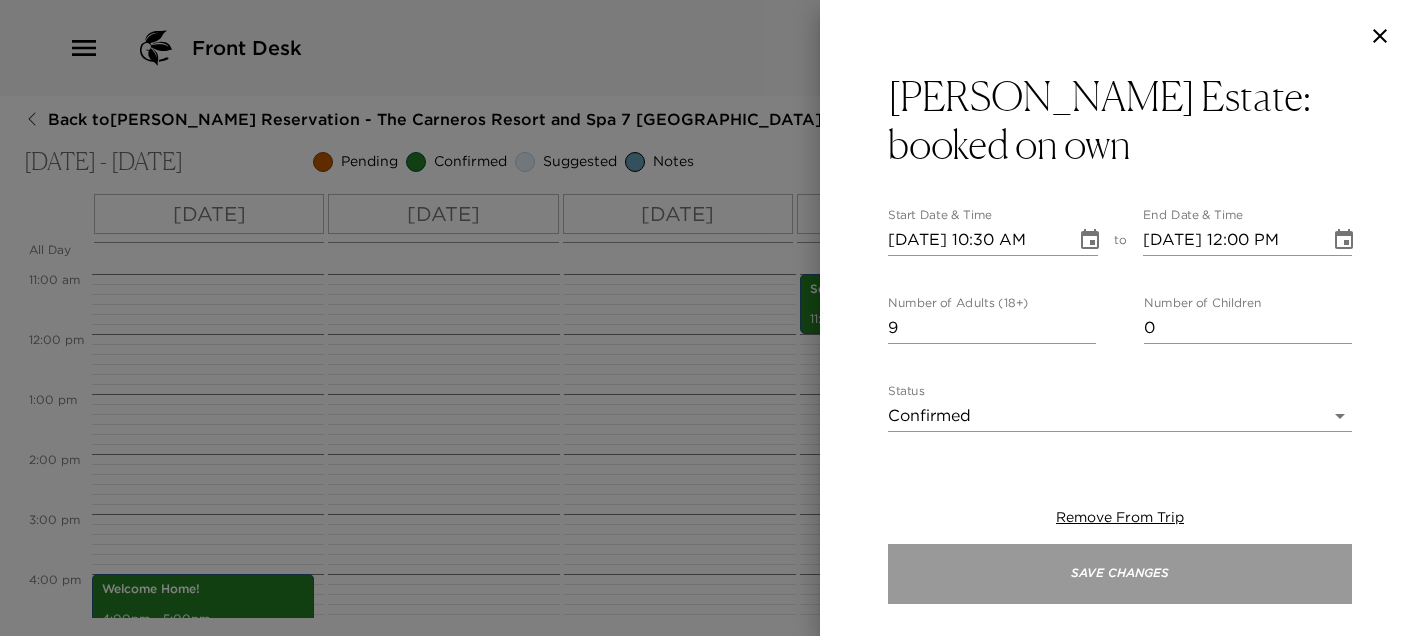 click on "Save Changes" at bounding box center [1120, 574] 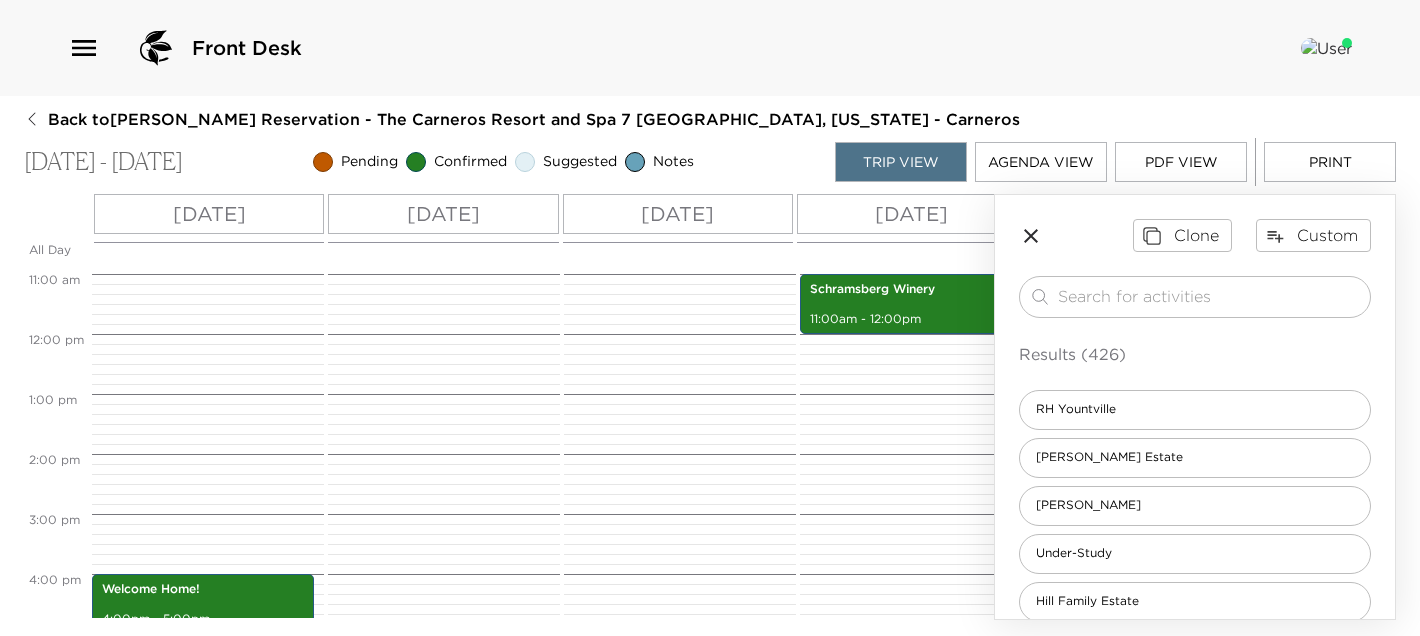 click 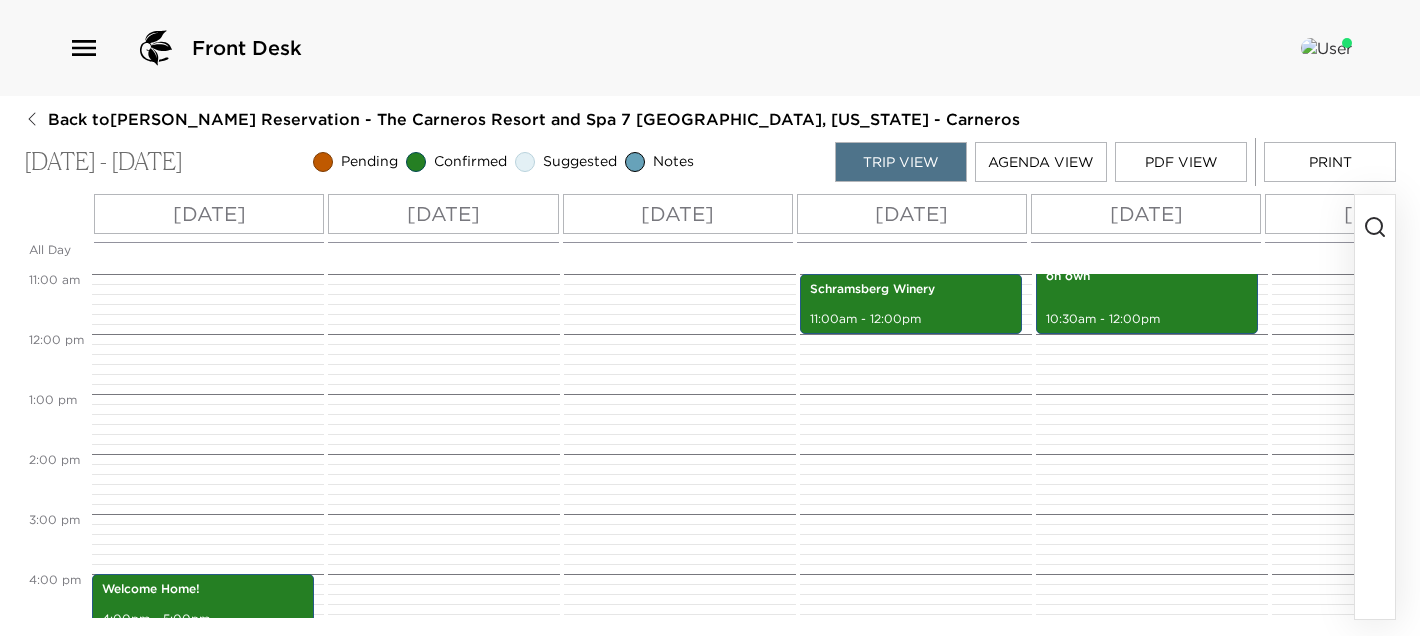scroll, scrollTop: 420, scrollLeft: 0, axis: vertical 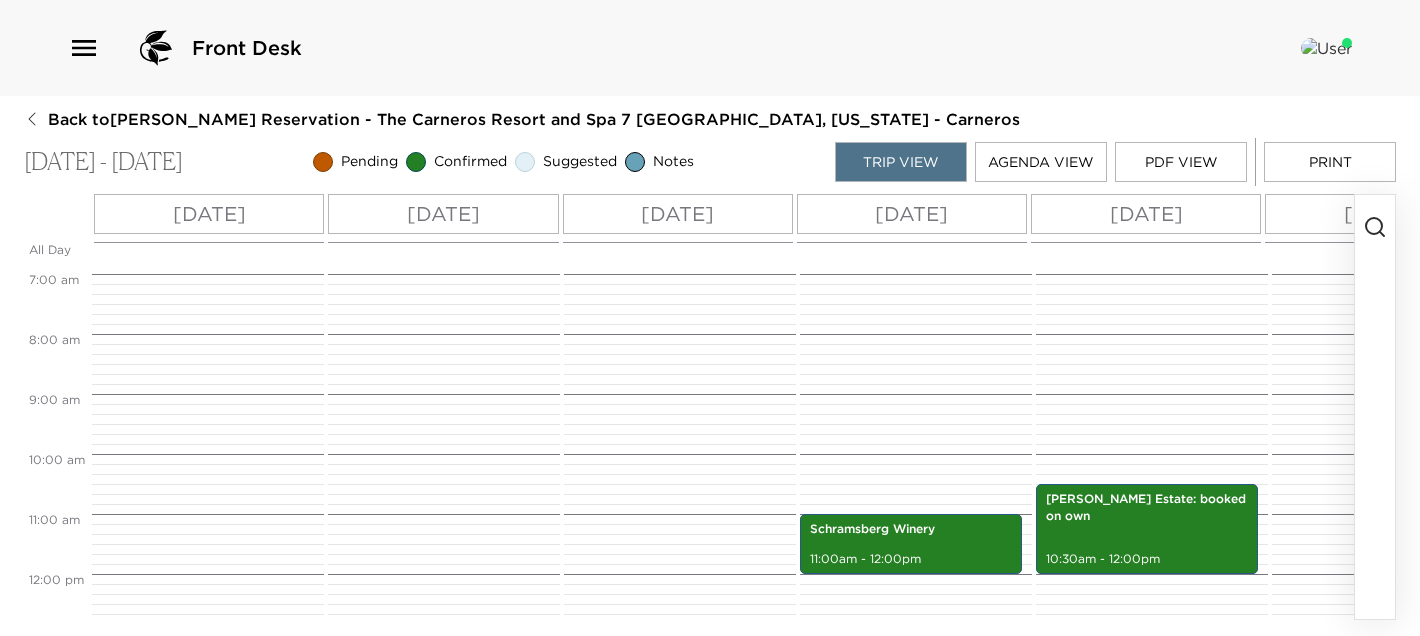 click on "[PERSON_NAME] Estate: booked on own 10:30am - 12:00pm" at bounding box center [1149, 574] 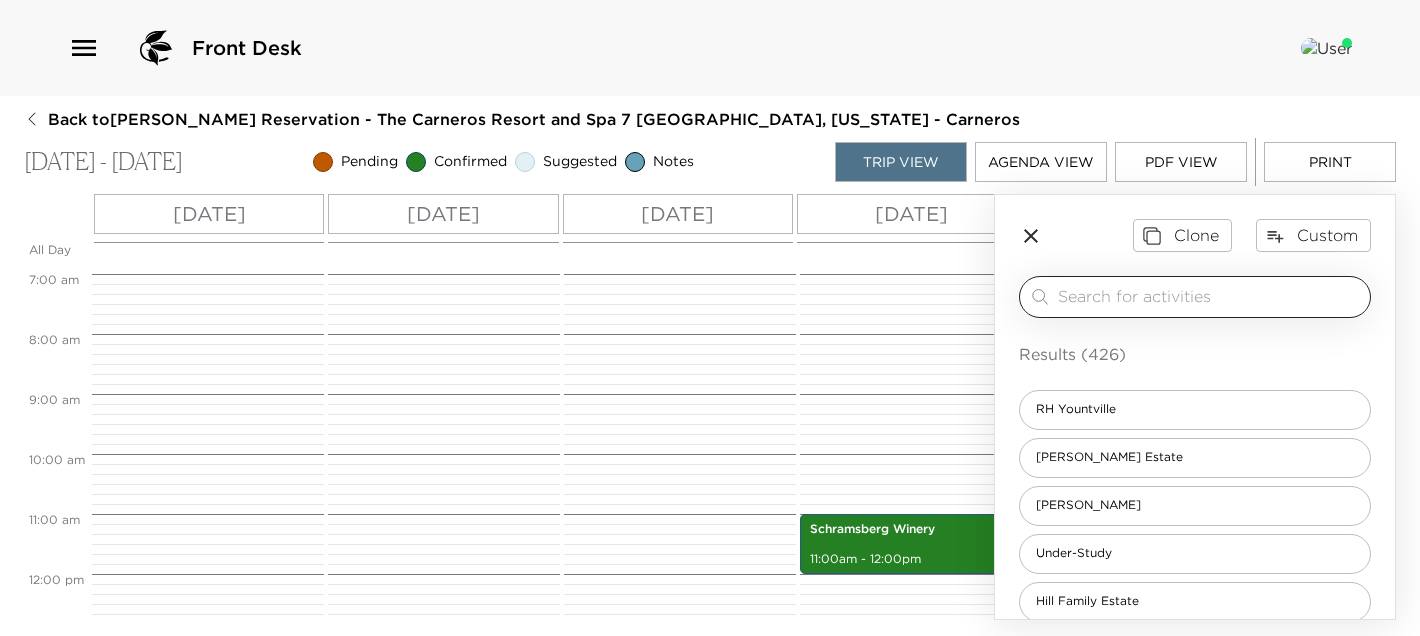 click at bounding box center (1210, 296) 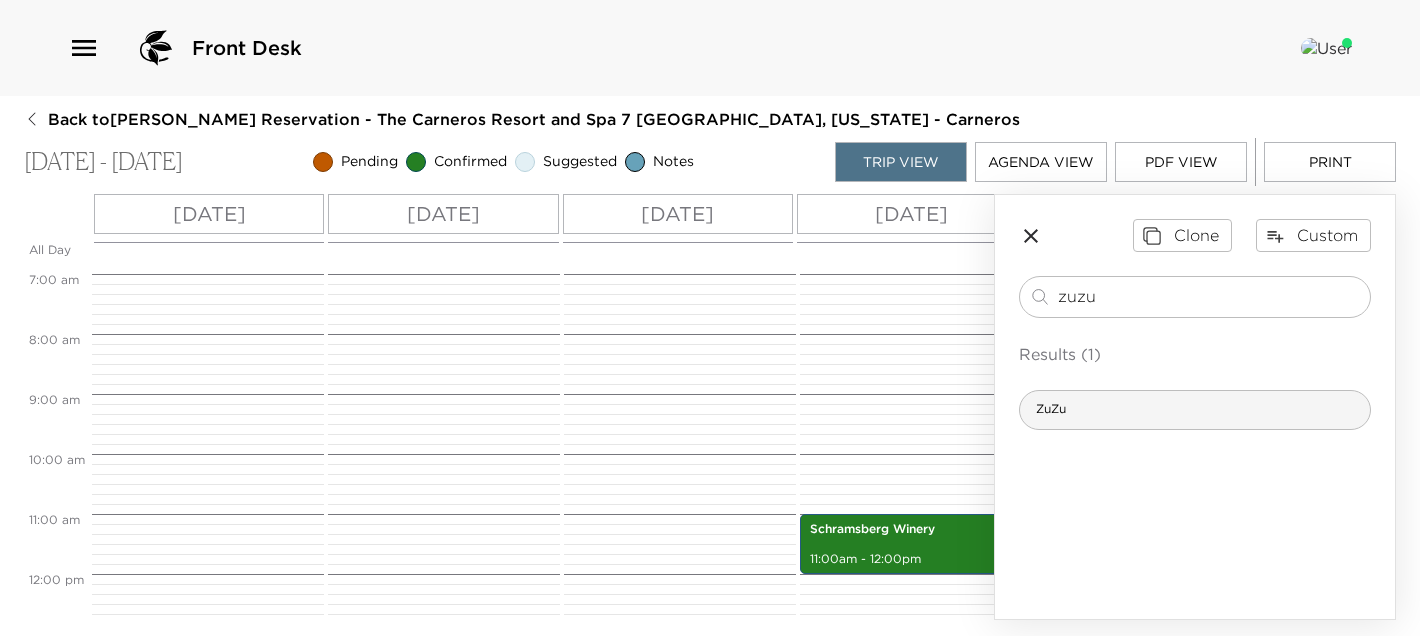 type on "zuzu" 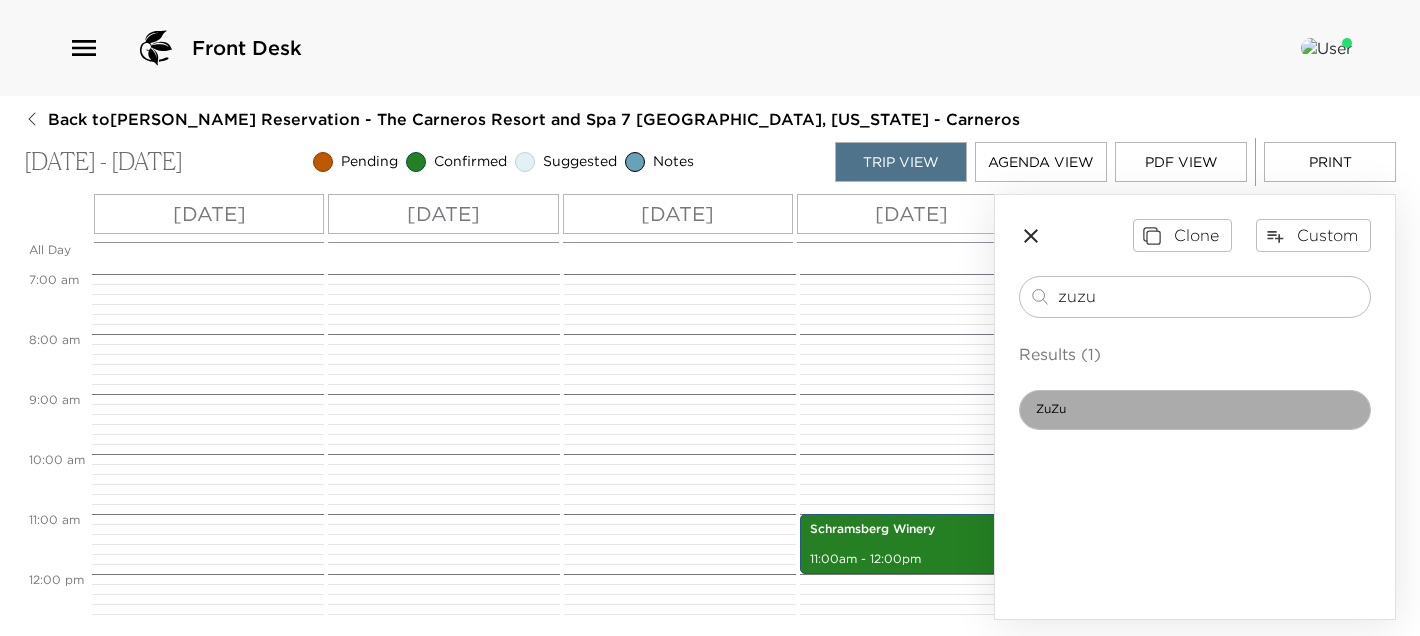 click on "ZuZu" at bounding box center [1195, 410] 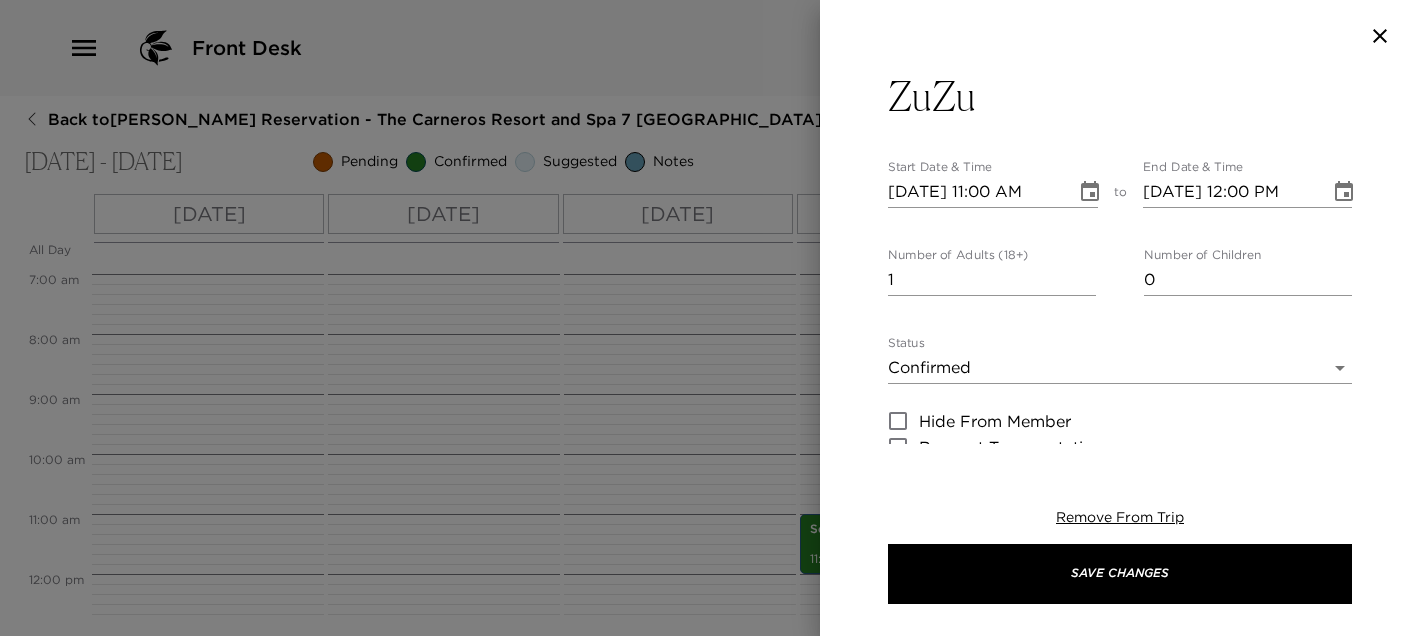 type on "Tapas. [GEOGRAPHIC_DATA]. Small Plates. Since [DATE], ZuZu has welcomed guests with its convivial atmosphere to experience the best of Spanish-inspired flavors and regional [GEOGRAPHIC_DATA][US_STATE] ingredients. One of downtown [GEOGRAPHIC_DATA]’s liveliest destinations, it has drawn scores of visitors from near and far who come for its warm Mediterranean décor and renowned menu. Corkage: $20 per 750ml bottle." 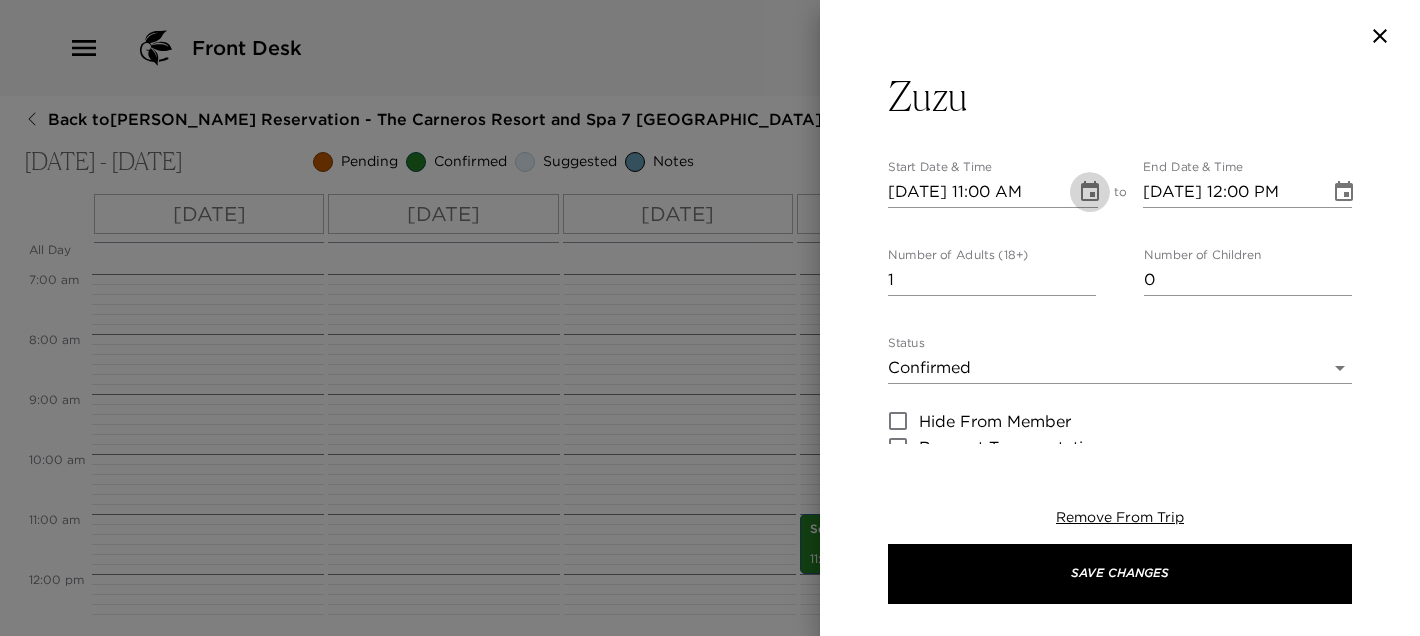 click 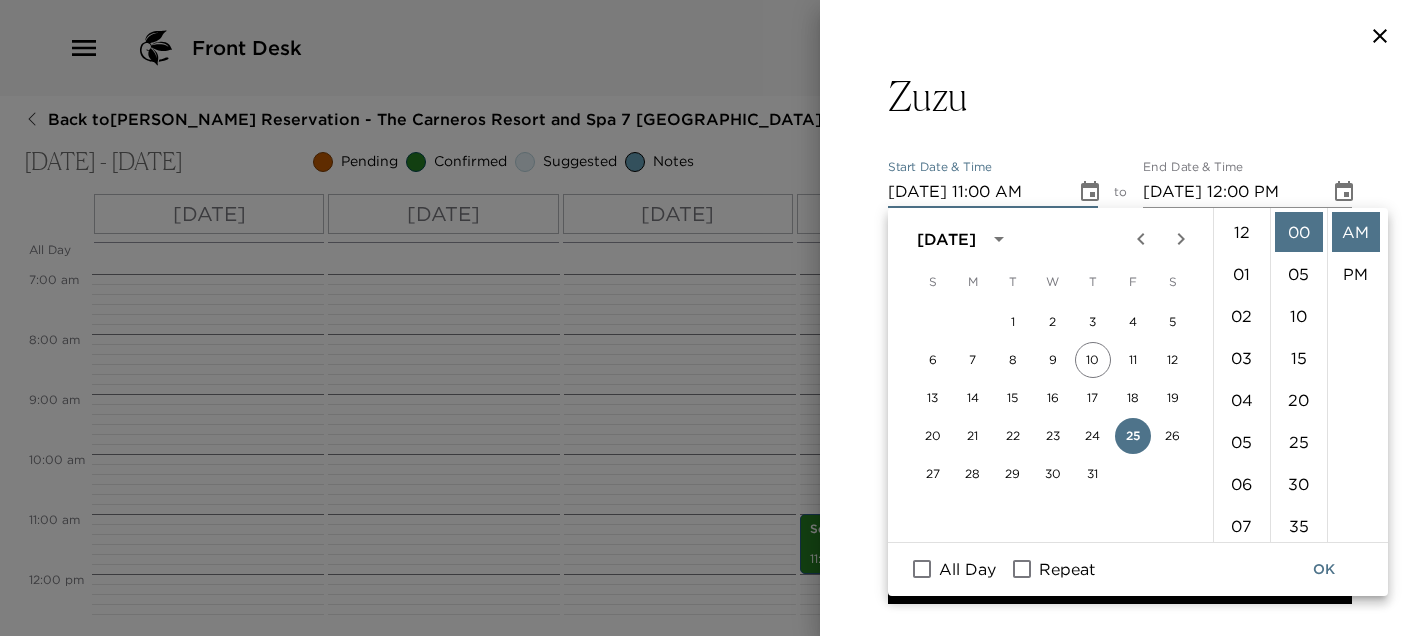 scroll, scrollTop: 461, scrollLeft: 0, axis: vertical 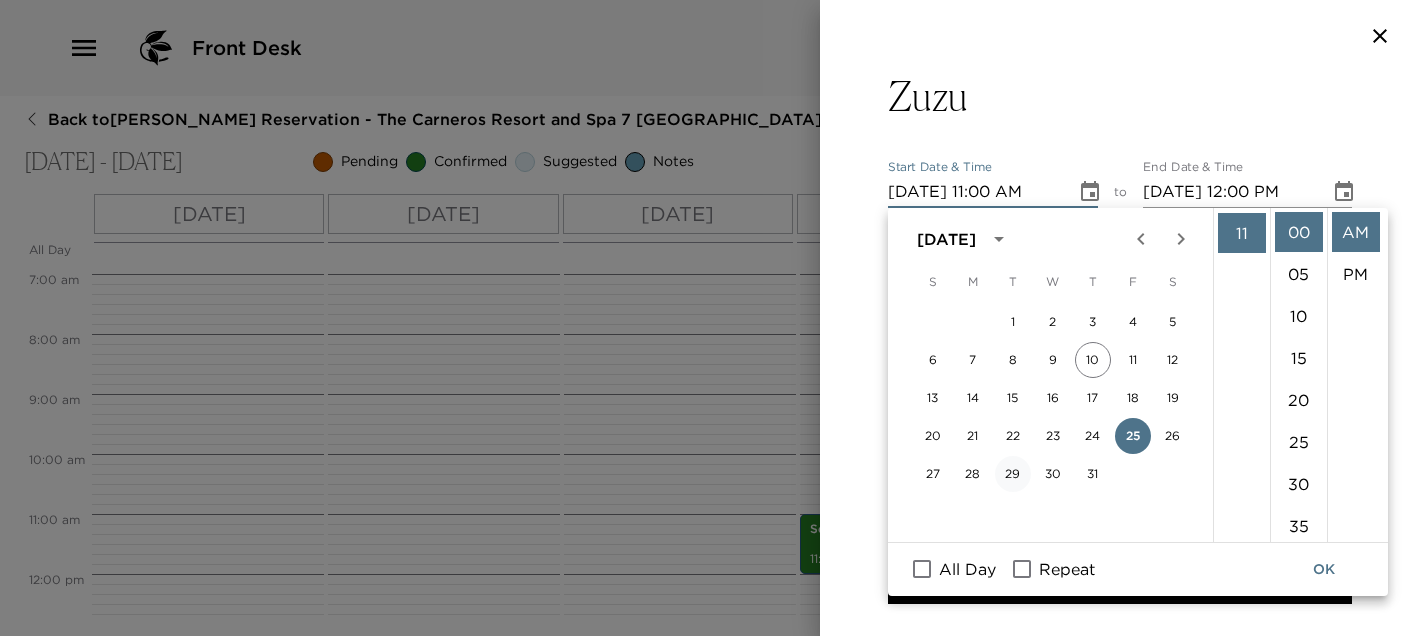 click on "29" at bounding box center [1013, 474] 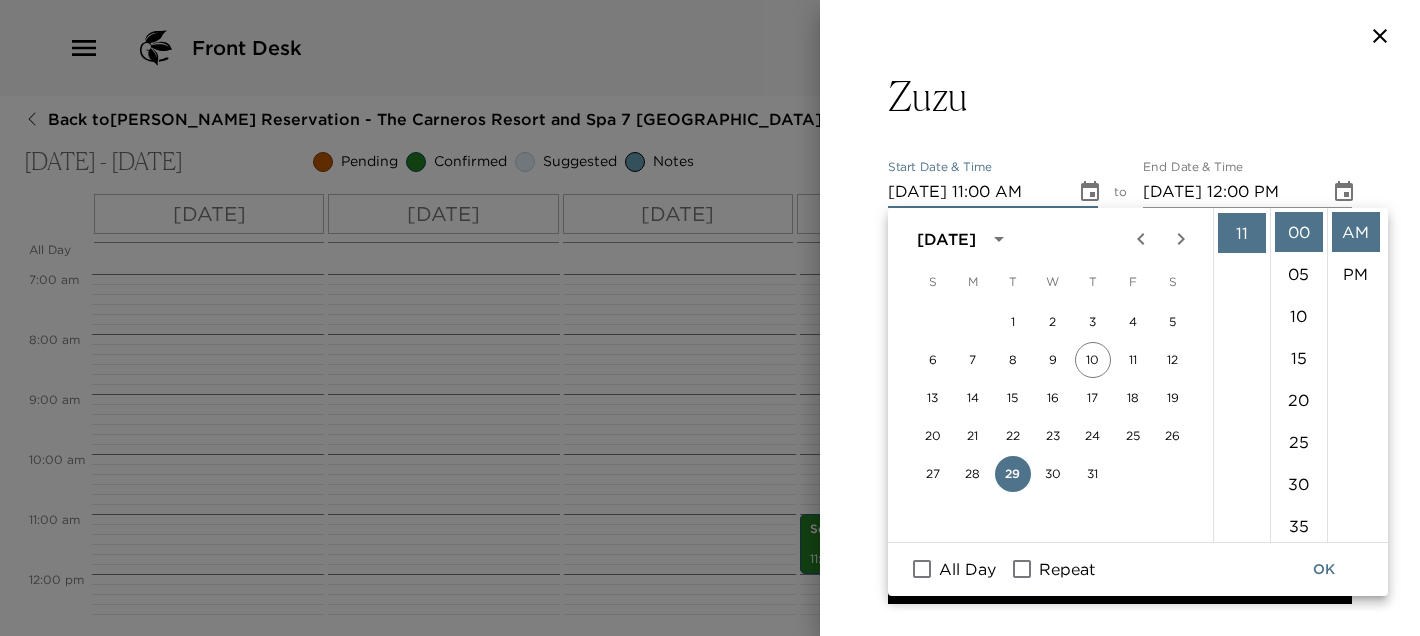 click on "[DATE] 11:00 AM" at bounding box center (975, 192) 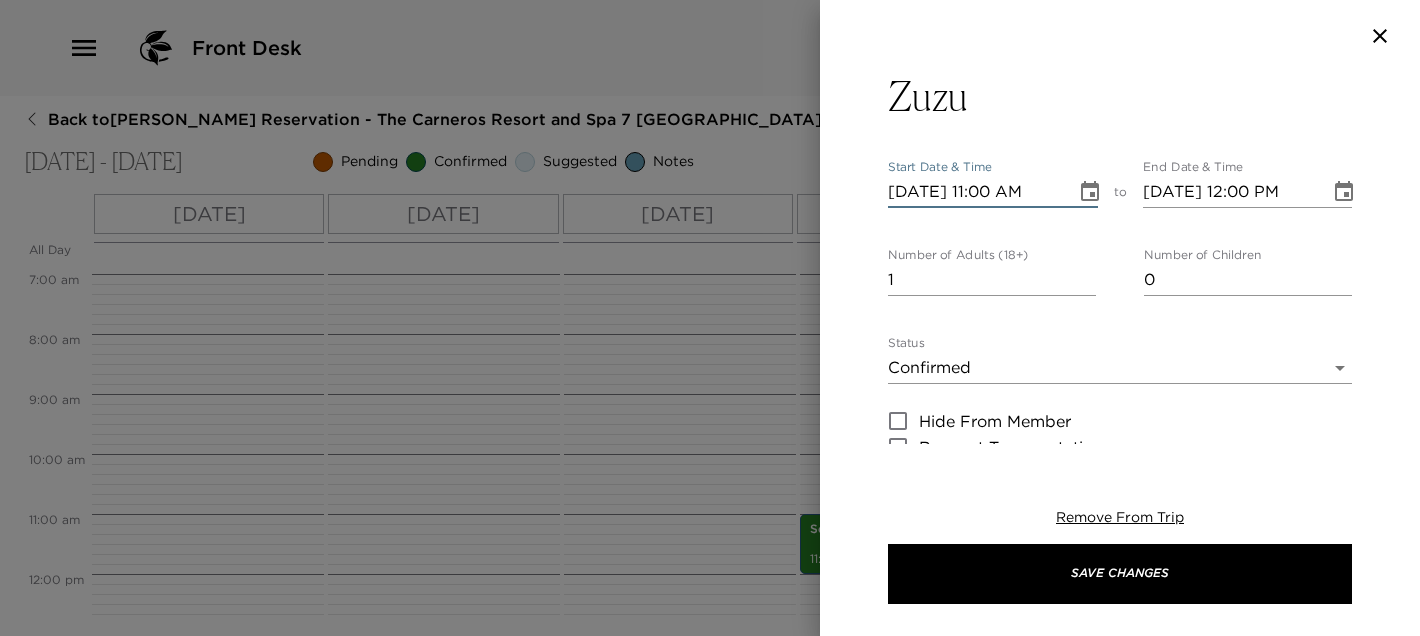 click on "[DATE] 11:00 AM" at bounding box center [975, 192] 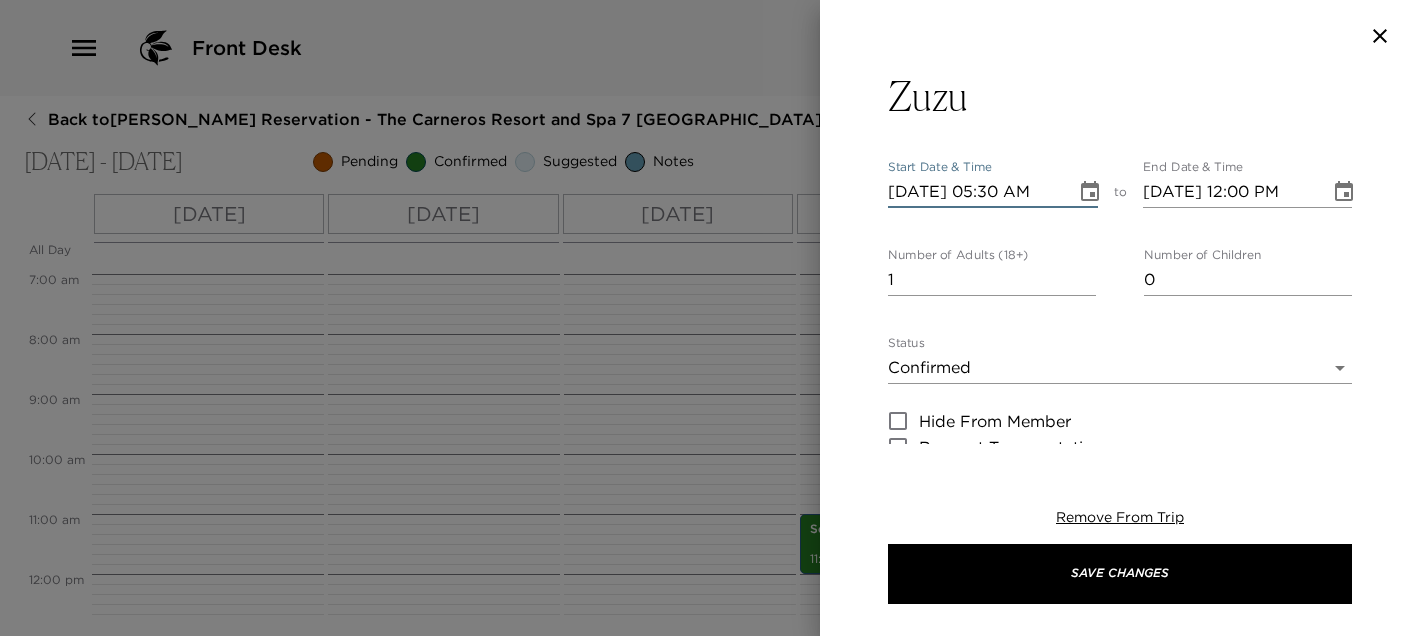 type on "[DATE] 05:30 PM" 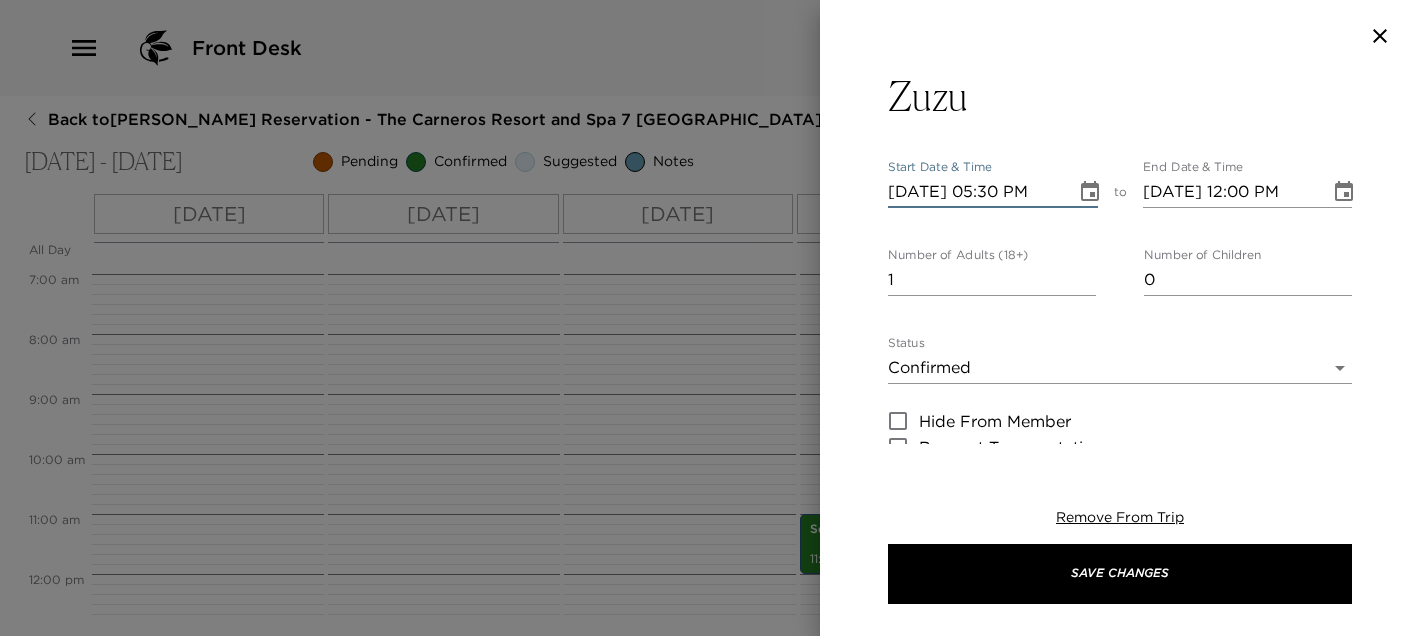 type on "[DATE] 06:30 PM" 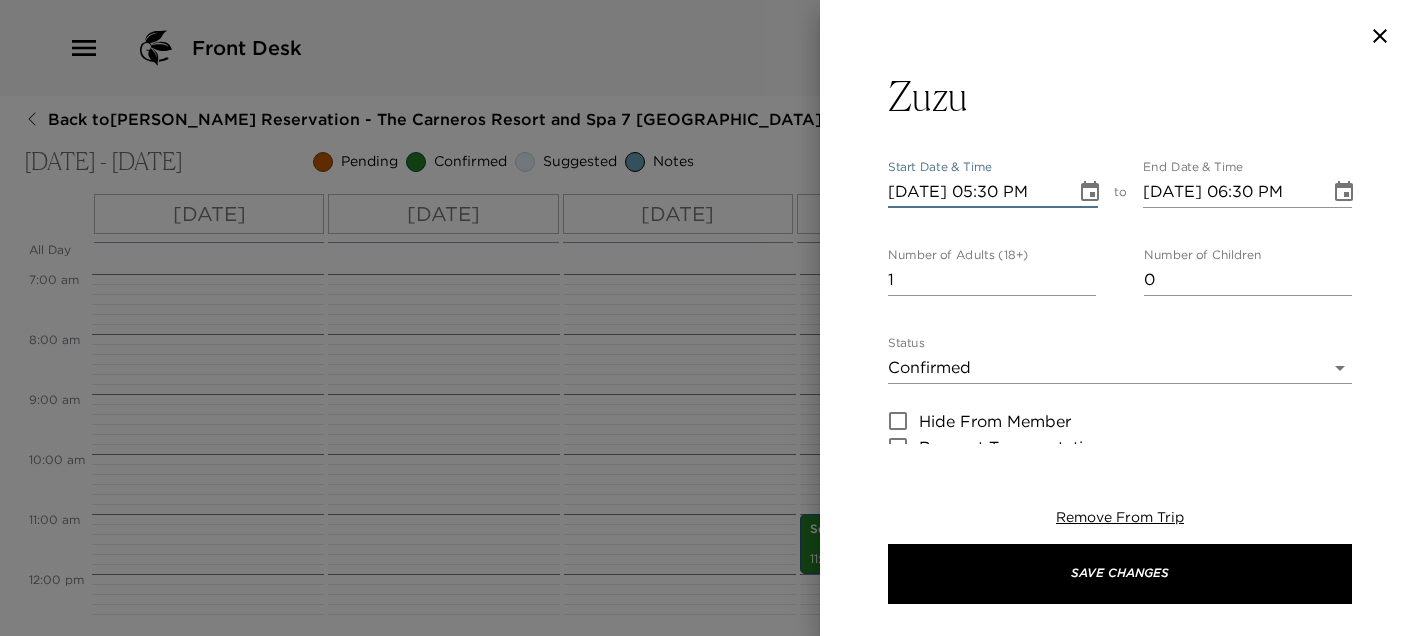 type on "[DATE] 05:30 PM" 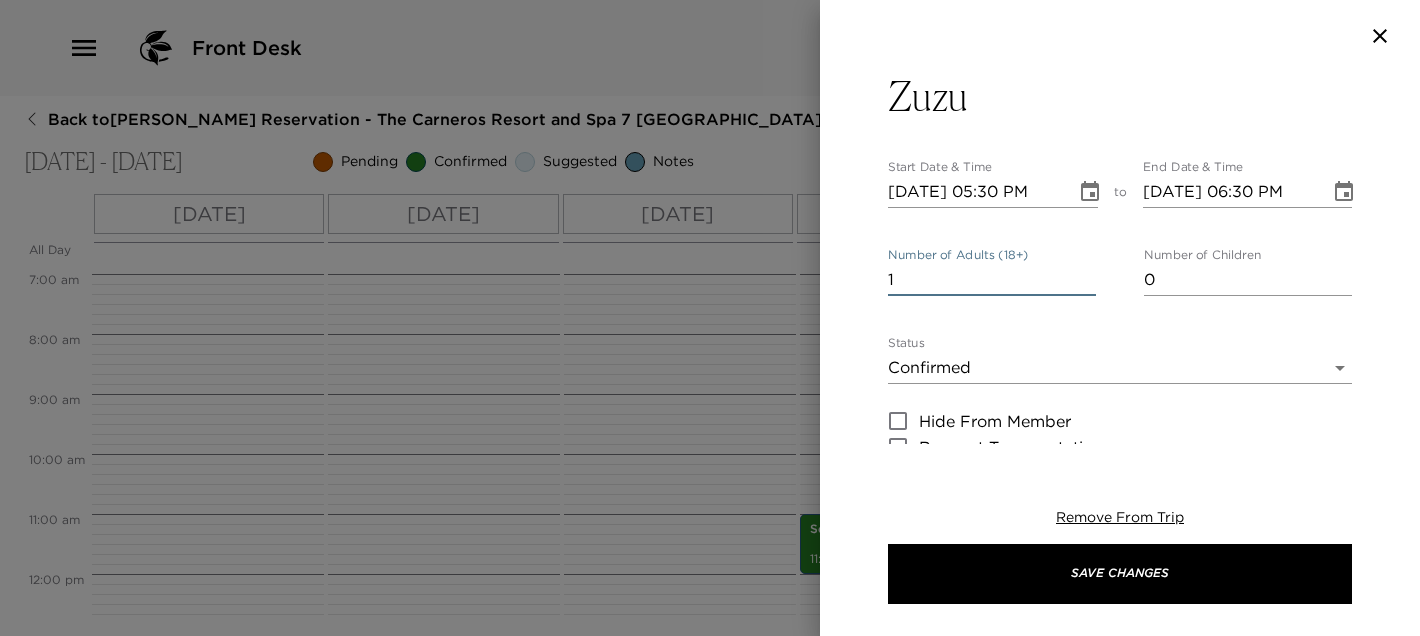 drag, startPoint x: 925, startPoint y: 266, endPoint x: 839, endPoint y: 264, distance: 86.023254 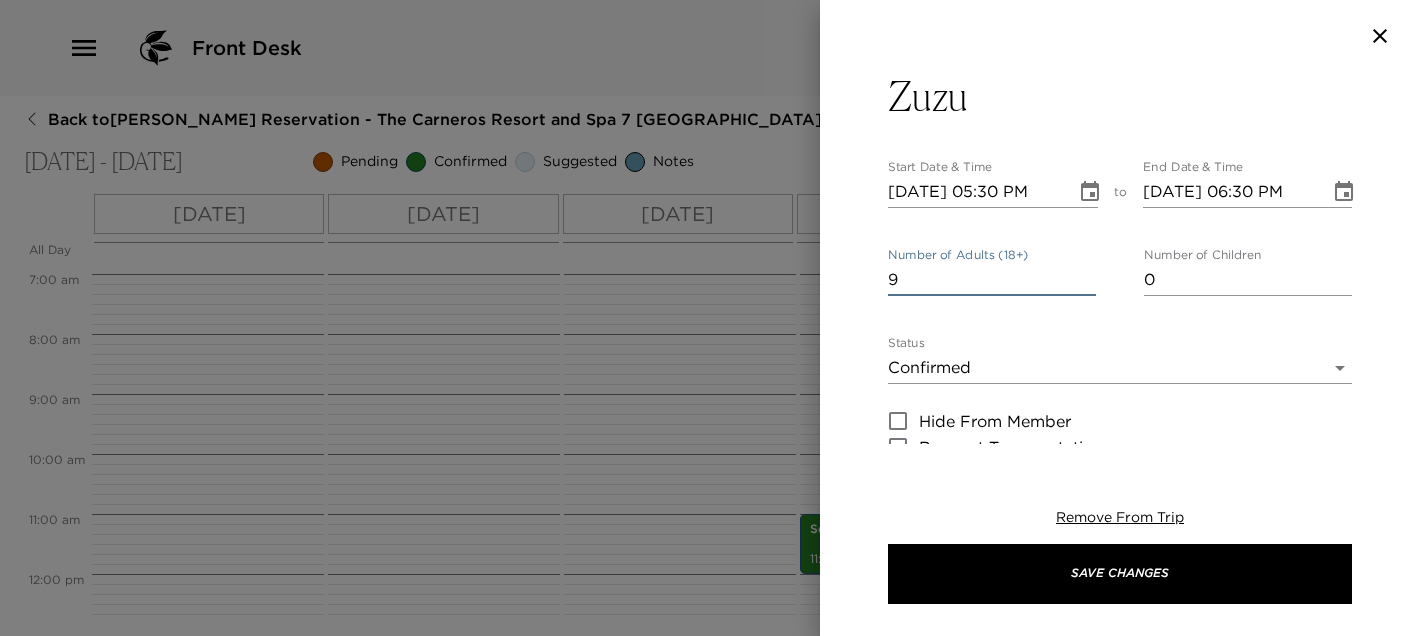 type on "9" 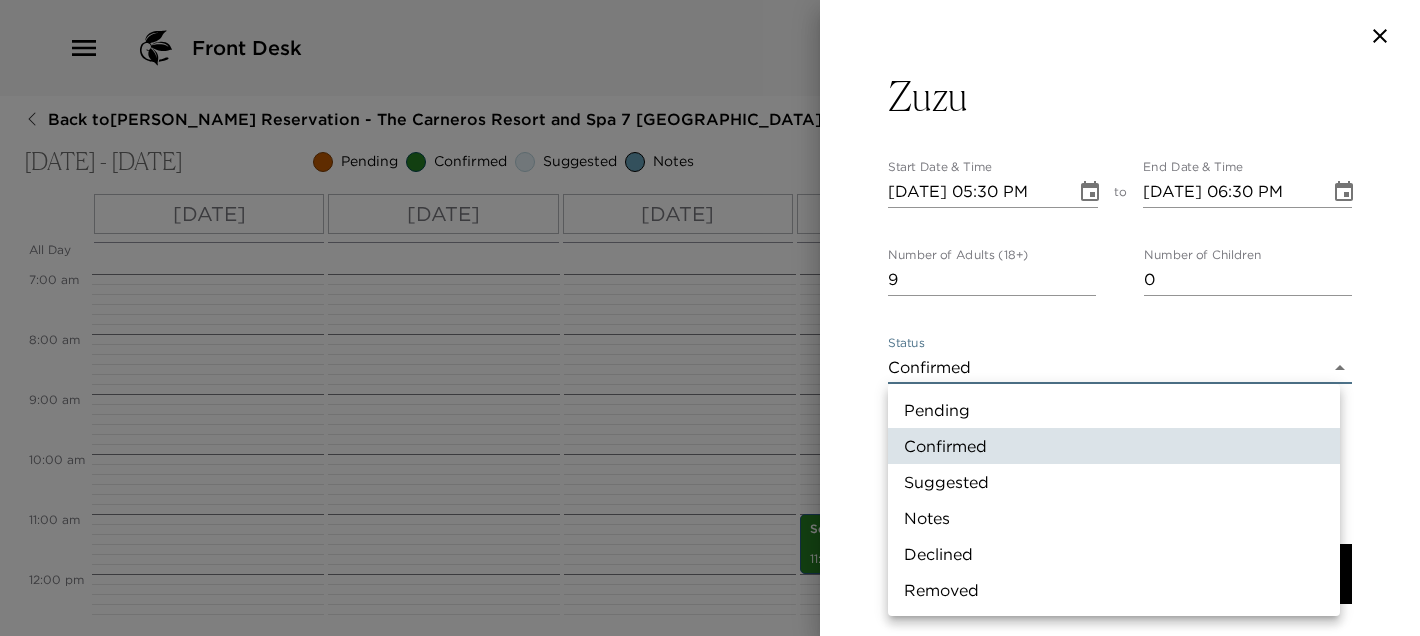 click on "Front Desk Back to  [PERSON_NAME] Reservation - The Carneros Resort and Spa 7 [GEOGRAPHIC_DATA], [US_STATE] - Carneros [DATE] - [DATE] Pending Confirmed Suggested Notes Trip View Agenda View PDF View Print All Day [DATE] [DATE] [DATE] [DATE] [DATE] [DATE] [DATE] 12:00 AM 1:00 AM 2:00 AM 3:00 AM 4:00 AM 5:00 AM 6:00 AM 7:00 AM 8:00 AM 9:00 AM 10:00 AM 11:00 AM 12:00 PM 1:00 PM 2:00 PM 3:00 PM 4:00 PM 5:00 PM 6:00 PM 7:00 PM 8:00 PM 9:00 PM 10:00 PM 11:00 PM Welcome Home! 4:00pm - 5:00pm Bear at [GEOGRAPHIC_DATA] 6:30pm - 7:30pm Bistro [PERSON_NAME] 5:30pm - 6:30pm Schramsberg Winery 11:00am - 12:00pm Girl and The Fig 6:30pm - 7:30pm [PERSON_NAME] Estate: booked on own 10:30am - 12:00pm Clone Custom zuzu ​ Results (1) ZuZu Zuzu Start Date & Time [DATE] 05:30 PM to End Date & Time [DATE] 06:30 PM Number of Adults (18+) 9 Number of Children 0 Status Confirmed Confirmed Hide From Member Request Transportation Concierge Notes x Cost ​ x Address ​ [STREET_ADDRESS] x Phone Number ​" at bounding box center [710, 318] 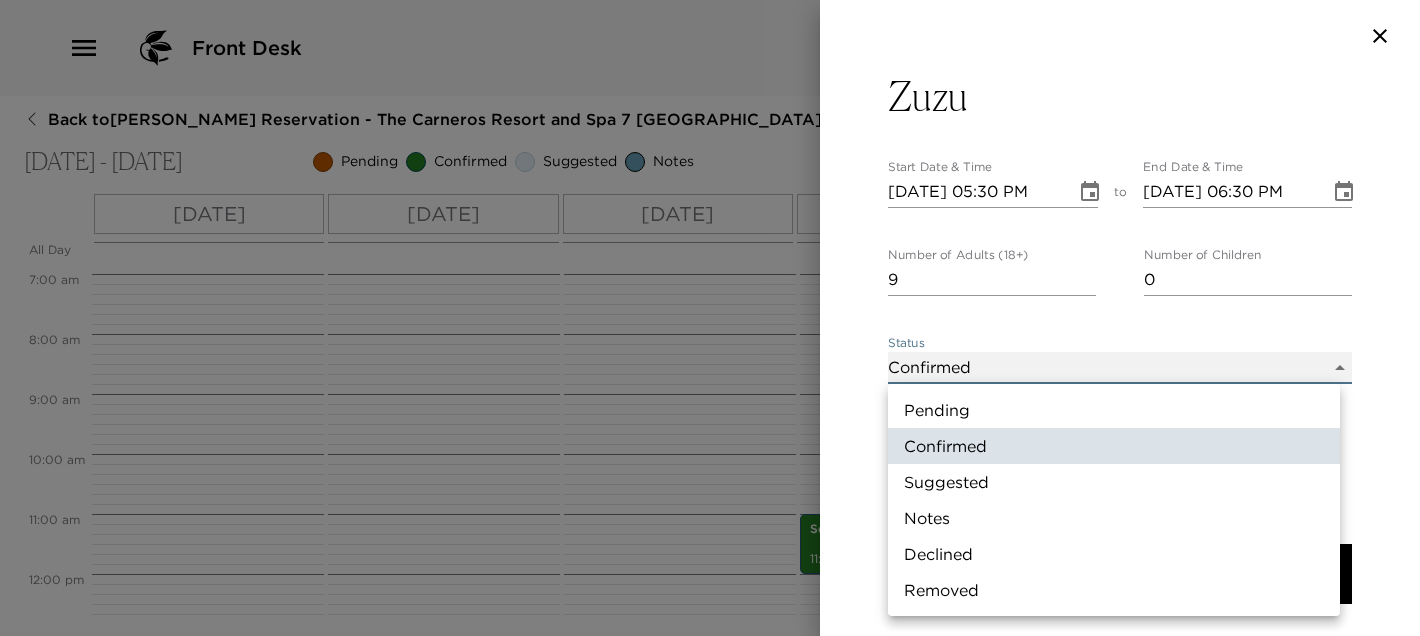 type on "Pending" 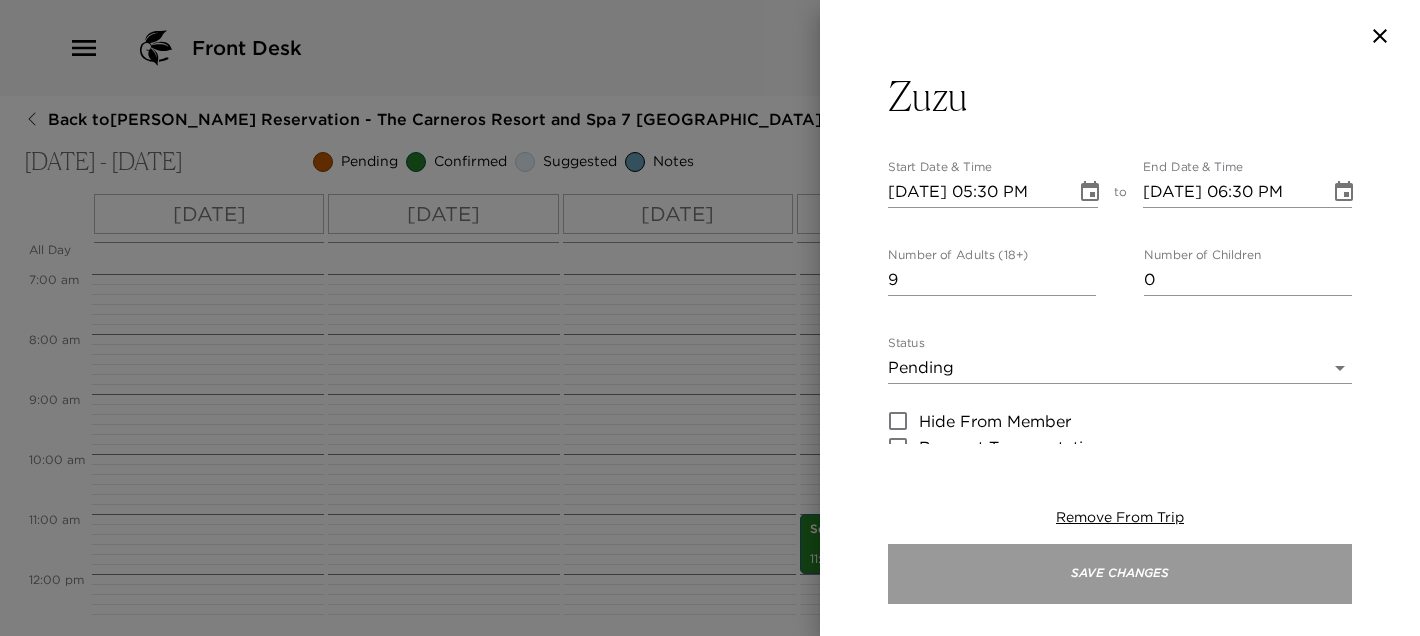 click on "Save Changes" at bounding box center (1120, 574) 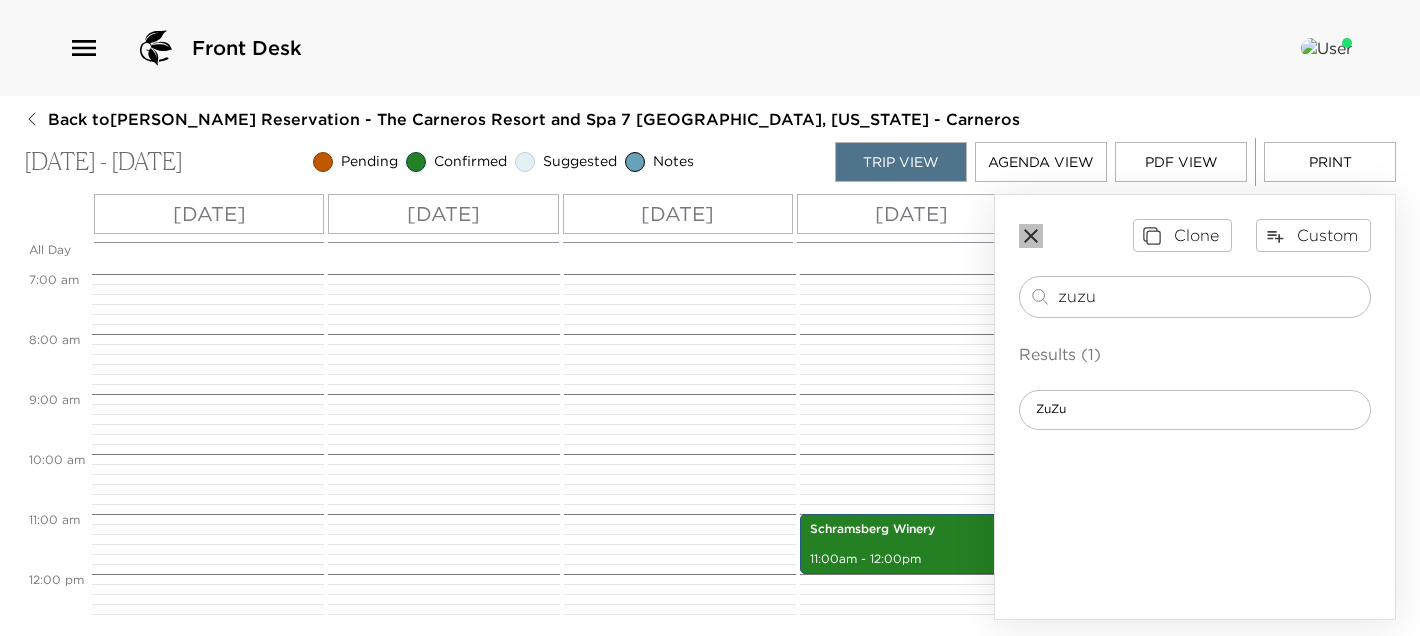 click 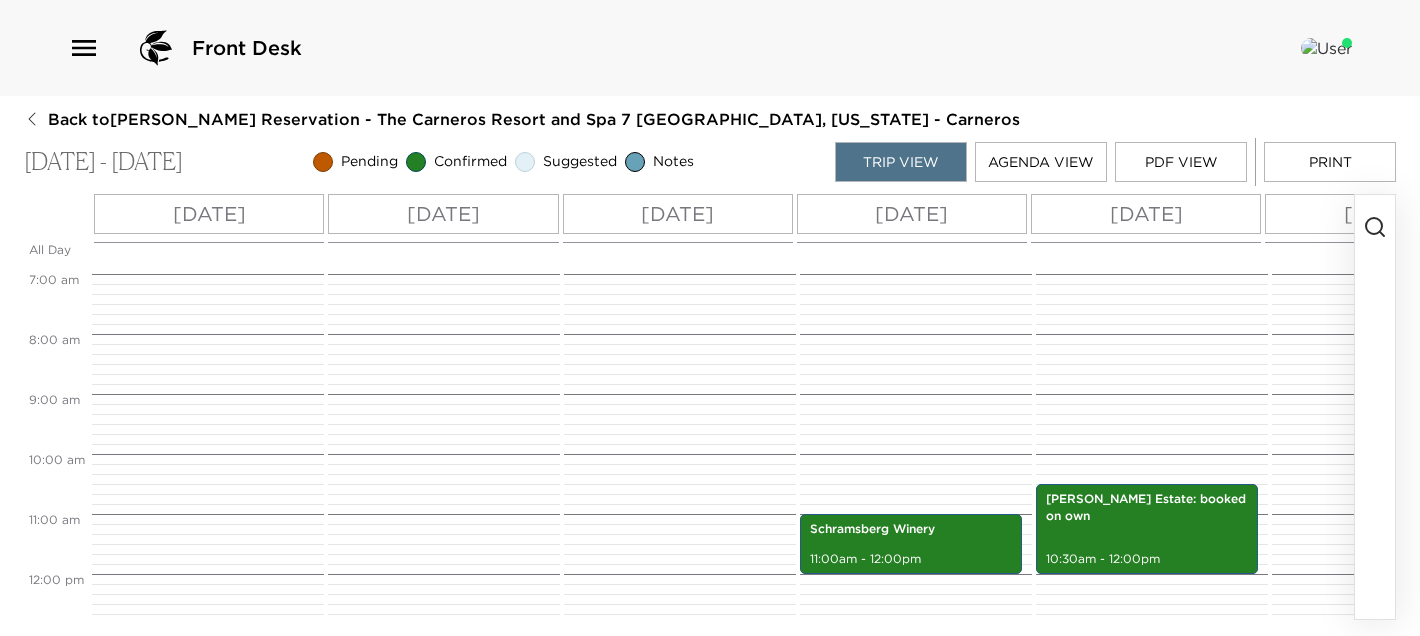 click 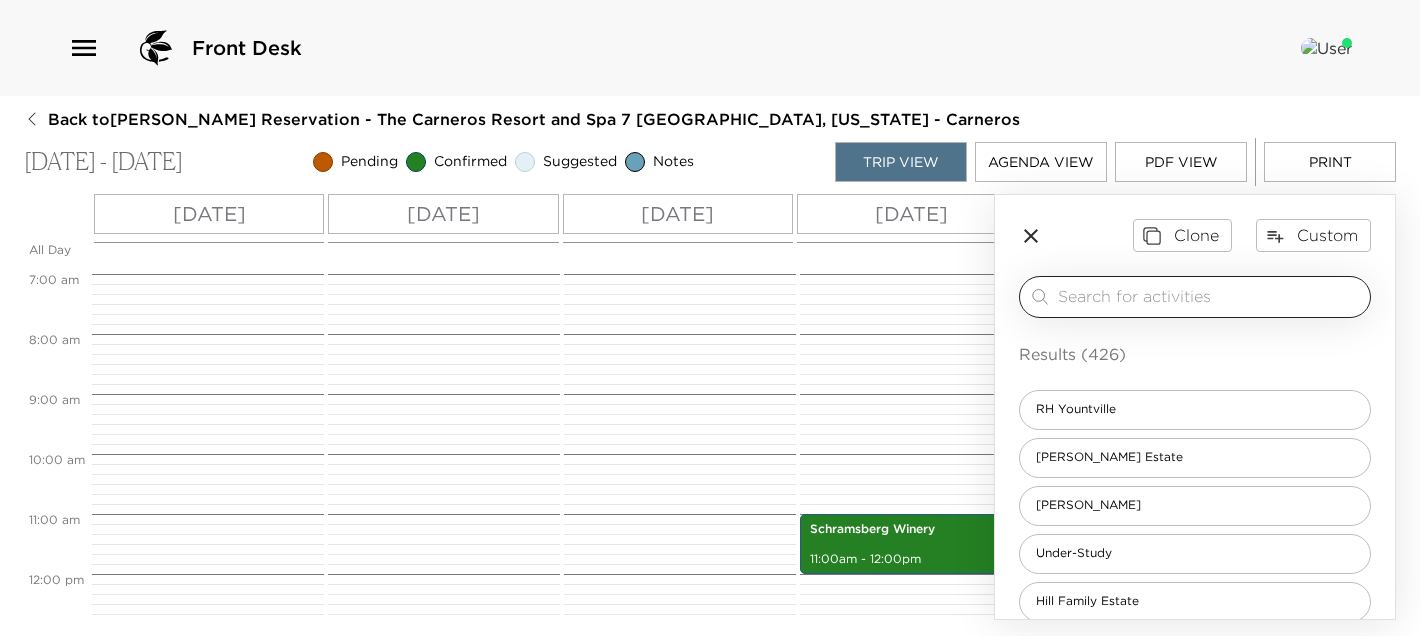 click at bounding box center (1210, 296) 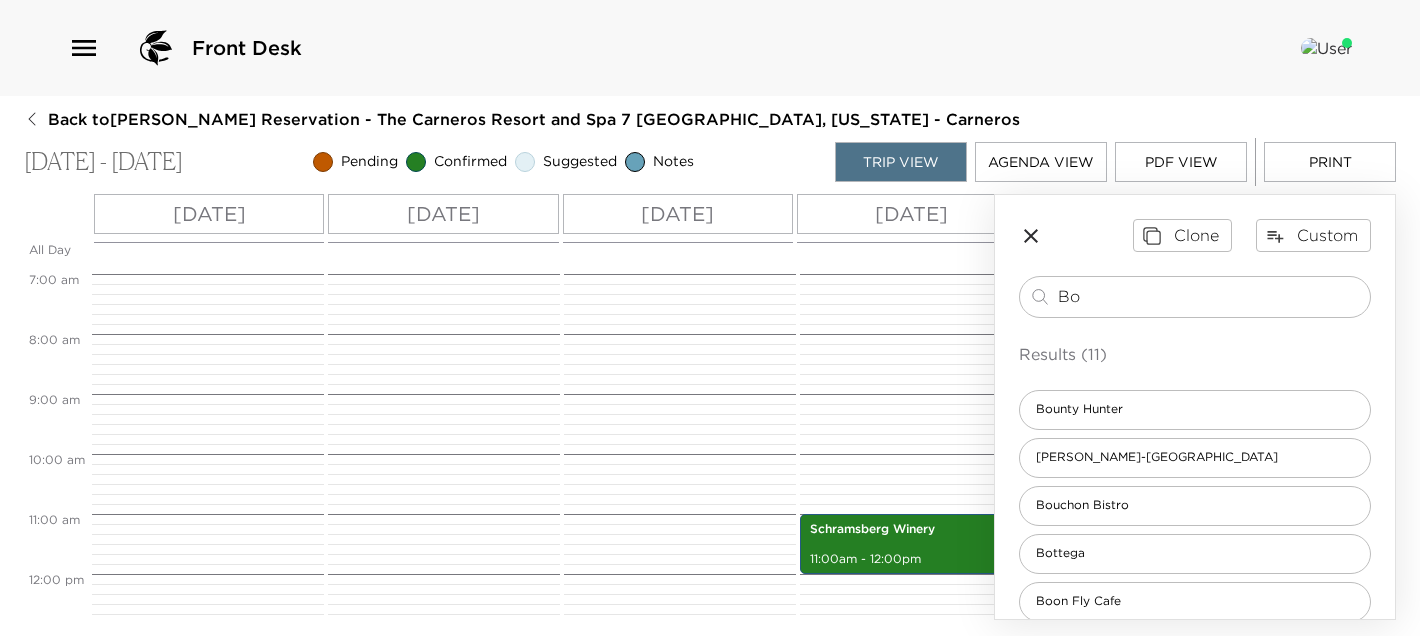 type on "B" 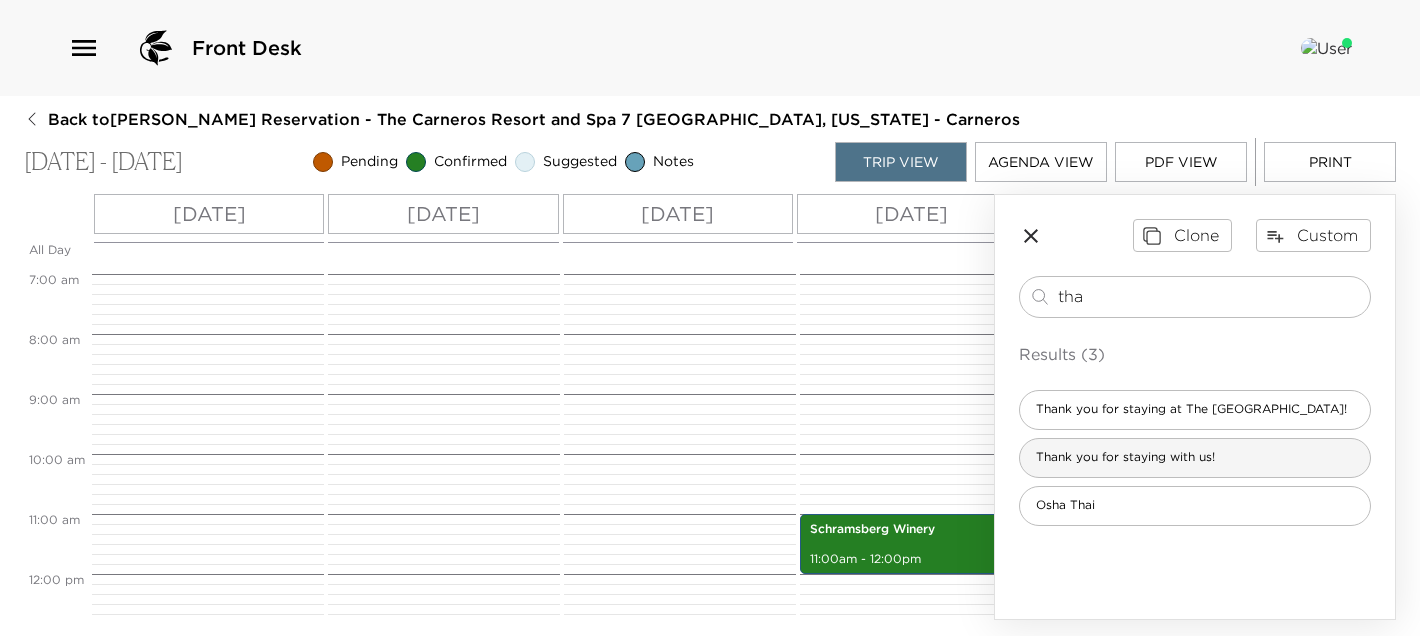 type on "tha" 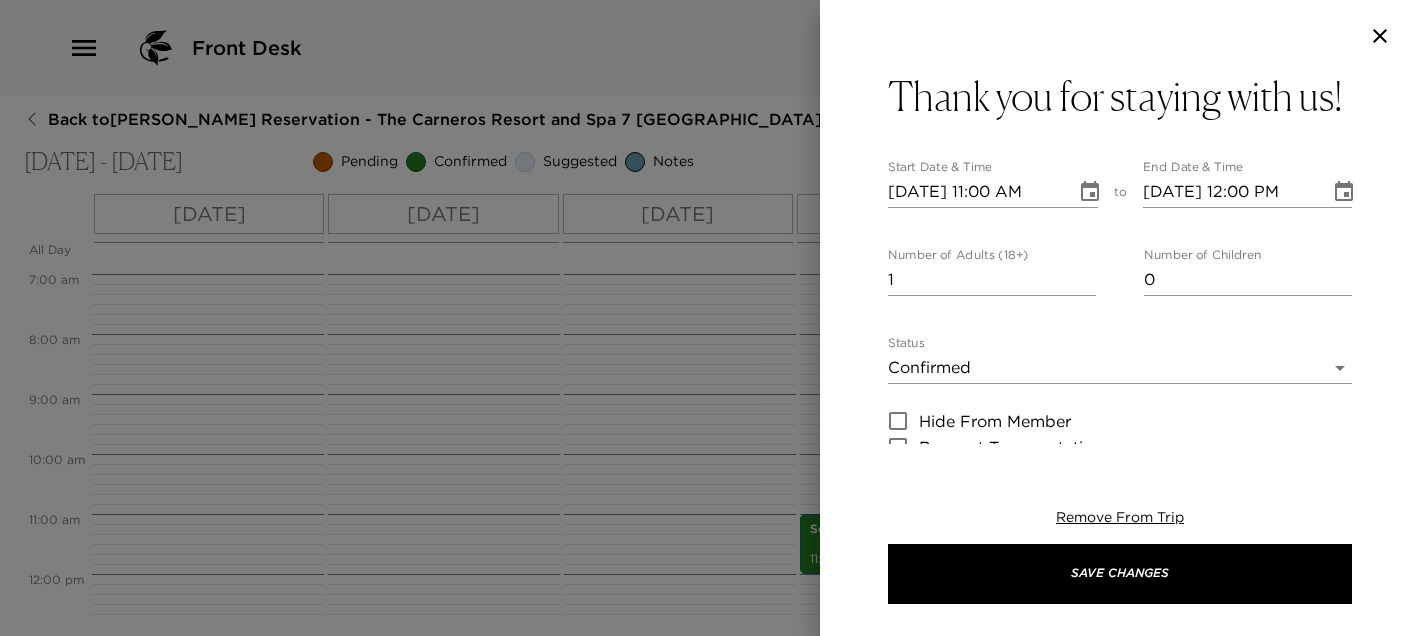 type on "Please note that check-out is by 11:00 AM. Please simply leave the house keys on the dining table or with the Front Desk before departing. Any charges to the room can be viewed on the TV under Menu/Guest Services. The Front Desk can also provide you with a copy of your resort folio upon request. Members are welcome to stay and enjoy the resort’s amenities after check-out. Please simply store your vehicles and/or luggage at Reception and ask the front desk team for a temporary key which will give you access to the Pools and Fitness center.
Exclusive Resorts Concierge Hours - 9:00 AM to 5:30 PM Daily
[PERSON_NAME] – 707.337.8327 - [DATE] to [DATE]
[PERSON_NAME] – 818.205.7546 - Part Time" 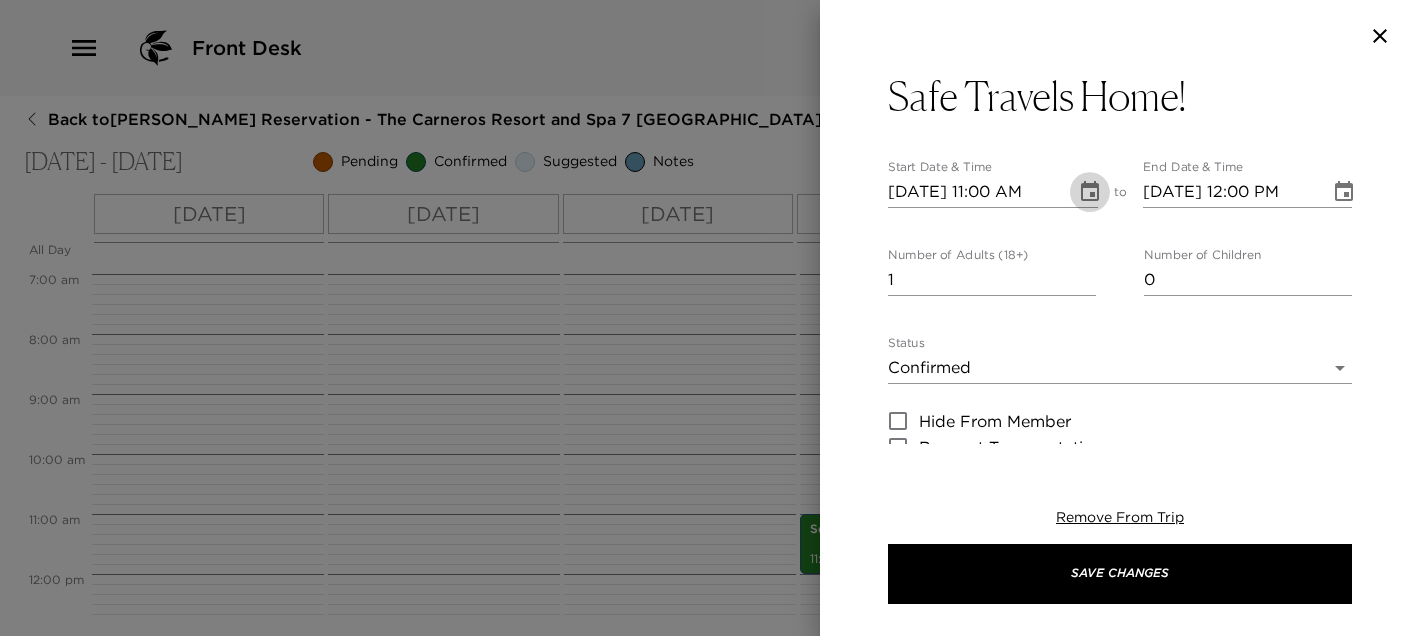 click 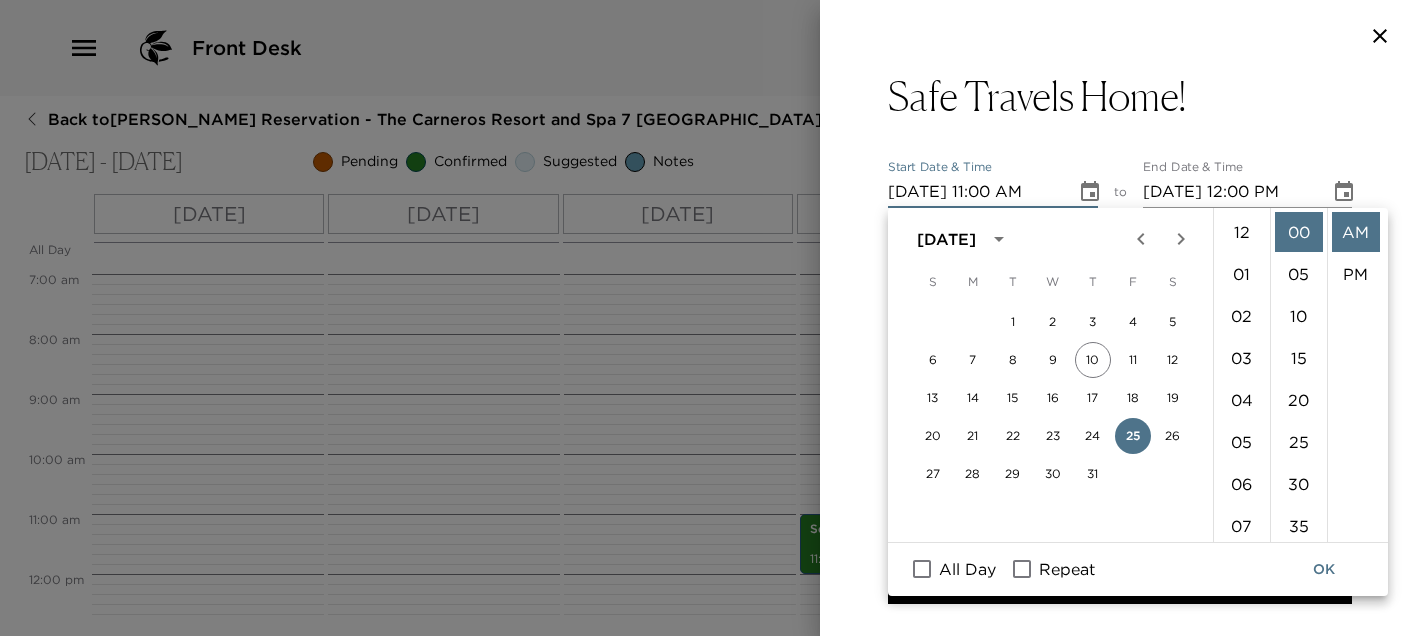 scroll, scrollTop: 461, scrollLeft: 0, axis: vertical 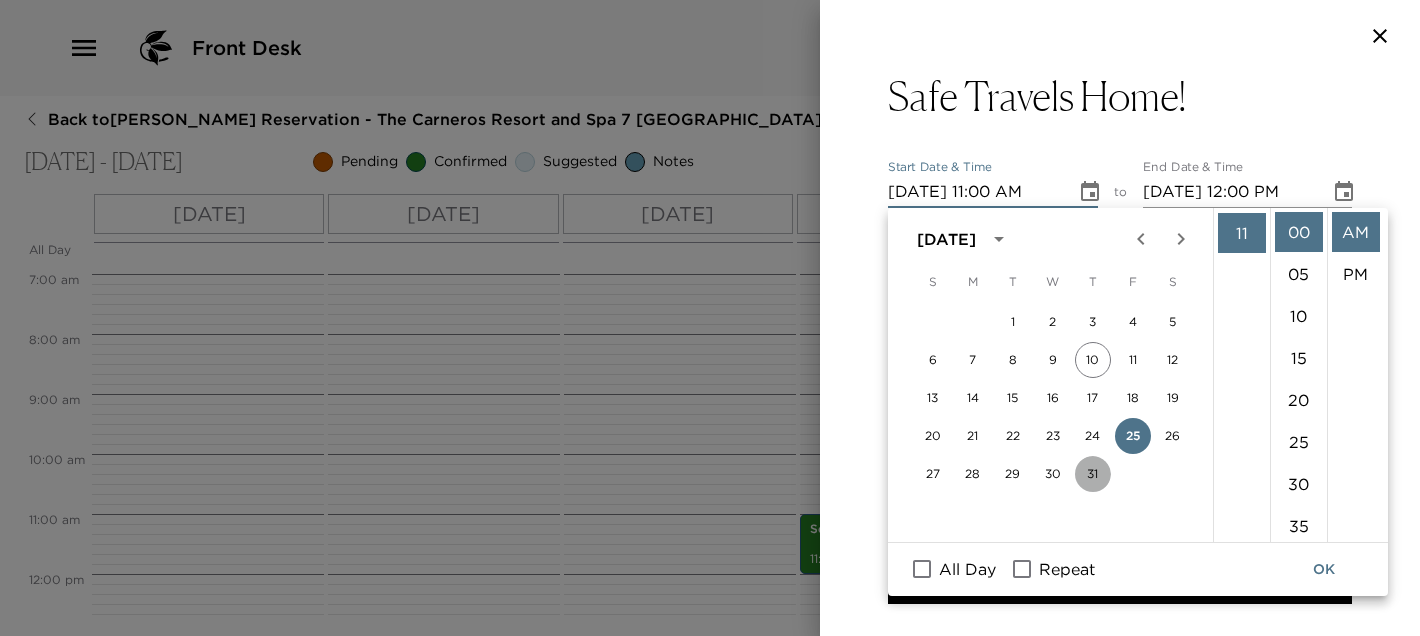 click on "31" at bounding box center [1093, 474] 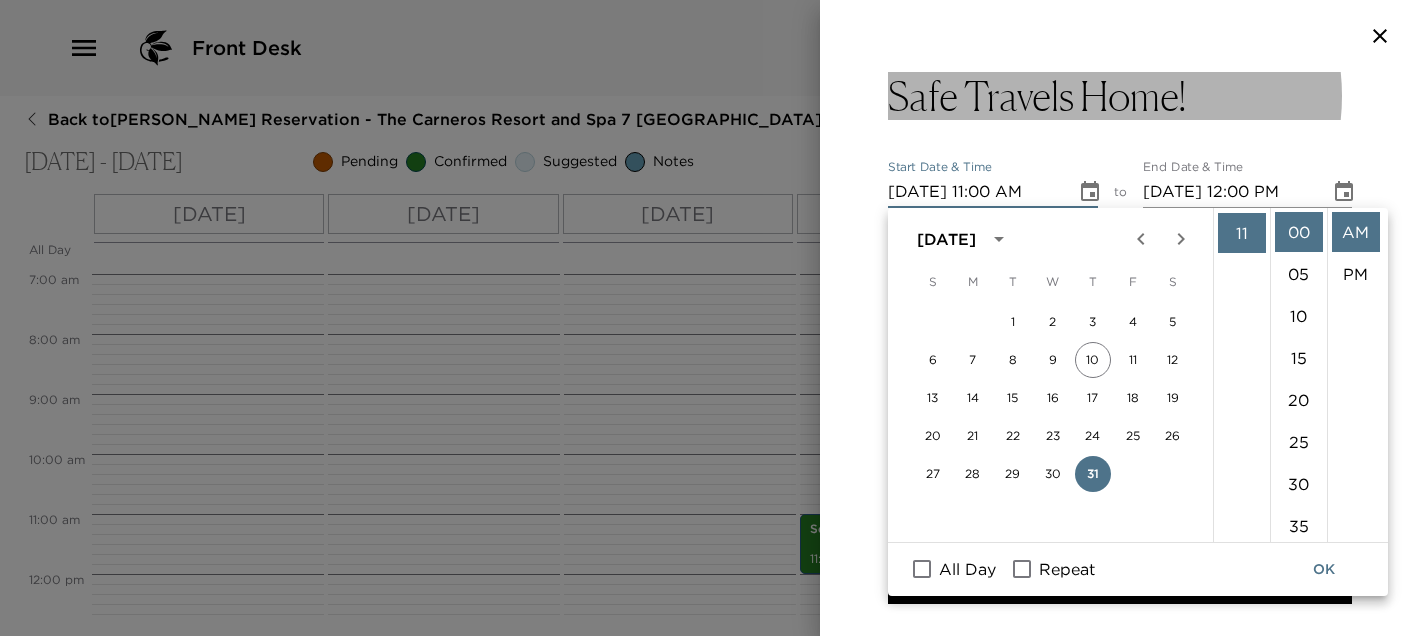 click on "Safe Travels Home!" at bounding box center [1120, 96] 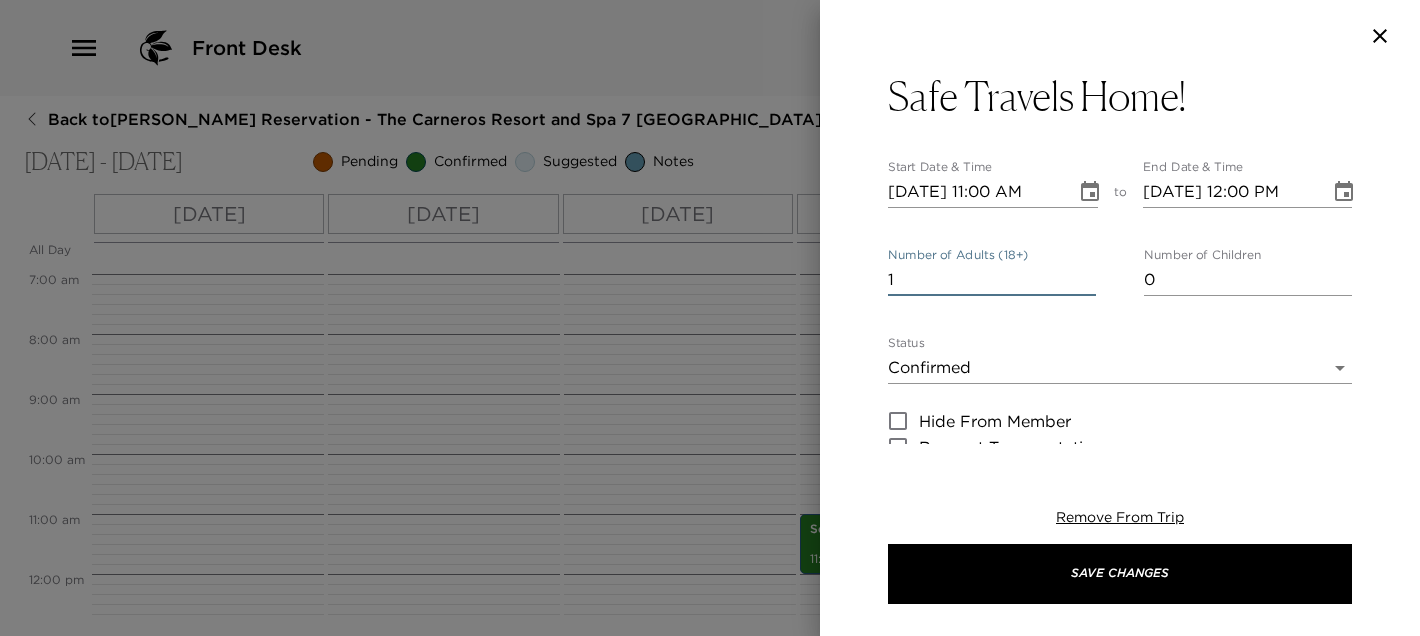 drag, startPoint x: 952, startPoint y: 275, endPoint x: 828, endPoint y: 274, distance: 124.004036 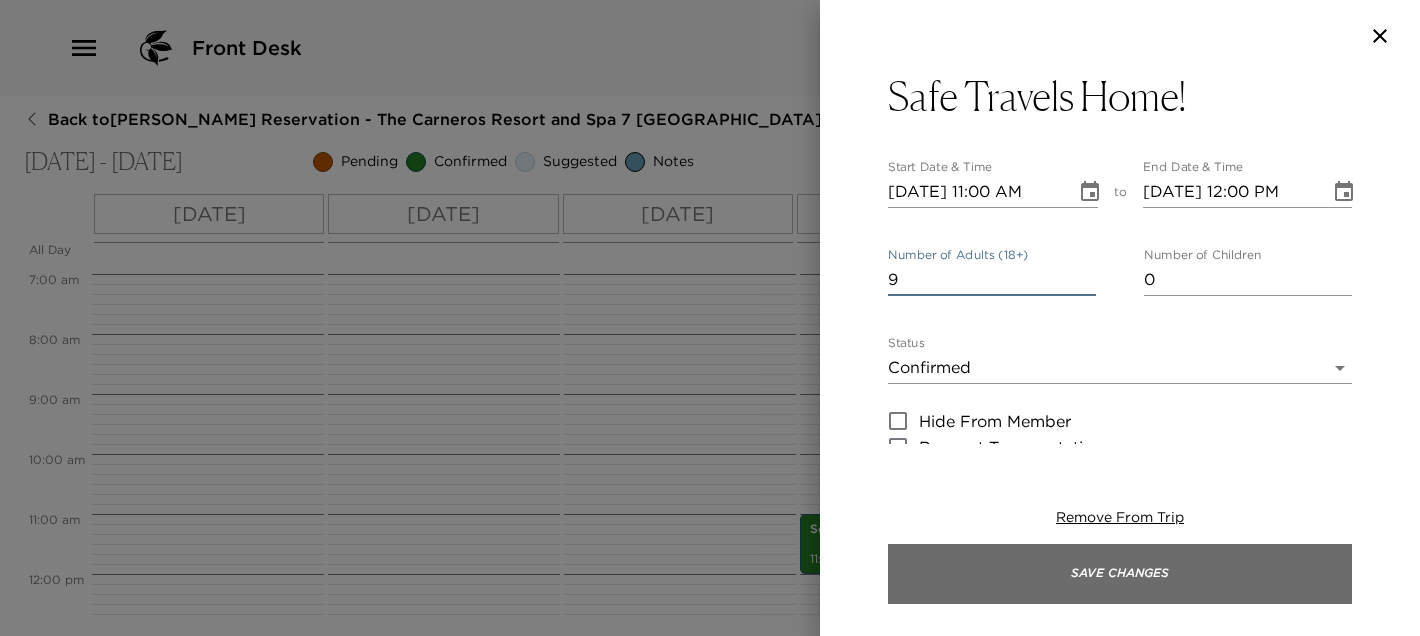 type on "9" 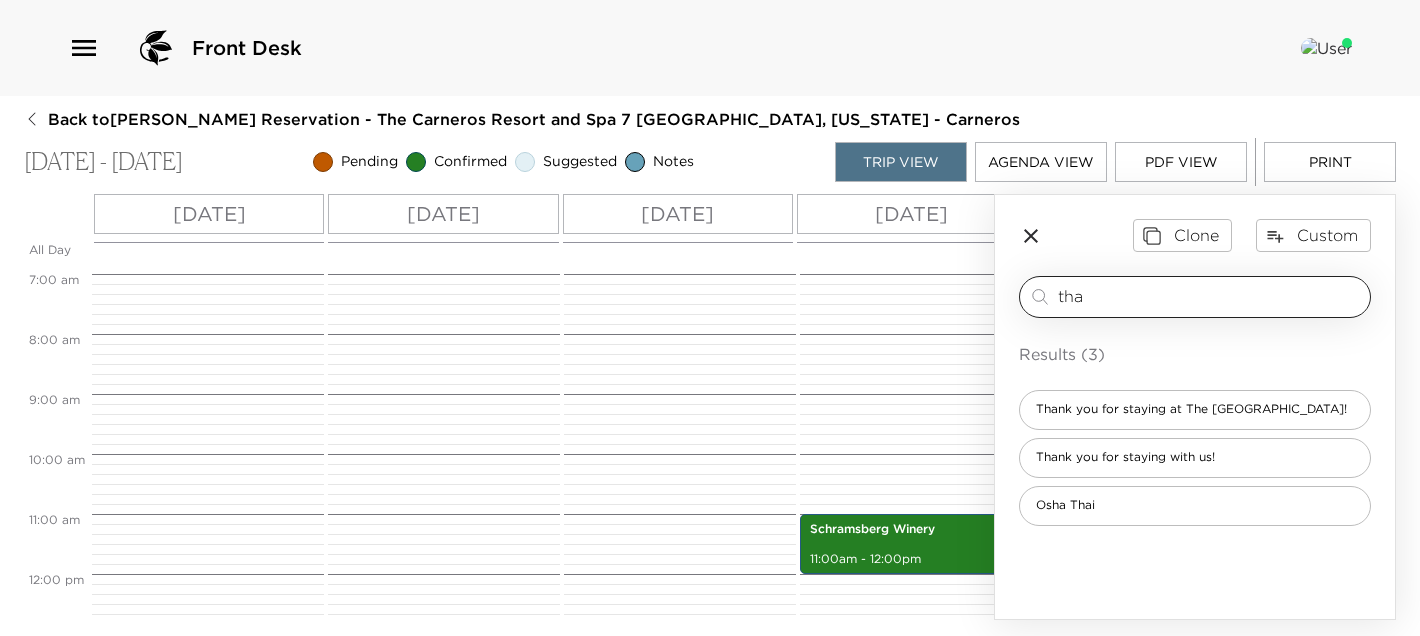 drag, startPoint x: 1100, startPoint y: 308, endPoint x: 1033, endPoint y: 293, distance: 68.65858 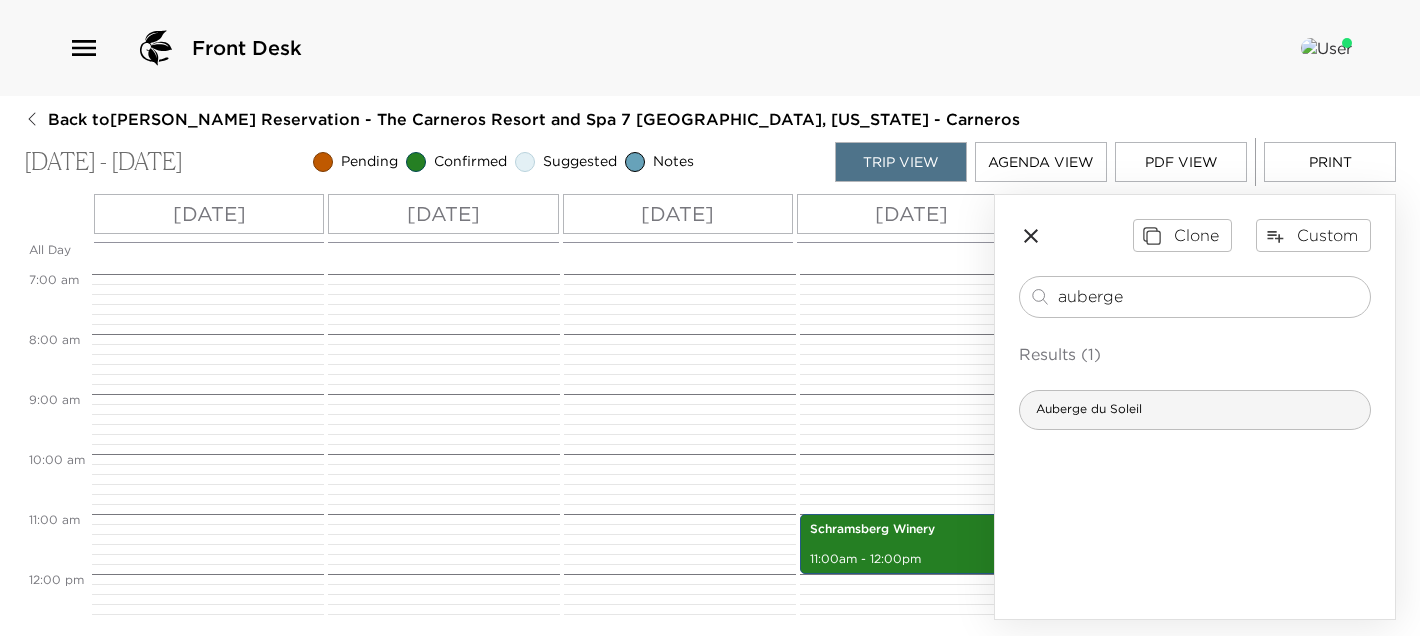 type on "auberge" 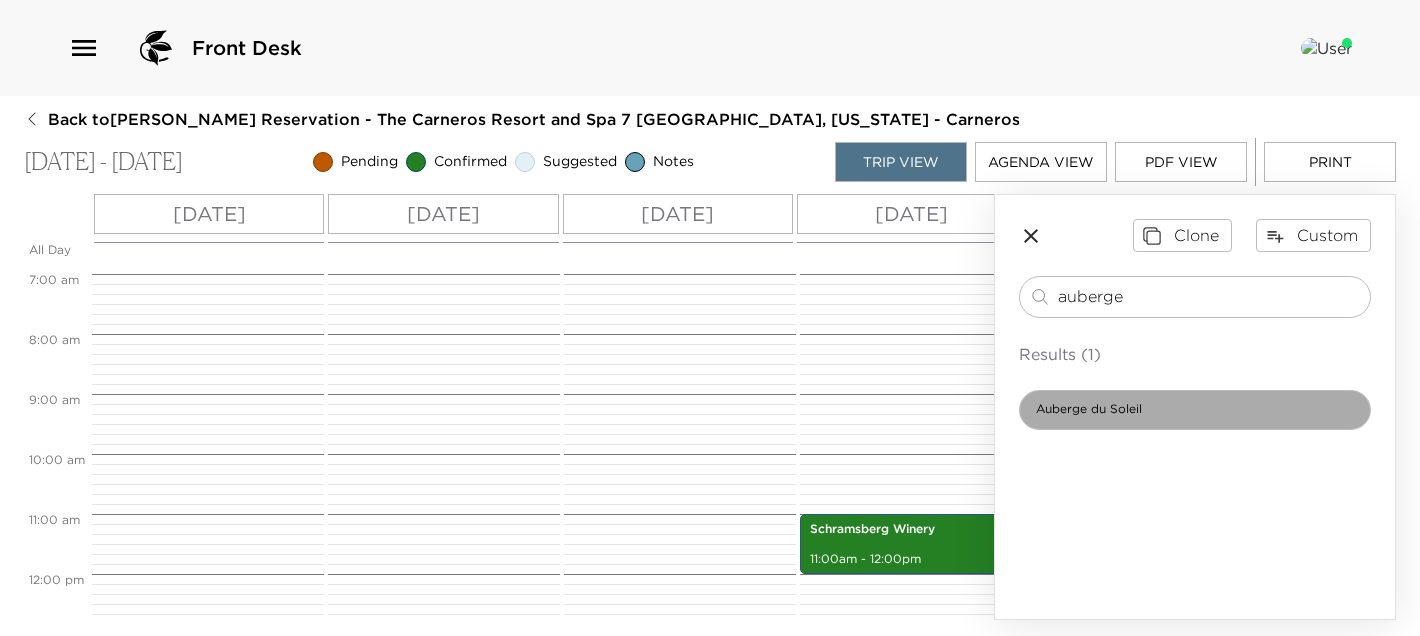 click on "Auberge du Soleil" at bounding box center (1089, 409) 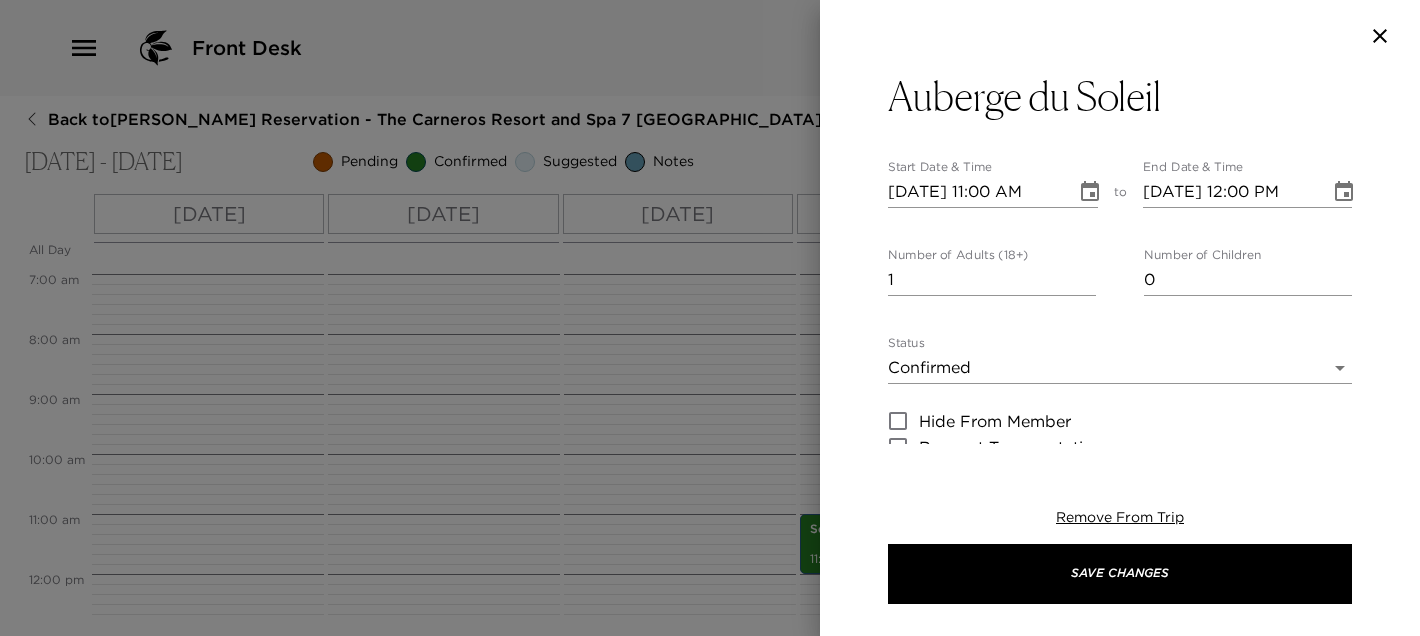type on "The "Inn of the Sun", has maintained its legacy as a culinary destination. Executive Chef [PERSON_NAME] offers innovative menus that highlight the bounty of [GEOGRAPHIC_DATA] with house-made ingredients, as well as local produce with an emphasis on Contemporary French and Mediterranean Cuisine.  The Auberge Bistro is a must, and the view is incredible!" 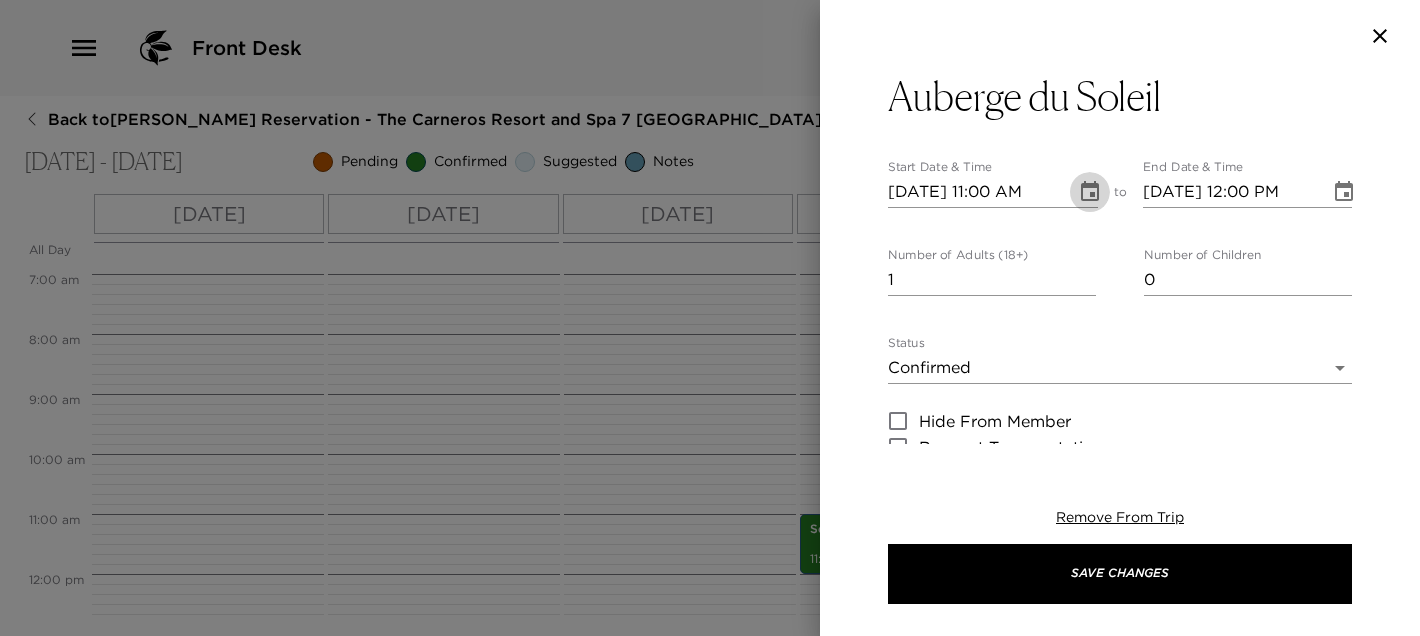 click 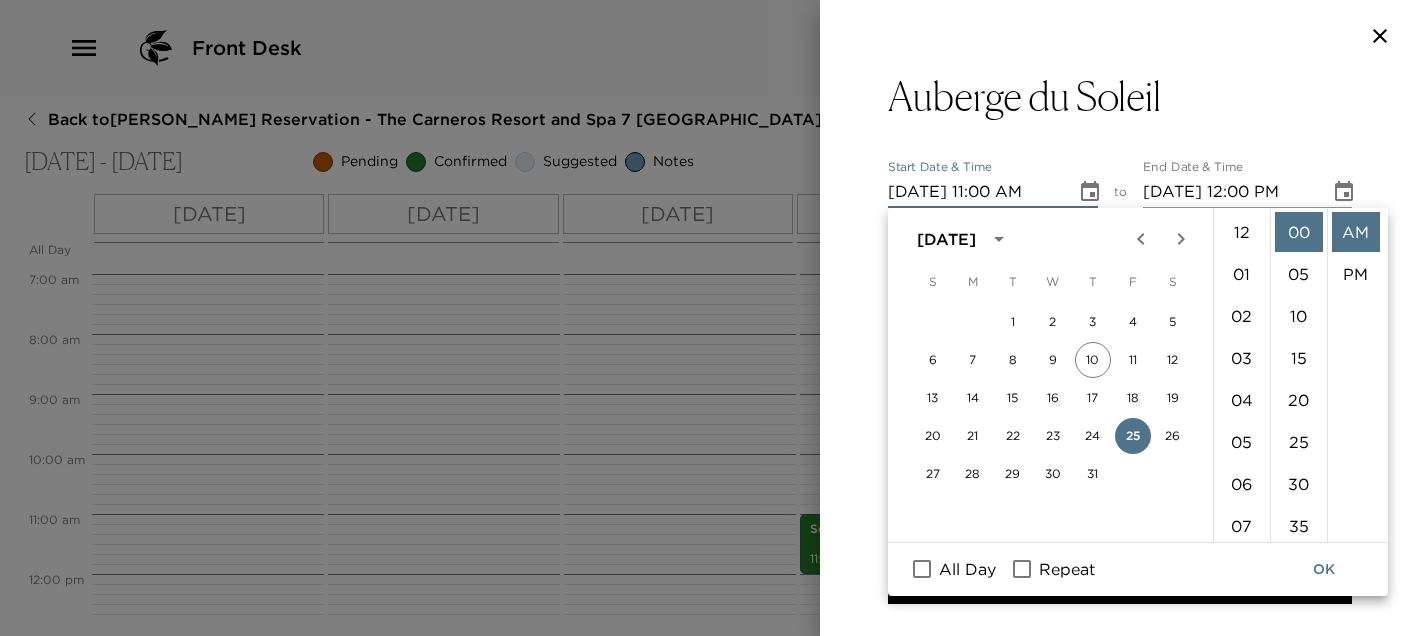 scroll, scrollTop: 461, scrollLeft: 0, axis: vertical 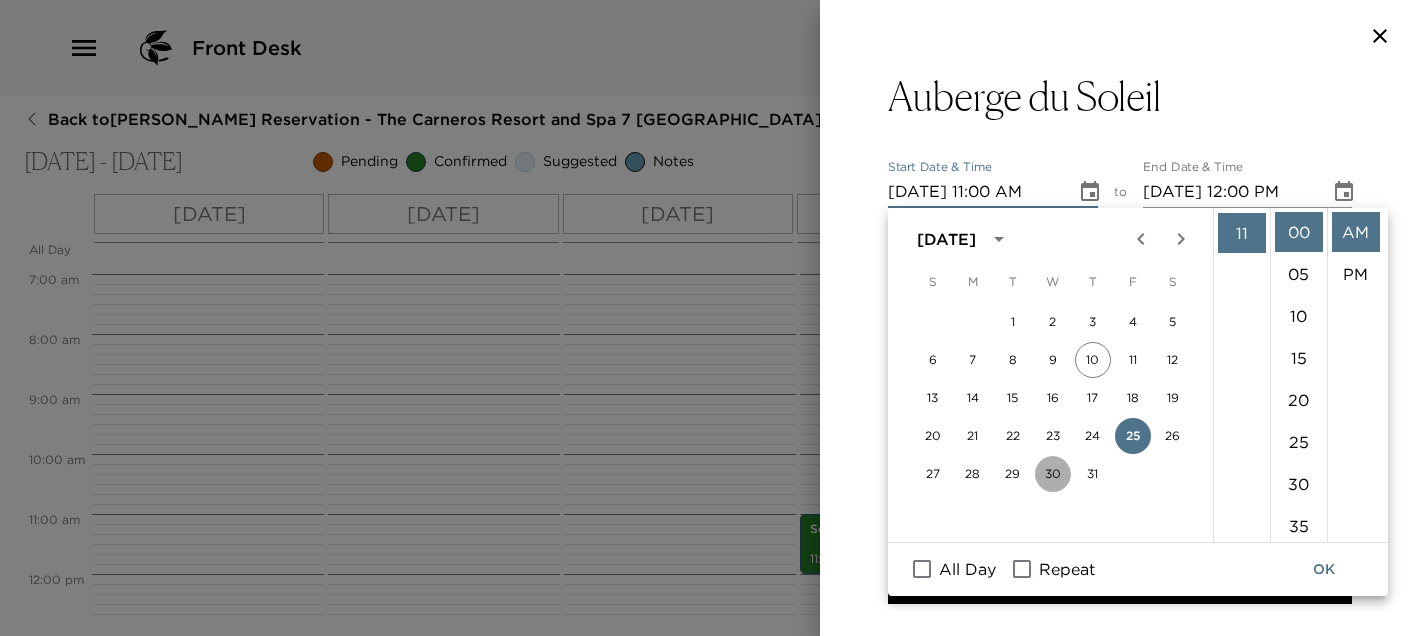 click on "30" at bounding box center (1053, 474) 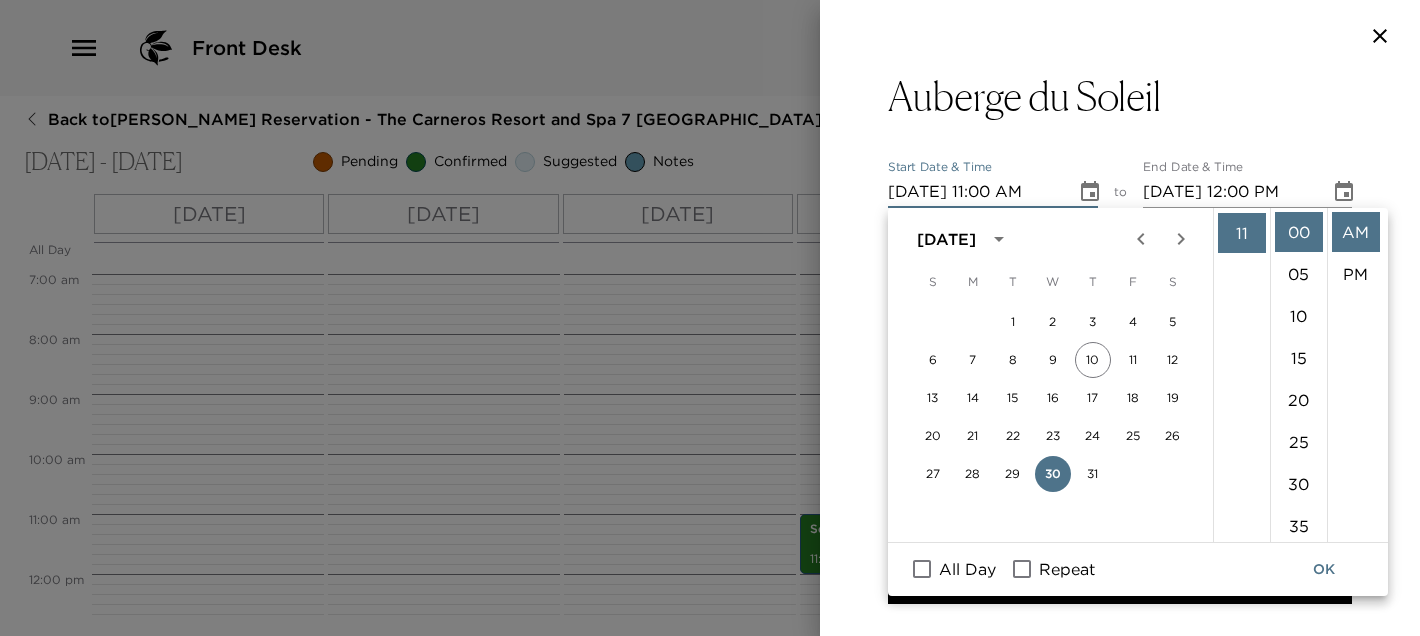 click on "[DATE] 11:00 AM" at bounding box center (975, 192) 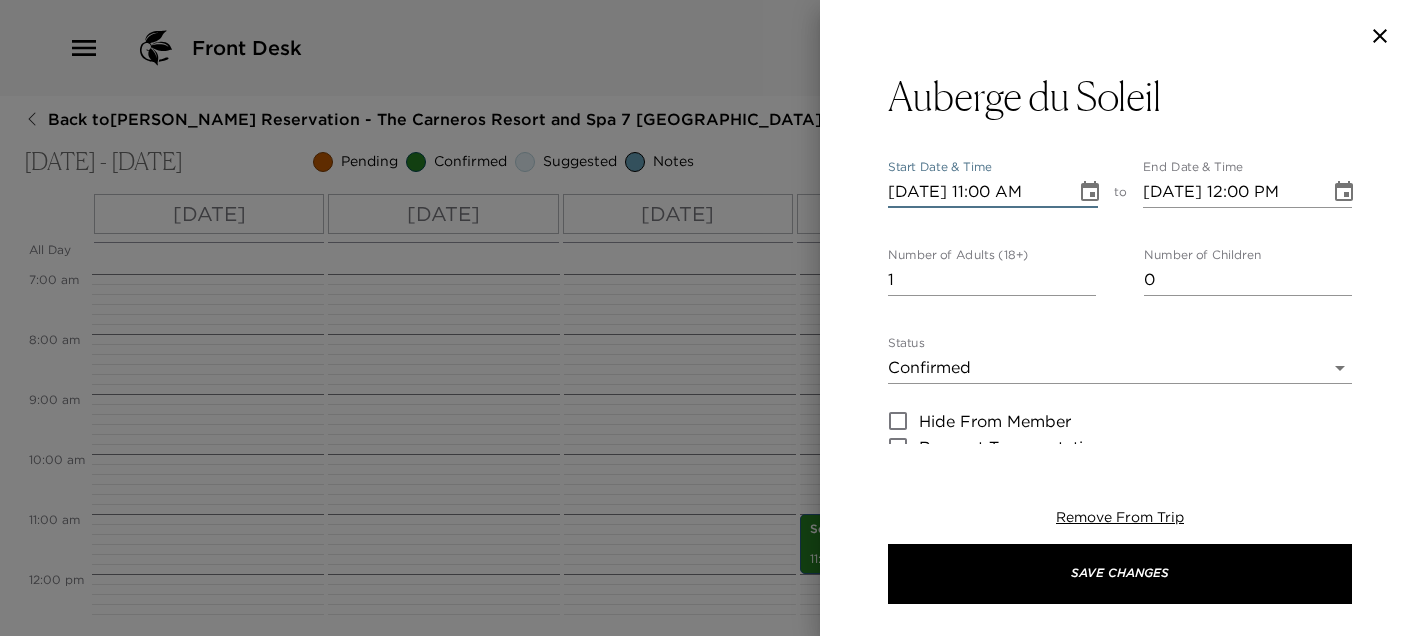 click on "[DATE] 11:00 AM" at bounding box center [975, 192] 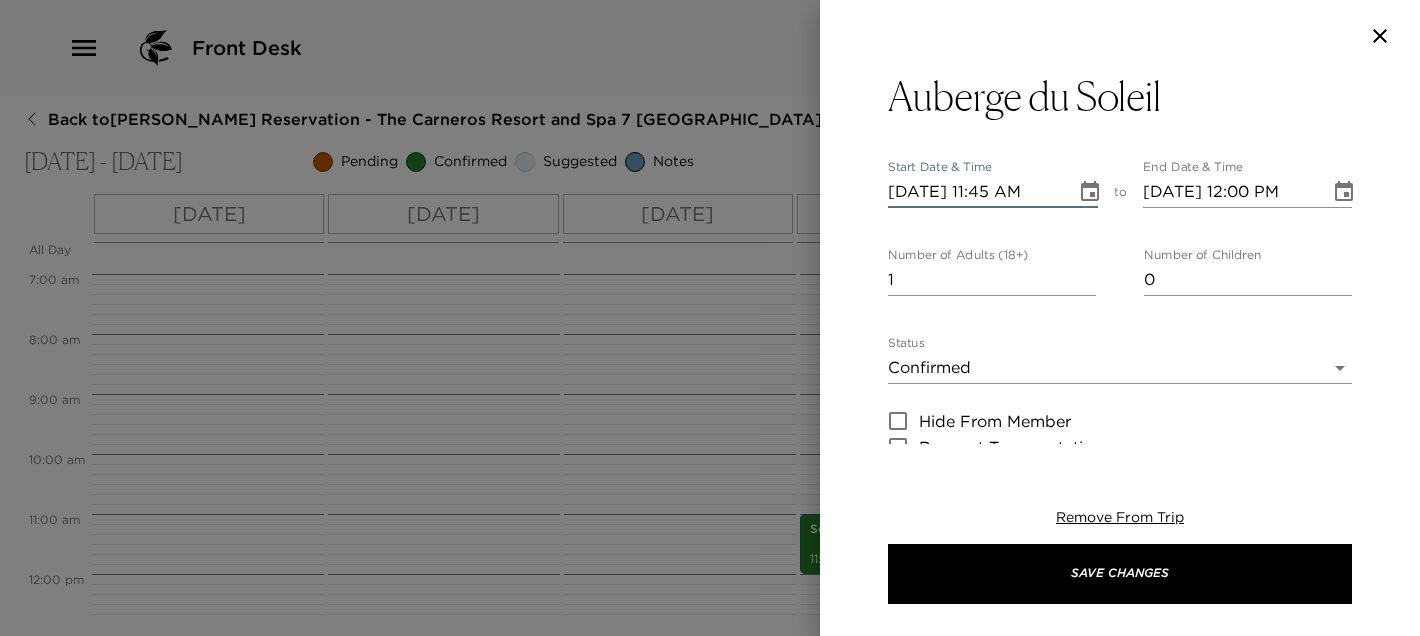type on "[DATE] 11:45 AM" 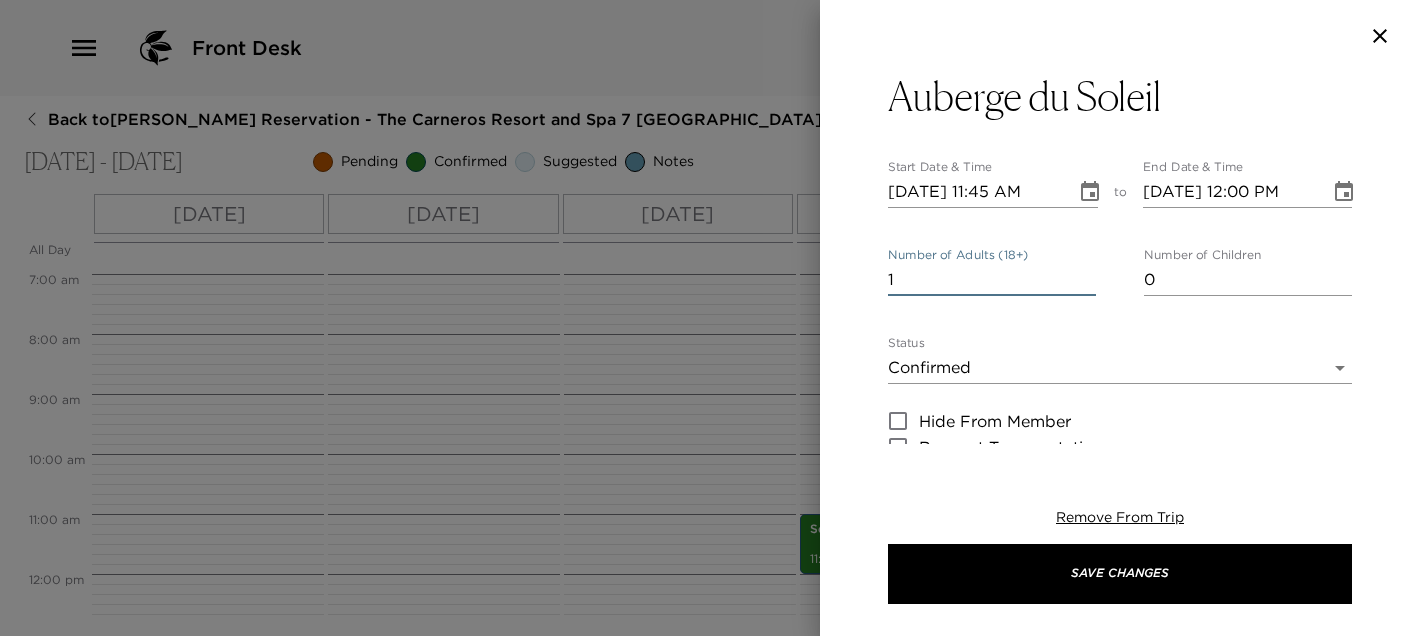 drag, startPoint x: 916, startPoint y: 276, endPoint x: 864, endPoint y: 256, distance: 55.713554 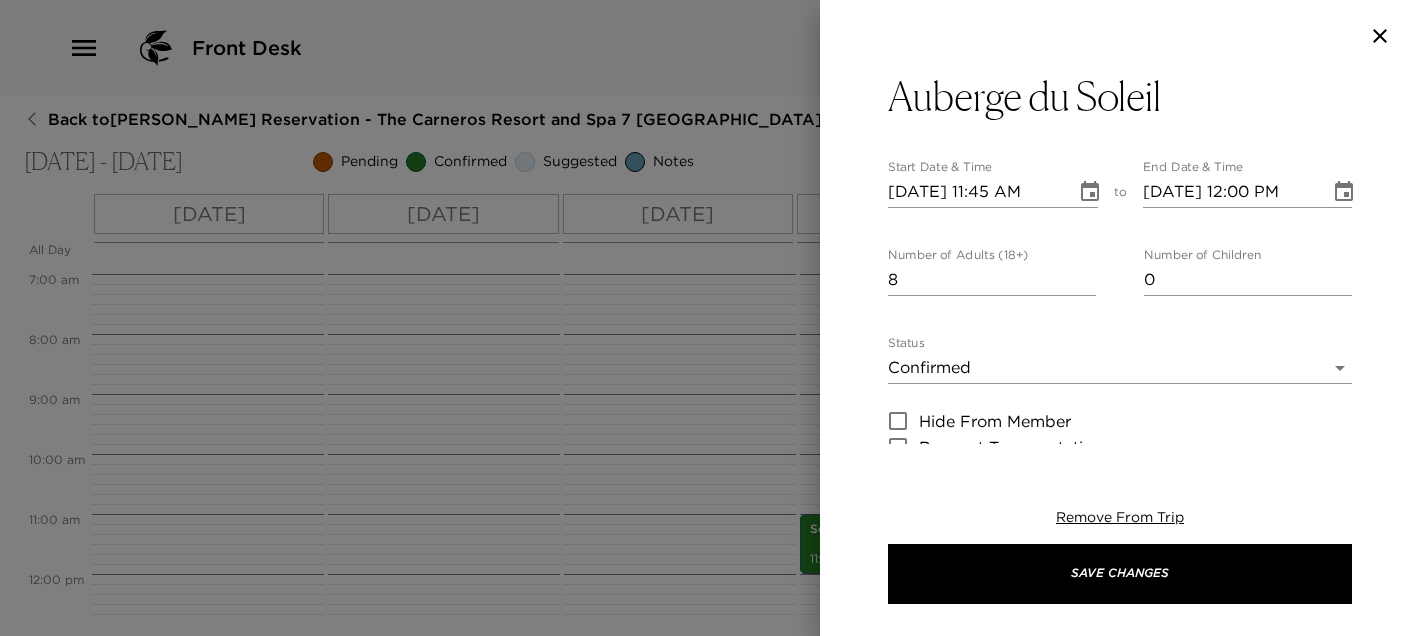 click on "Auberge du Soleil Start Date & Time [DATE] 11:45 AM to End Date & Time [DATE] 12:00 PM Number of Adults (18+) 8 Number of Children 0 Status Confirmed Confirmed Hide From Member Request Transportation Concierge Notes The "Inn of the Sun", has maintained its legacy as a culinary destination. Executive Chef [PERSON_NAME] offers innovative menus that highlight the bounty of [GEOGRAPHIC_DATA] with house-made ingredients, as well as local produce with an emphasis on Contemporary French and Mediterranean Cuisine.  The Auberge Bistro is a must, and the view is incredible! x Cost ​ x Address ​ [STREET_ADDRESS][PERSON_NAME][PERSON_NAME][US_STATE] x Phone Number ​ [PHONE_NUMBER] Email ​ Website ​ Cancellation Policy 24hr 24hr Recommended Attire Resort [GEOGRAPHIC_DATA] Wear Age Range ​ undefined Remove From Trip Save Changes" at bounding box center [1120, 754] 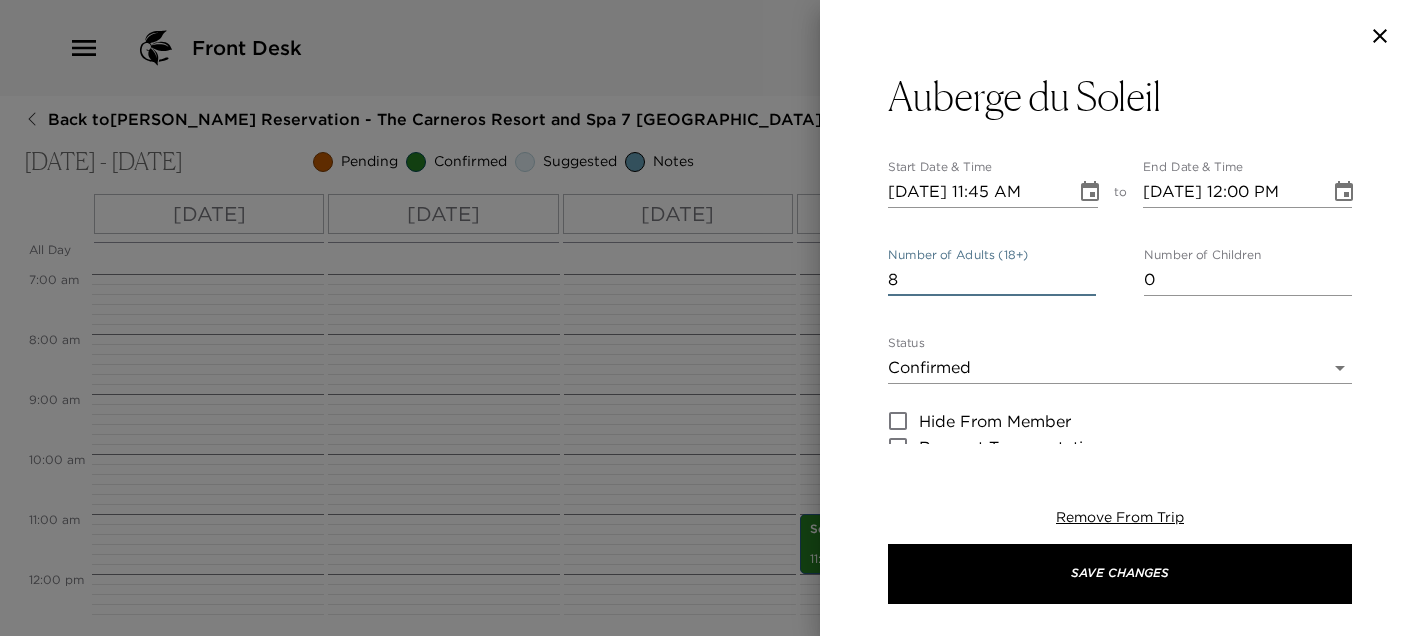 drag, startPoint x: 939, startPoint y: 271, endPoint x: 758, endPoint y: 252, distance: 181.9945 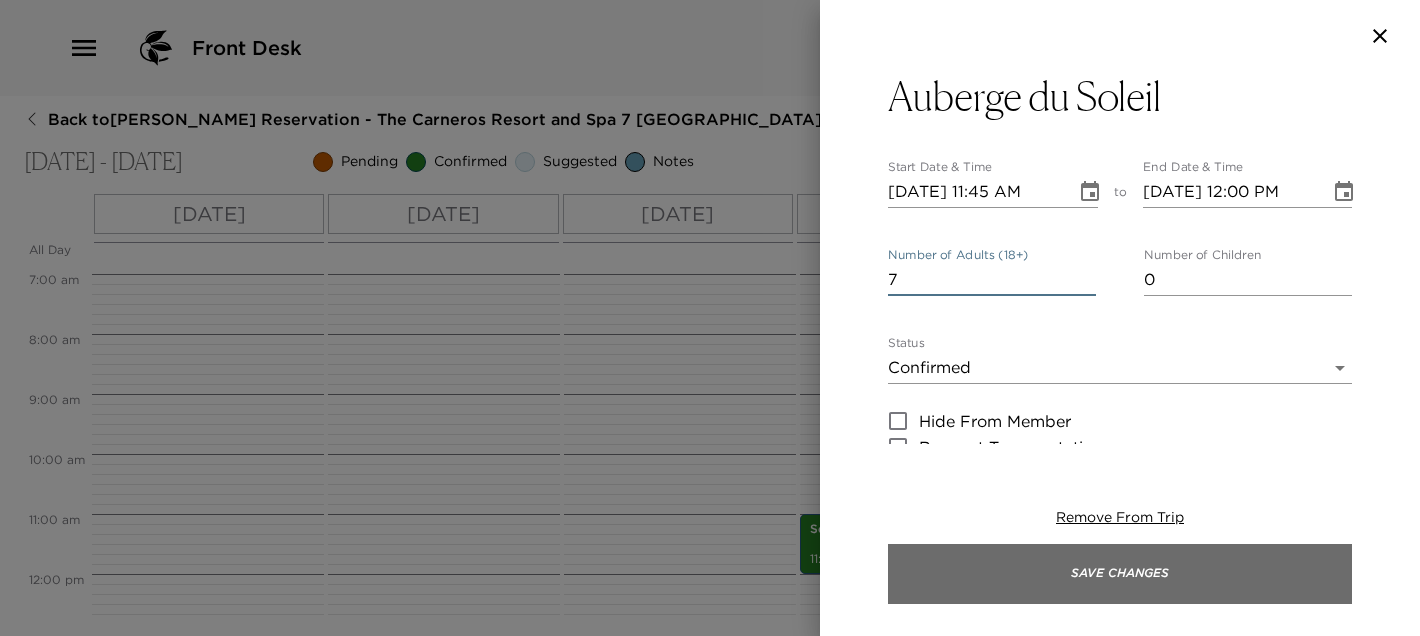 type on "7" 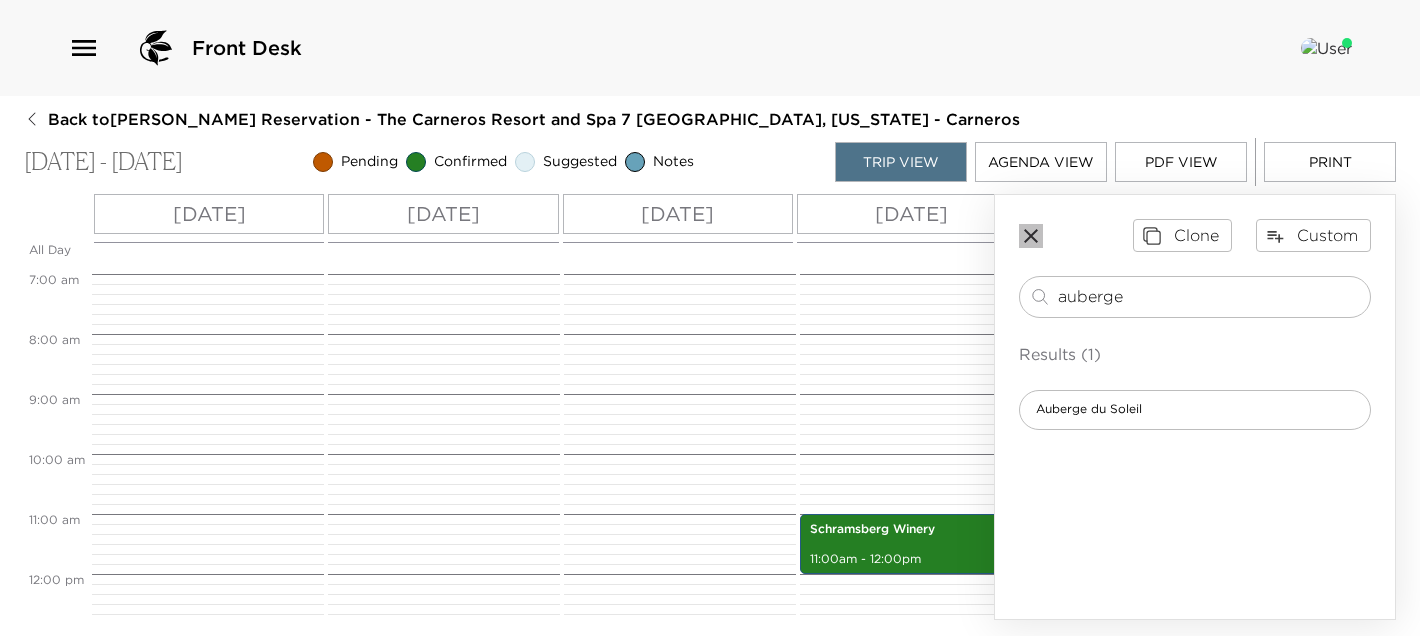 click 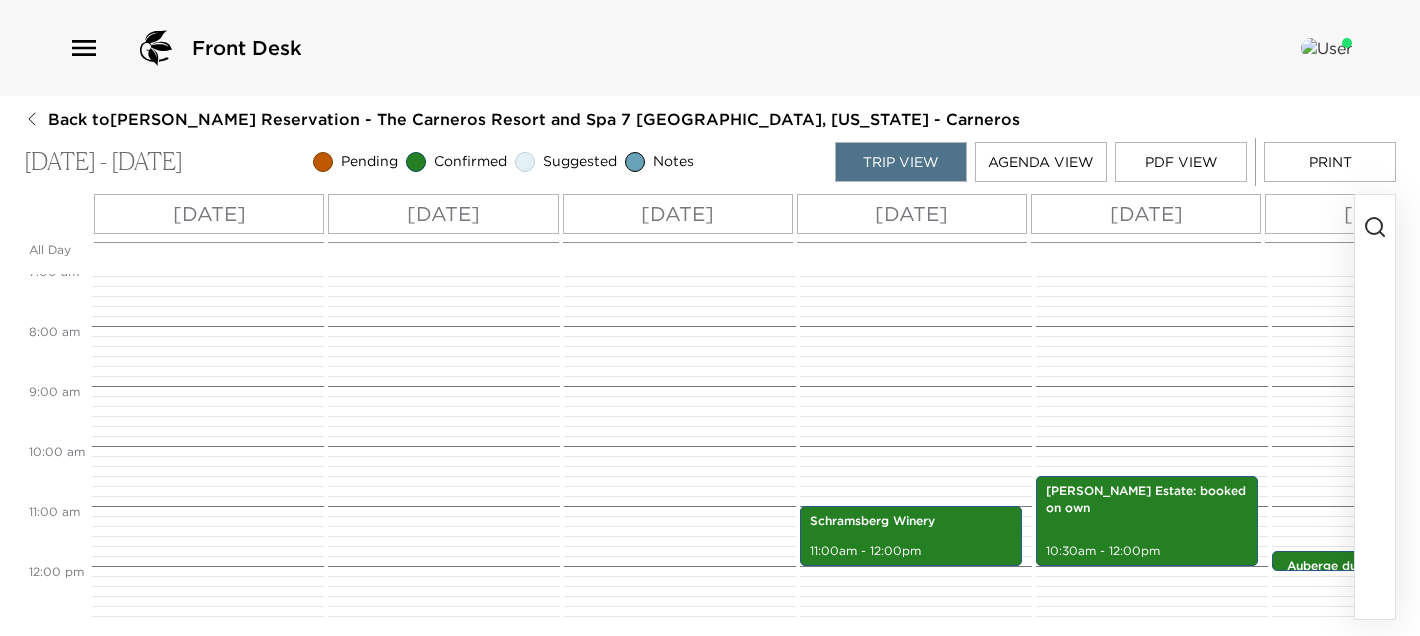 scroll, scrollTop: 420, scrollLeft: 0, axis: vertical 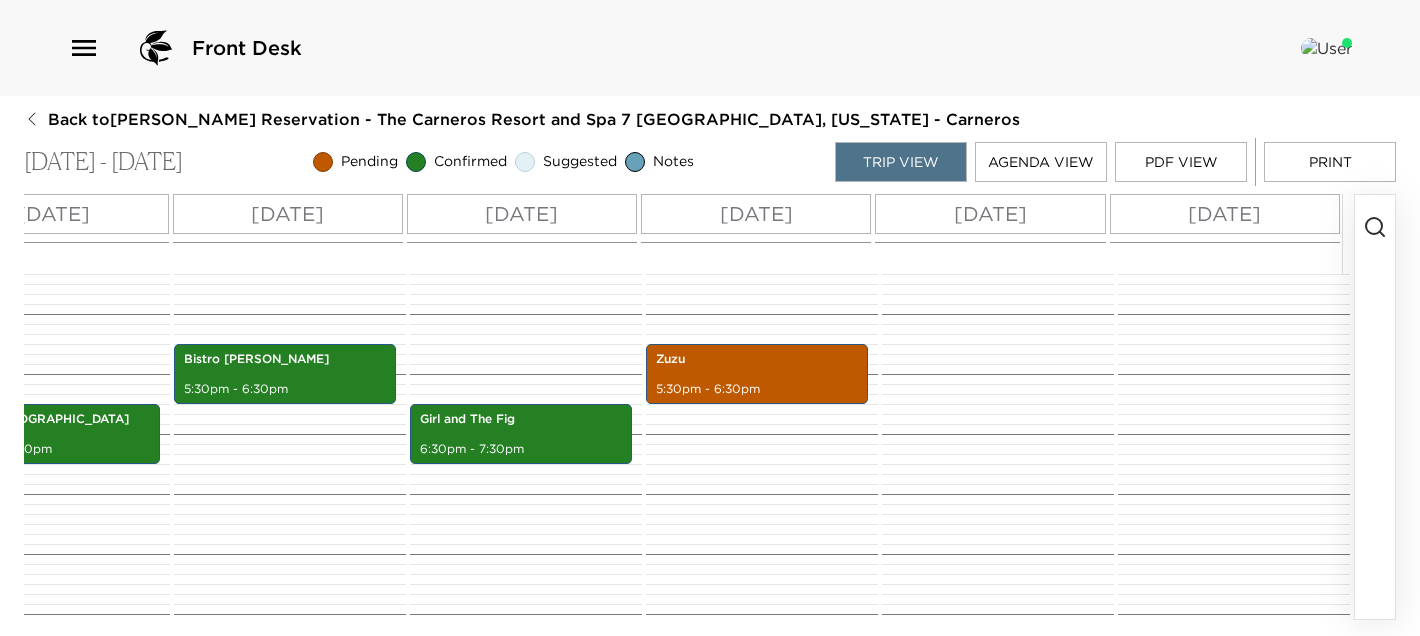 click 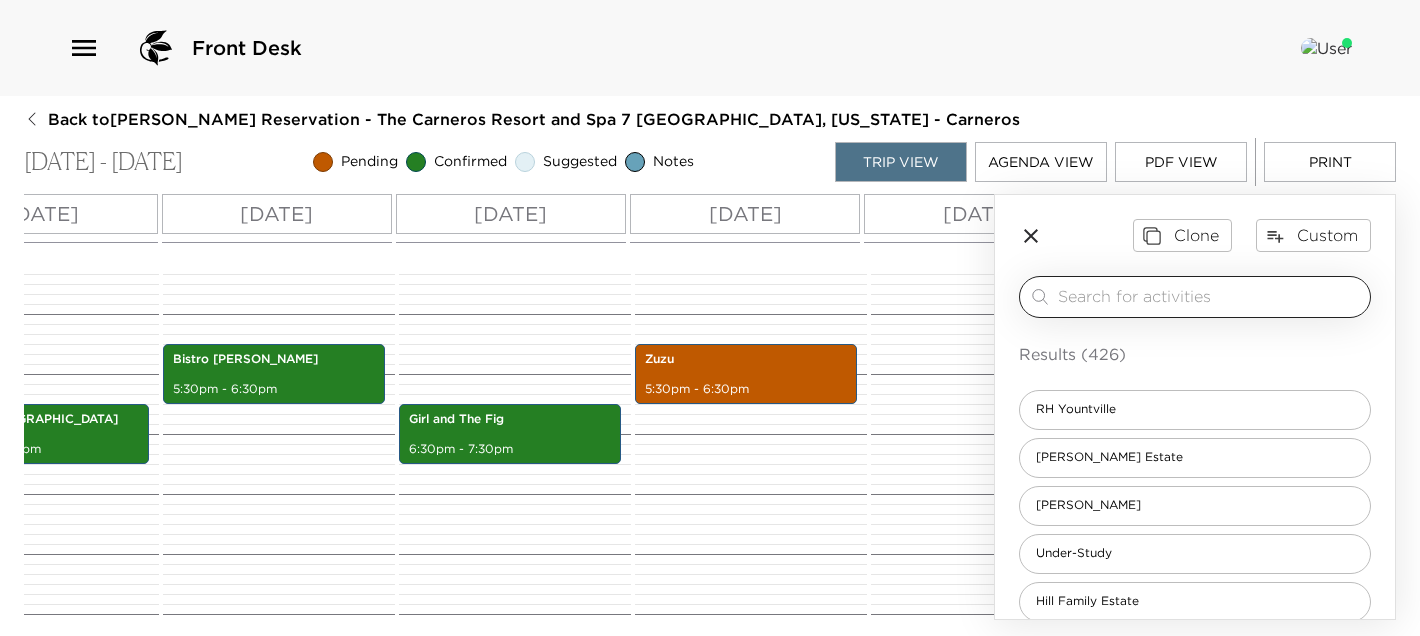 click at bounding box center (1210, 296) 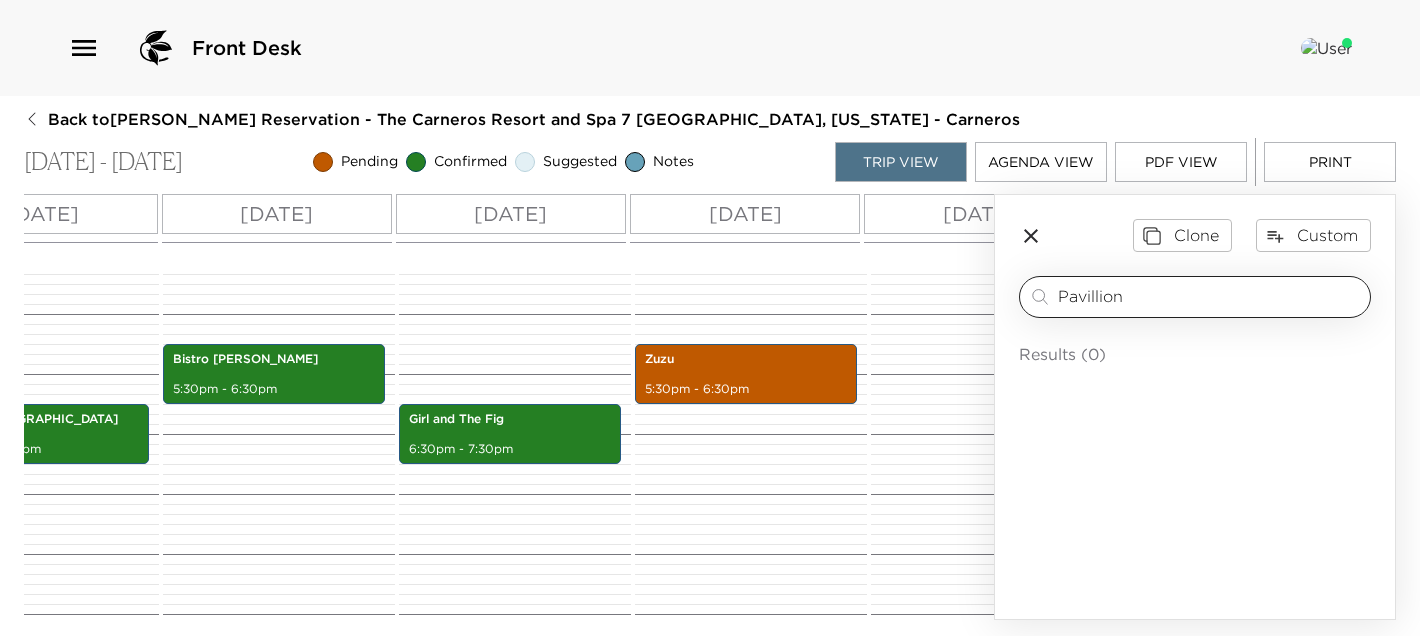 drag, startPoint x: 1145, startPoint y: 297, endPoint x: 1026, endPoint y: 284, distance: 119.70798 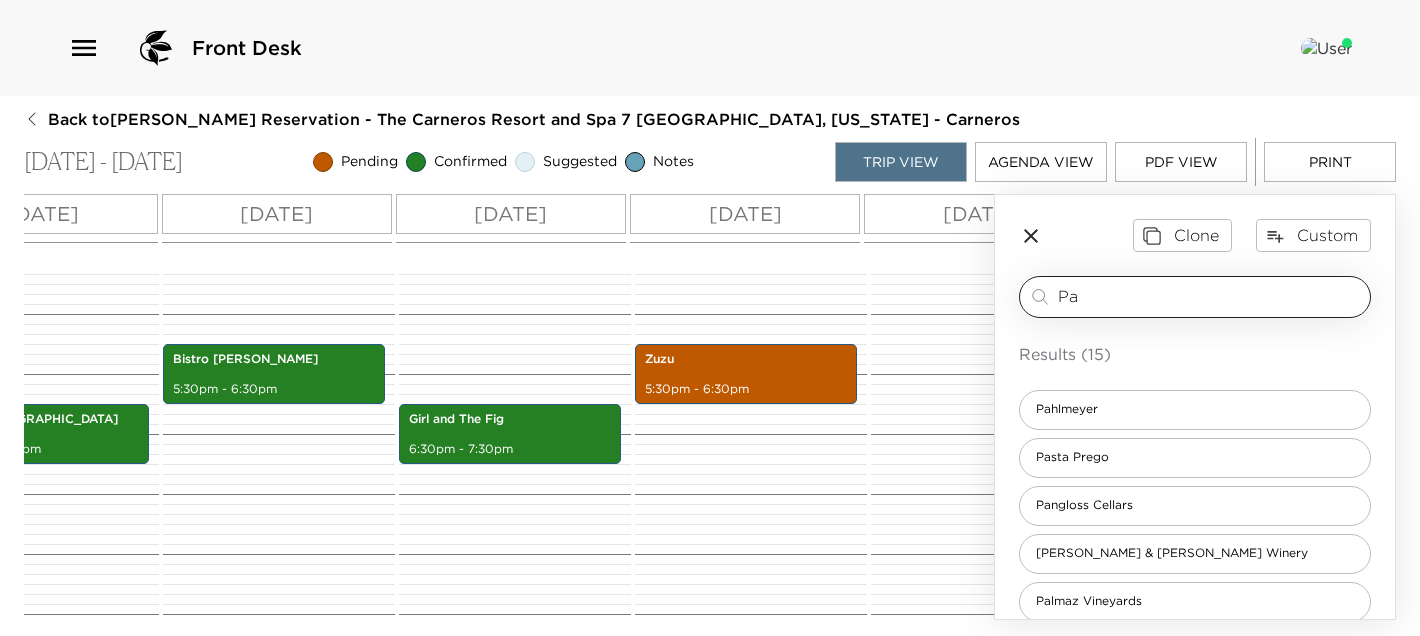 type on "P" 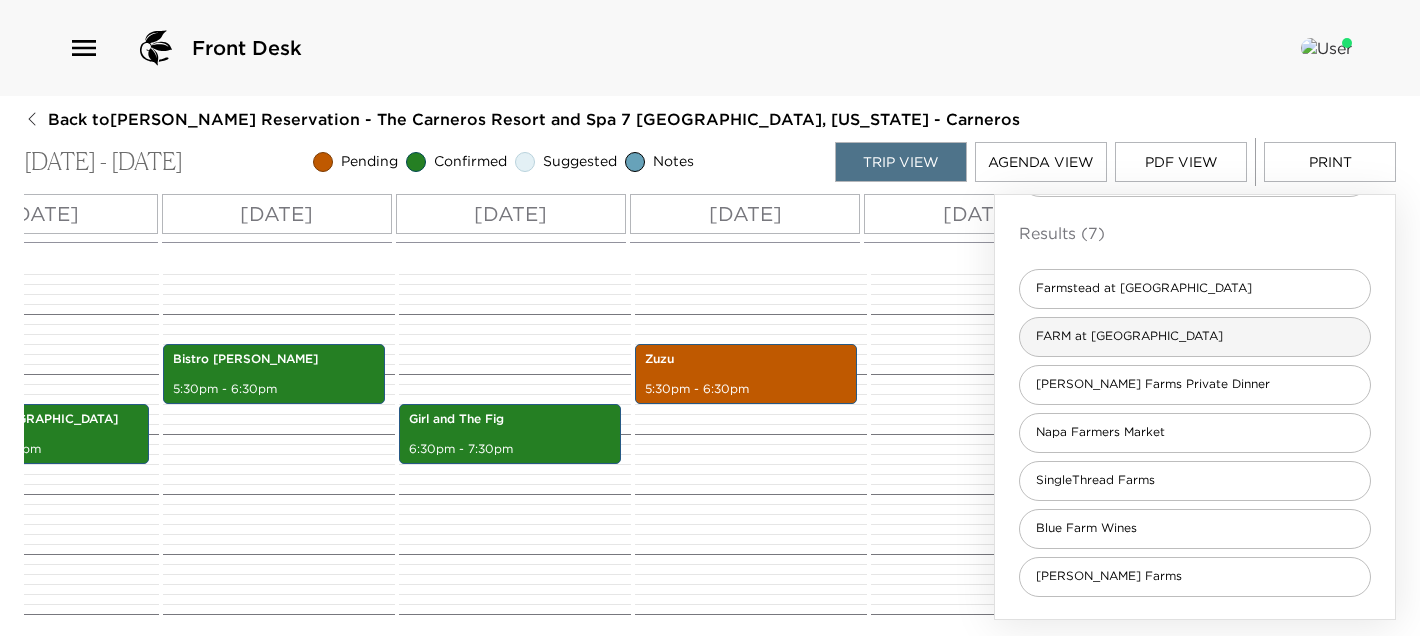 scroll, scrollTop: 0, scrollLeft: 0, axis: both 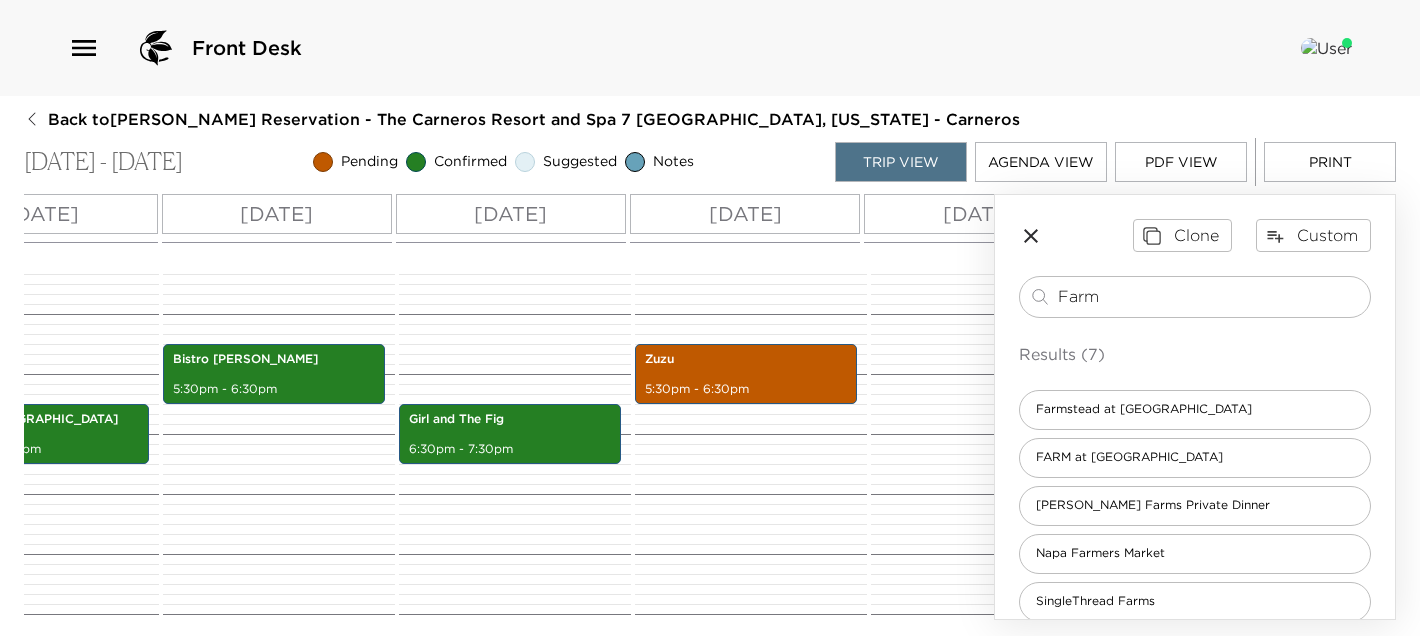 drag, startPoint x: 1136, startPoint y: 288, endPoint x: 988, endPoint y: 271, distance: 148.97314 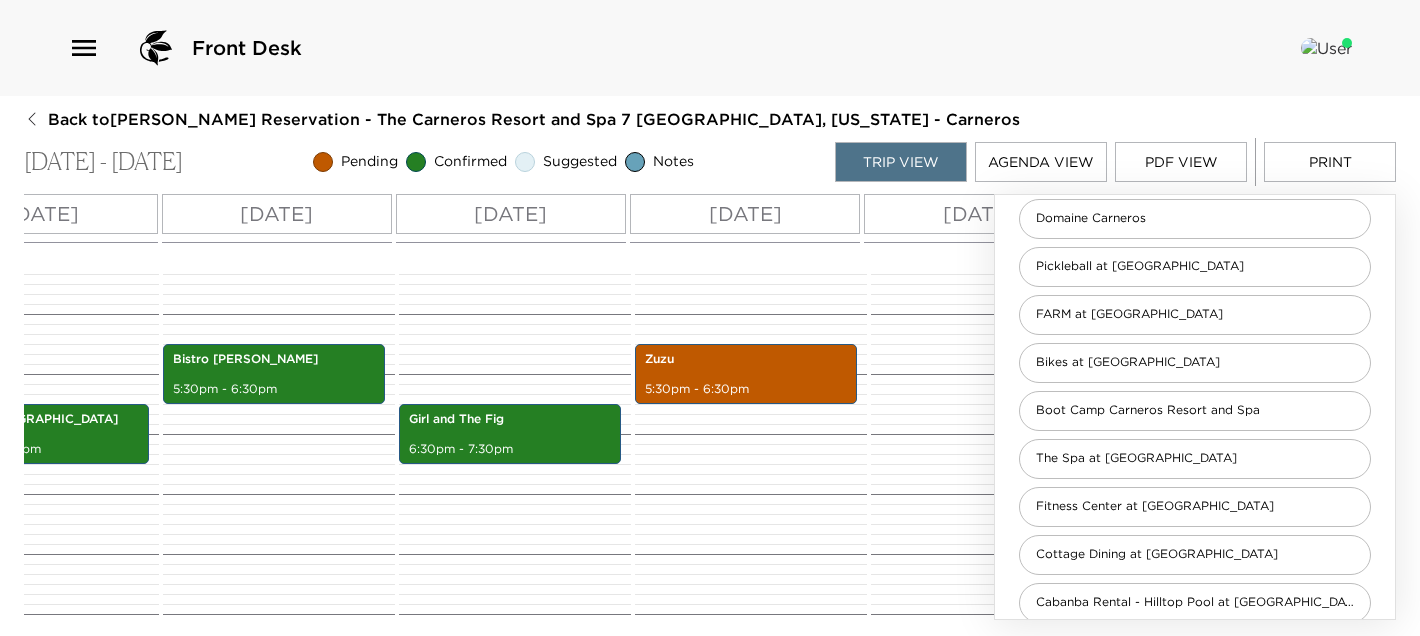 scroll, scrollTop: 313, scrollLeft: 0, axis: vertical 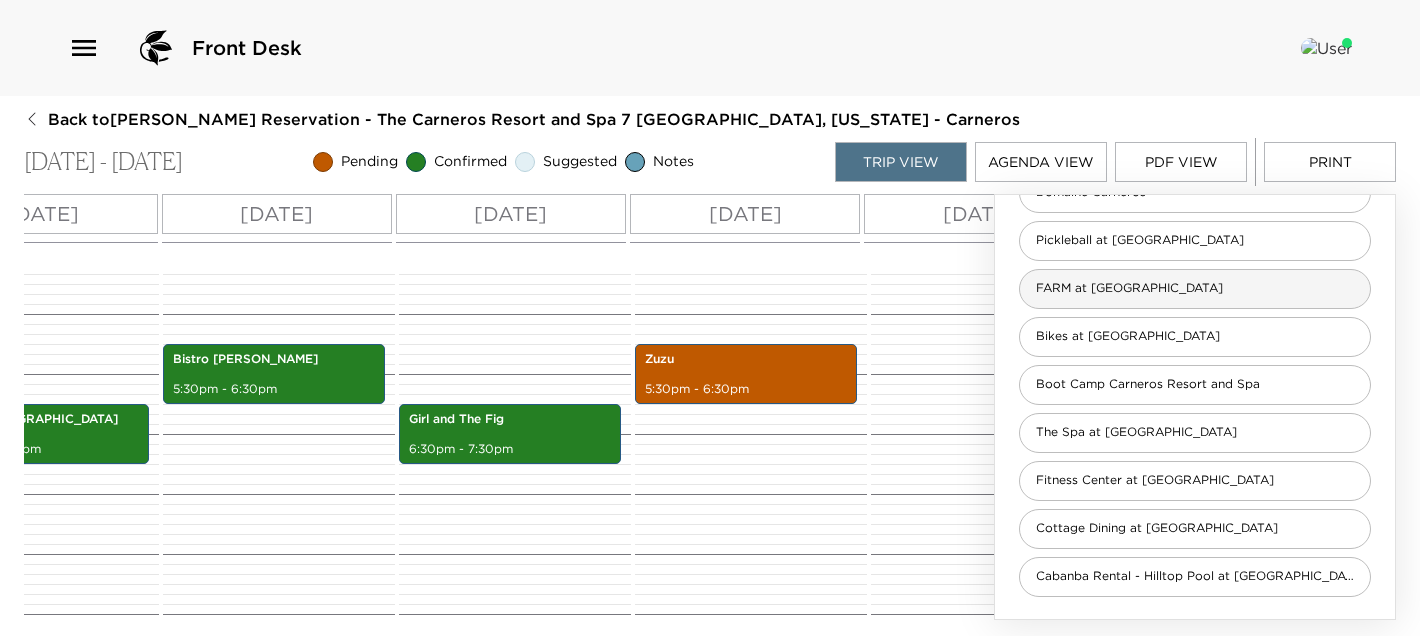 type on "Carne" 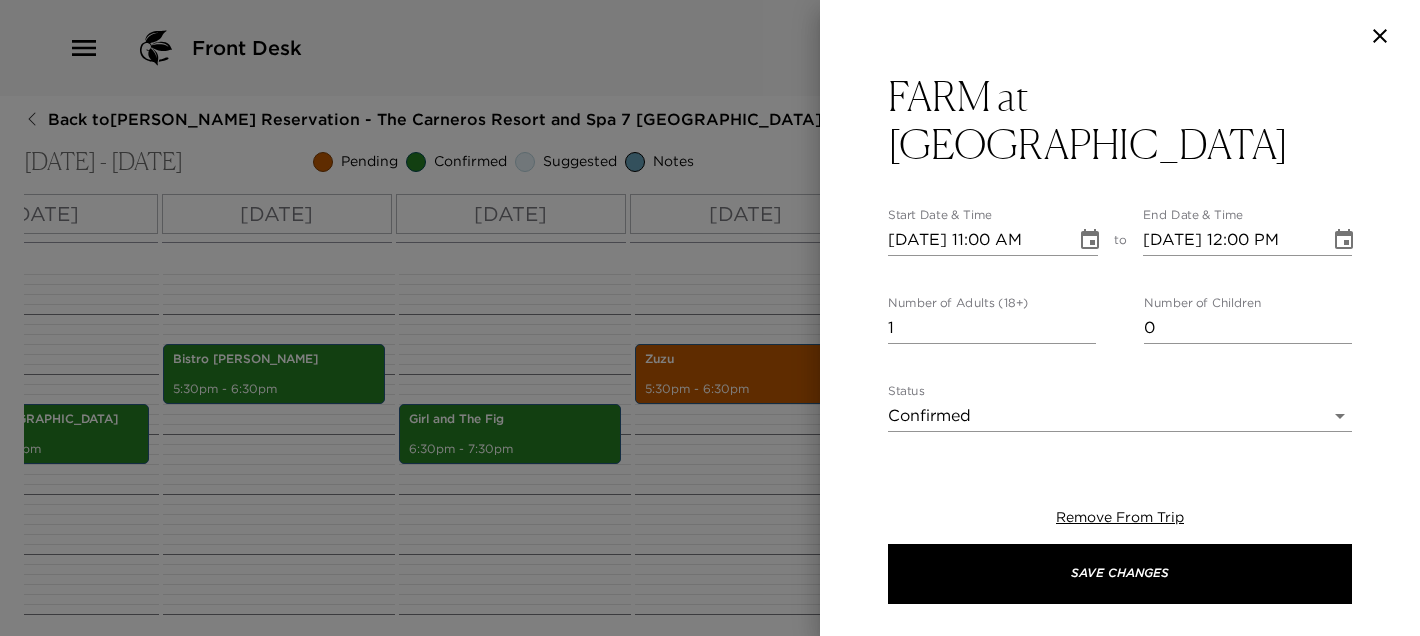 type on "The bar serves imaginative, hand-crafted cocktails, as well as an extensive list of regional wines, while the [GEOGRAPHIC_DATA] area offers a relaxed atmosphere in which to enjoy your beverages with outdoor fireplaces and living room-style seating. Enjoy some of the best fine dining in [GEOGRAPHIC_DATA] when you settle in for dinner in their elegant dining room featuring fireplaces, dramatic lighting, and a cathedral ceiling, or dine alfresco on the patio and enjoy the glorious [GEOGRAPHIC_DATA] evenings." 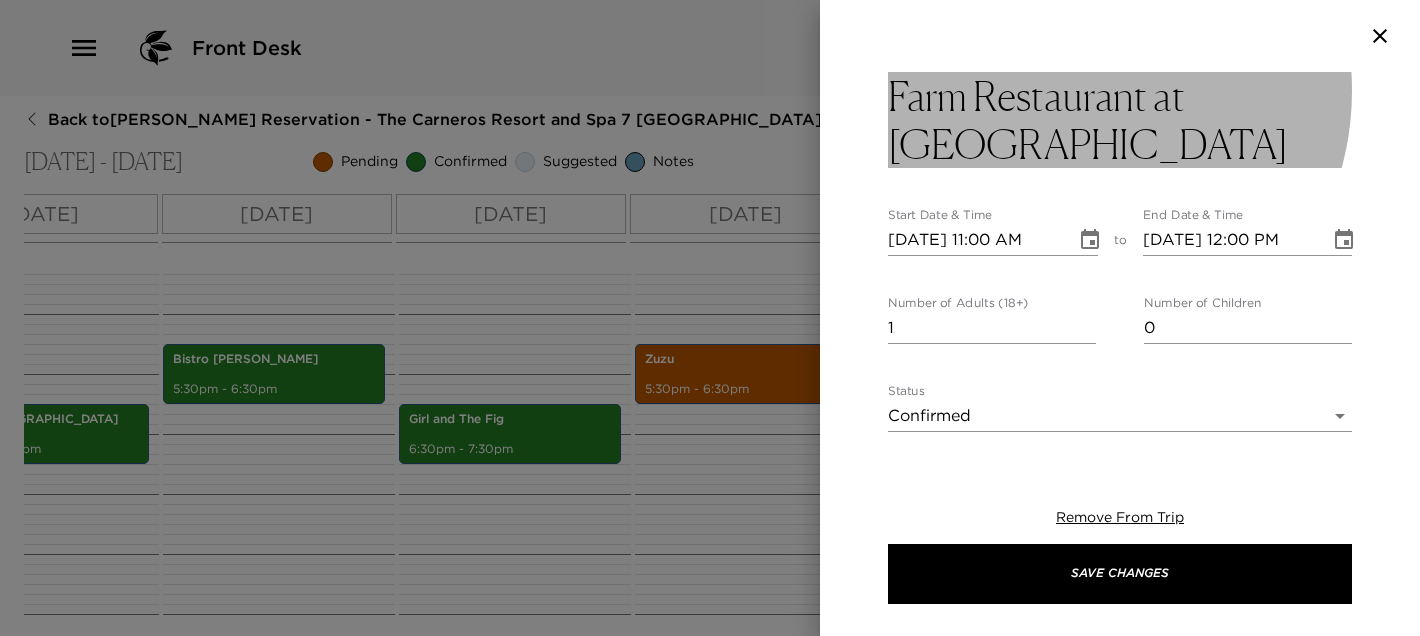 click on "Farm Restaurant at [GEOGRAPHIC_DATA]" at bounding box center [1120, 120] 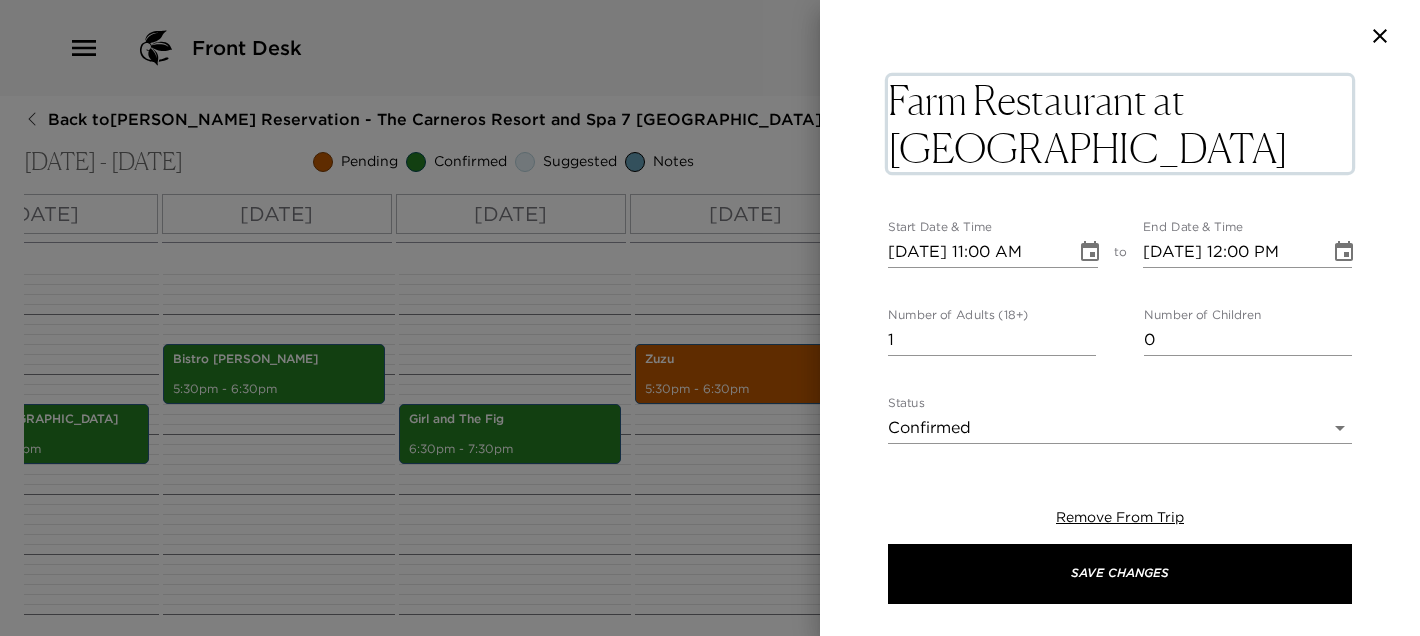 drag, startPoint x: 1139, startPoint y: 97, endPoint x: 880, endPoint y: 96, distance: 259.00192 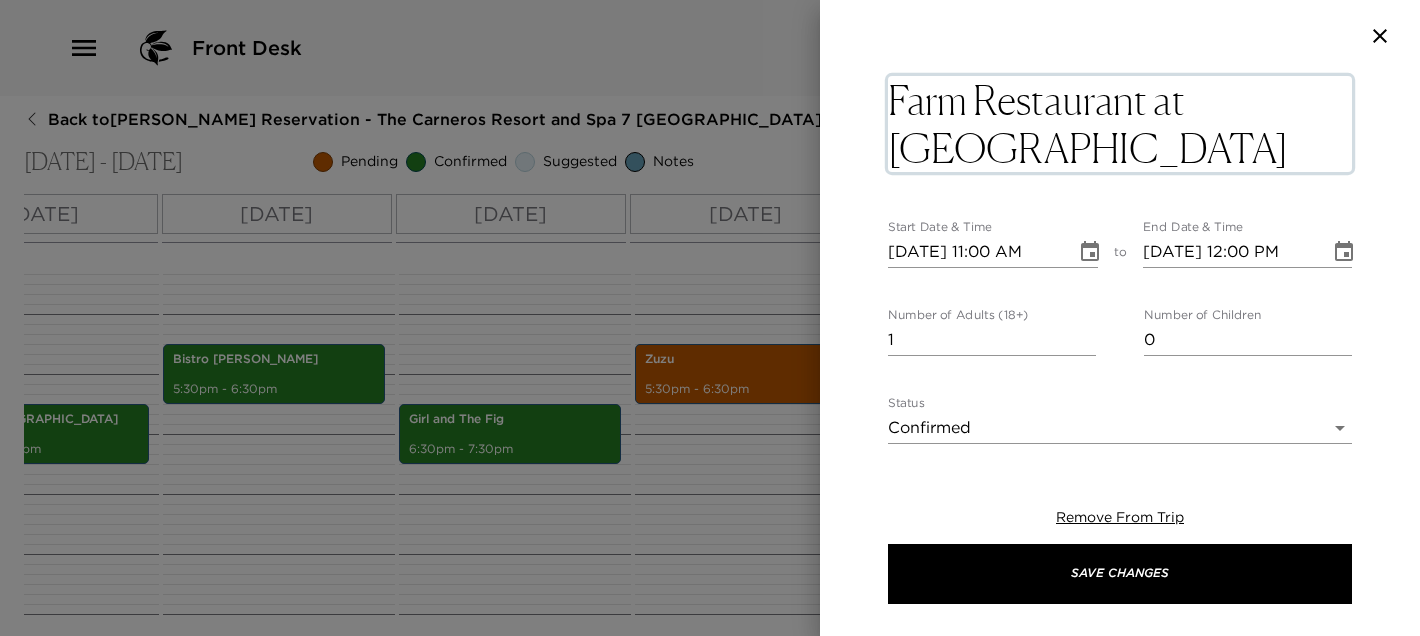 click on "Farm Restaurant at [GEOGRAPHIC_DATA] x Start Date & Time [DATE] 11:00 AM to End Date & Time [DATE] 12:00 PM Number of Adults (18+) 1 Number of Children 0 Status Confirmed Confirmed Hide From Member Request Transportation Concierge Notes The bar serves imaginative, hand-crafted cocktails, as well as an extensive list of regional wines, while the alfresco lounge area offers a relaxed atmosphere in which to enjoy your beverages with outdoor fireplaces and living room-style seating. Enjoy some of the best fine dining in [GEOGRAPHIC_DATA] when you settle in for dinner in their elegant dining room featuring fireplaces, dramatic lighting, and a cathedral ceiling, or dine alfresco on the patio and enjoy the glorious [GEOGRAPHIC_DATA] evenings. x Cost ​ x Address ​ [STREET_ADDRESS][US_STATE] x Phone Number ​ [PHONE_NUMBER] Email ​ Website ​ [URL][DOMAIN_NAME] Cancellation Policy 48hr 48hr Recommended Attire Smart Casual Smart Casual Age Range ​ undefined Remove From Trip" at bounding box center (1120, 258) 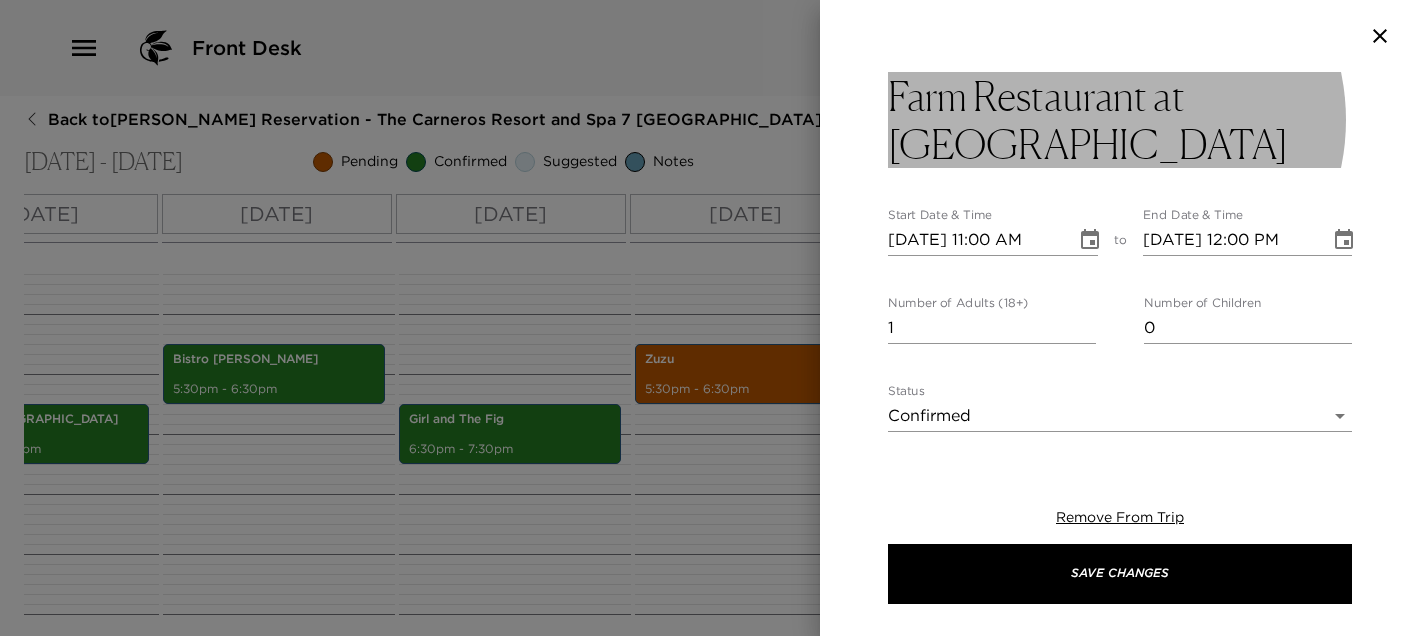 click on "Farm Restaurant at [GEOGRAPHIC_DATA]" at bounding box center (1120, 120) 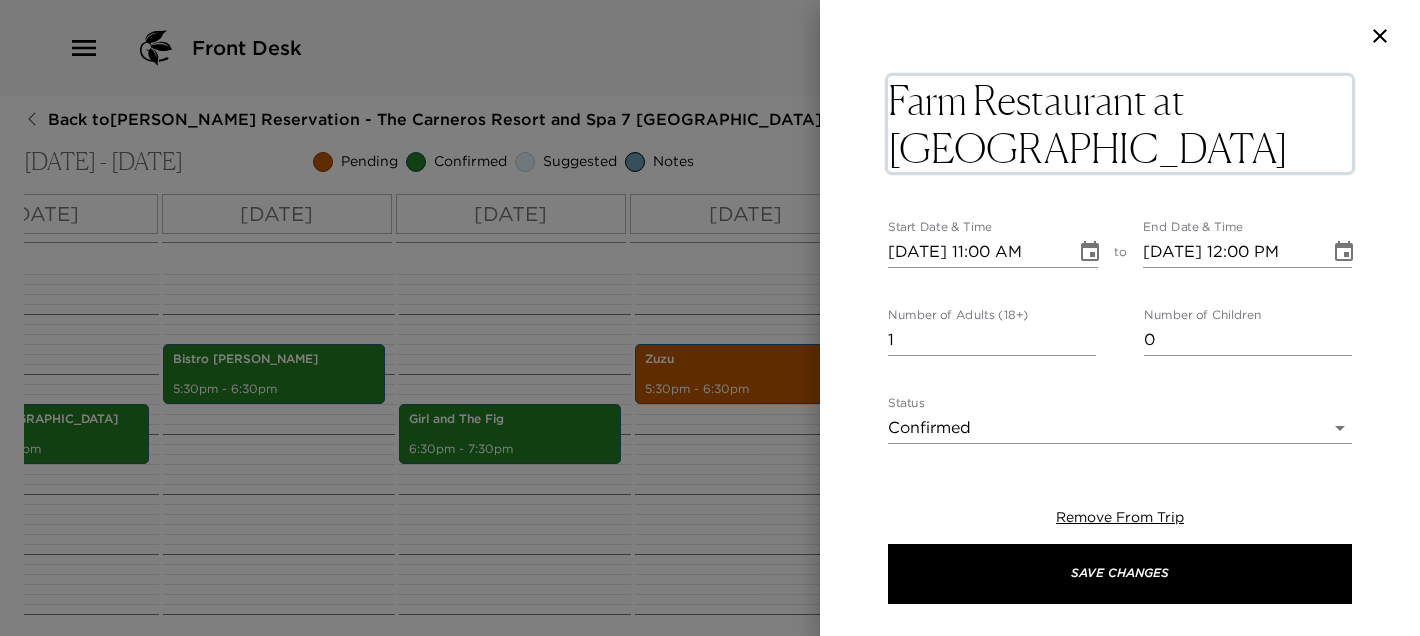 click on "Farm Restaurant at [GEOGRAPHIC_DATA]" at bounding box center (1120, 124) 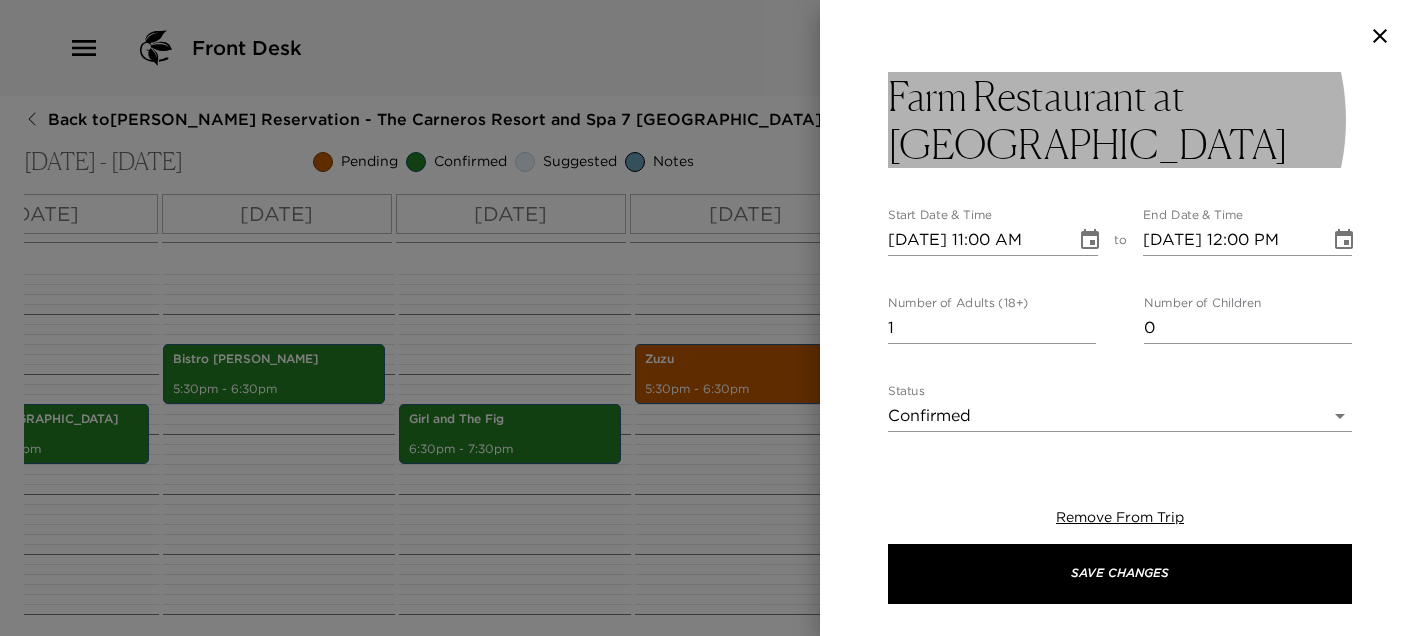 click on "Farm Restaurant at [GEOGRAPHIC_DATA]" at bounding box center [1120, 120] 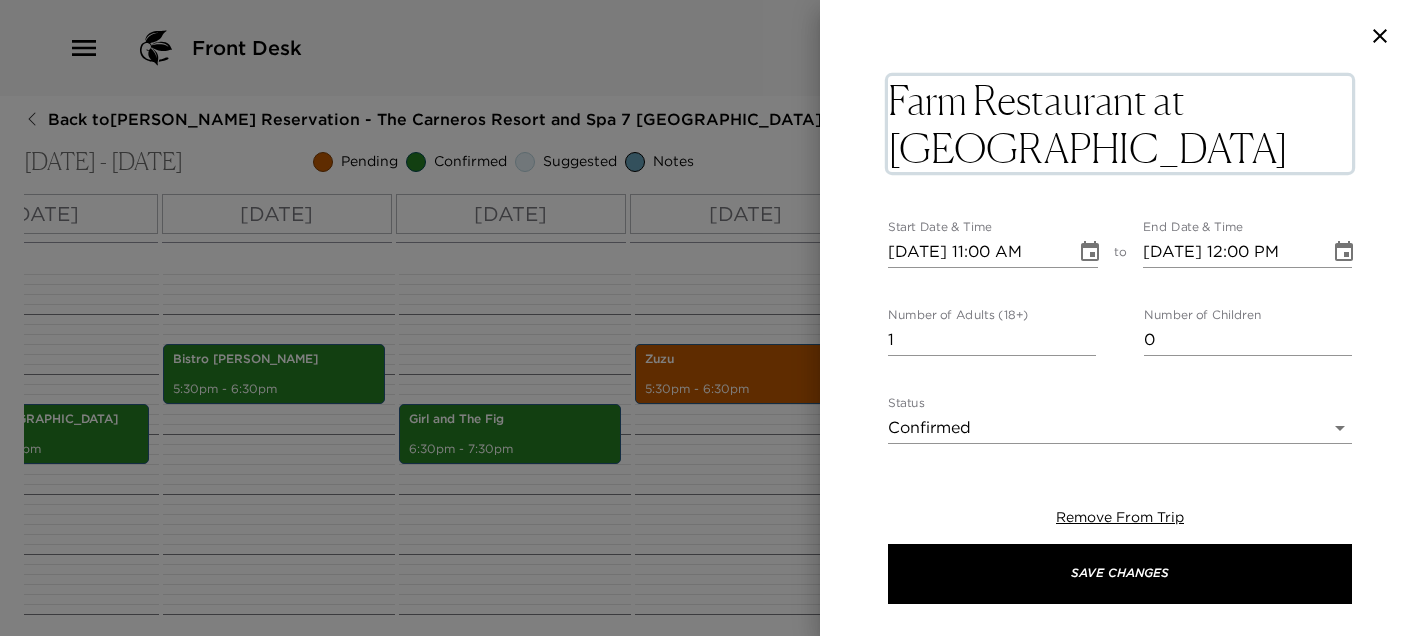 click on "Farm Restaurant at [GEOGRAPHIC_DATA]" at bounding box center (1120, 124) 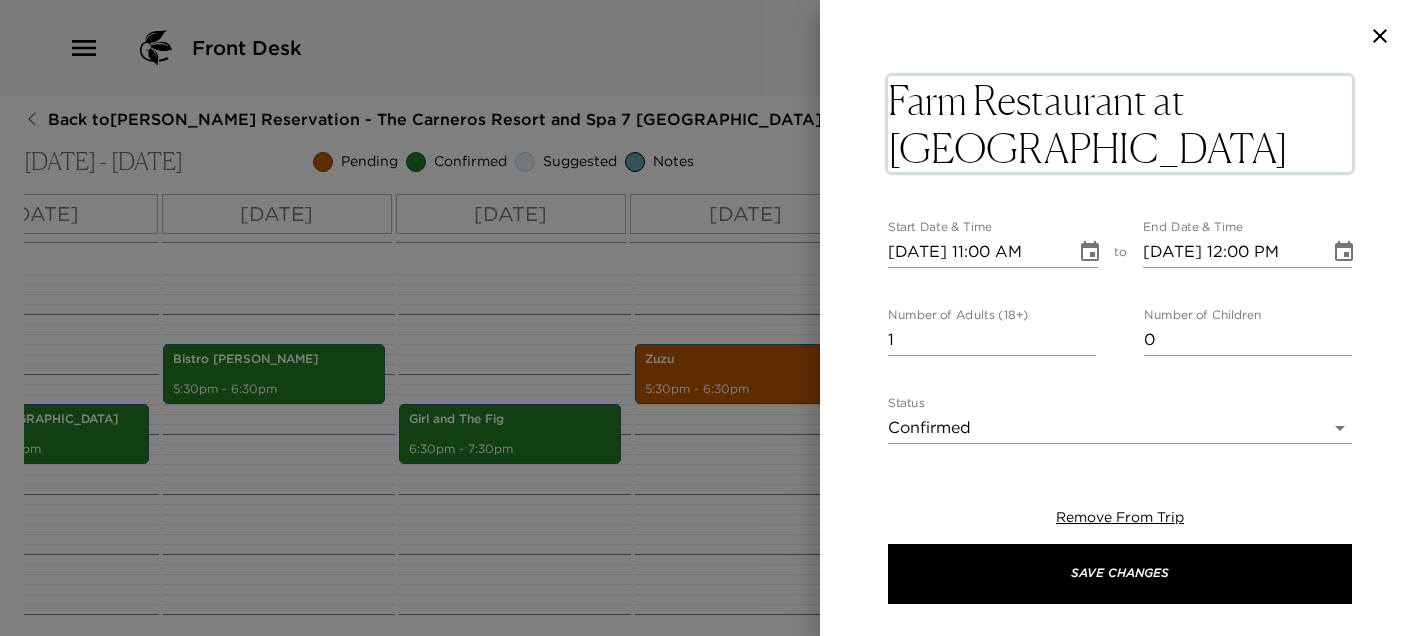 click on "Farm Restaurant at [GEOGRAPHIC_DATA]" at bounding box center [1120, 124] 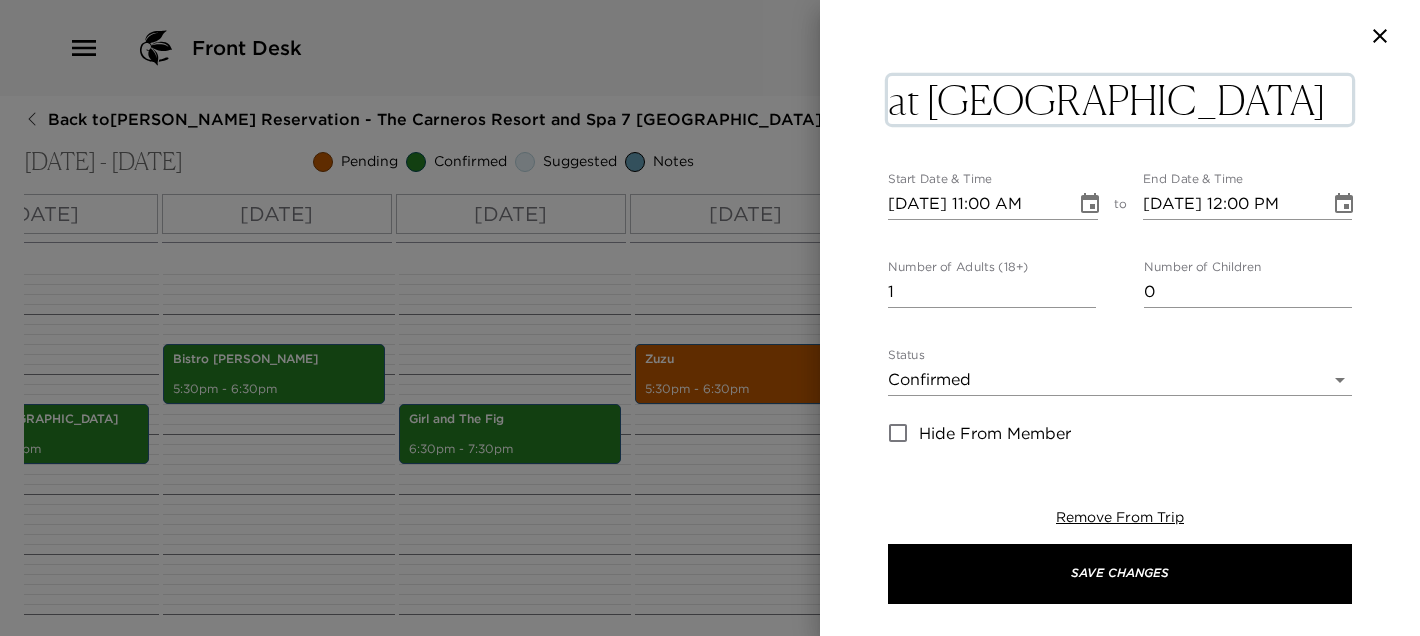 drag, startPoint x: 1125, startPoint y: 99, endPoint x: 886, endPoint y: 77, distance: 240.01042 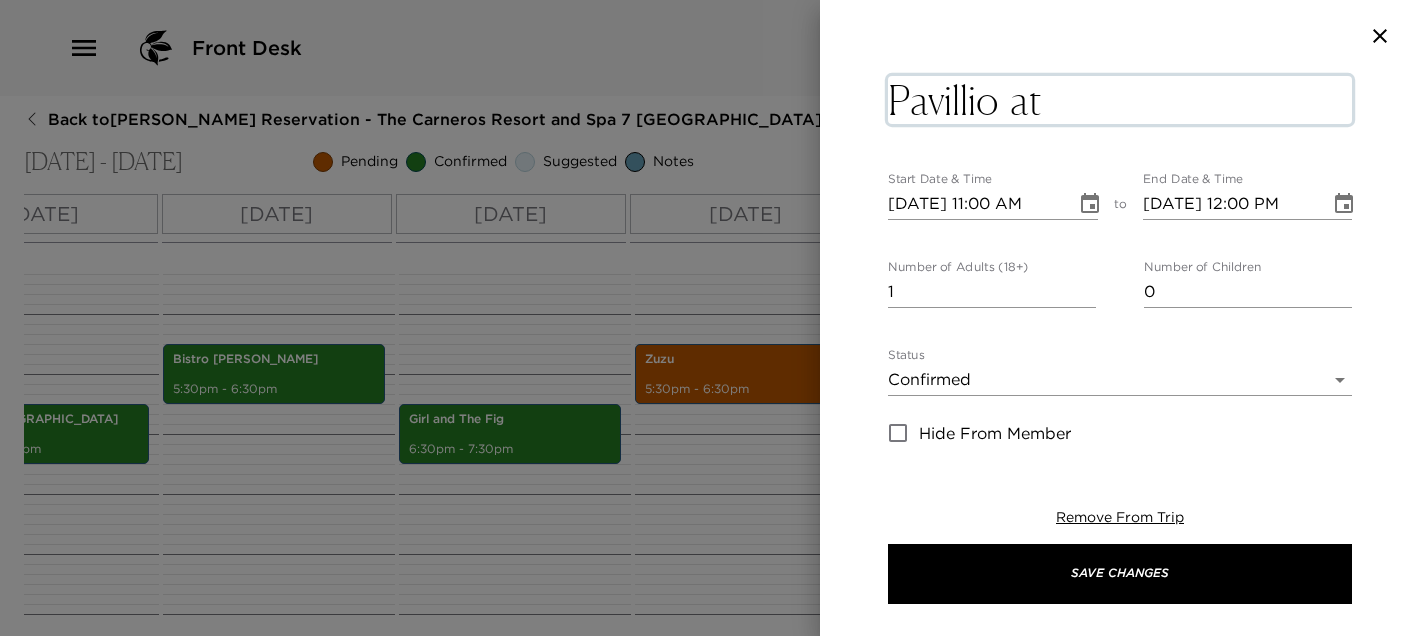 type on "Pavillion  at [GEOGRAPHIC_DATA]" 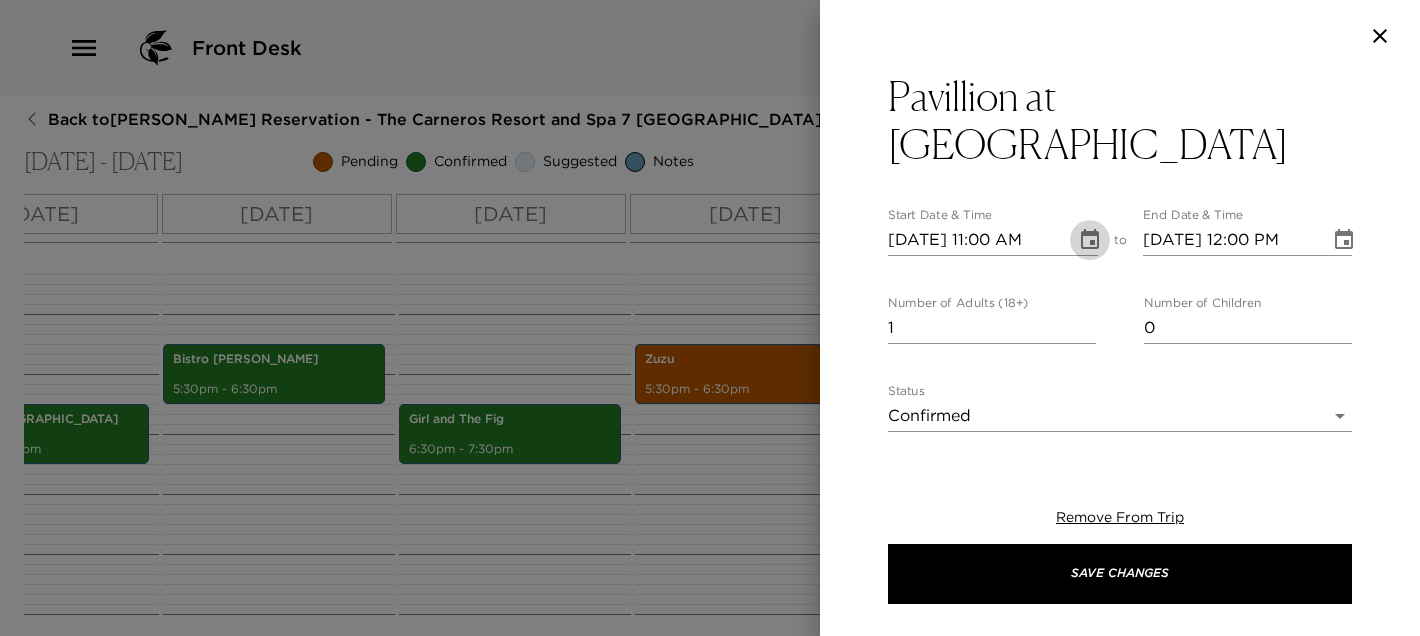 click 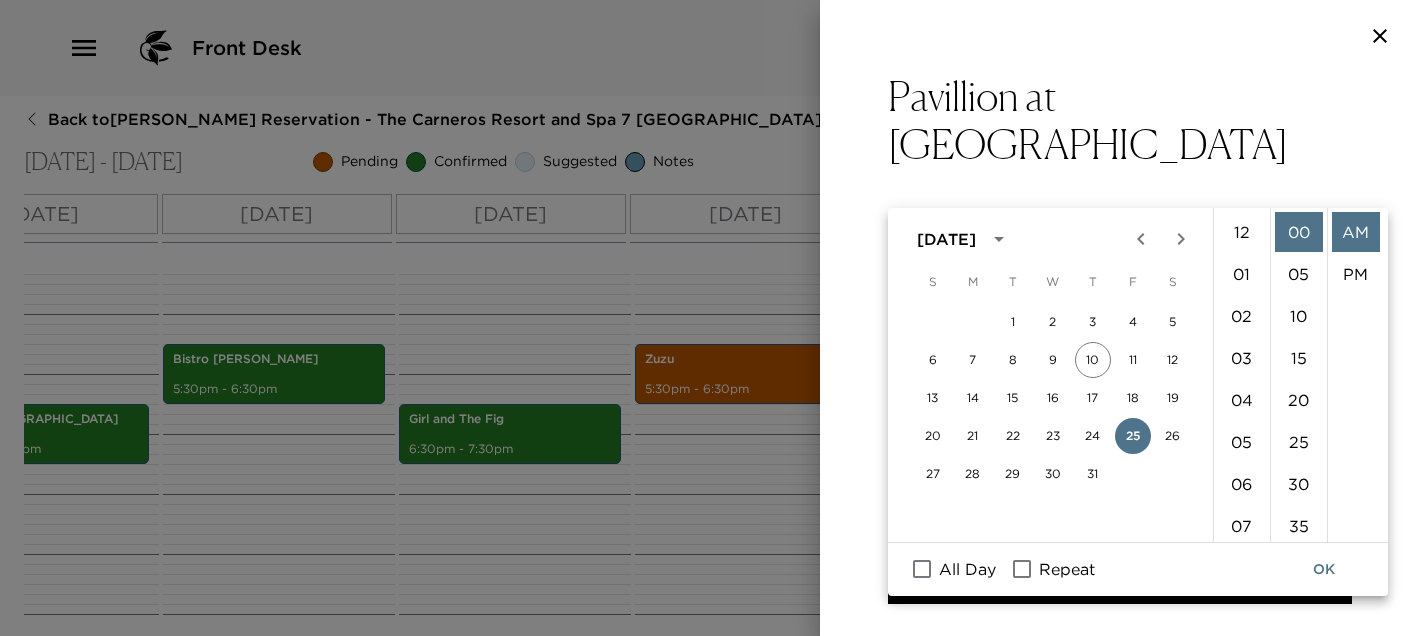 scroll, scrollTop: 461, scrollLeft: 0, axis: vertical 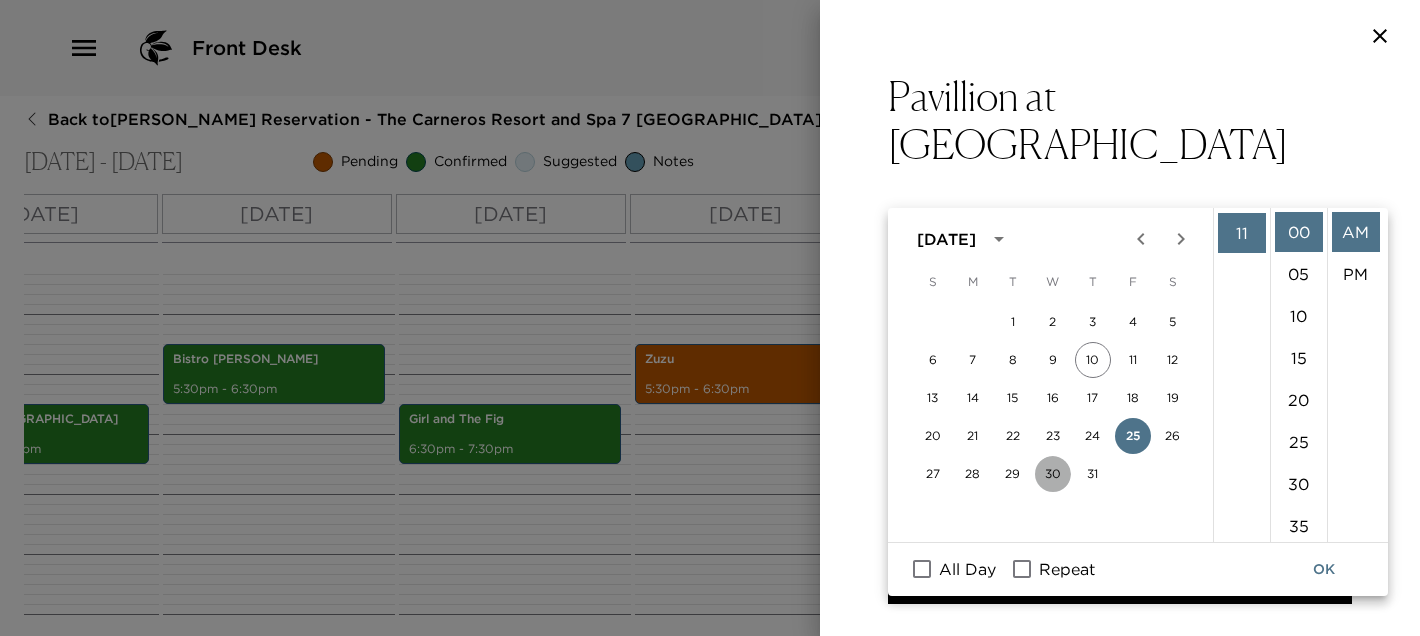click on "30" at bounding box center [1053, 474] 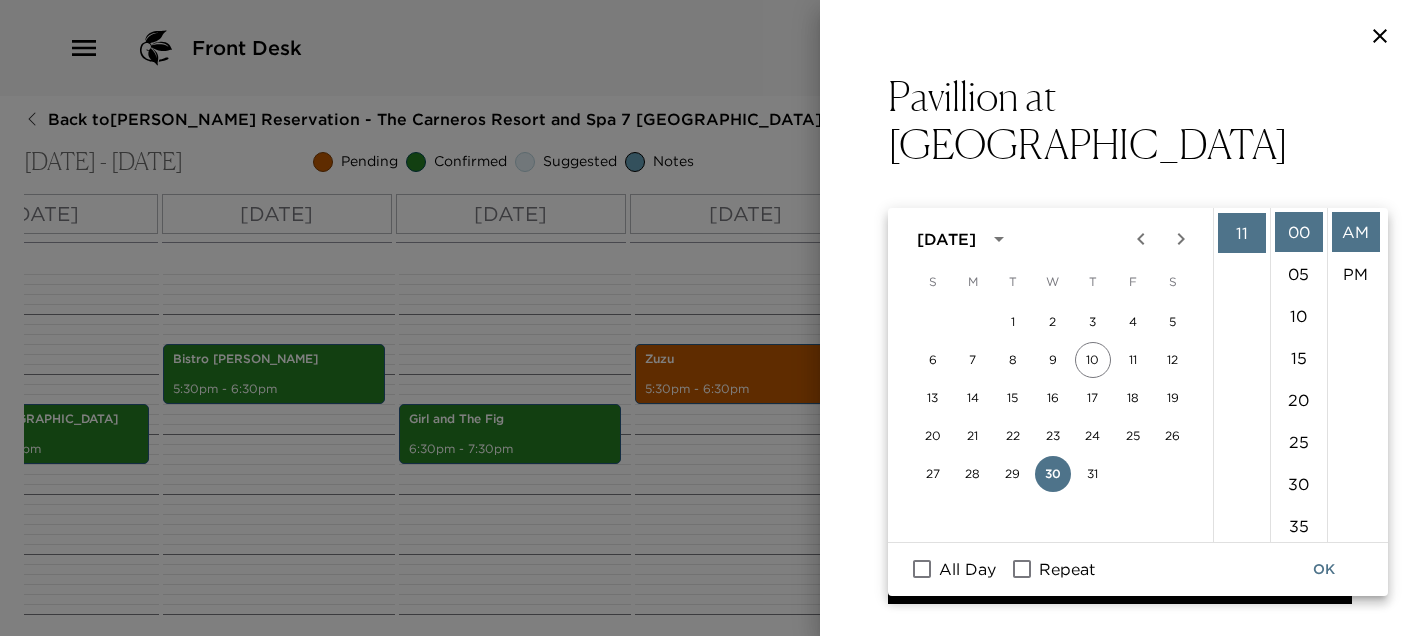 click on "Start Date & Time [DATE] 11:00 AM" at bounding box center (993, 232) 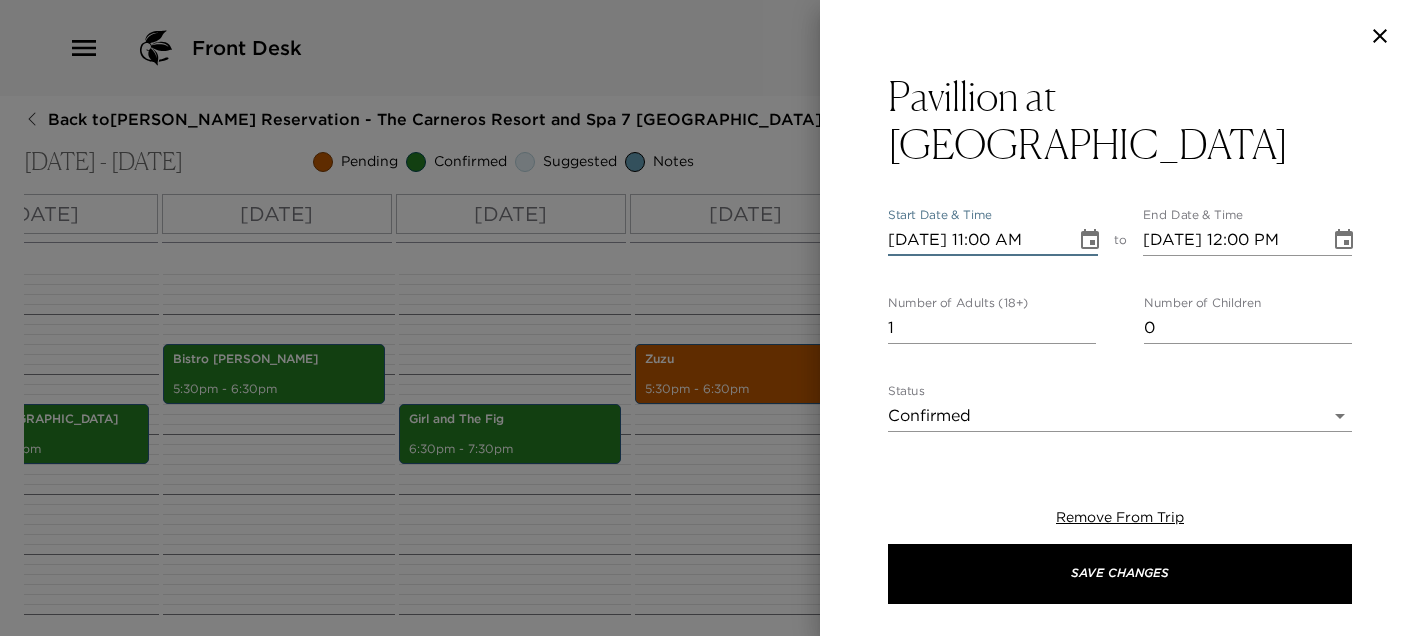 click on "[DATE] 11:00 AM" at bounding box center [975, 240] 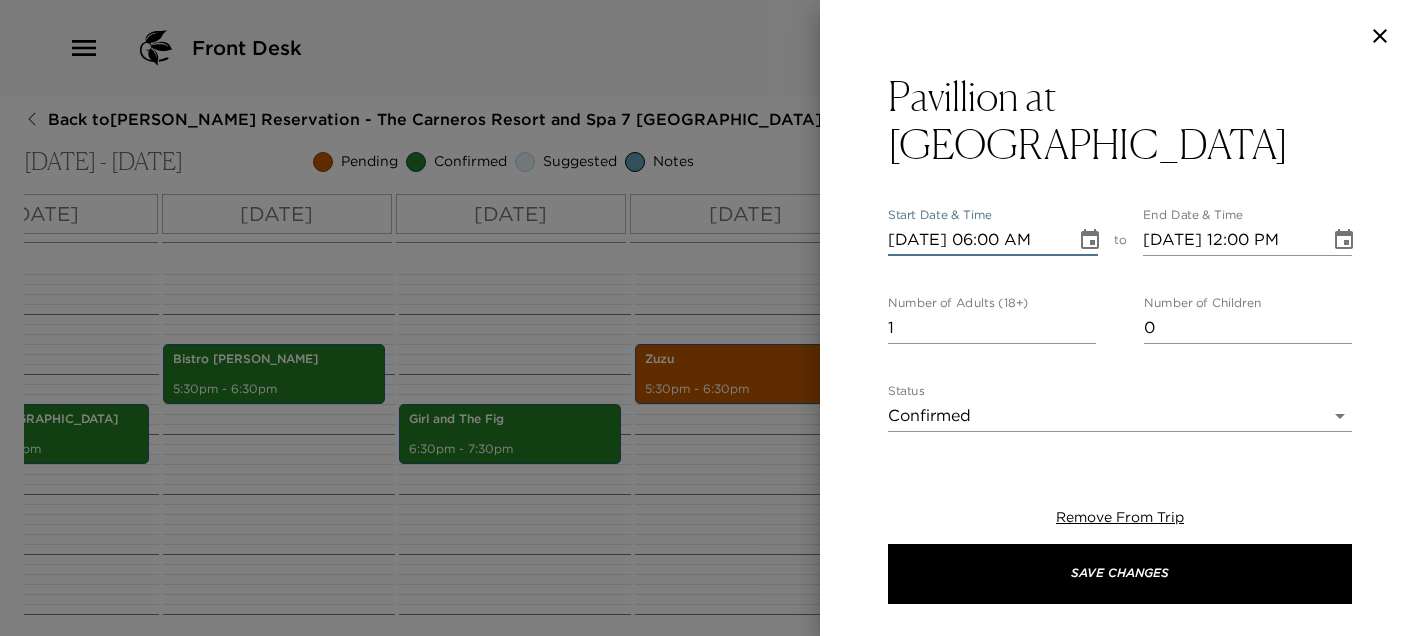 type on "[DATE] 06:00 PM" 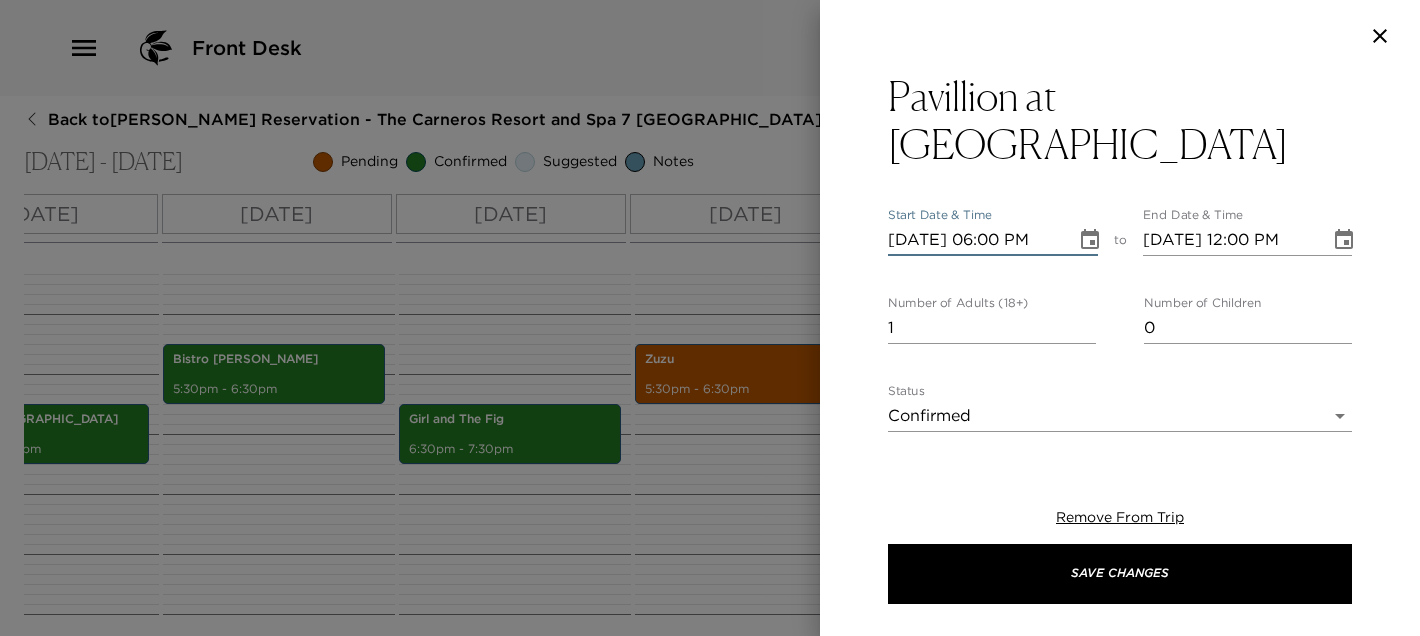 type on "[DATE] 07:00 PM" 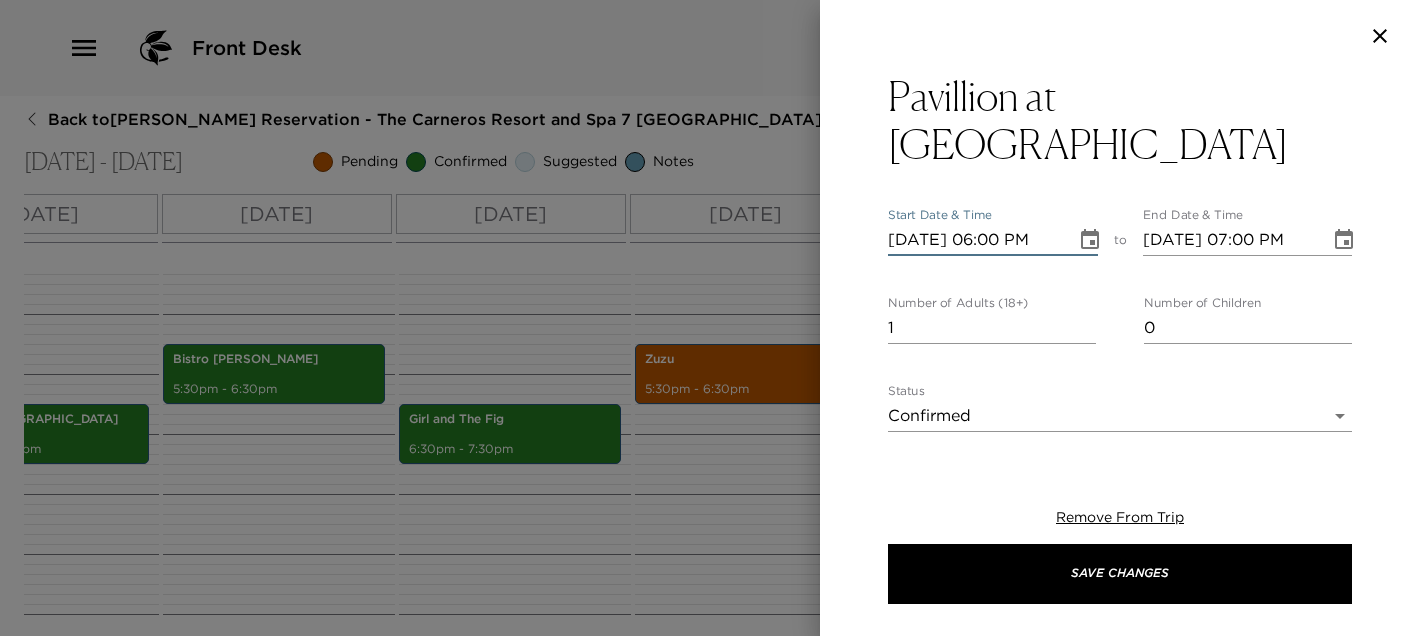 type on "[DATE] 06:00 PM" 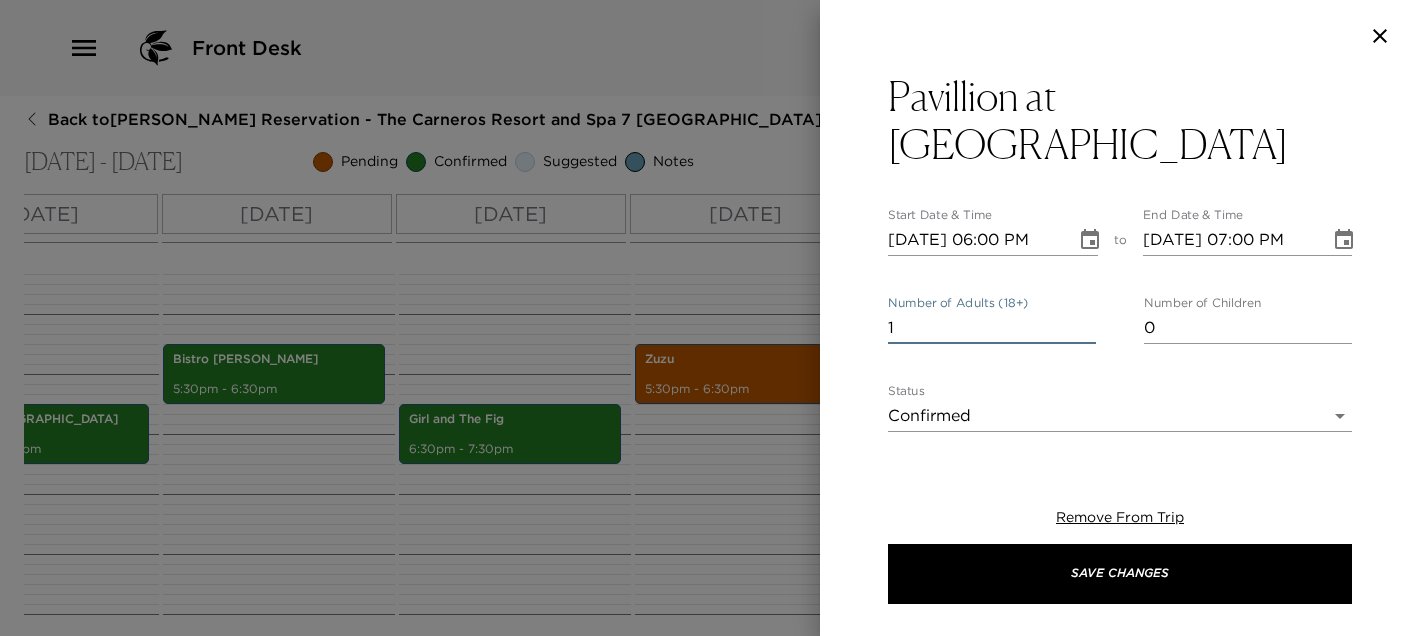 drag, startPoint x: 926, startPoint y: 272, endPoint x: 861, endPoint y: 277, distance: 65.192024 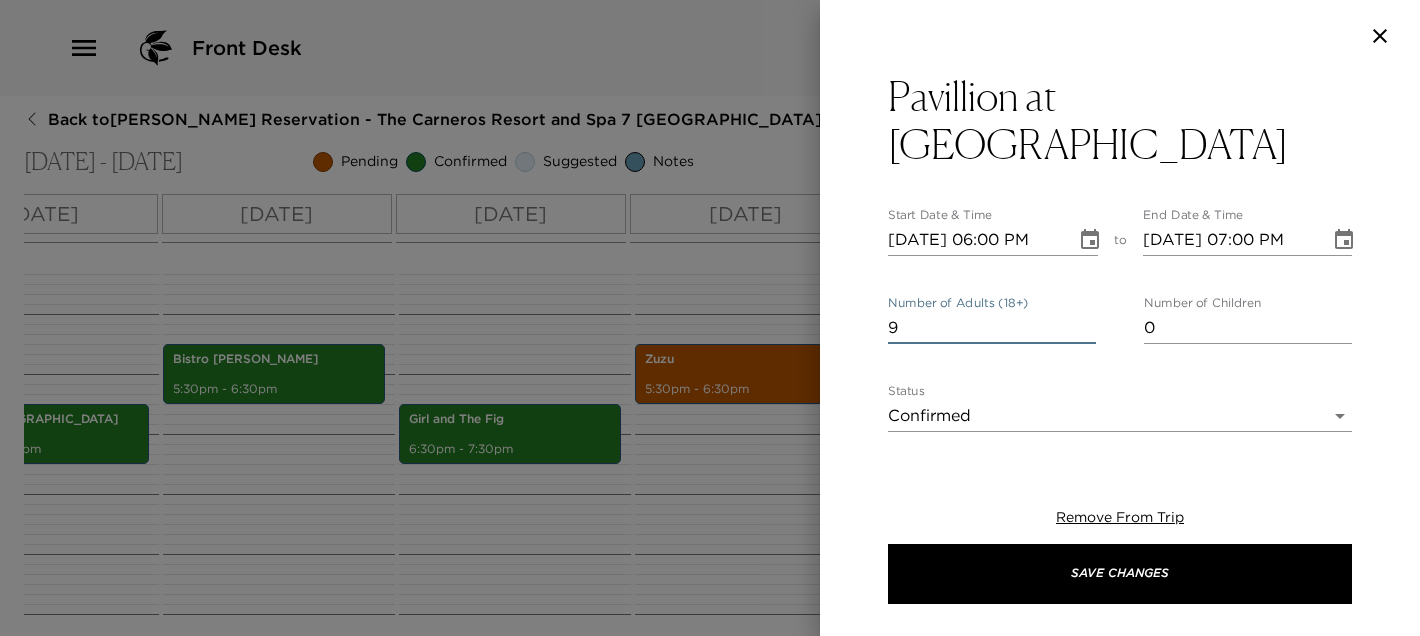 type on "9" 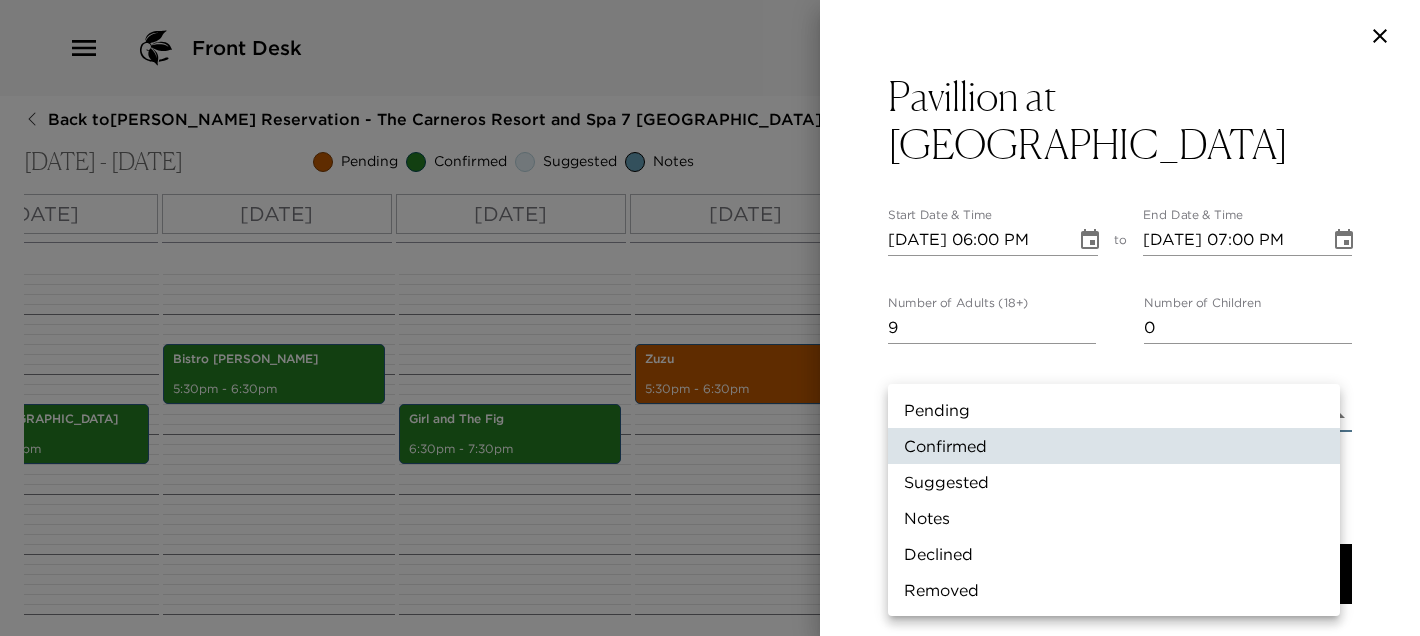 click on "Suggested" at bounding box center [1114, 482] 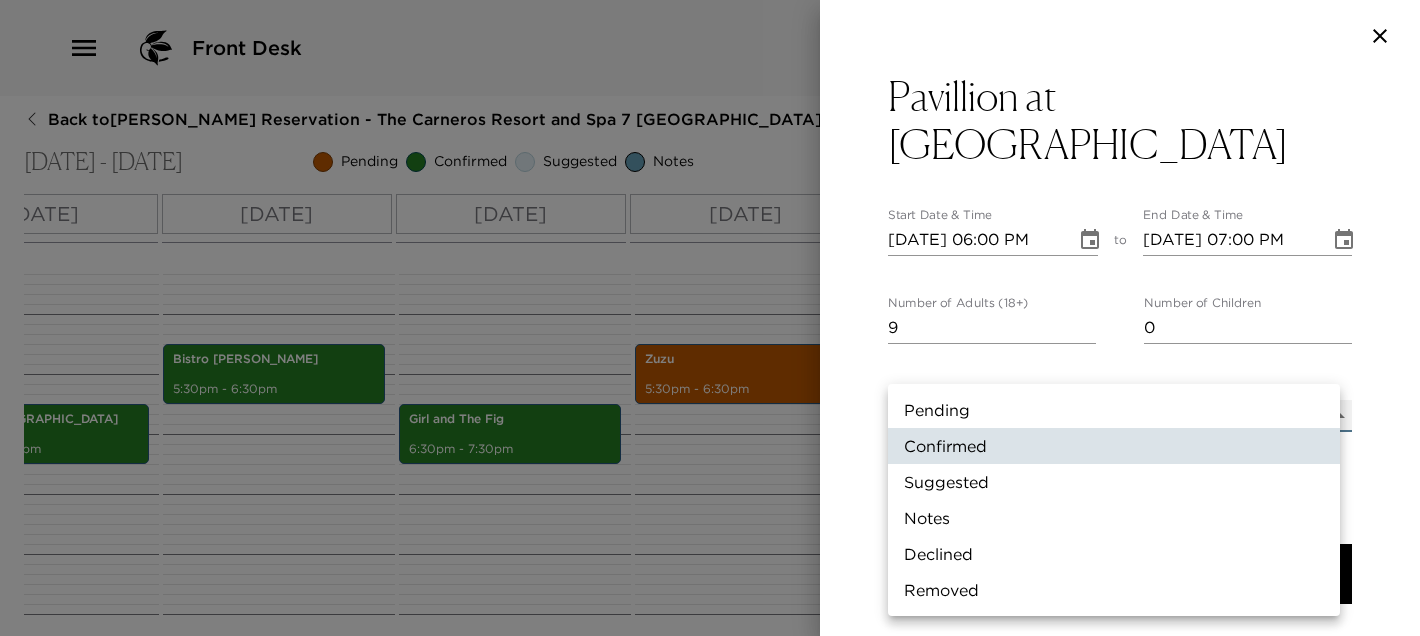 type on "Suggestion" 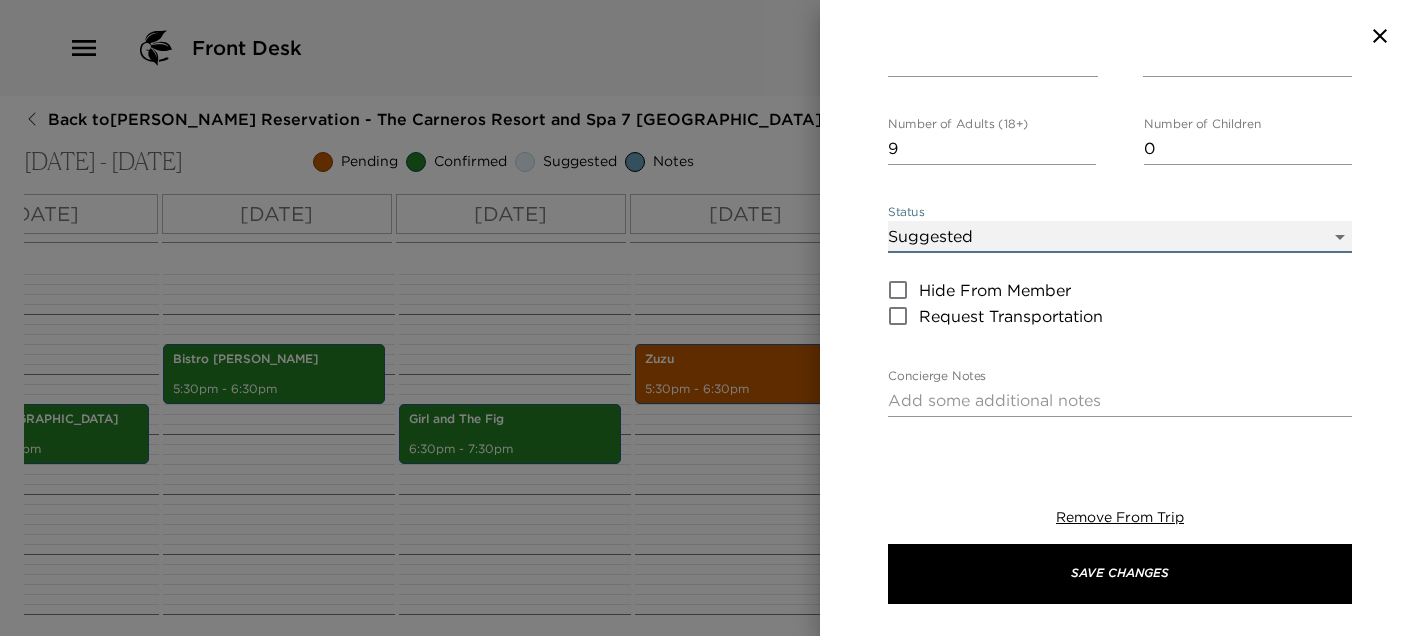 scroll, scrollTop: 400, scrollLeft: 0, axis: vertical 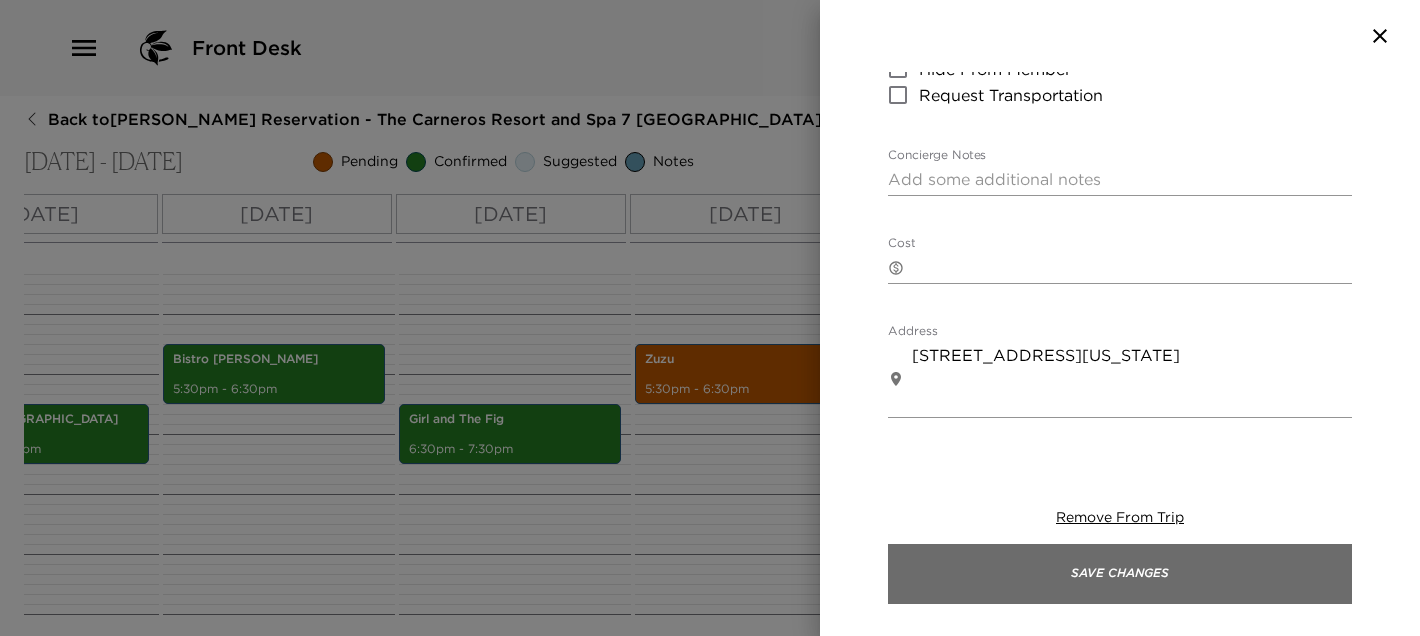 click on "Save Changes" at bounding box center (1120, 574) 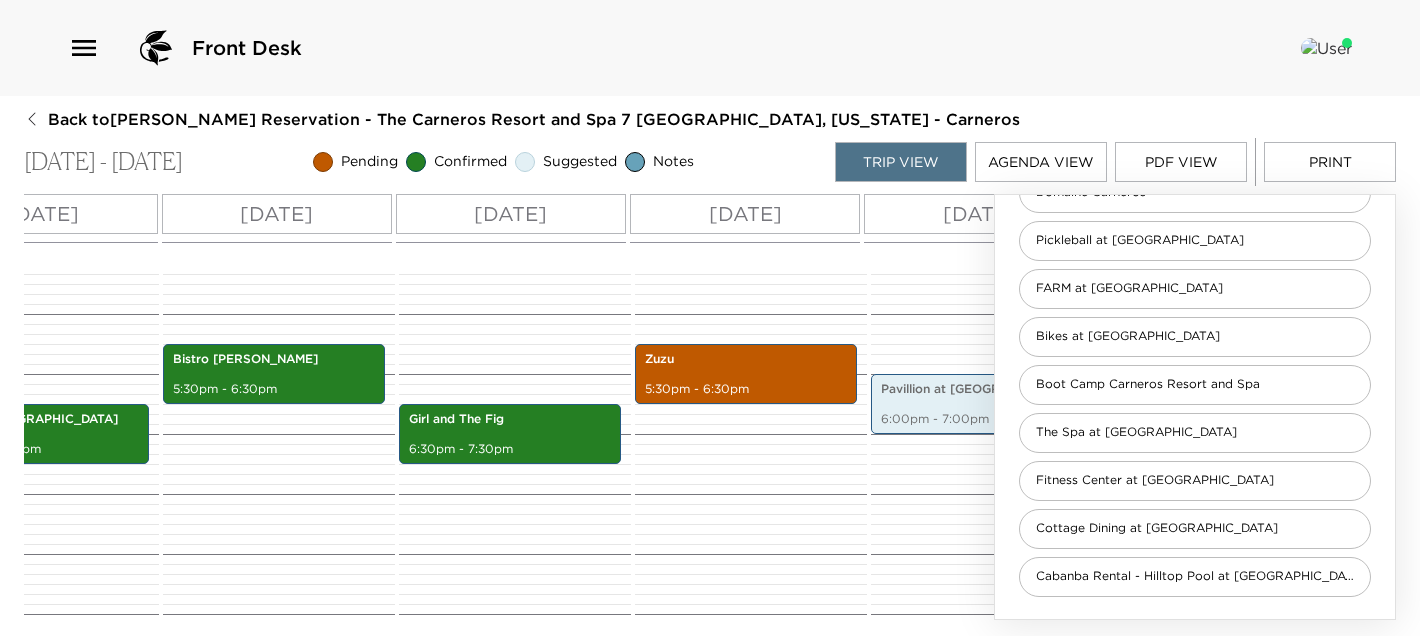 click on "[PERSON_NAME] Estate: booked on own 10:30am - 12:00pm Zuzu 5:30pm - 6:30pm" at bounding box center [748, 14] 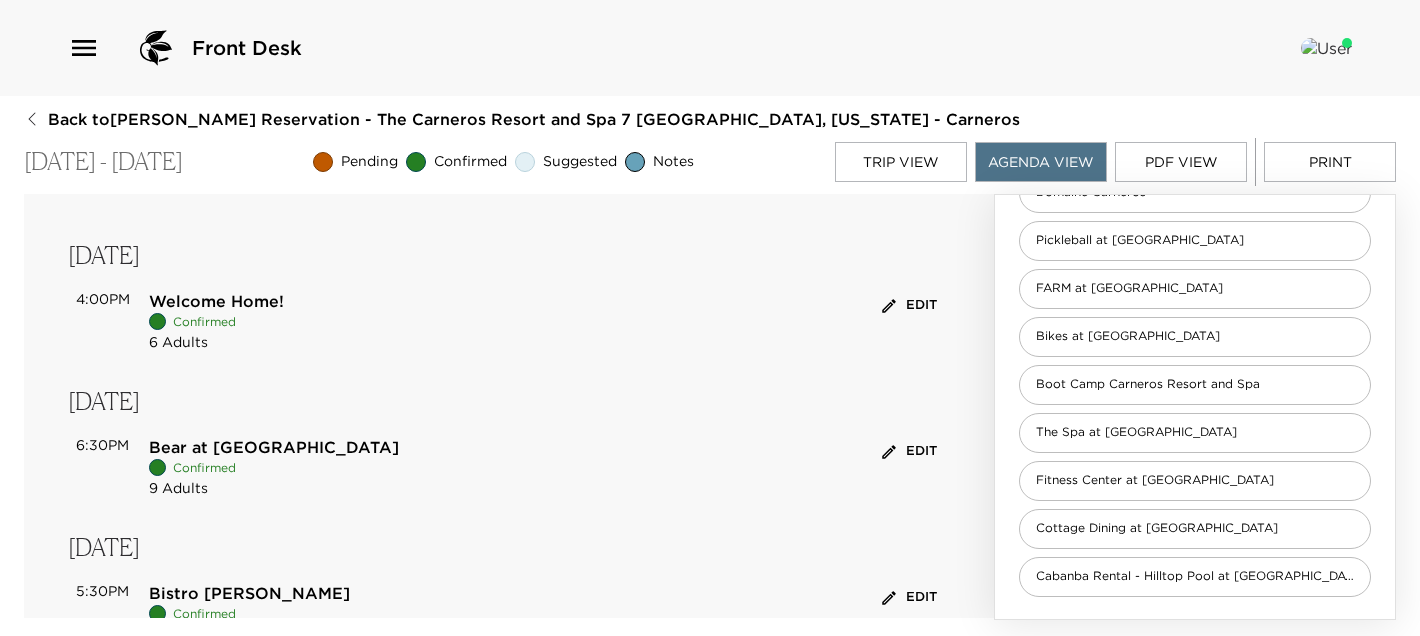 scroll, scrollTop: 0, scrollLeft: 0, axis: both 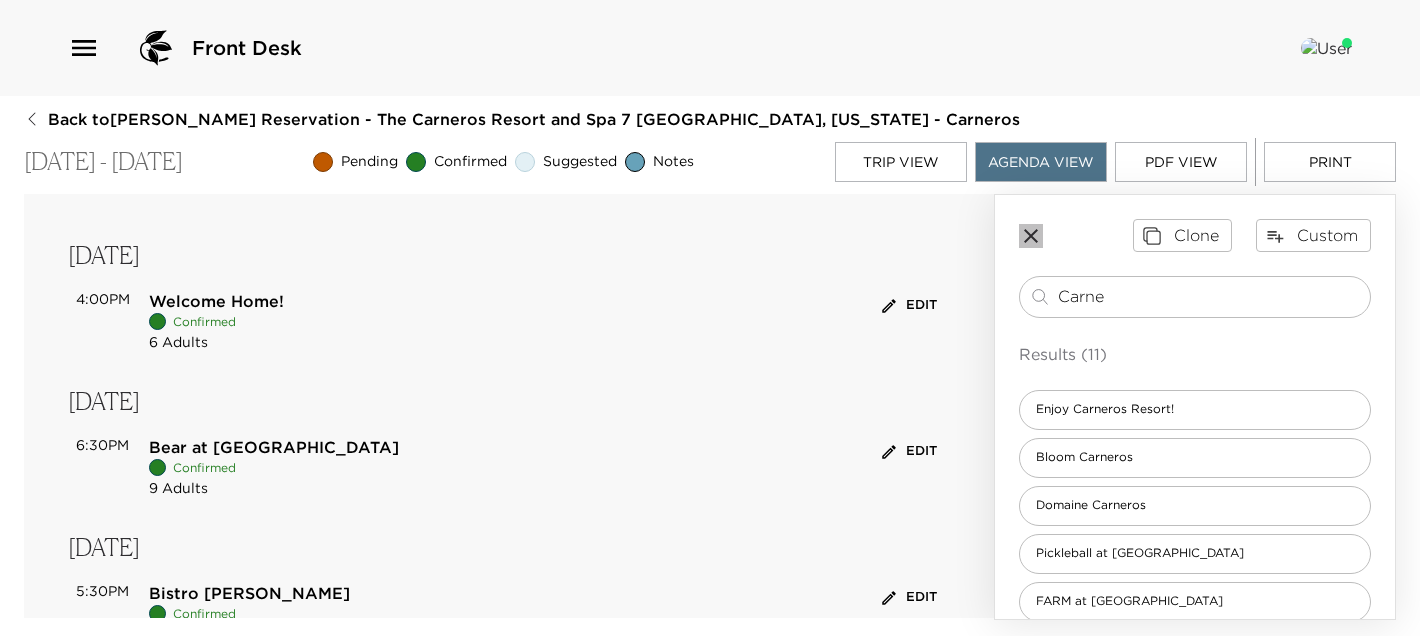 click 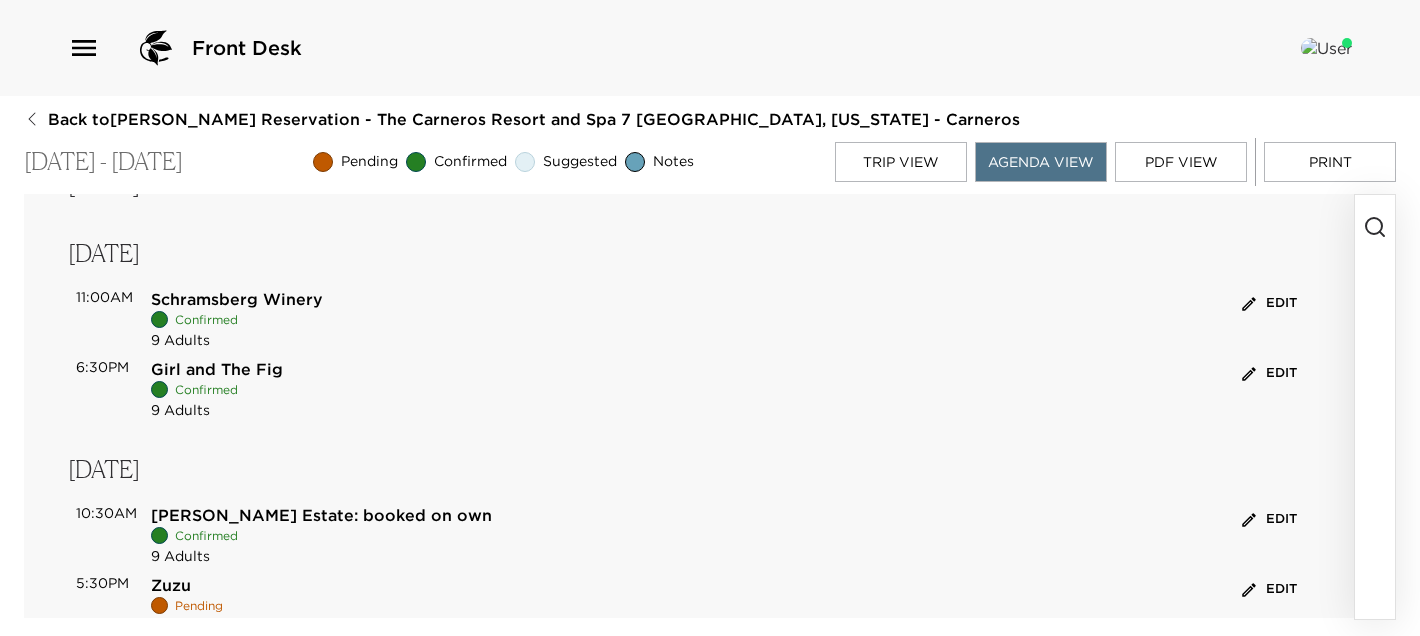 scroll, scrollTop: 480, scrollLeft: 0, axis: vertical 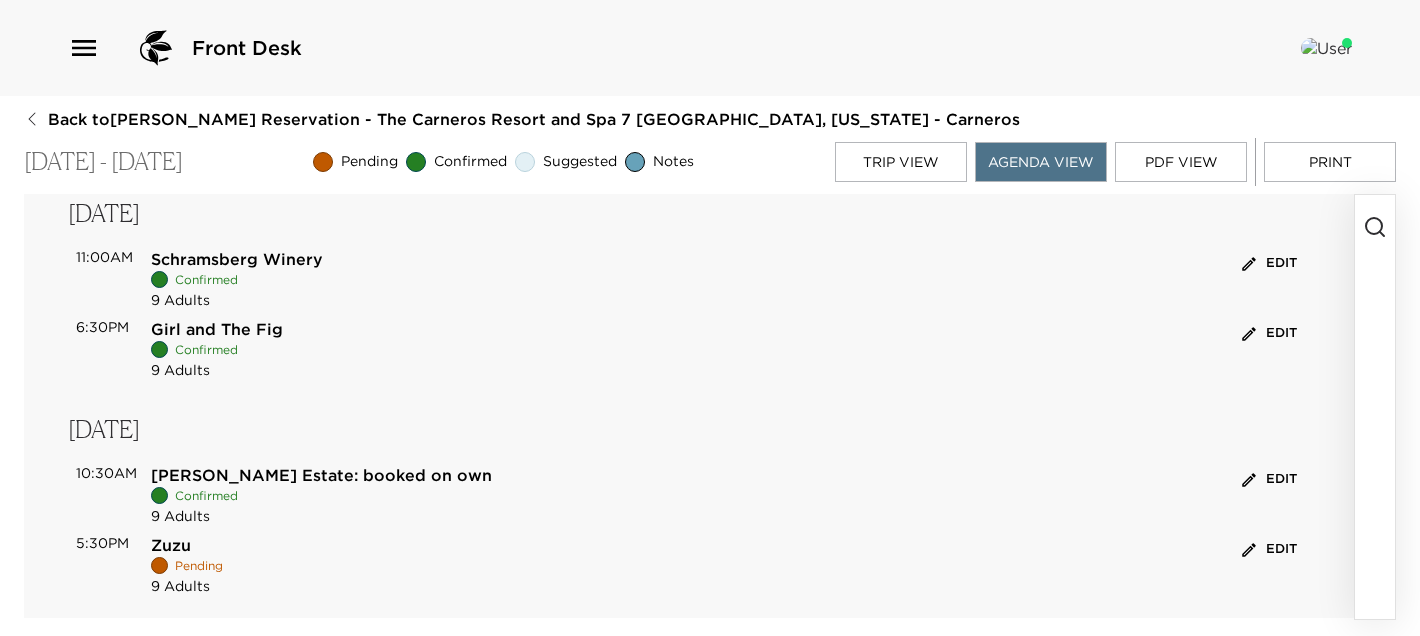 click at bounding box center [1375, 407] 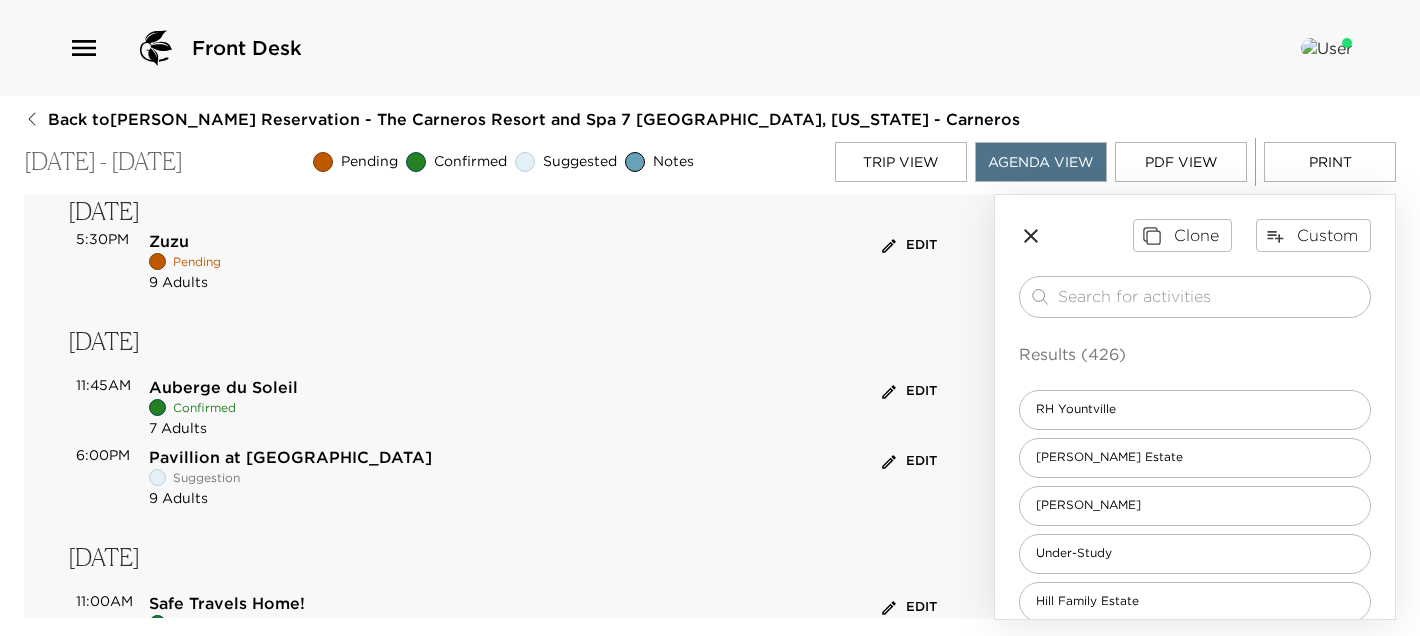 scroll, scrollTop: 864, scrollLeft: 0, axis: vertical 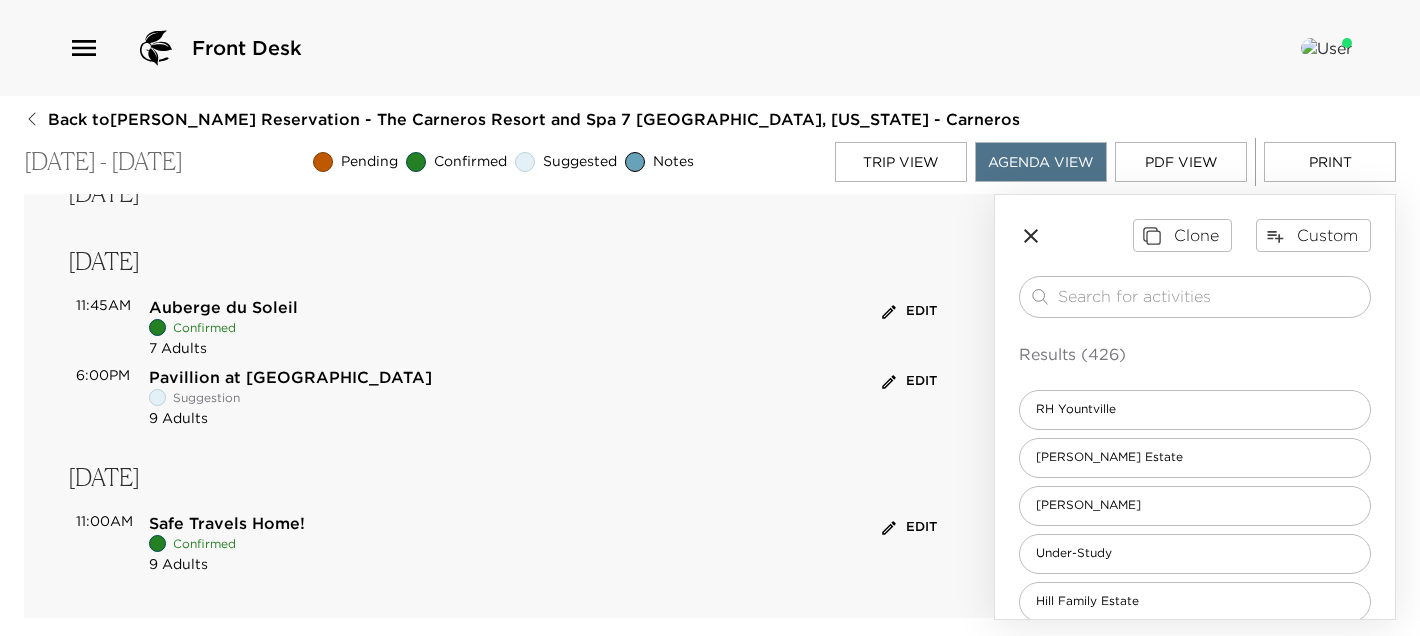click on "PDF View" at bounding box center [1181, 162] 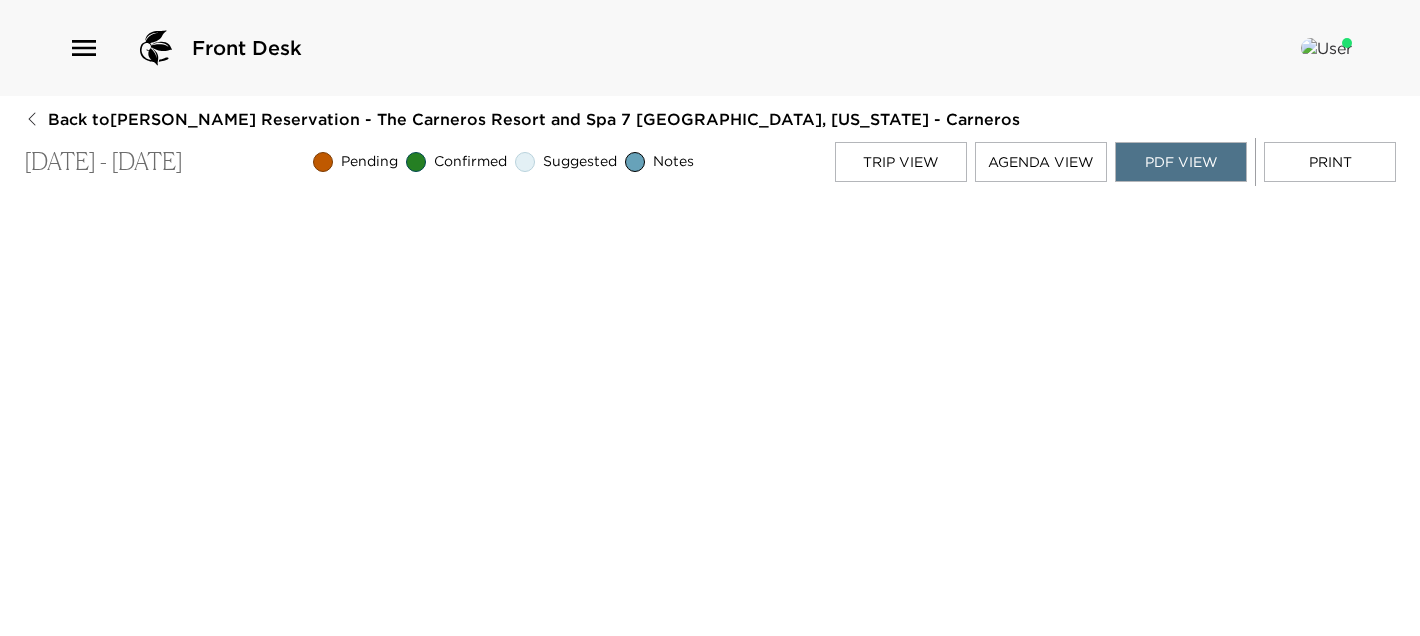 click on "PDF View" at bounding box center (1181, 162) 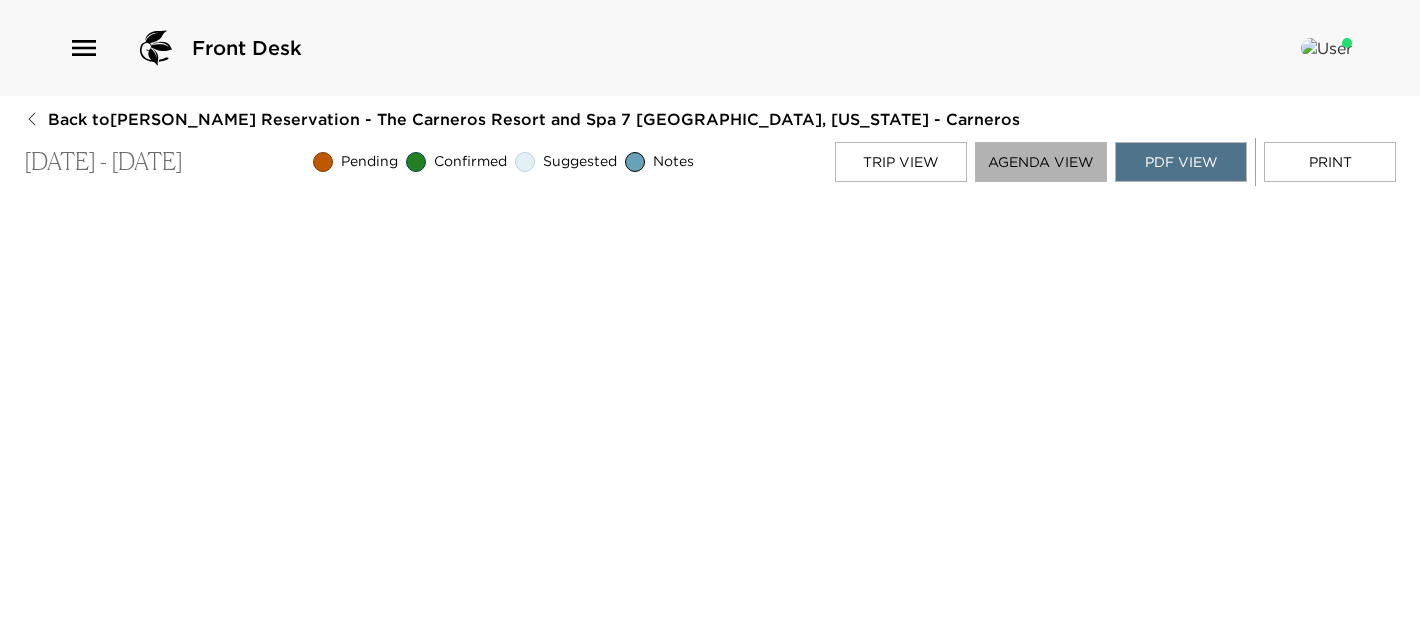 click on "Agenda View" at bounding box center [1041, 162] 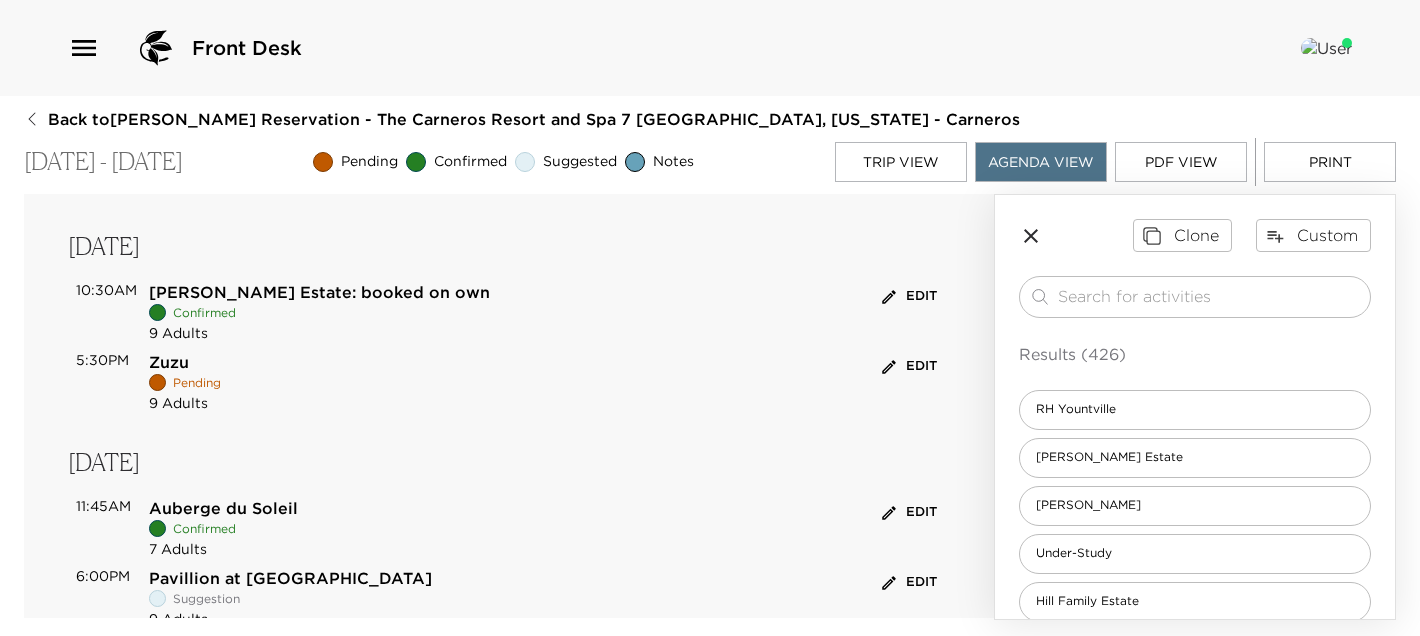 scroll, scrollTop: 304, scrollLeft: 0, axis: vertical 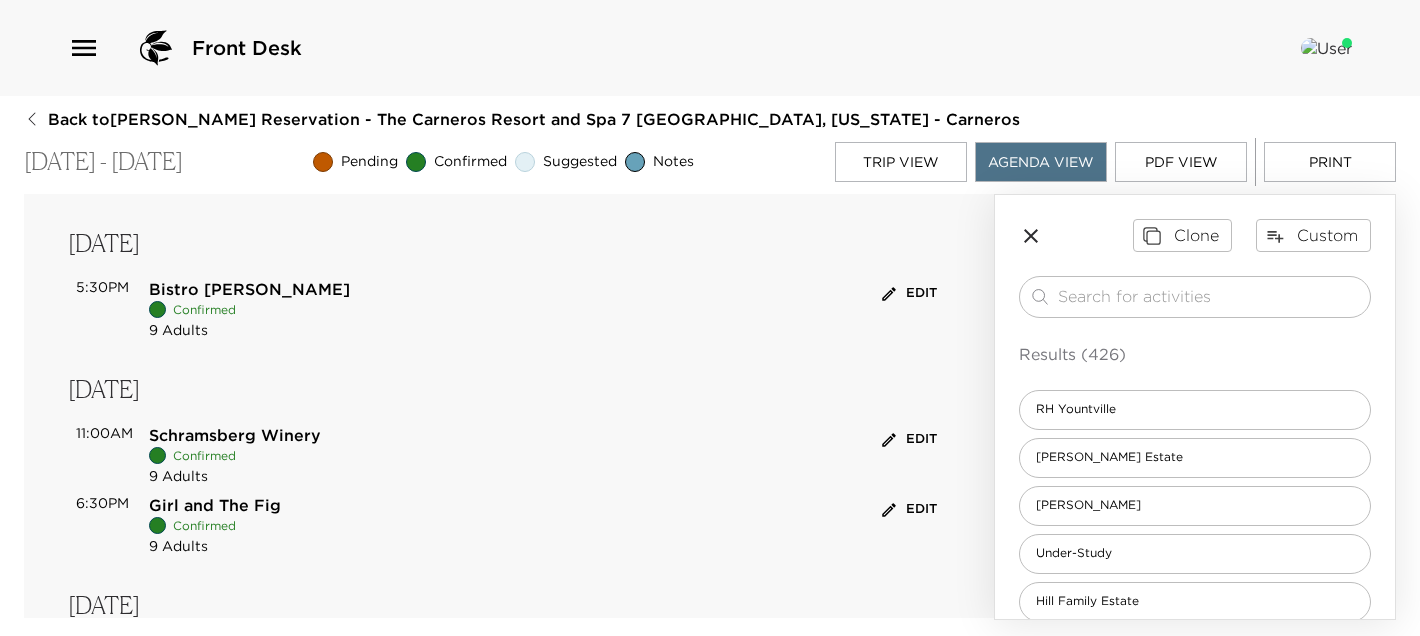 click 